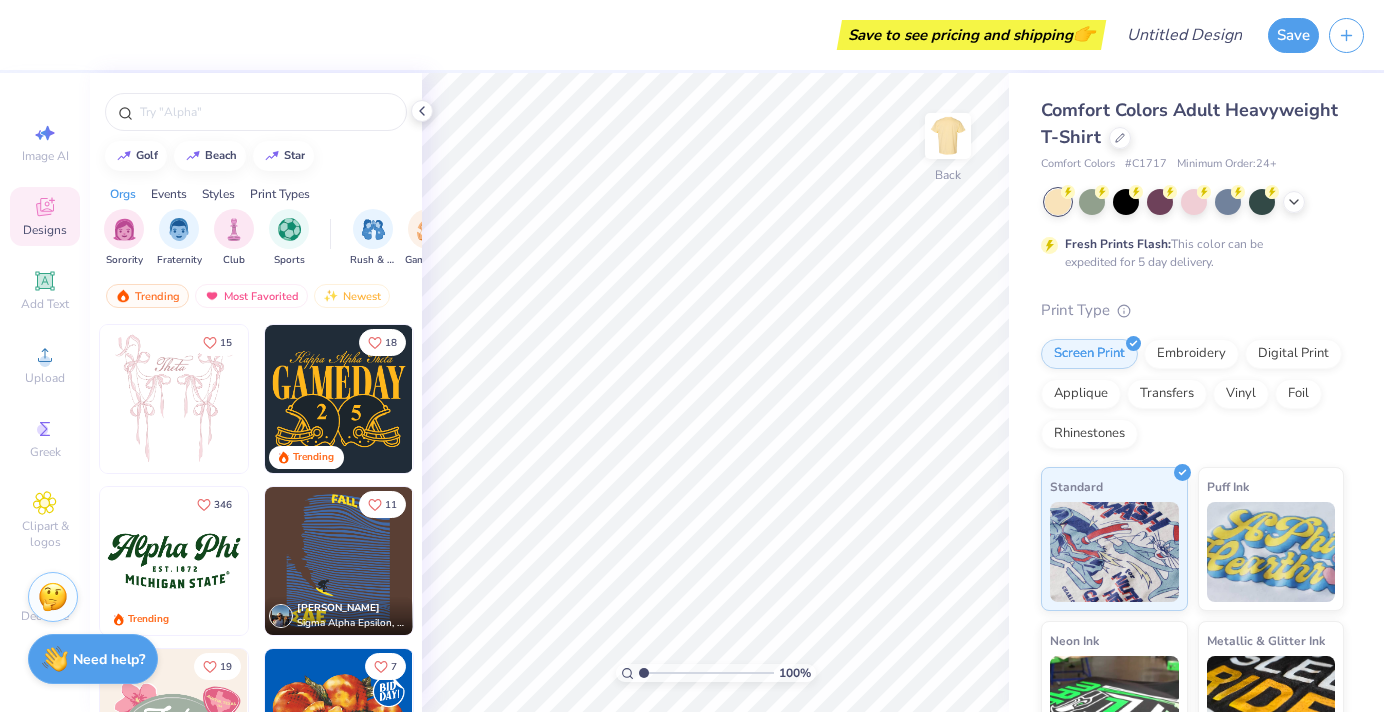 scroll, scrollTop: 0, scrollLeft: 0, axis: both 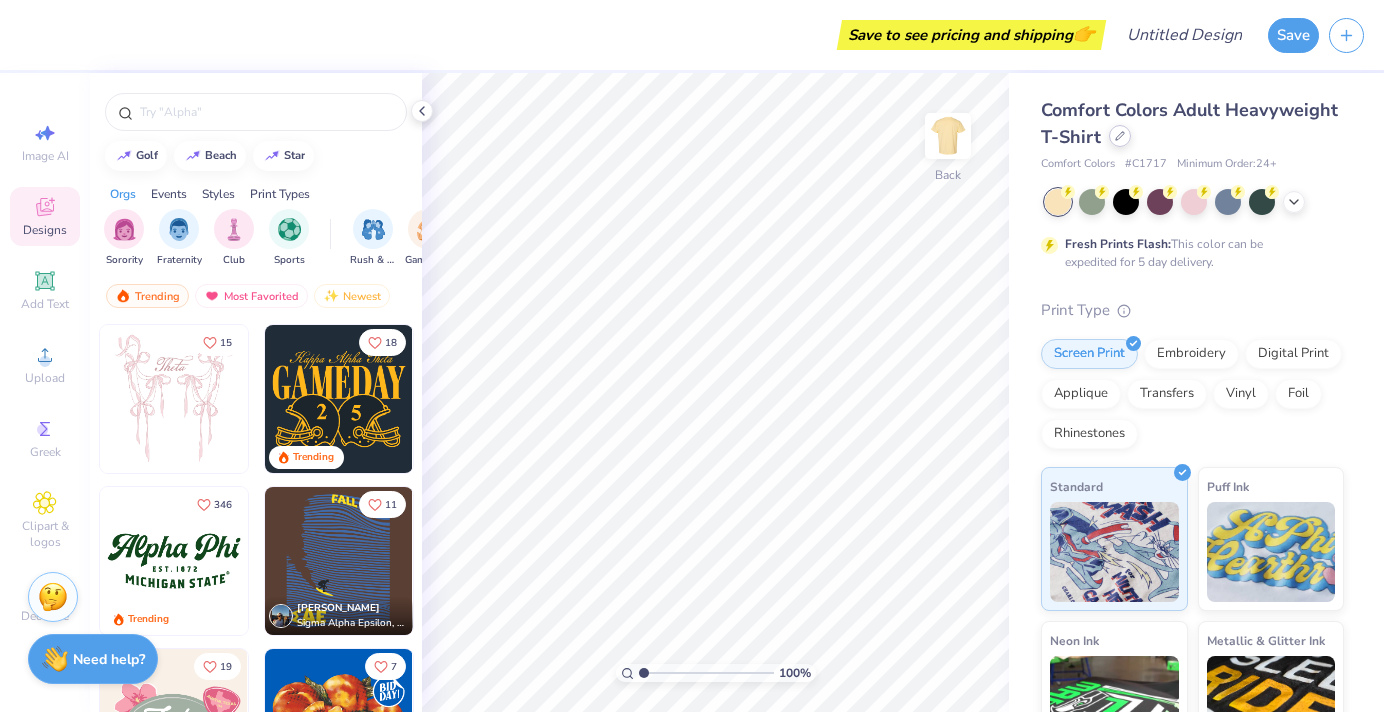 click 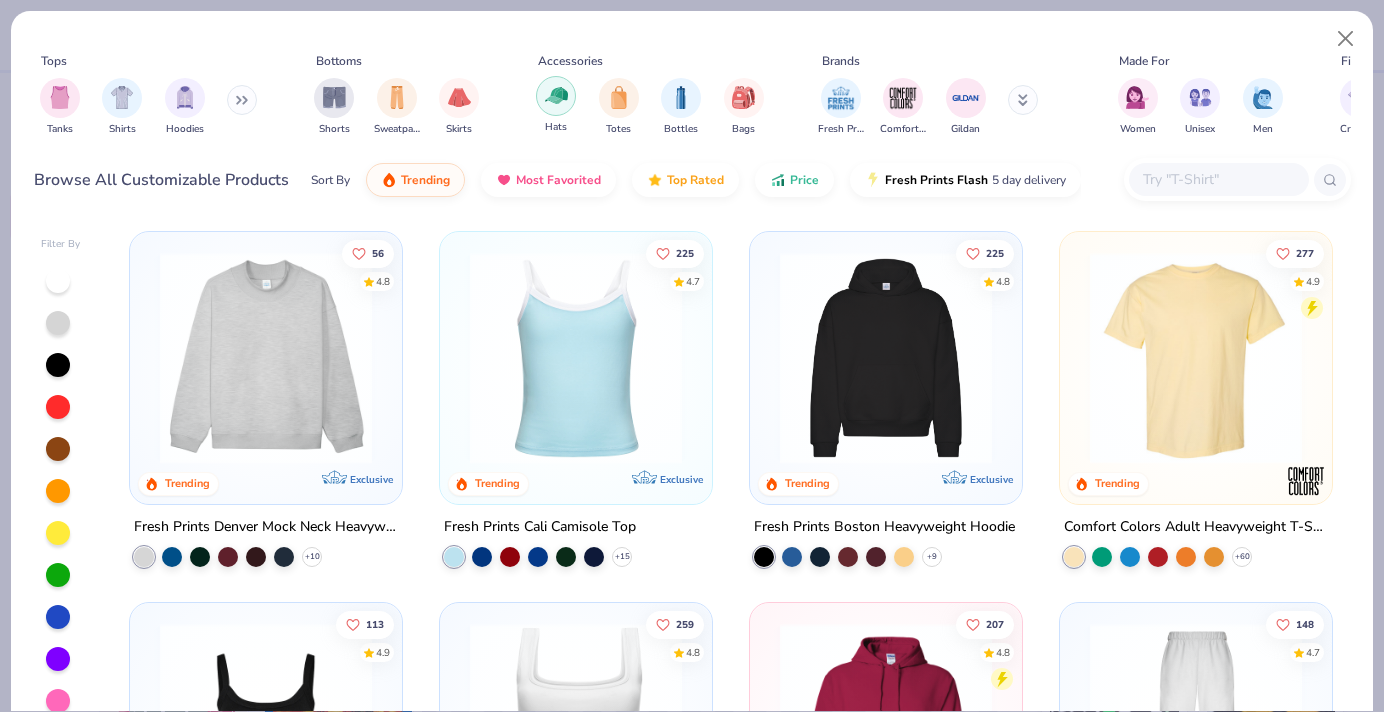 click at bounding box center [556, 96] 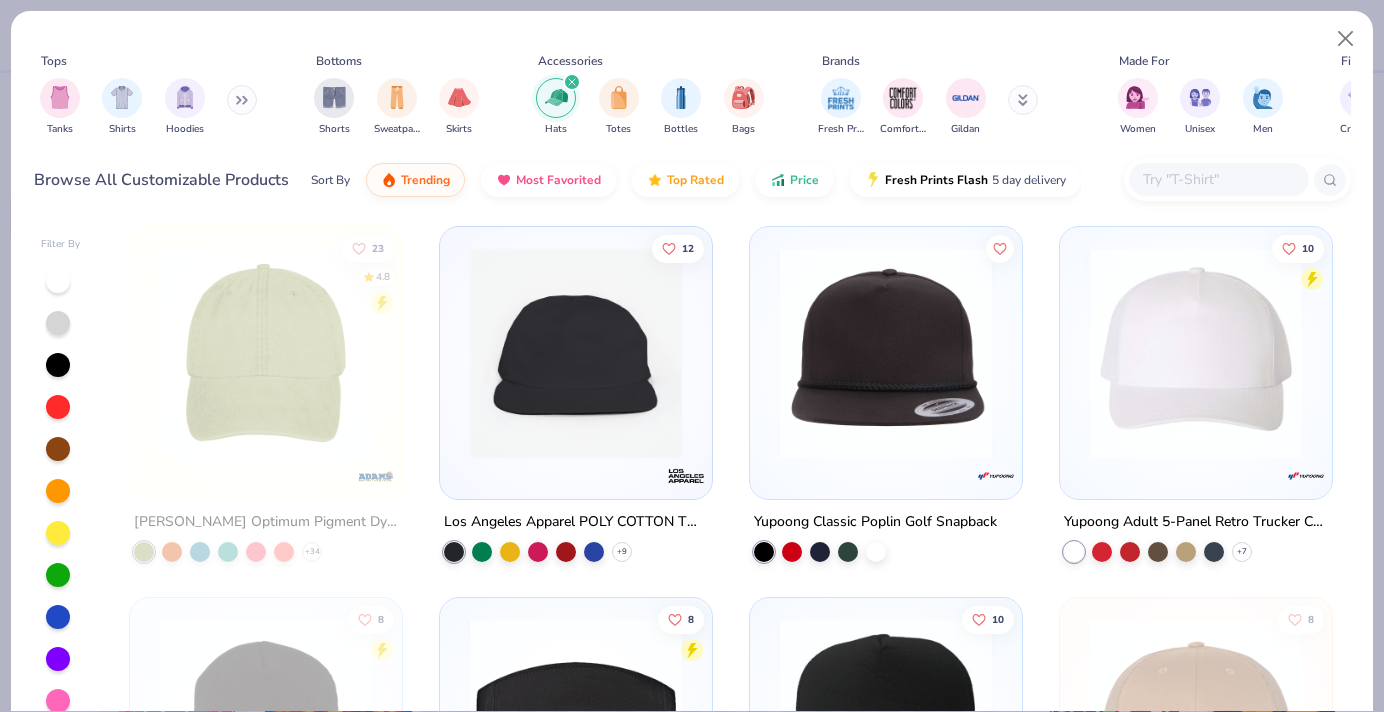 scroll, scrollTop: 377, scrollLeft: 0, axis: vertical 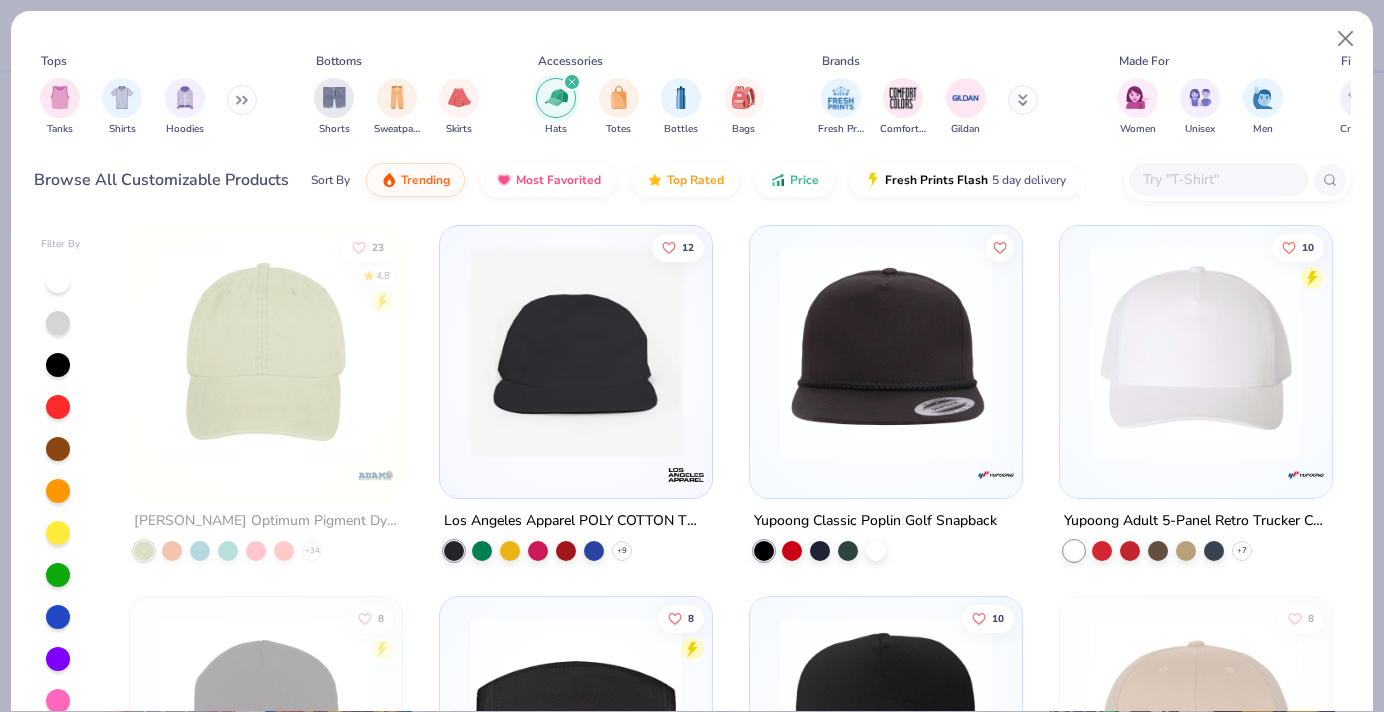 click at bounding box center [1196, 352] 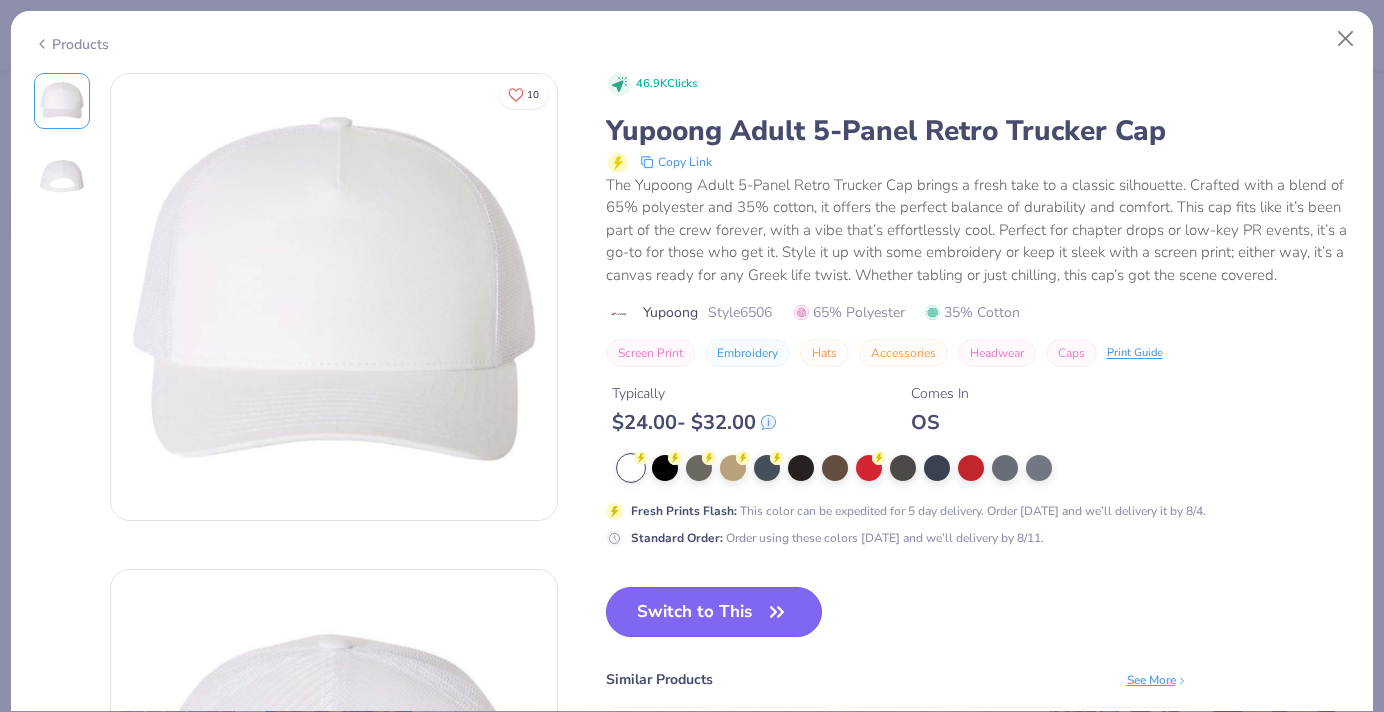 click on "Switch to This" at bounding box center [714, 612] 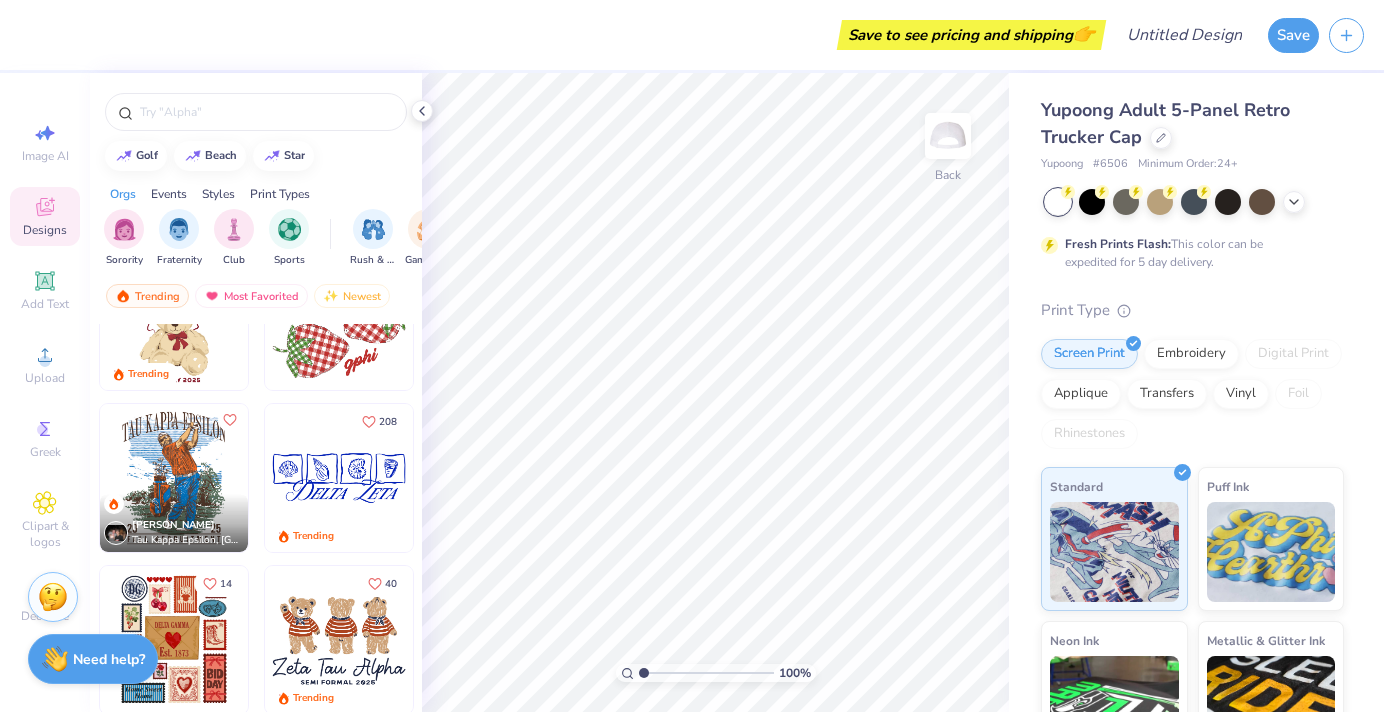 scroll, scrollTop: 587, scrollLeft: 0, axis: vertical 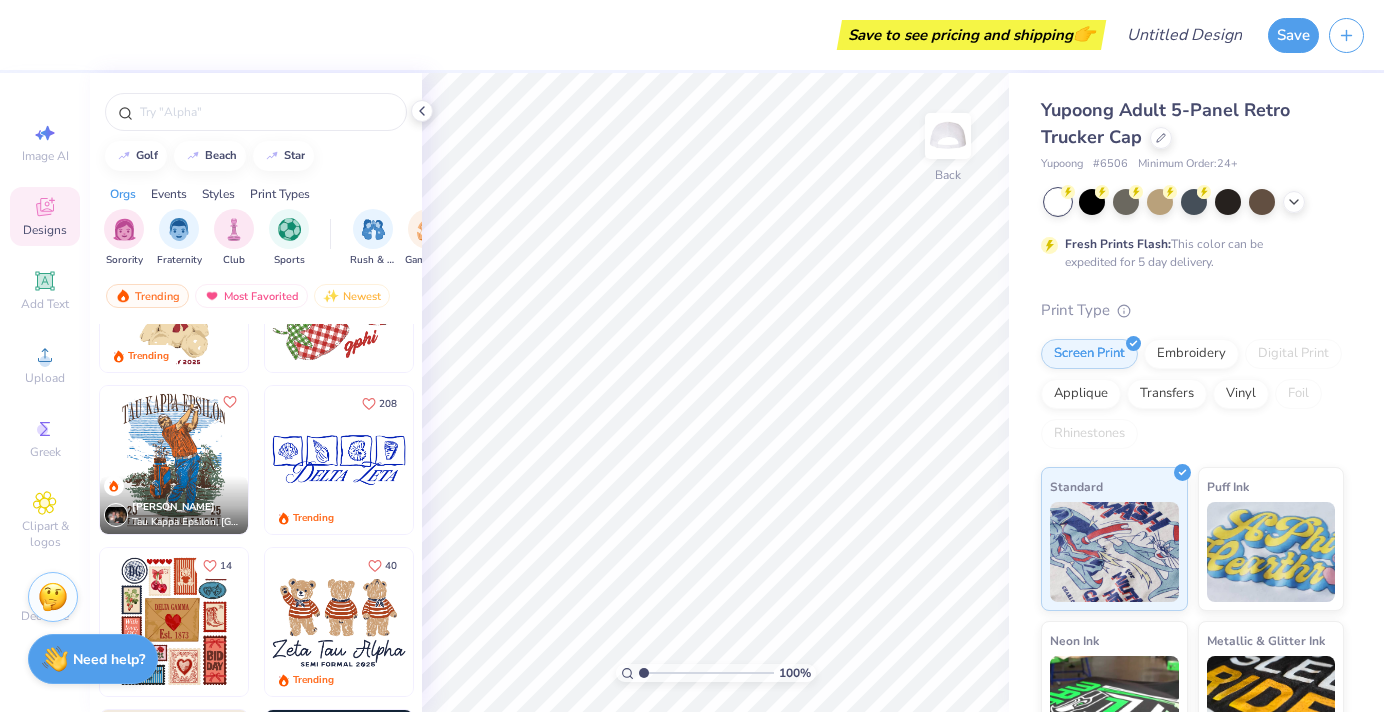 click at bounding box center (339, 460) 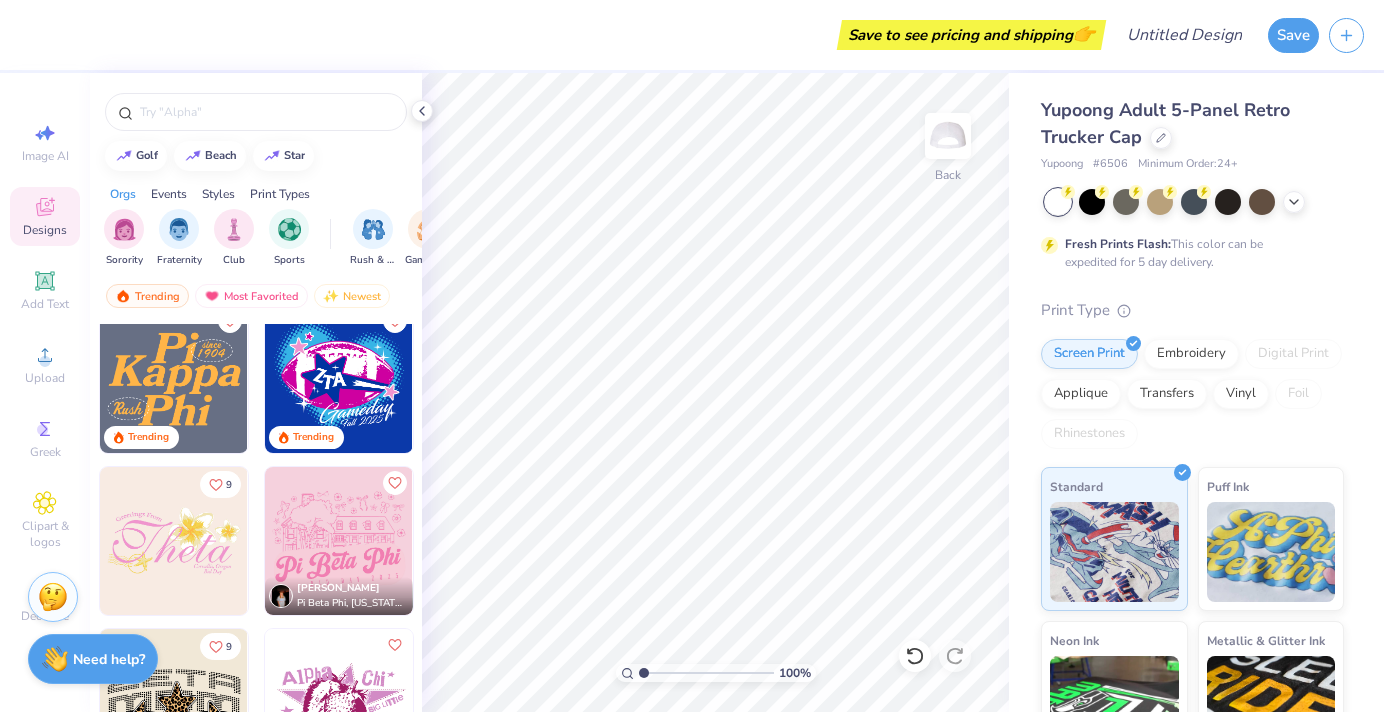 scroll, scrollTop: 4563, scrollLeft: 0, axis: vertical 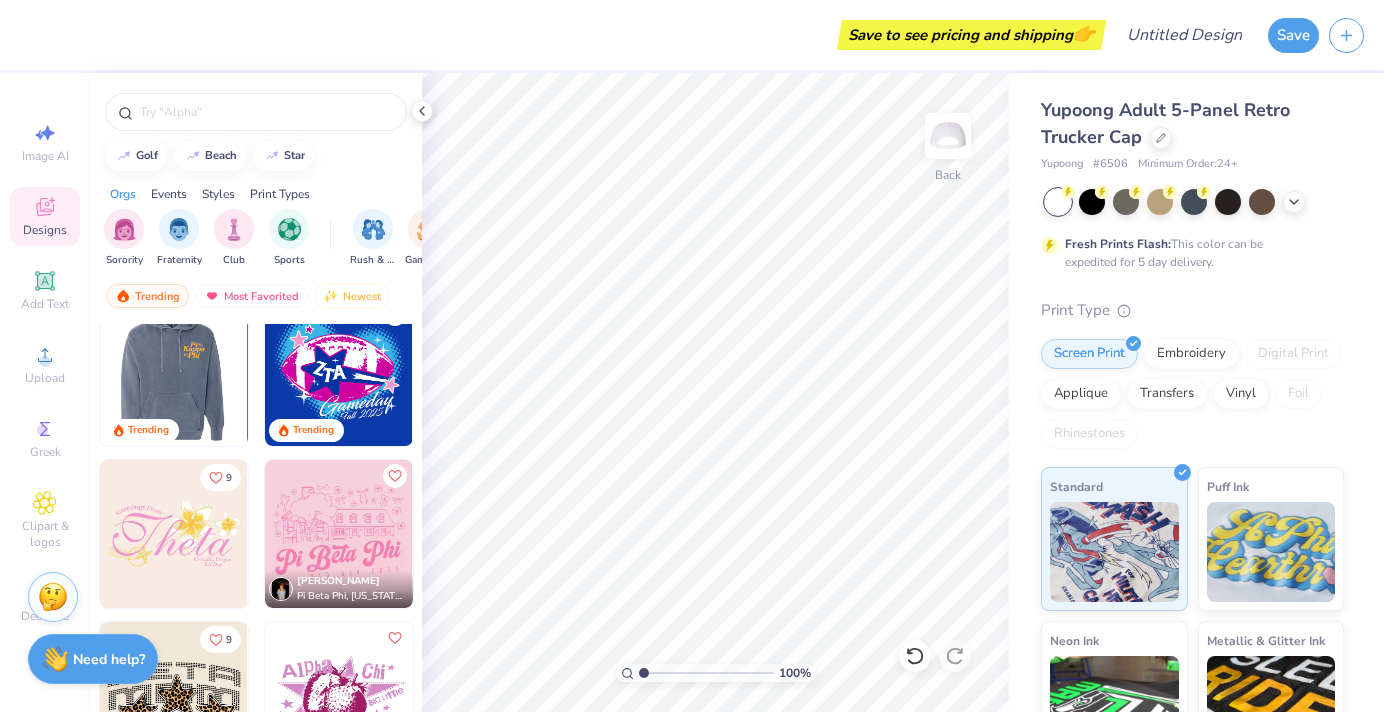 click at bounding box center [173, 372] 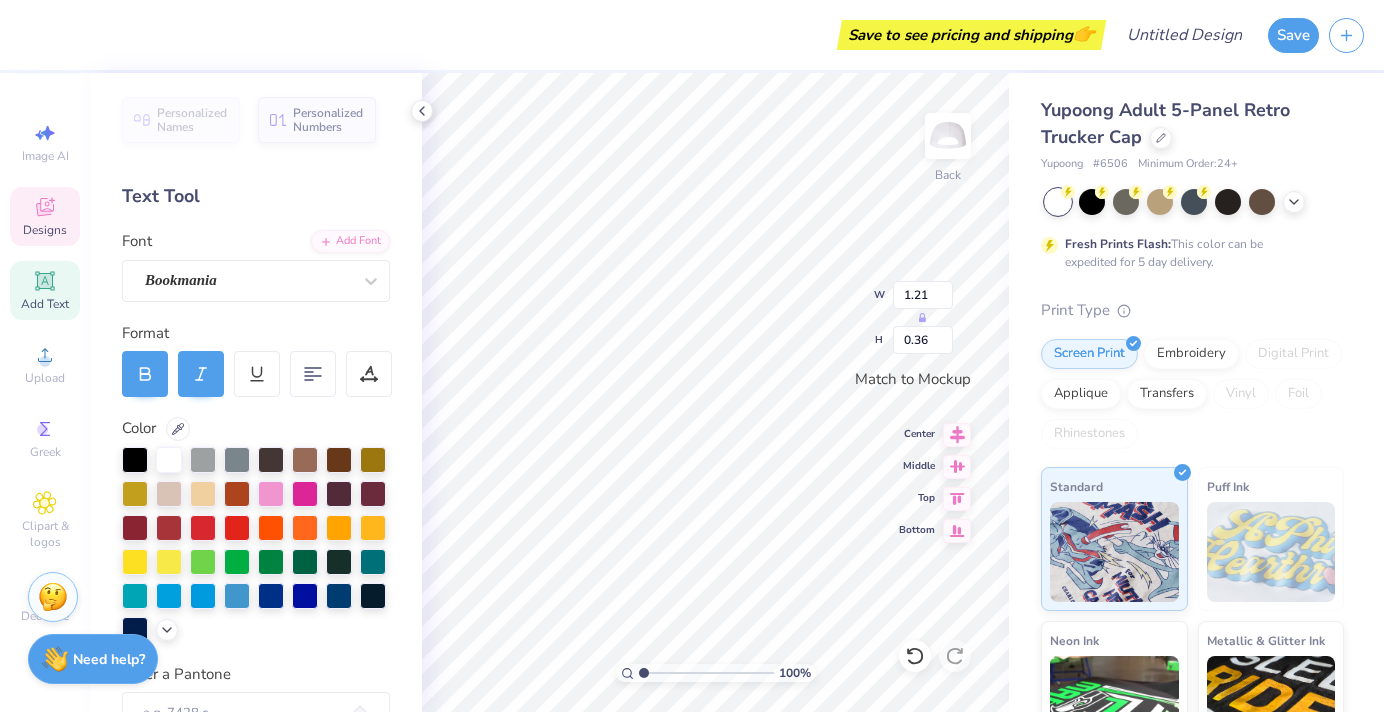 scroll, scrollTop: 0, scrollLeft: 2, axis: horizontal 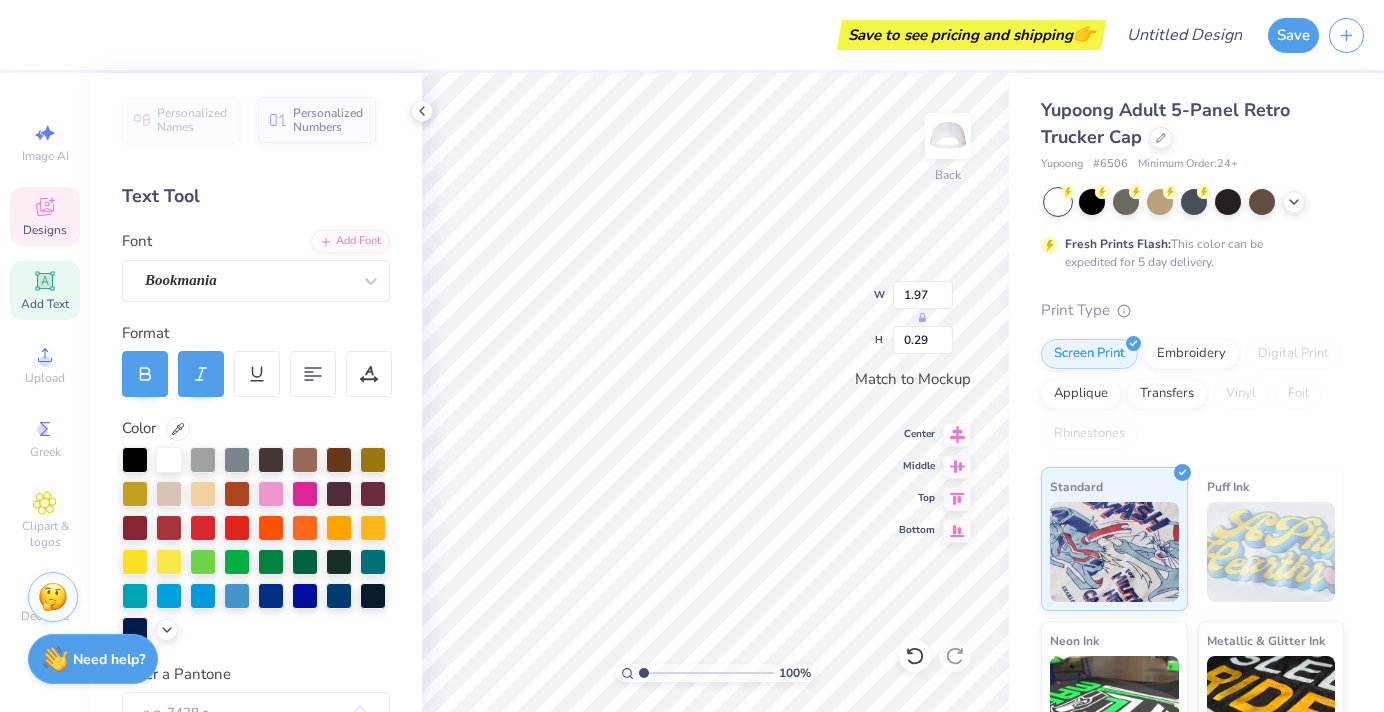type on "2.93" 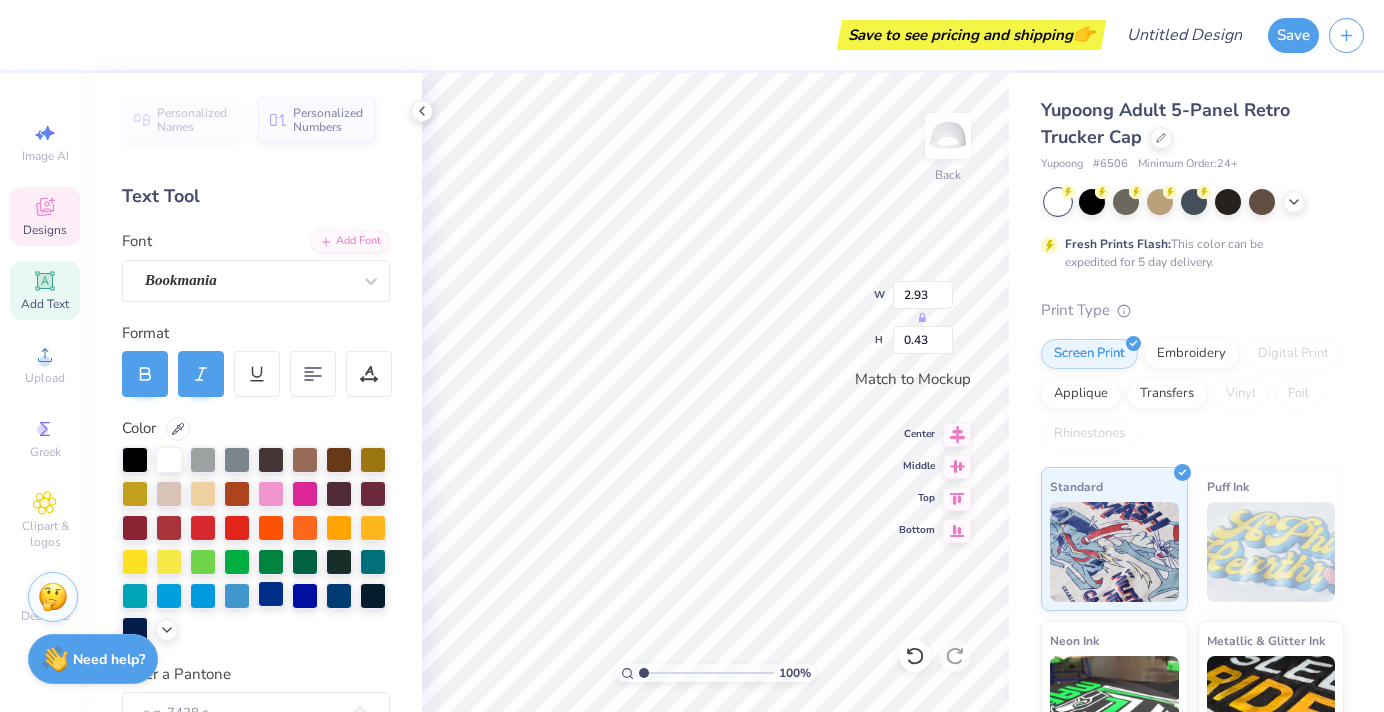 click at bounding box center [271, 594] 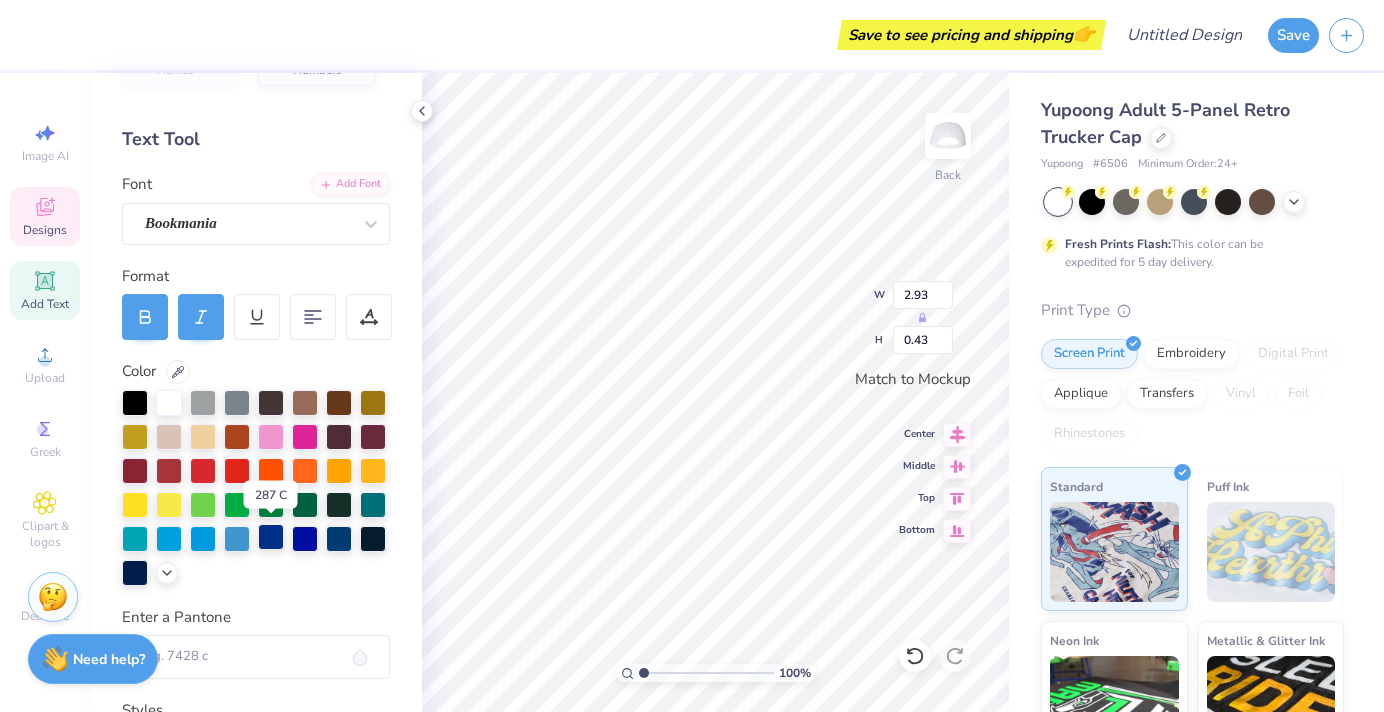 scroll, scrollTop: 60, scrollLeft: 0, axis: vertical 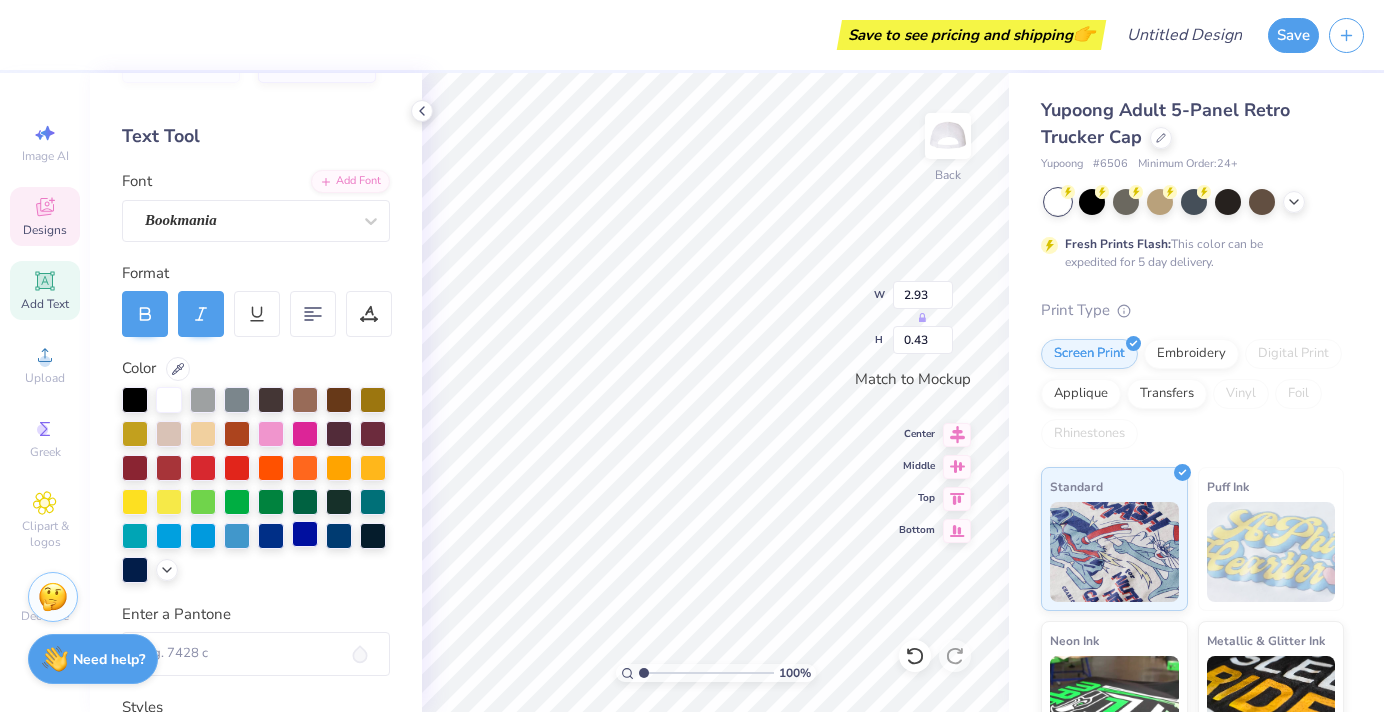click at bounding box center [305, 534] 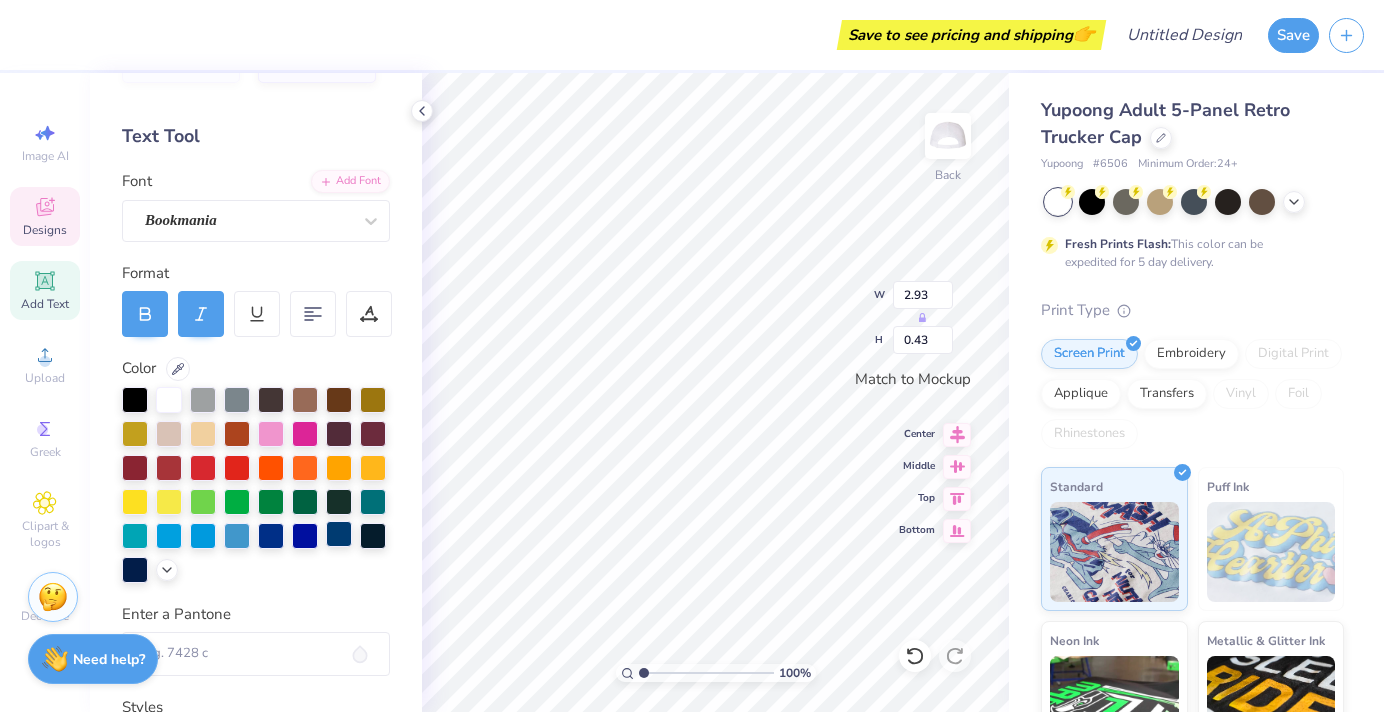 click at bounding box center [339, 534] 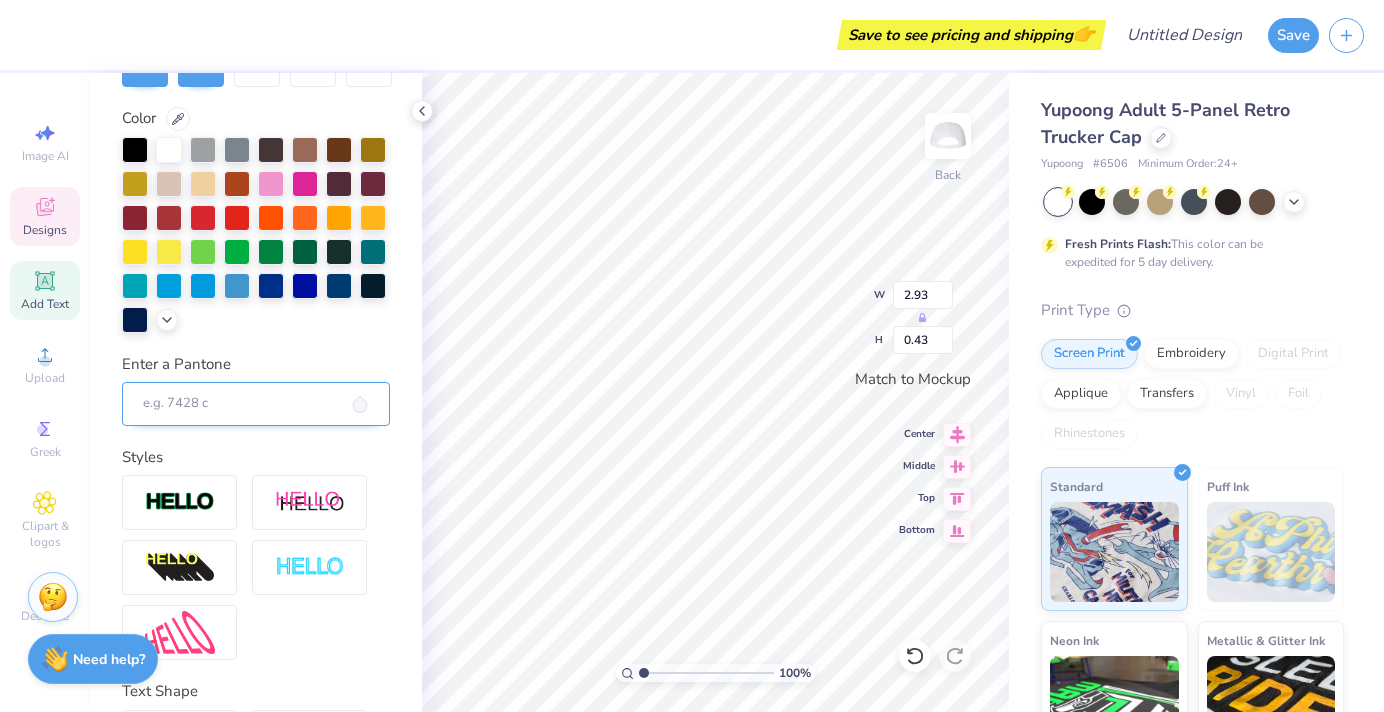 scroll, scrollTop: 0, scrollLeft: 0, axis: both 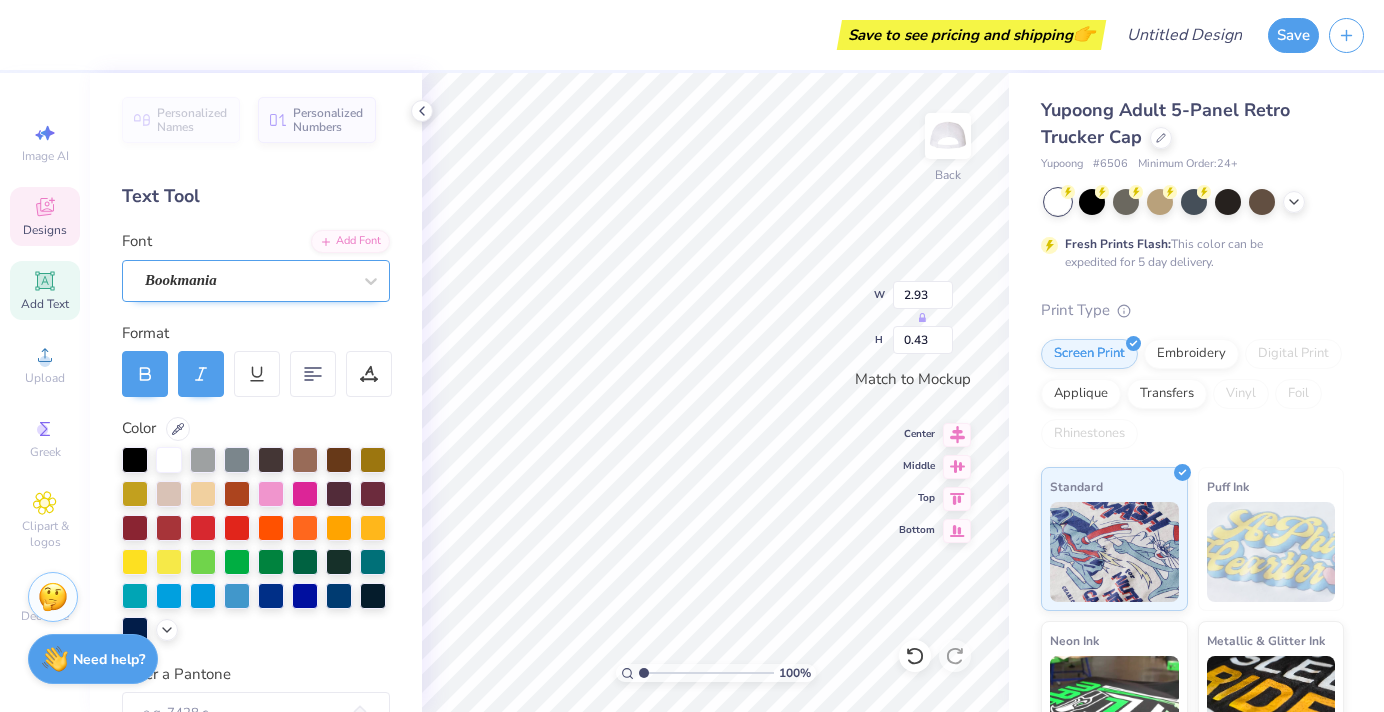 click on "Bookmania" at bounding box center [248, 280] 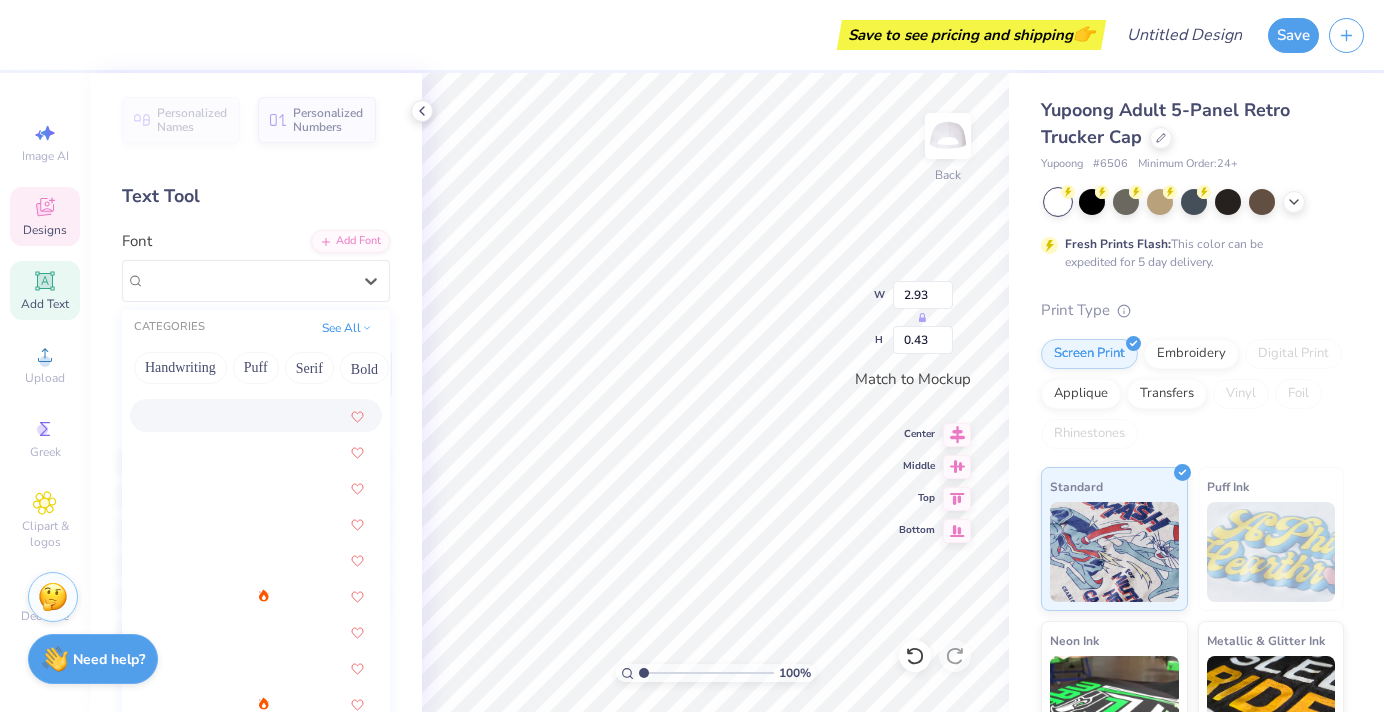 scroll, scrollTop: 587, scrollLeft: 0, axis: vertical 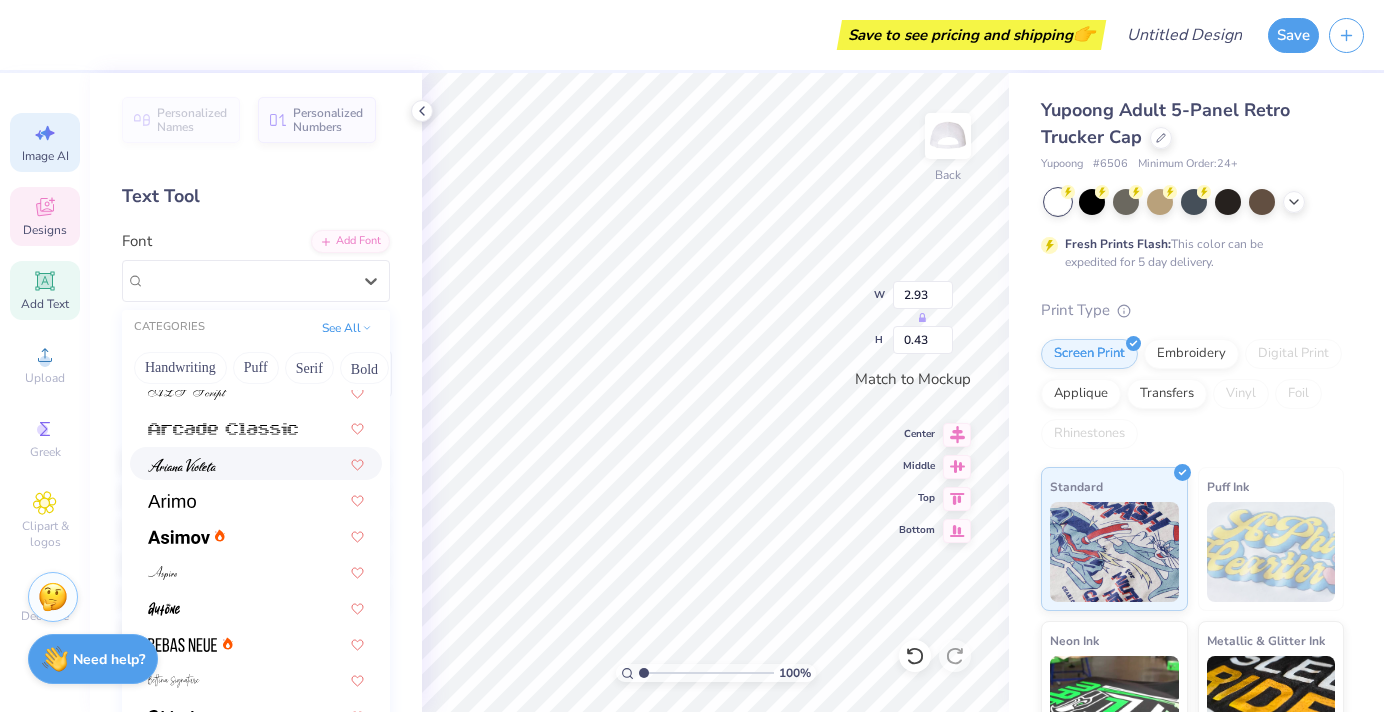click 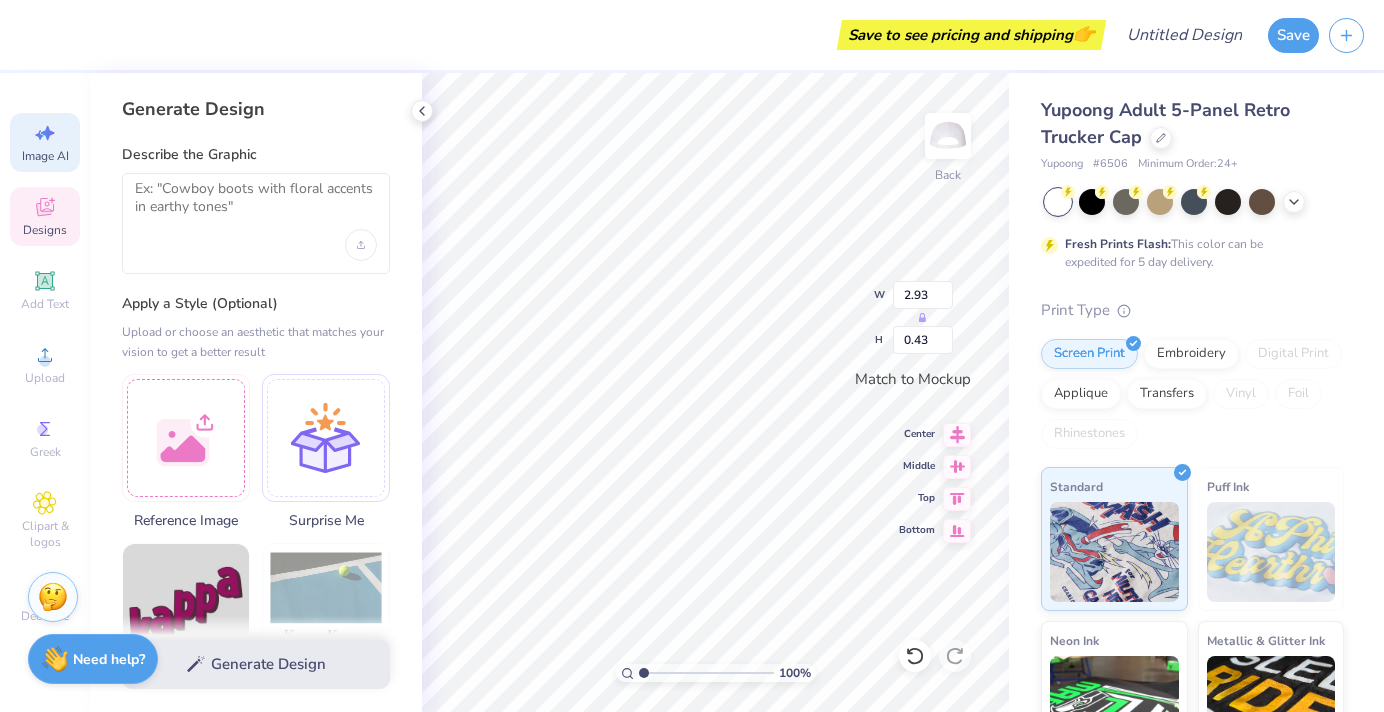 click 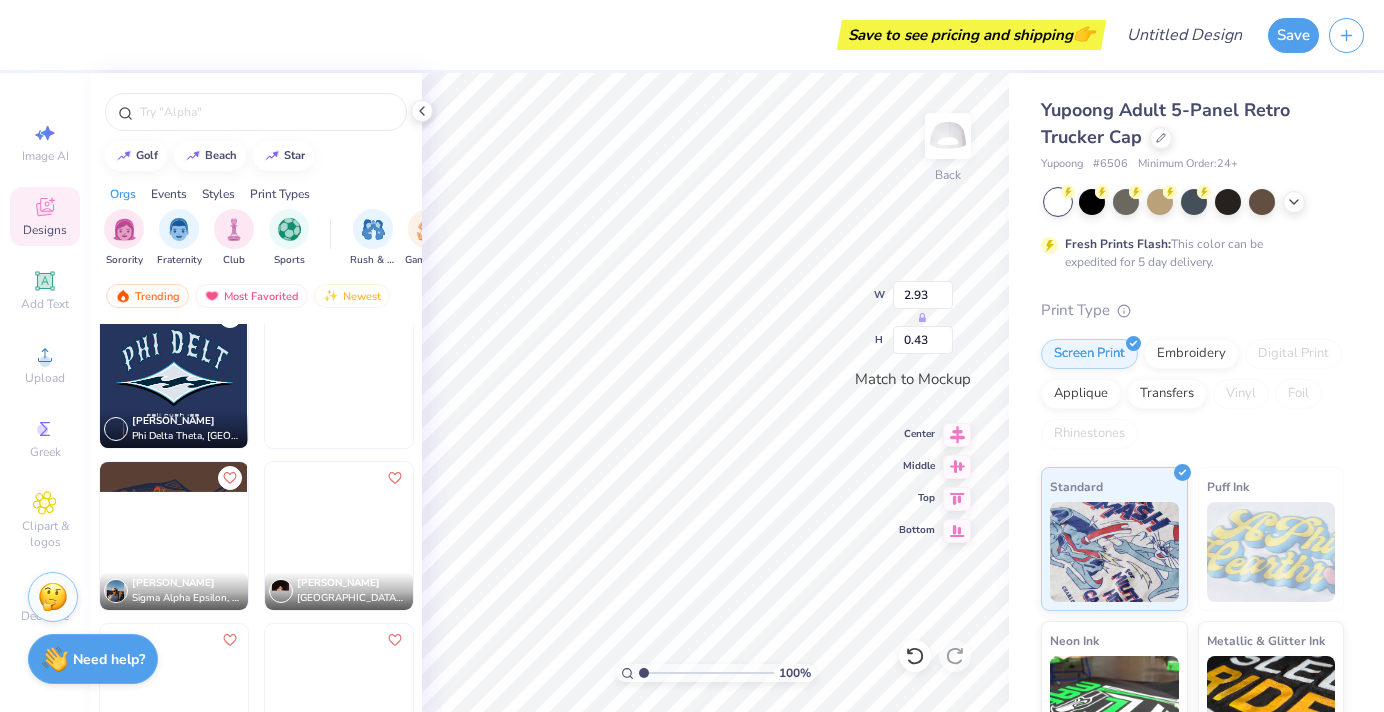 scroll, scrollTop: 7466, scrollLeft: 0, axis: vertical 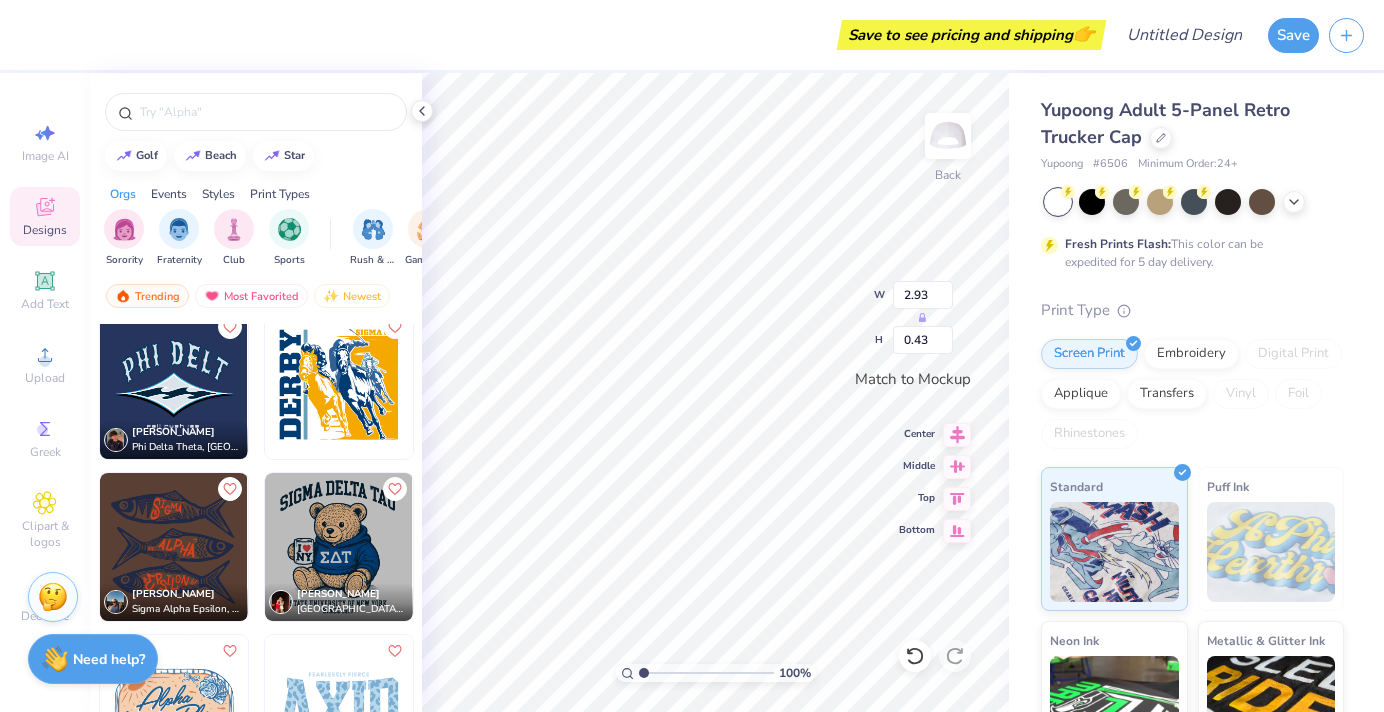 click at bounding box center (174, 385) 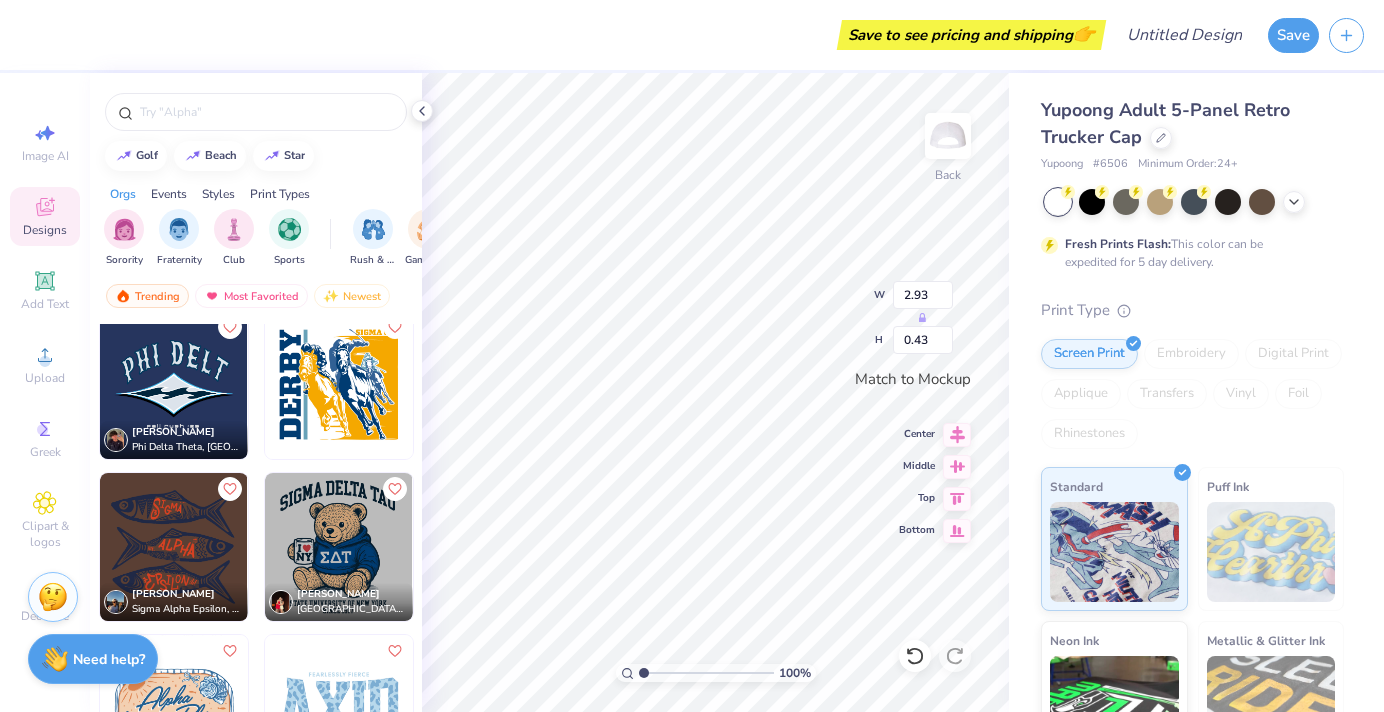type on "2.66" 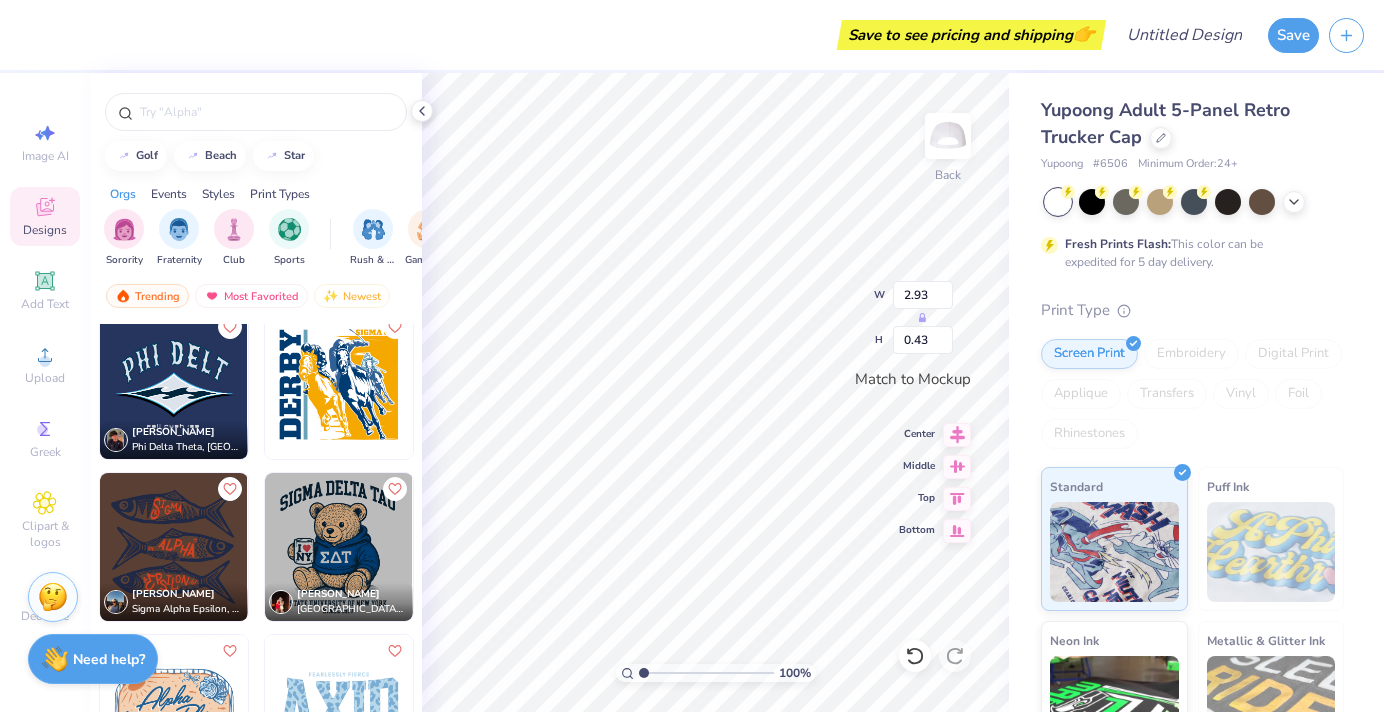 type on "1.98" 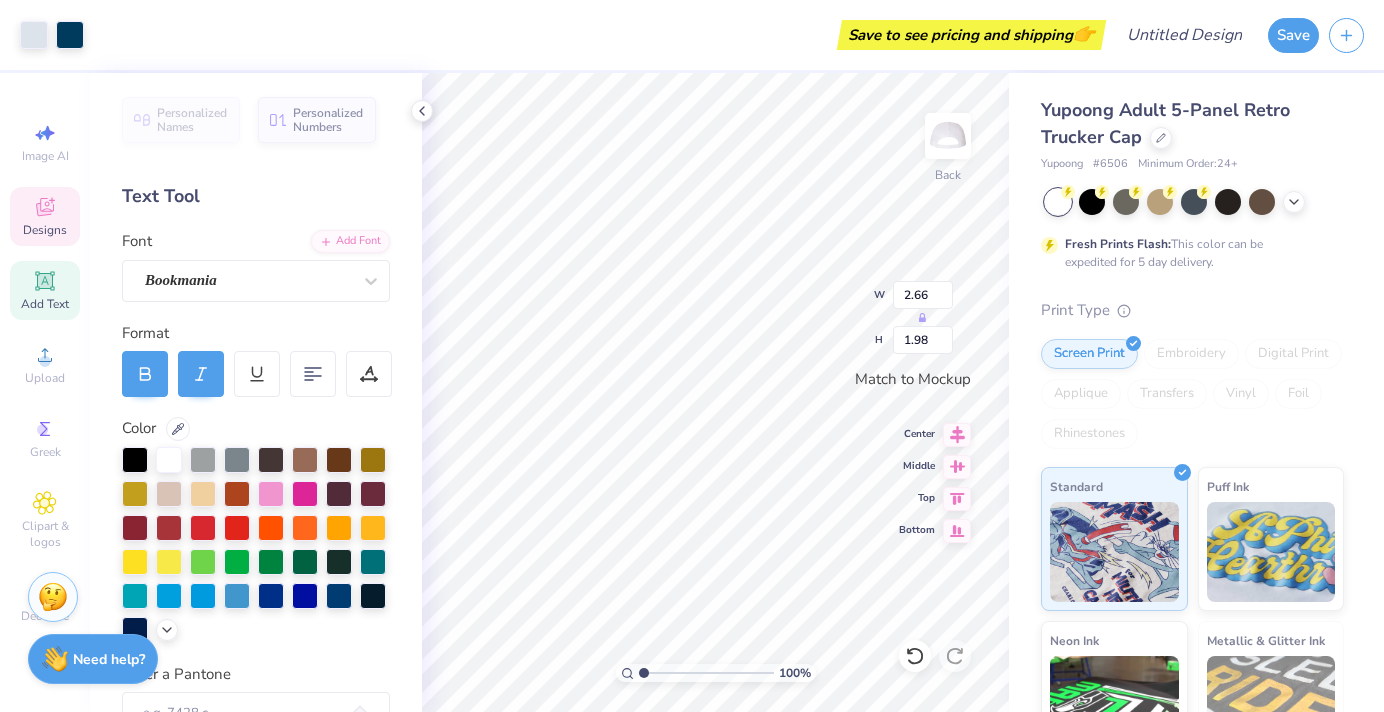 type on "1.35" 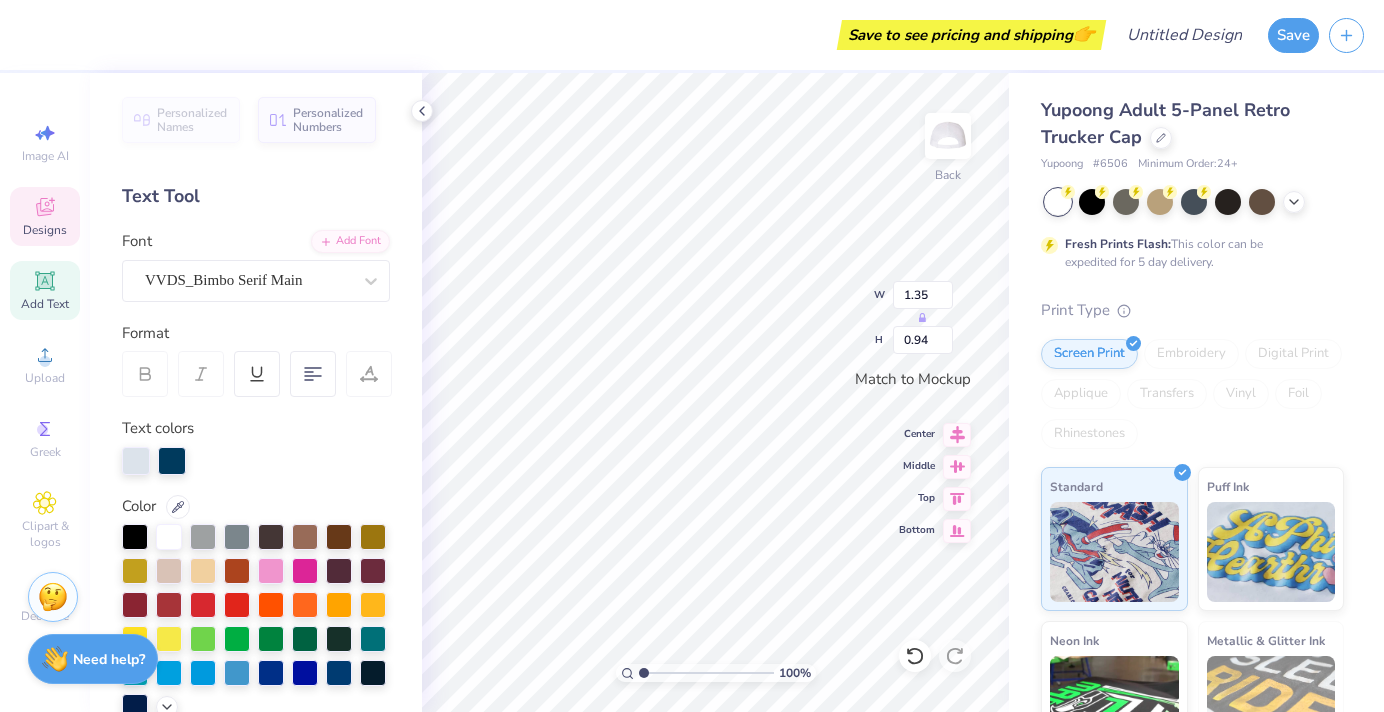 type on "0.90" 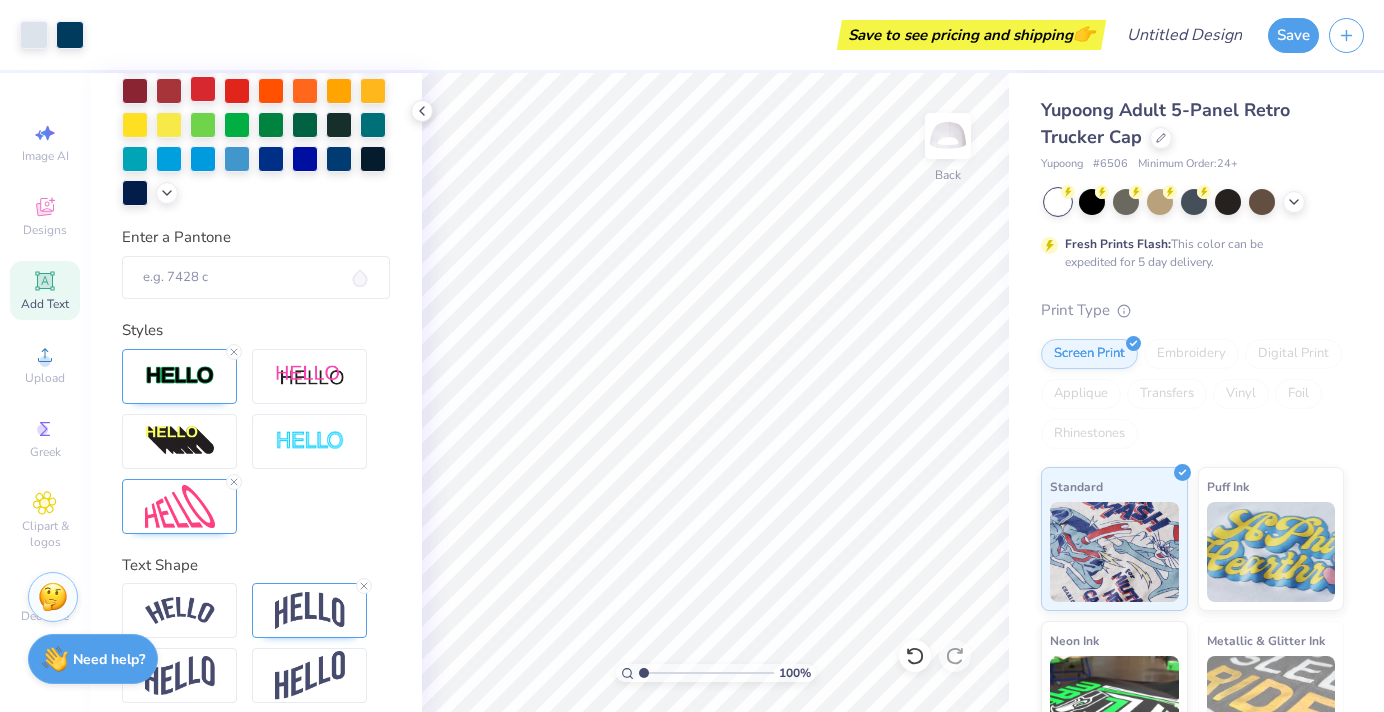 scroll, scrollTop: 528, scrollLeft: 0, axis: vertical 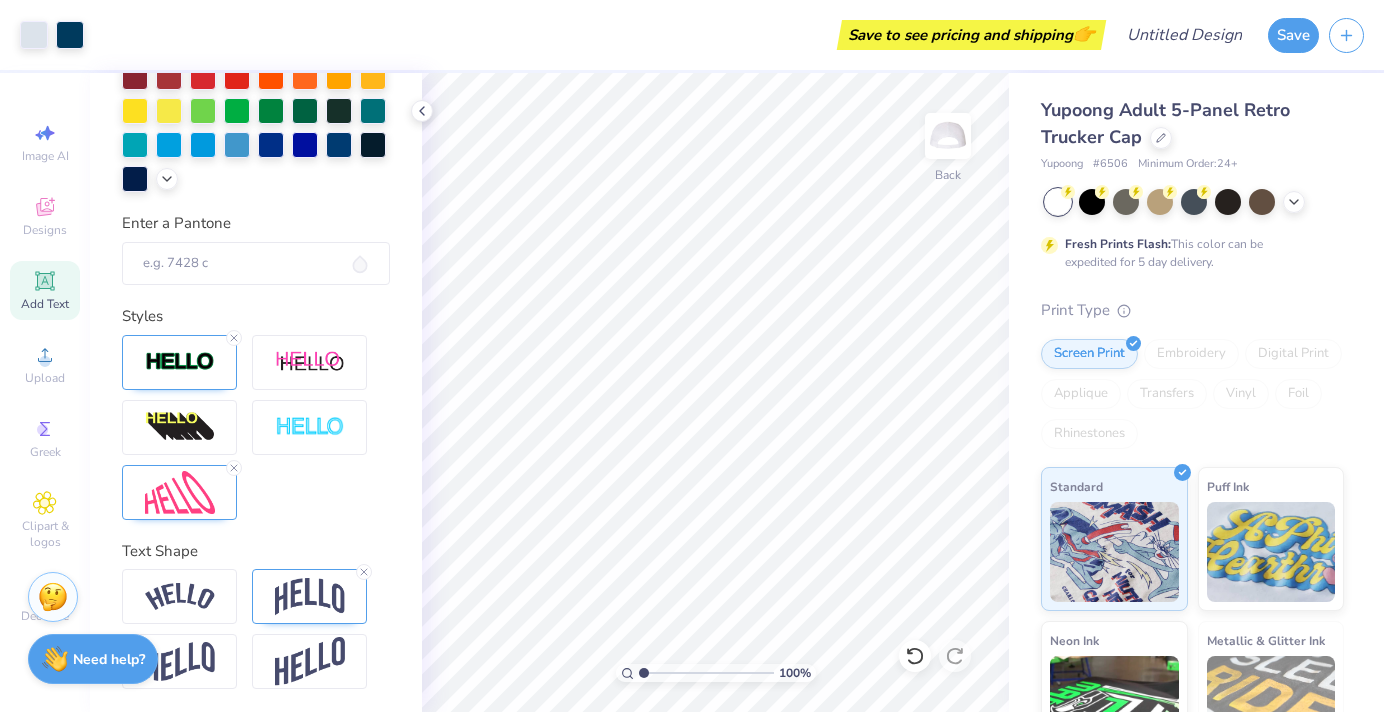 click at bounding box center [256, 427] 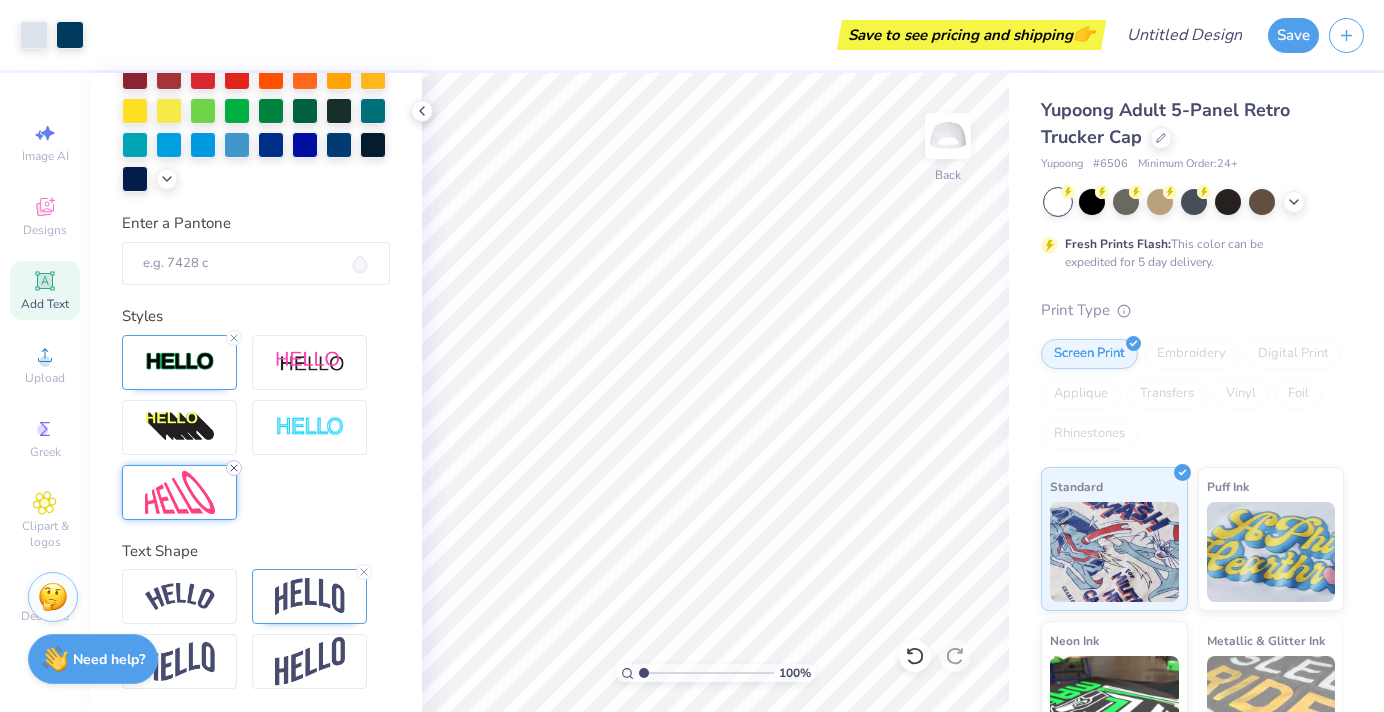 click at bounding box center [234, 468] 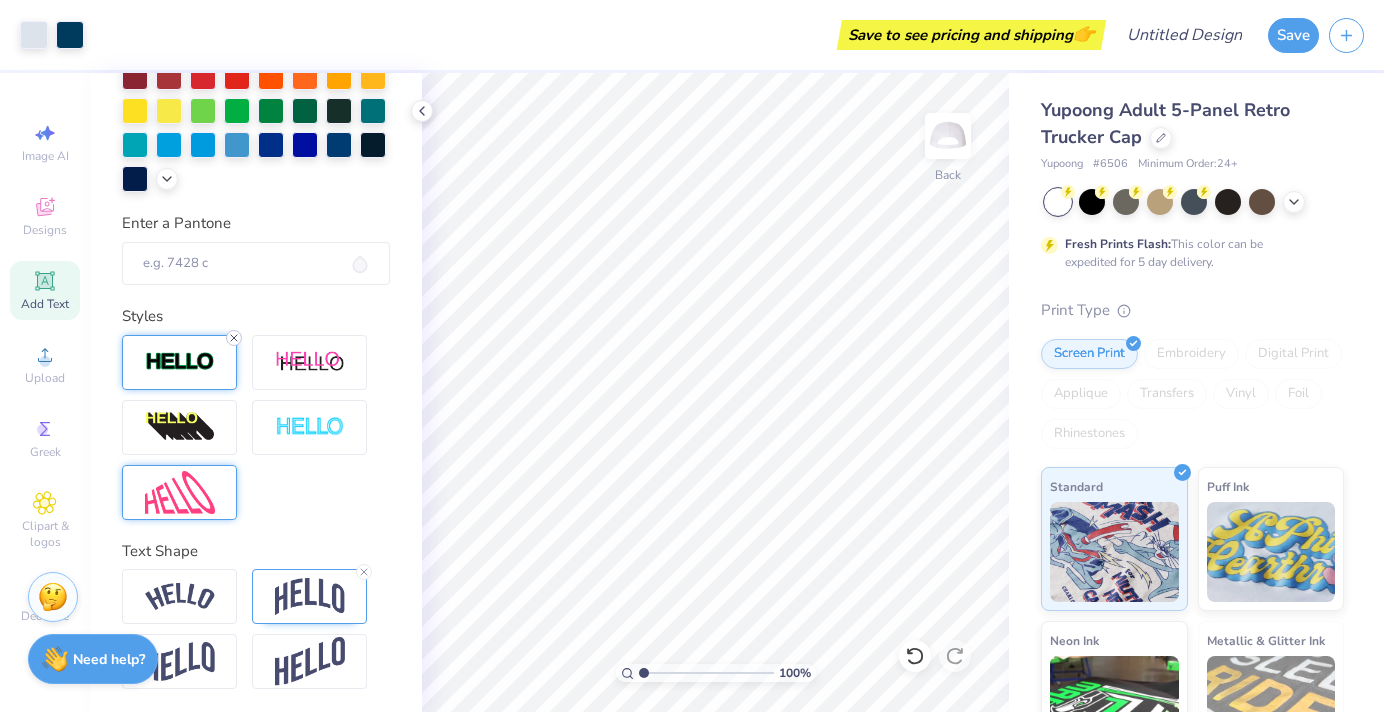 click 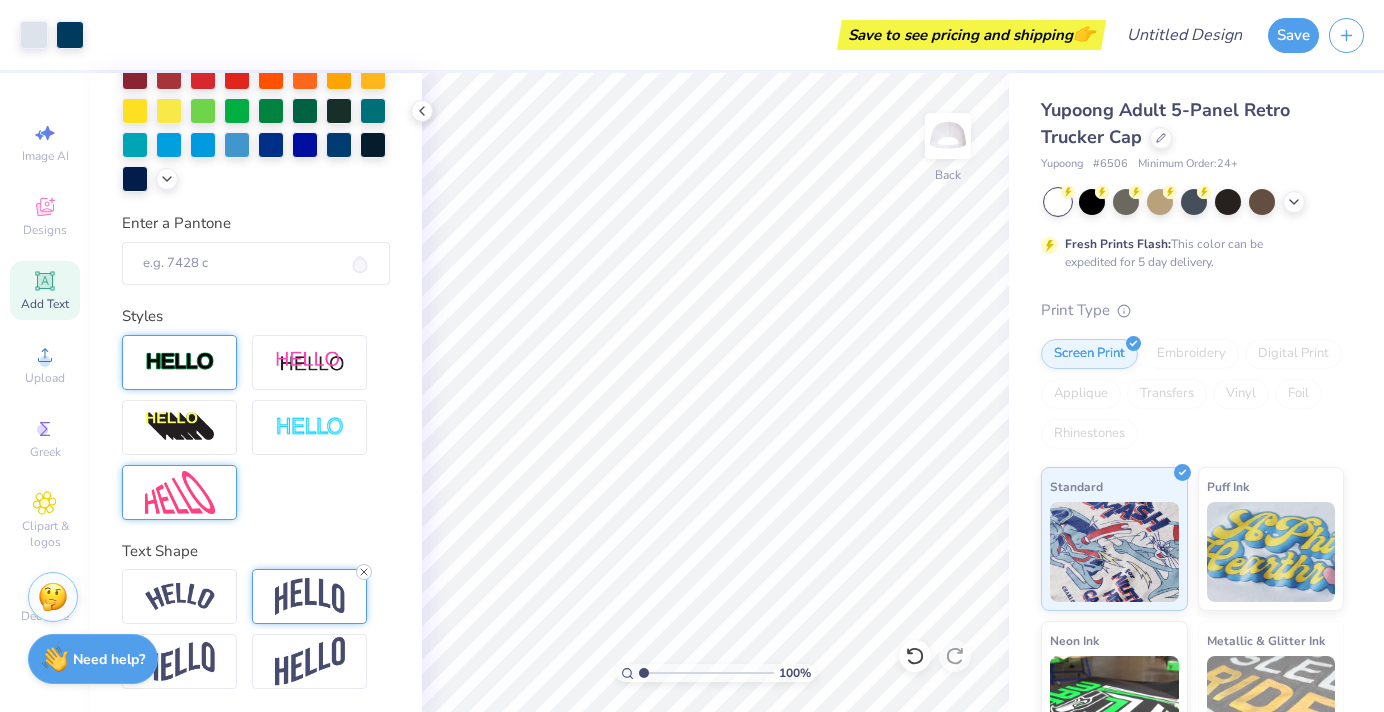 click 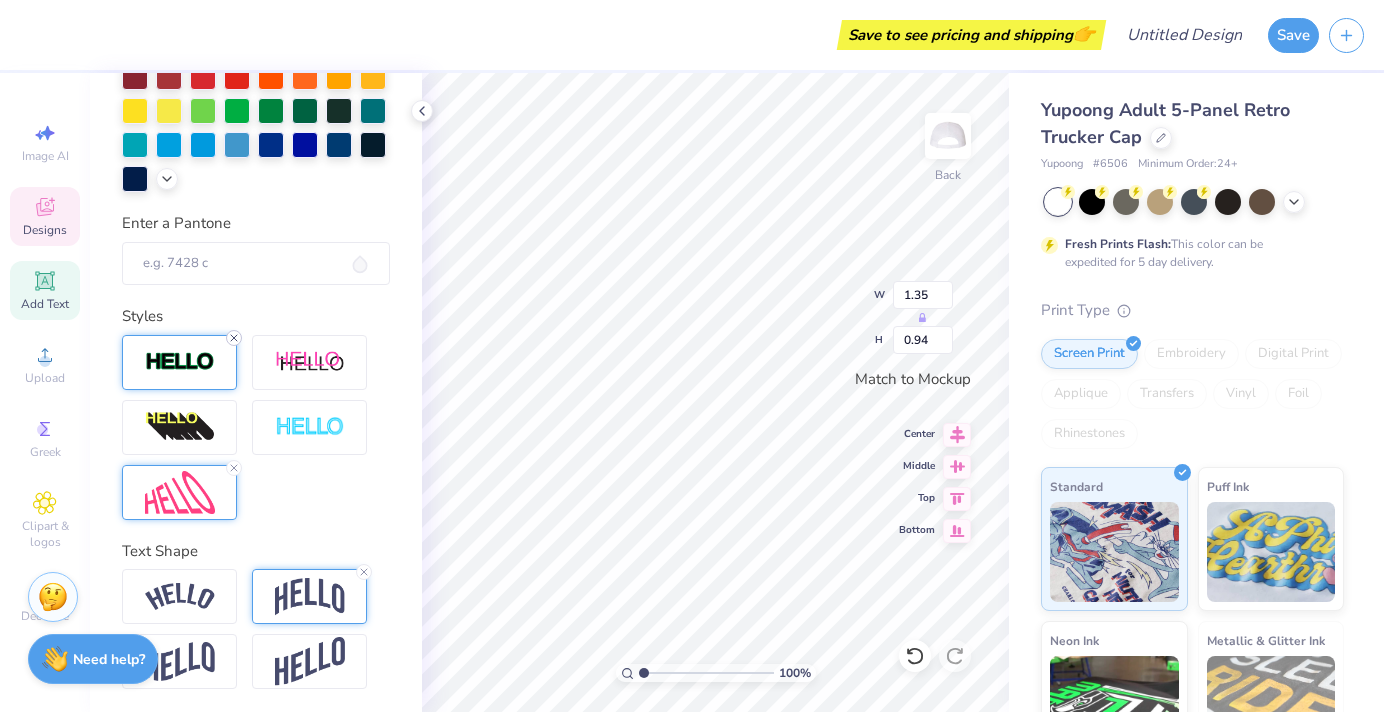 click 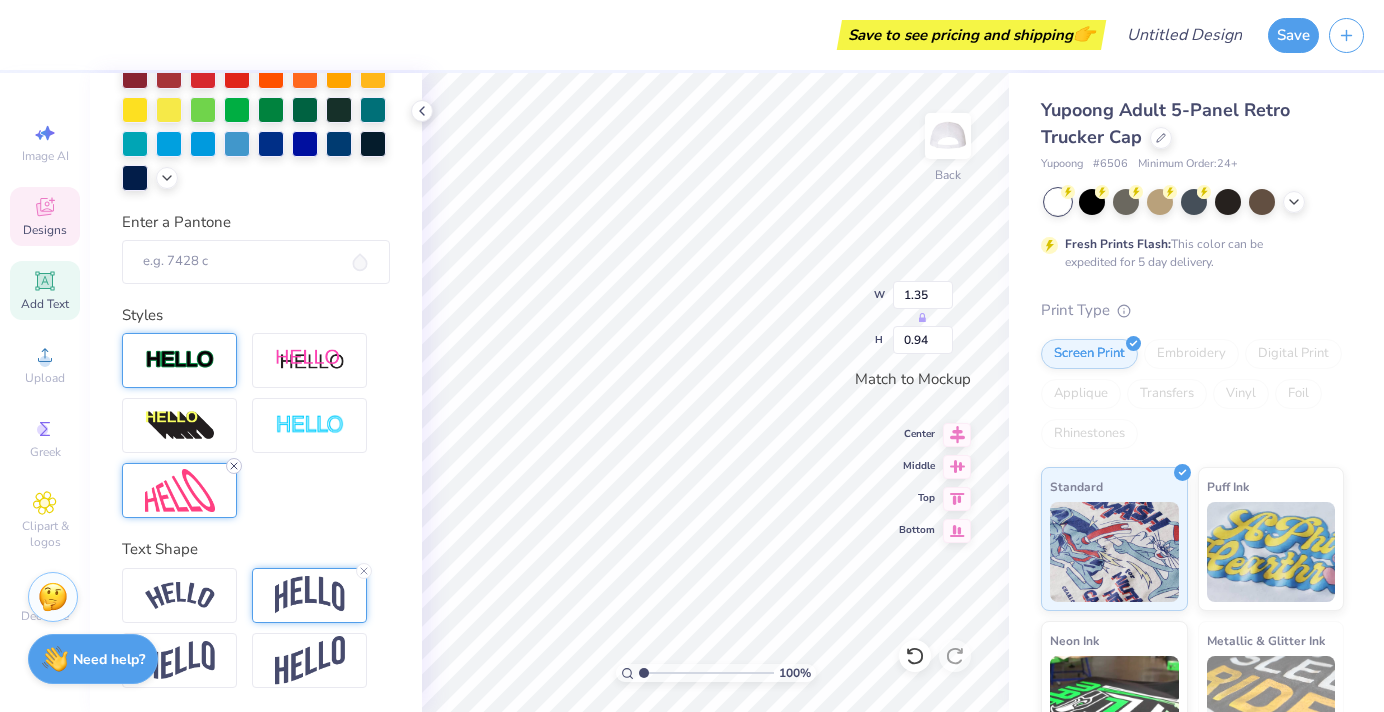 type on "1.33" 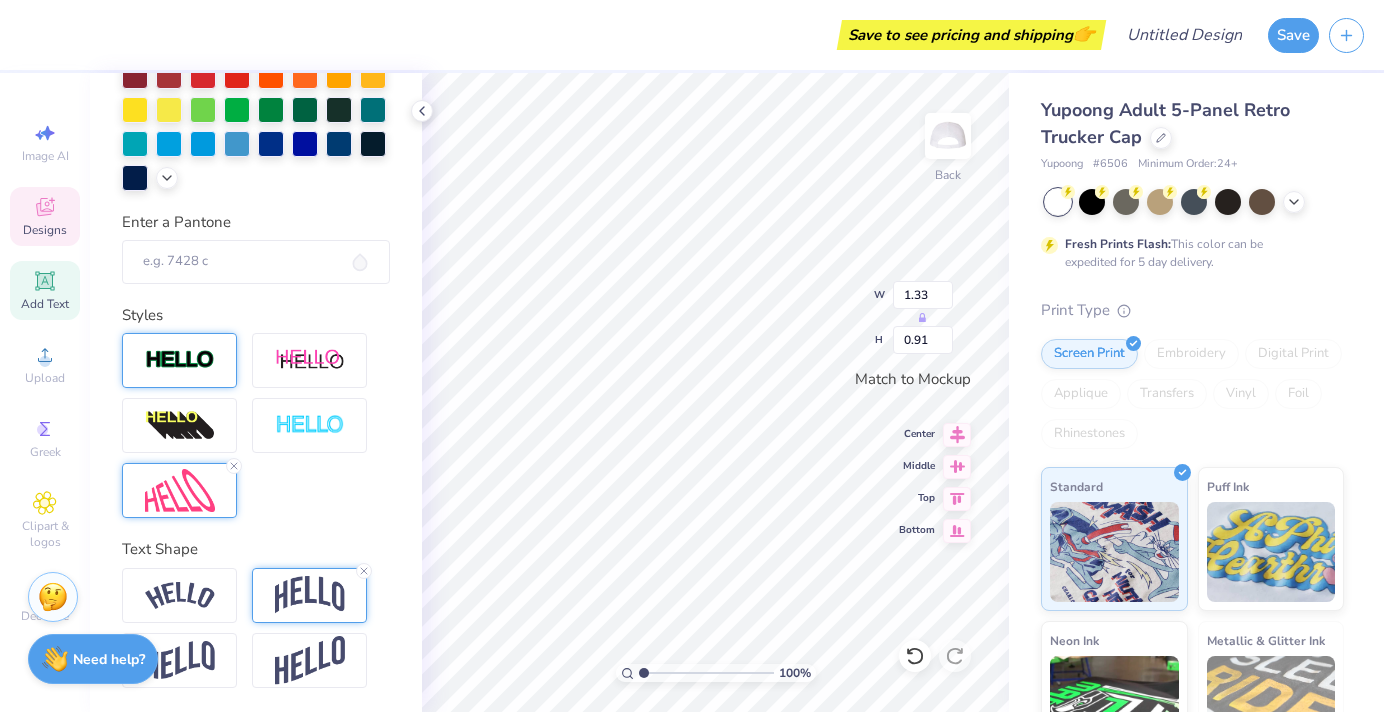 scroll, scrollTop: 451, scrollLeft: 0, axis: vertical 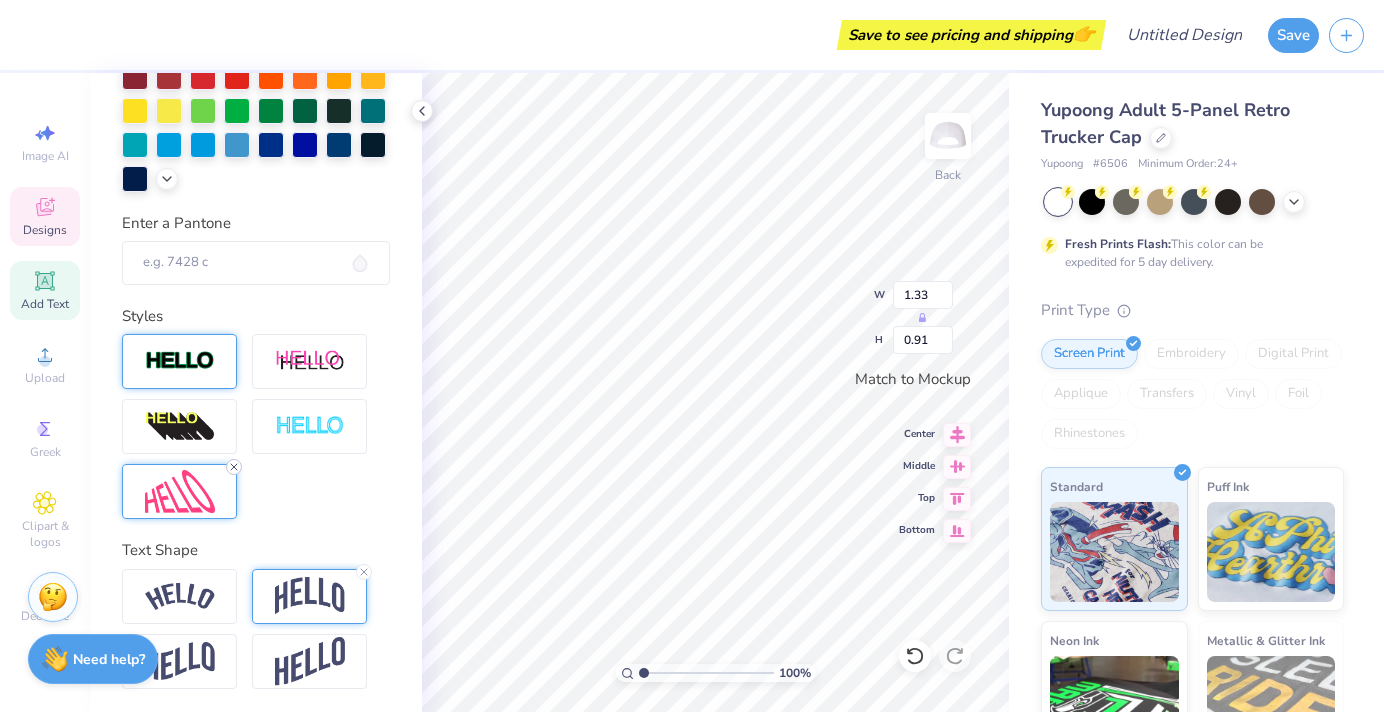 click 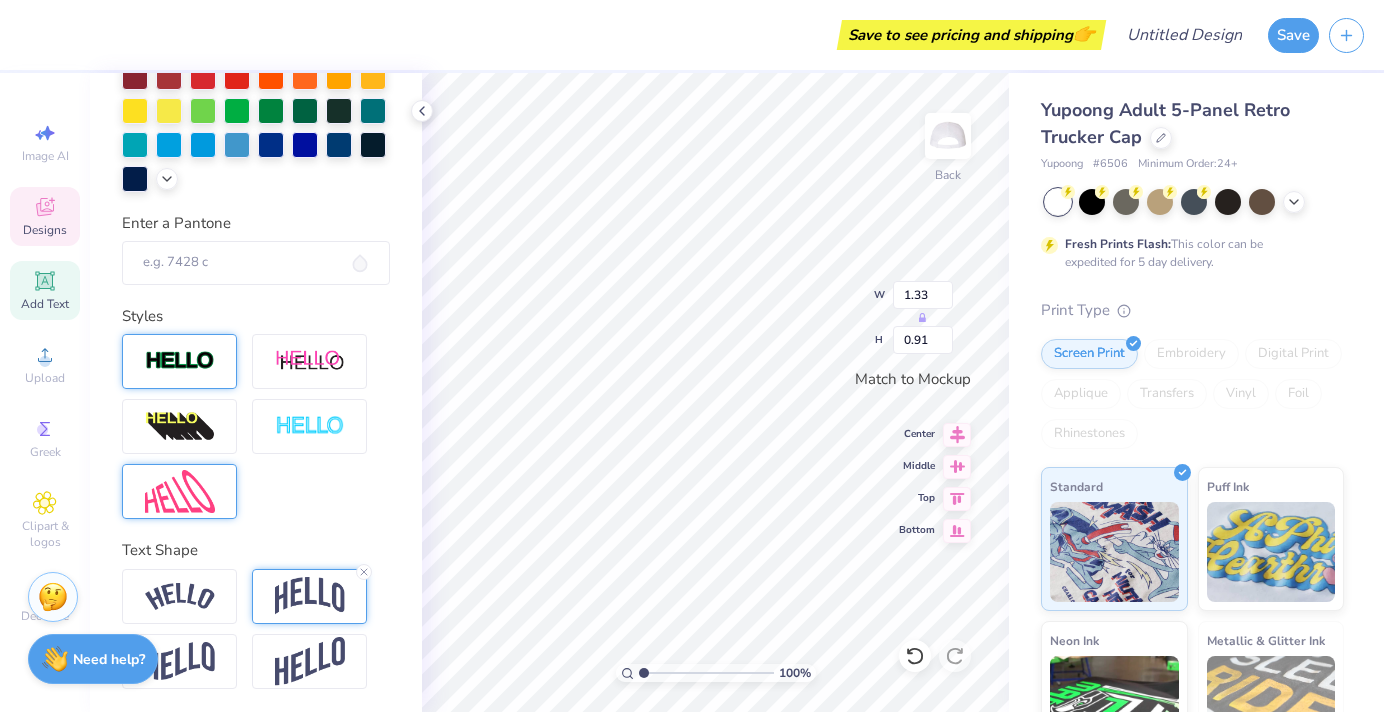 type on "1.47" 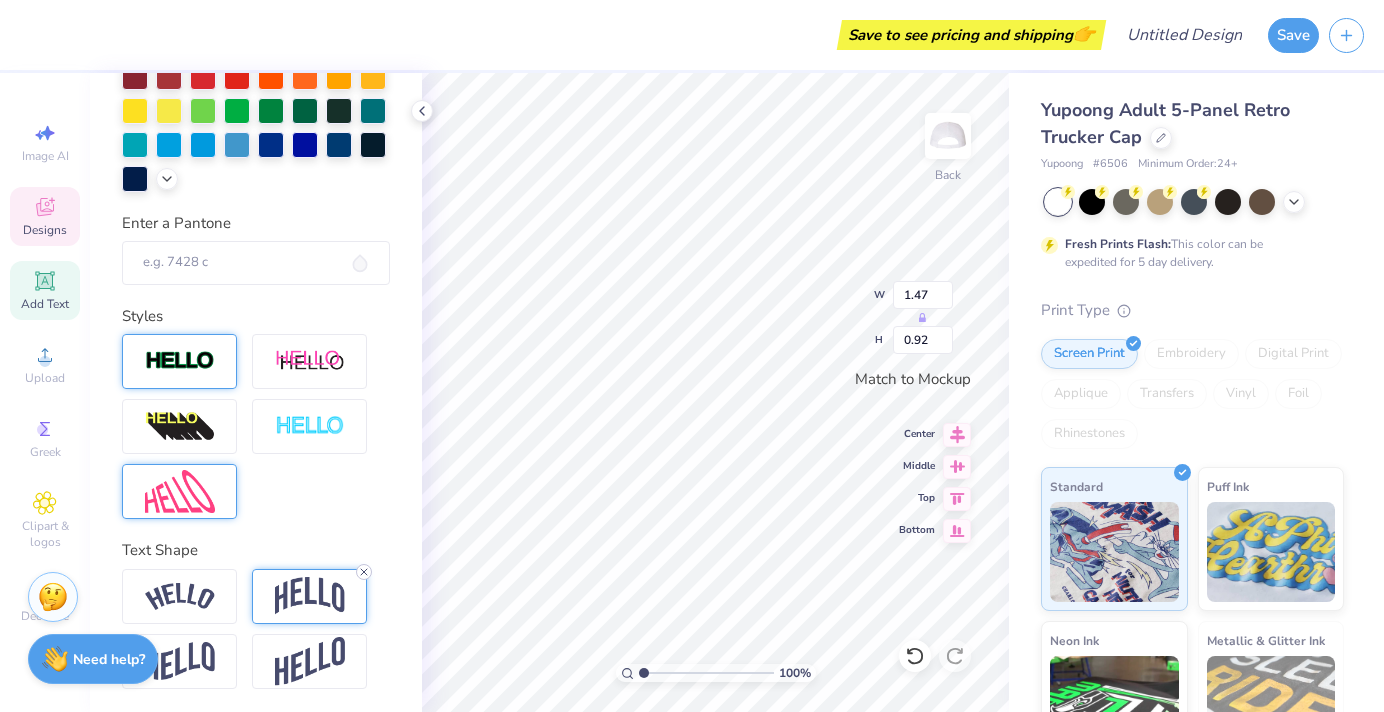 click 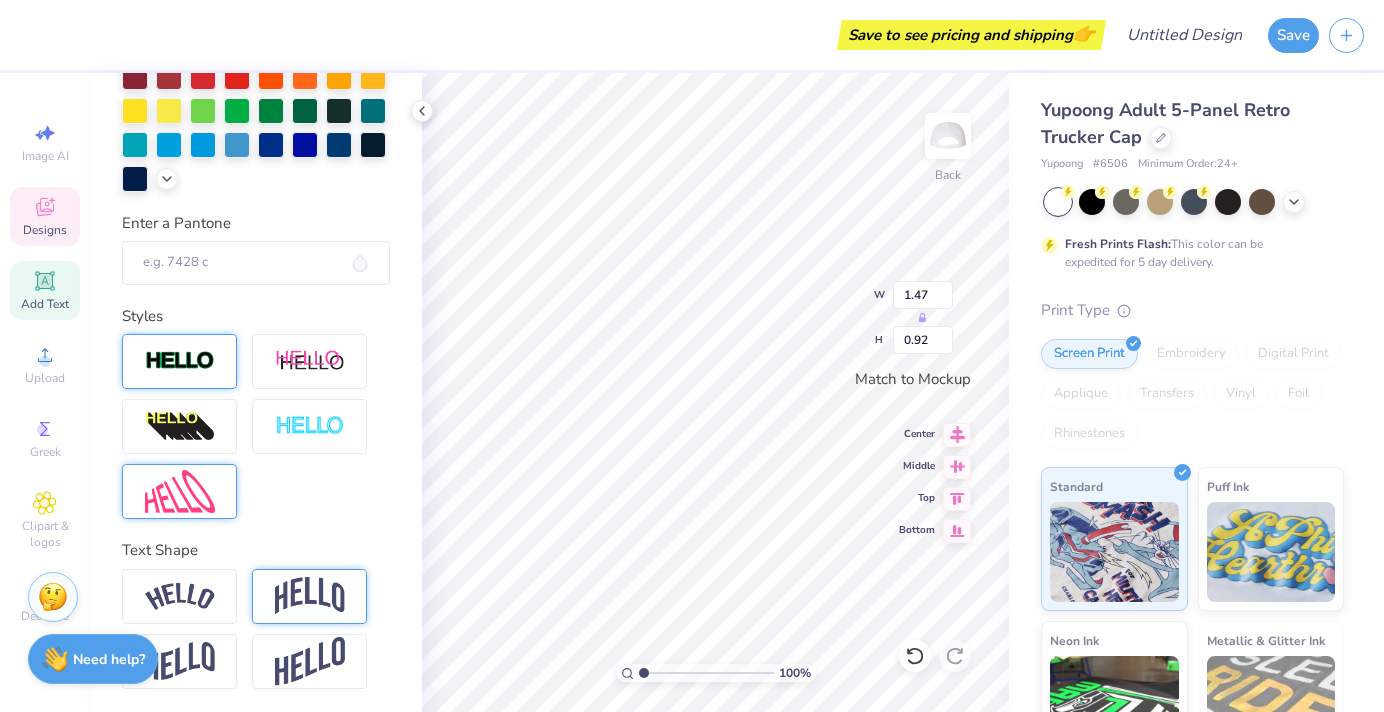 type on "0.95" 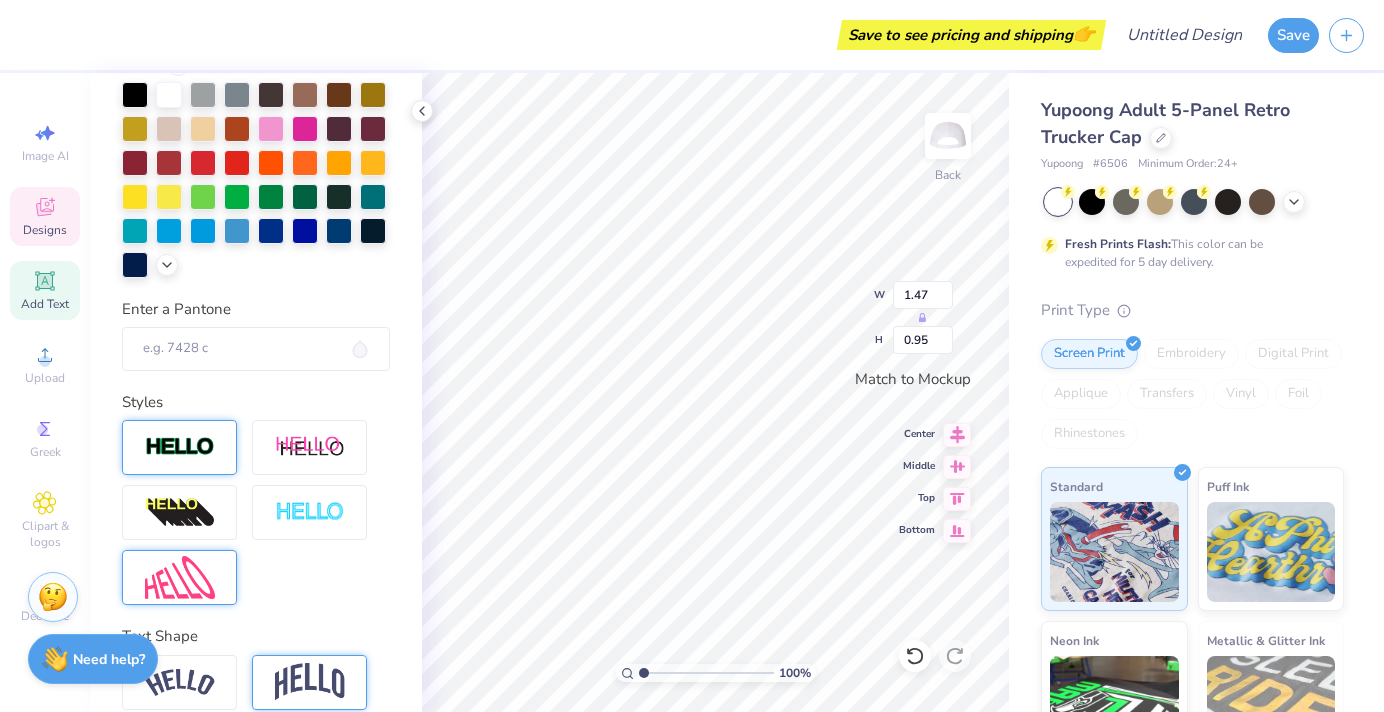 scroll, scrollTop: 353, scrollLeft: 0, axis: vertical 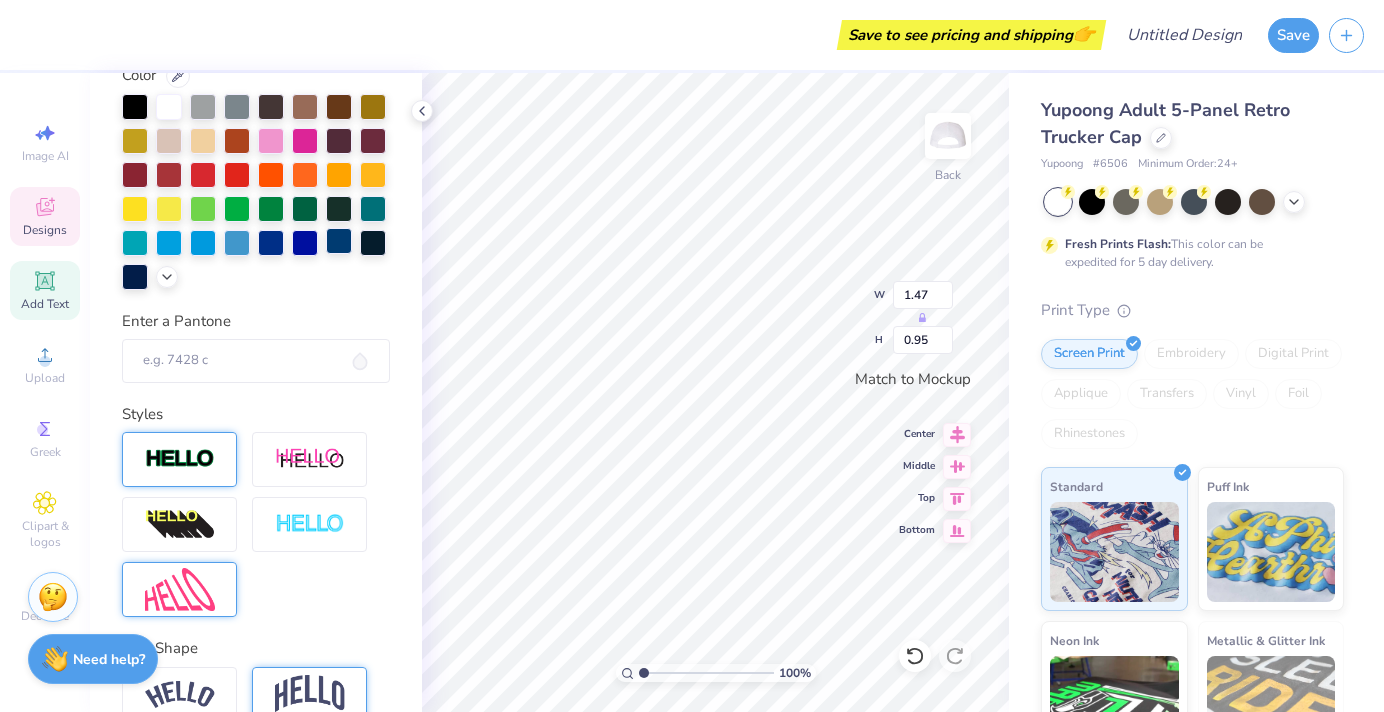 click at bounding box center [339, 241] 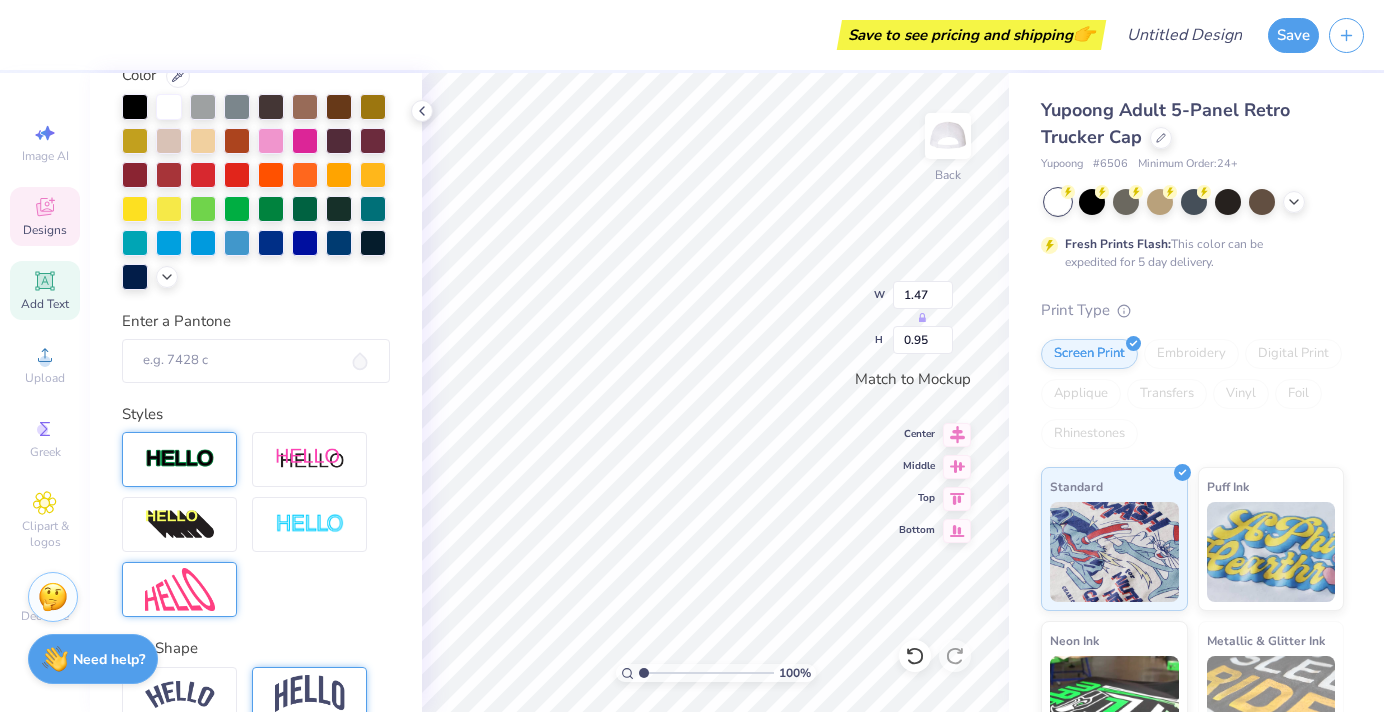 type on "1.41" 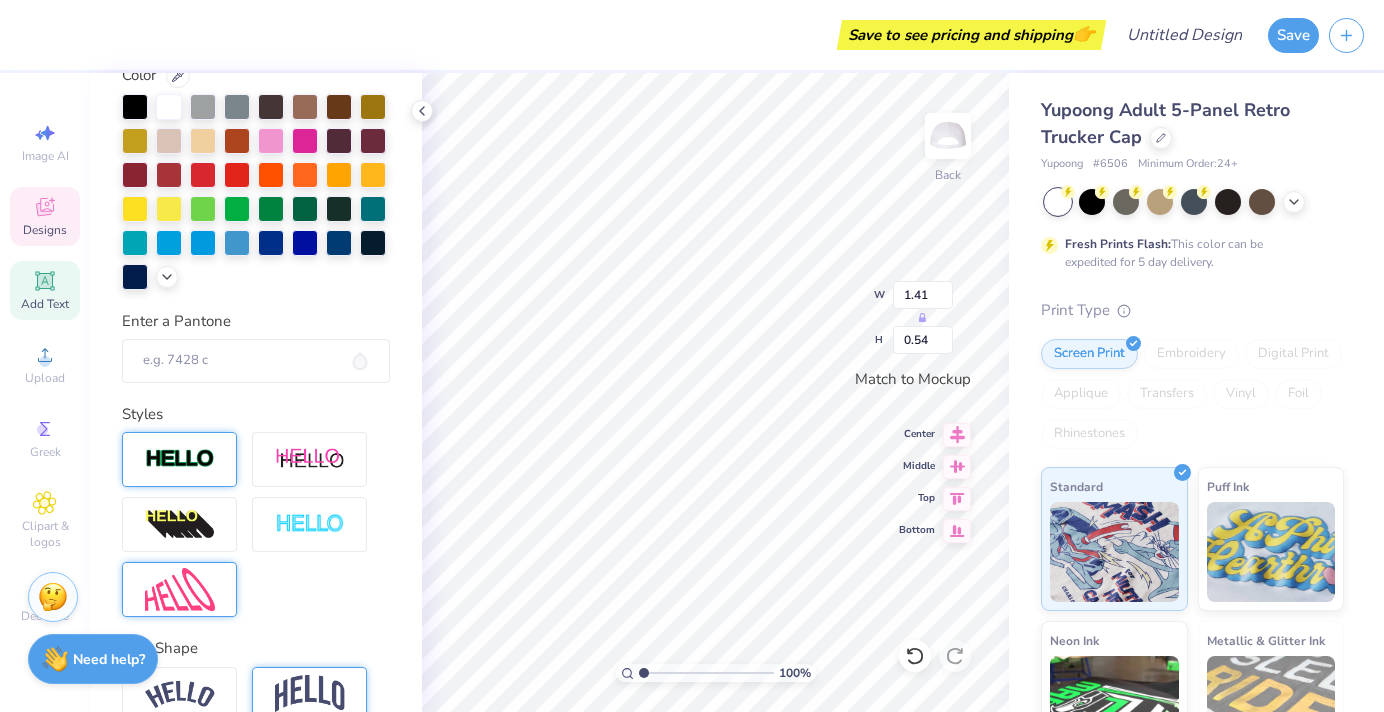 type on "2.39" 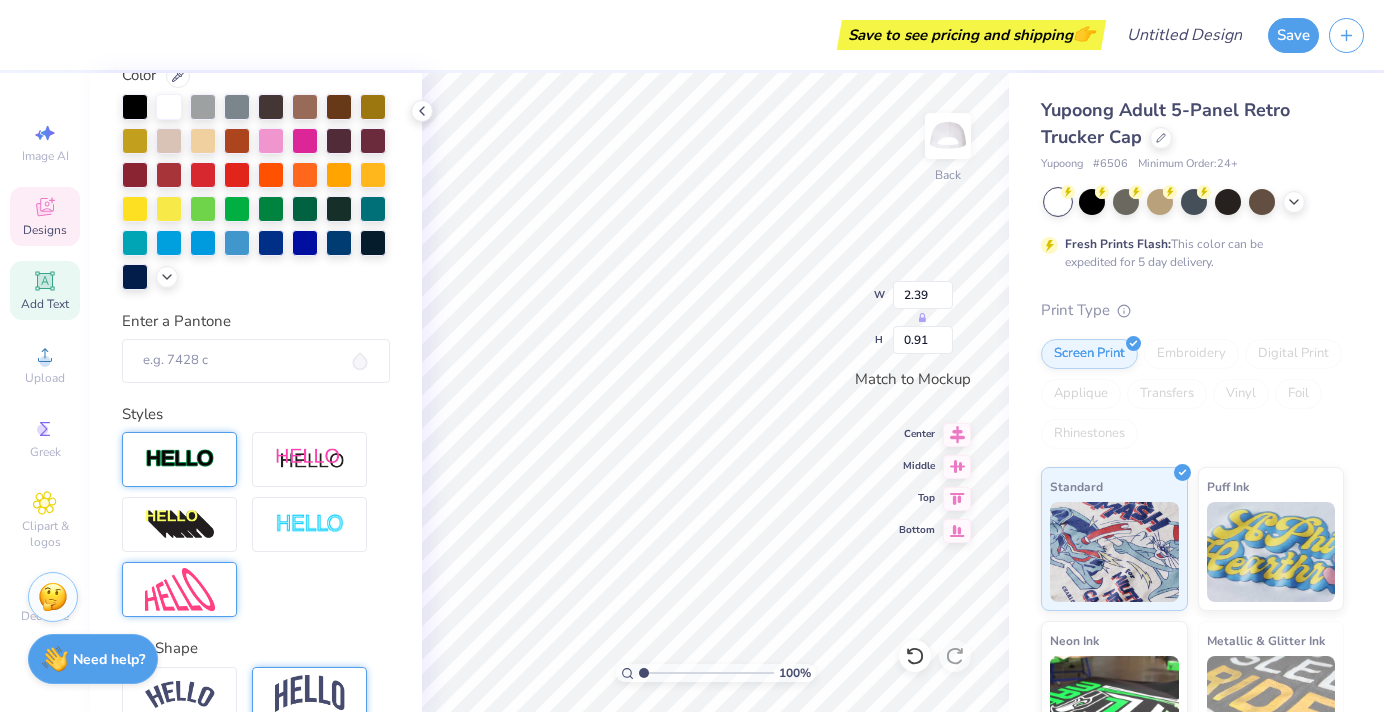 scroll, scrollTop: 0, scrollLeft: 1, axis: horizontal 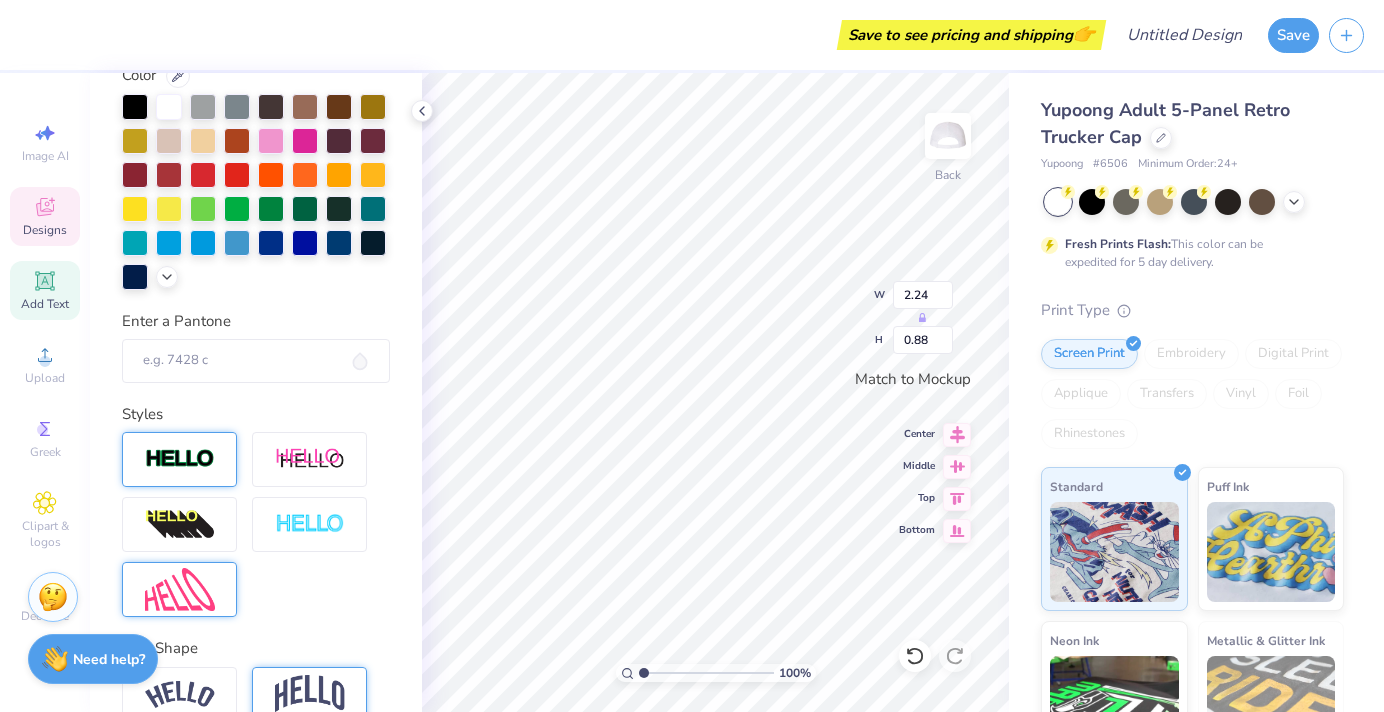 type on "2.80" 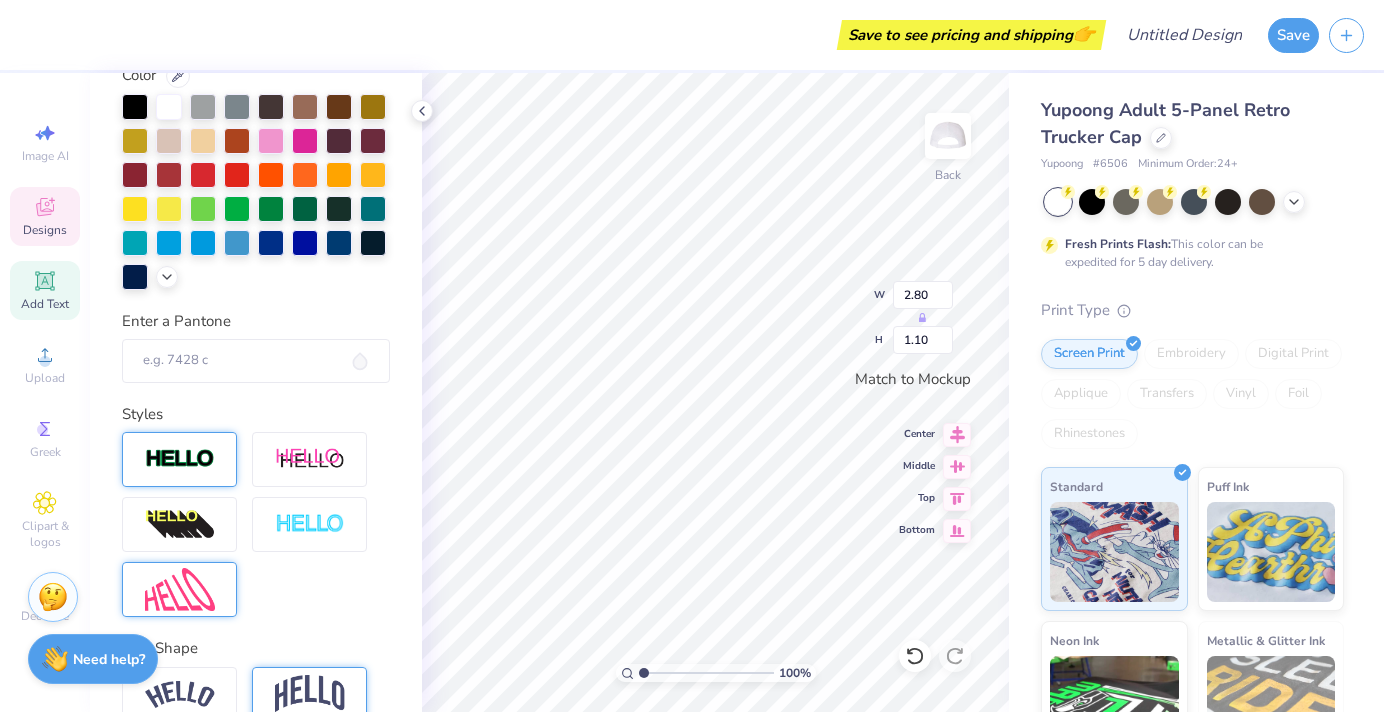 scroll, scrollTop: 0, scrollLeft: 0, axis: both 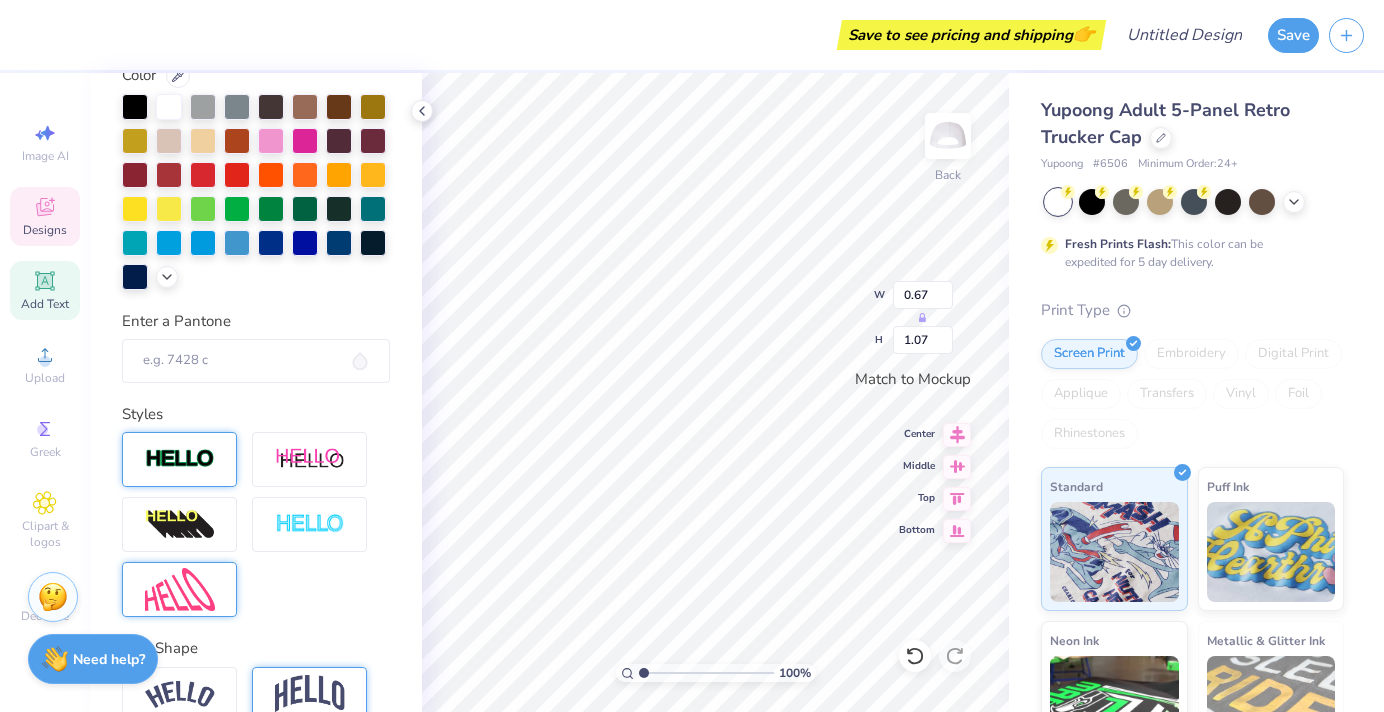 type on "P" 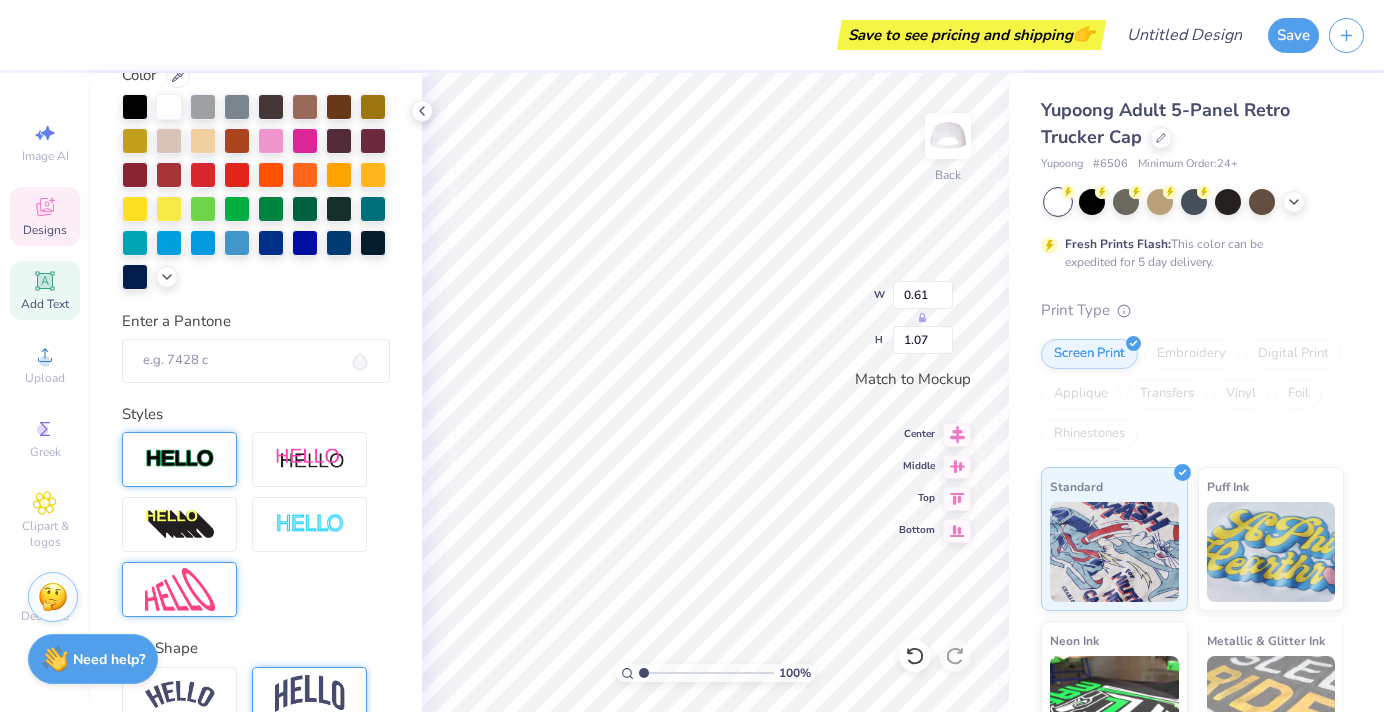 type on "0.67" 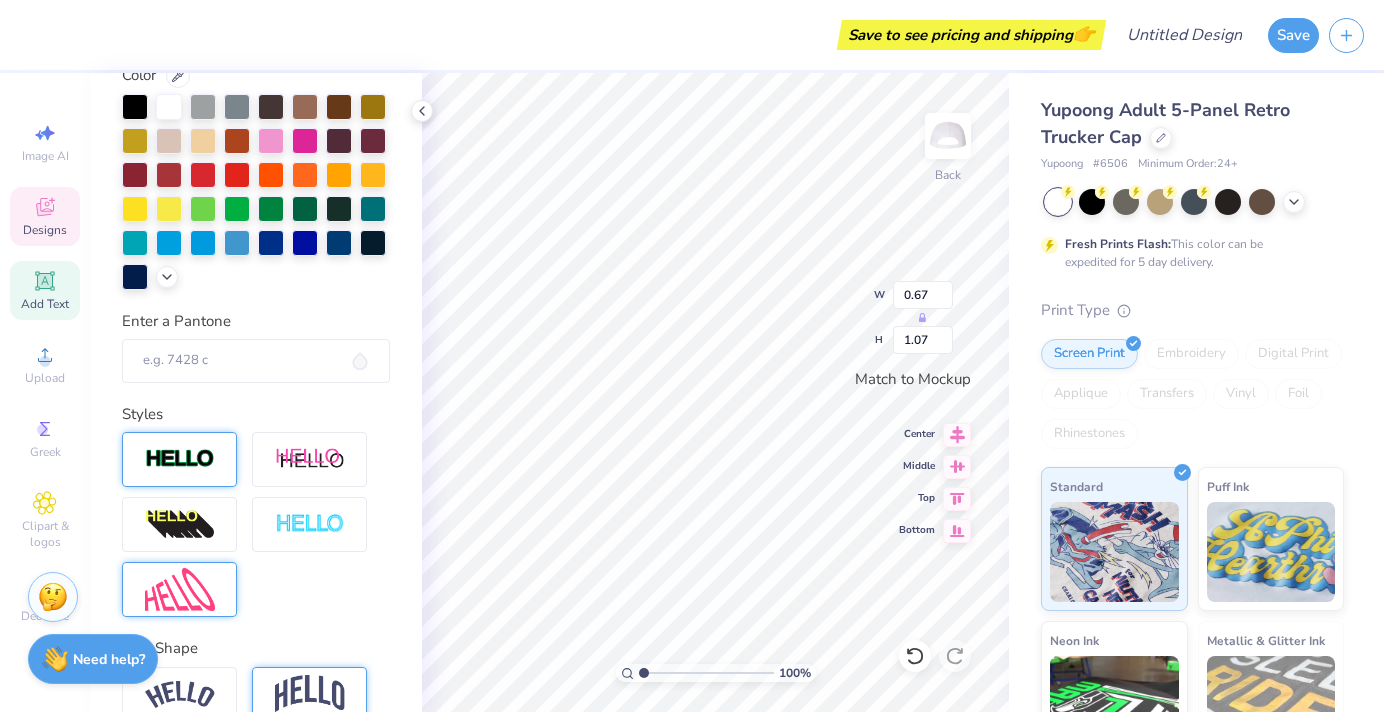 scroll, scrollTop: 0, scrollLeft: 4, axis: horizontal 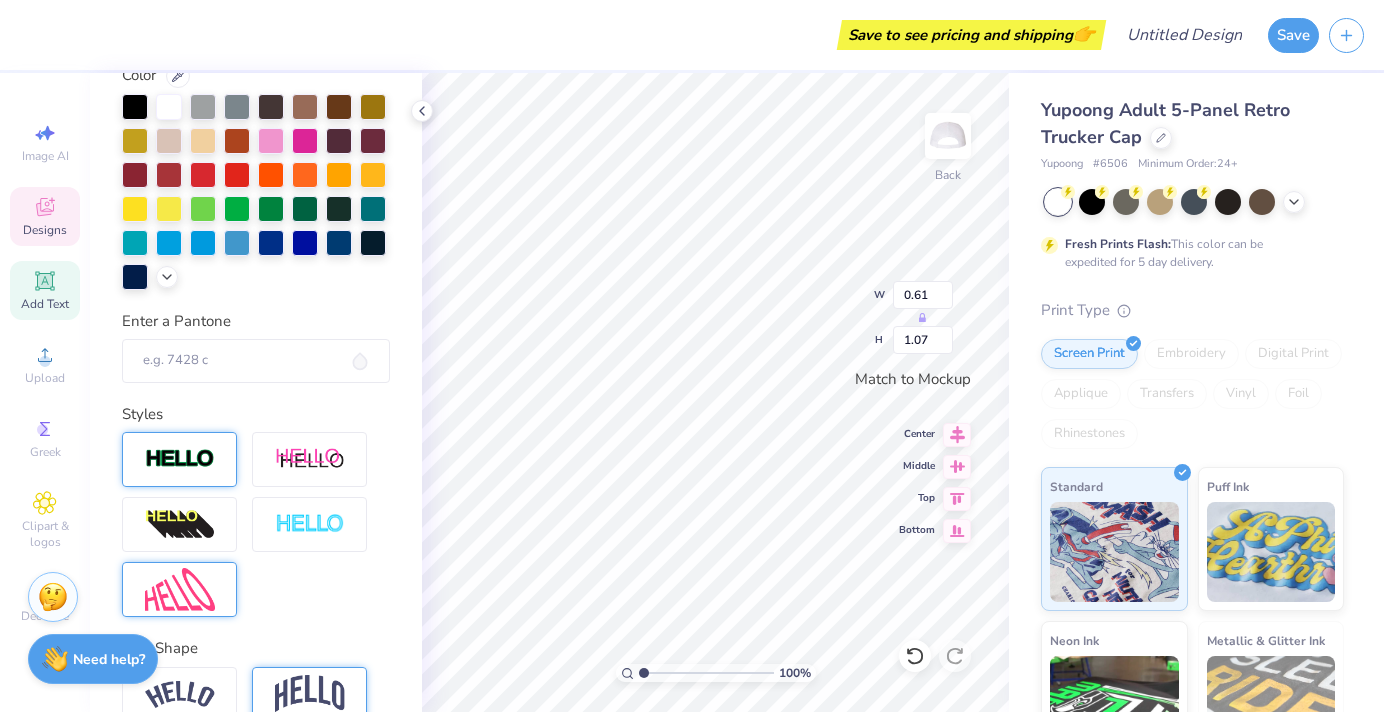 type on "0.36" 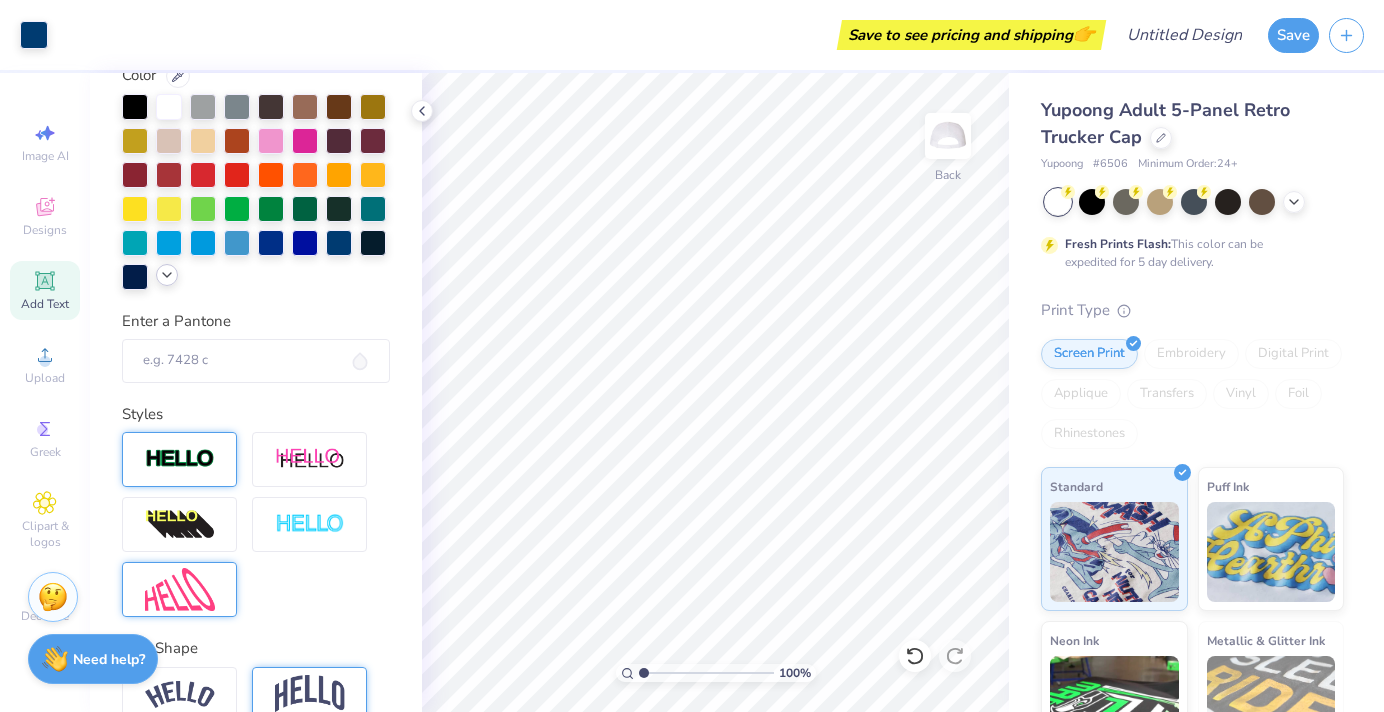 drag, startPoint x: 53, startPoint y: 275, endPoint x: 157, endPoint y: 279, distance: 104.0769 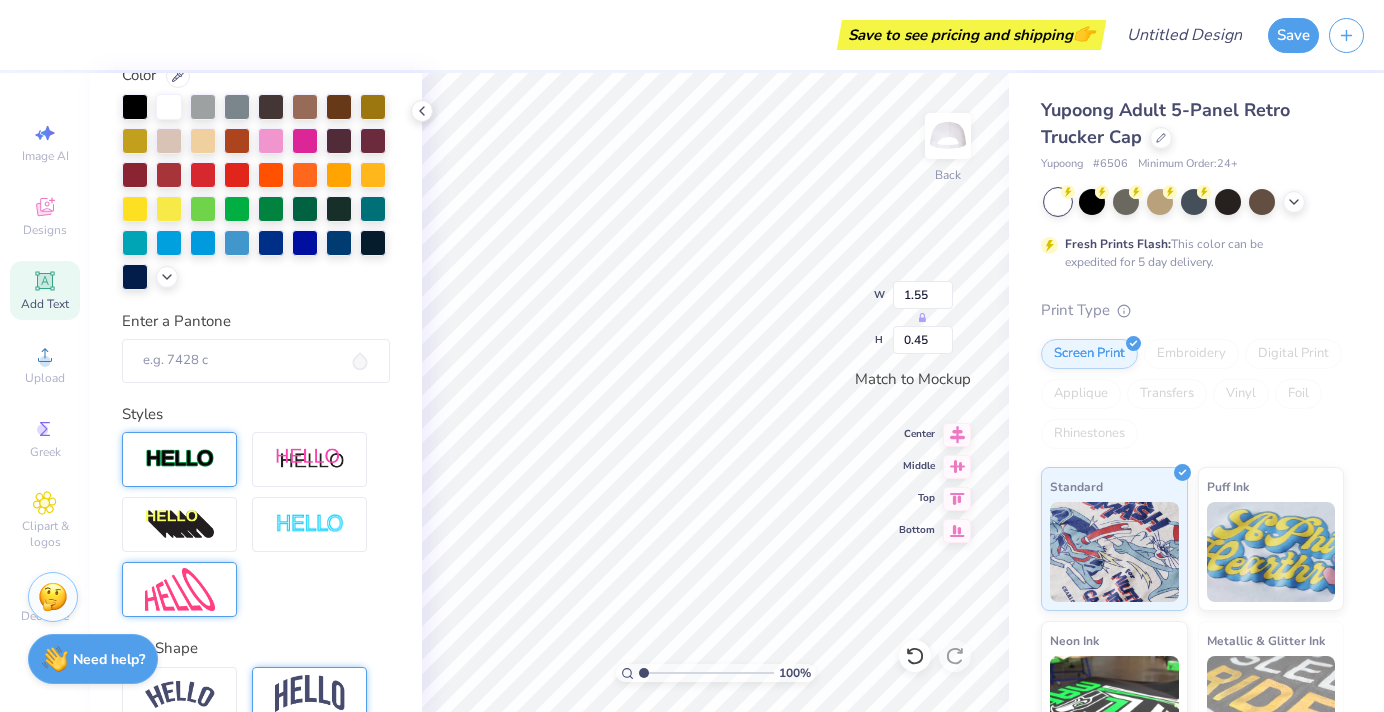 scroll, scrollTop: 0, scrollLeft: 5, axis: horizontal 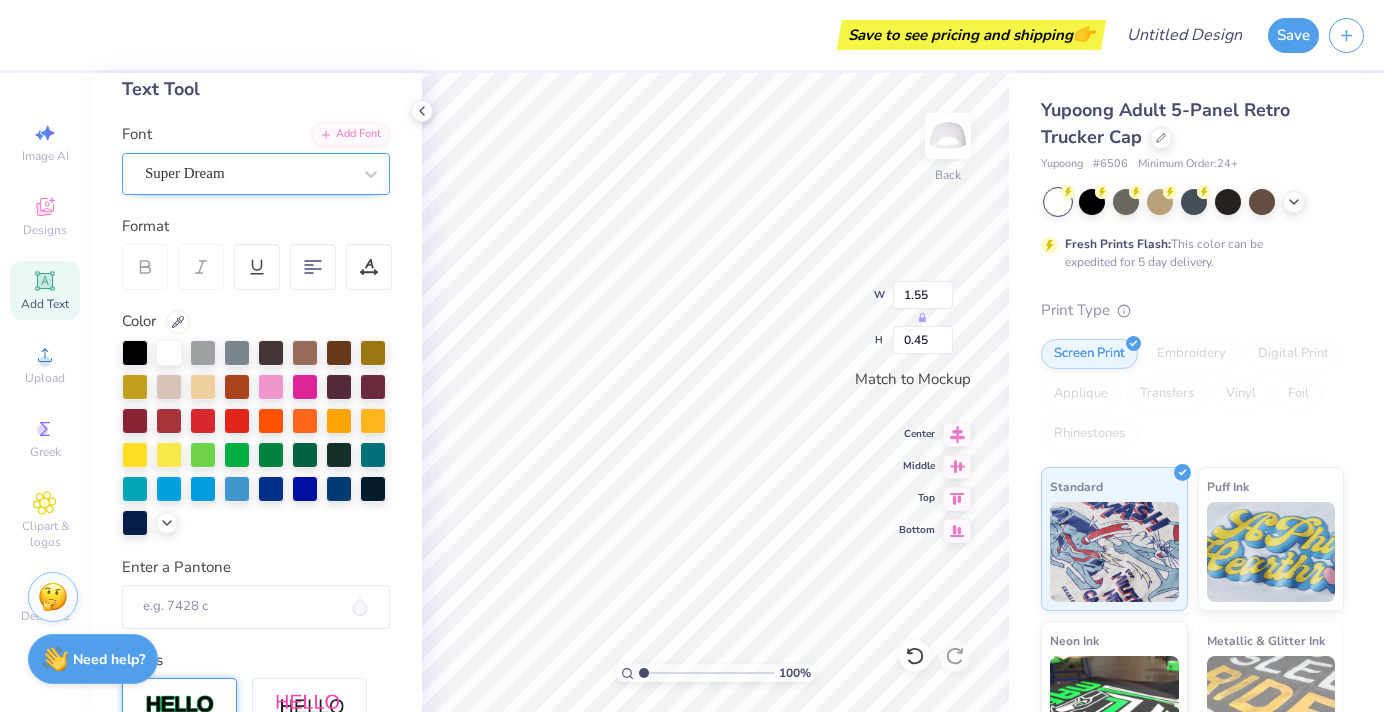 type on "made in [DATE]" 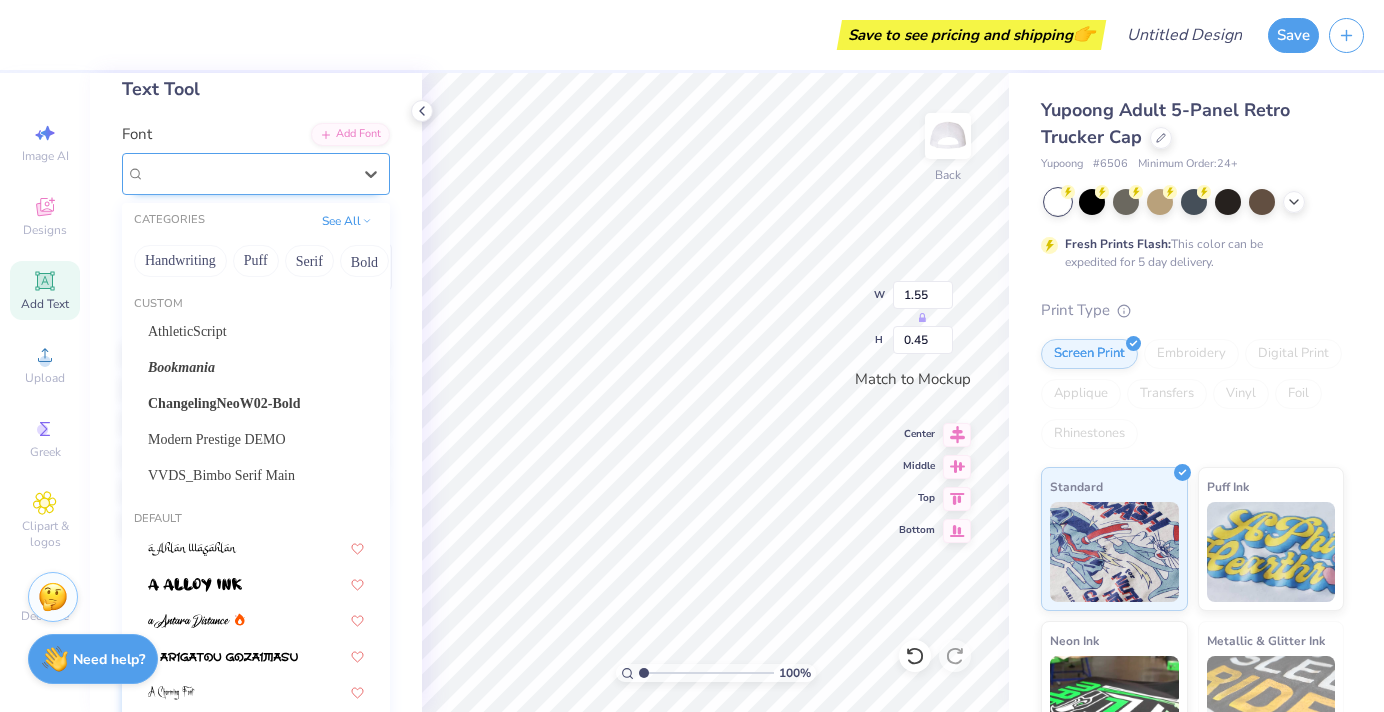 click on "Super Dream" at bounding box center (248, 173) 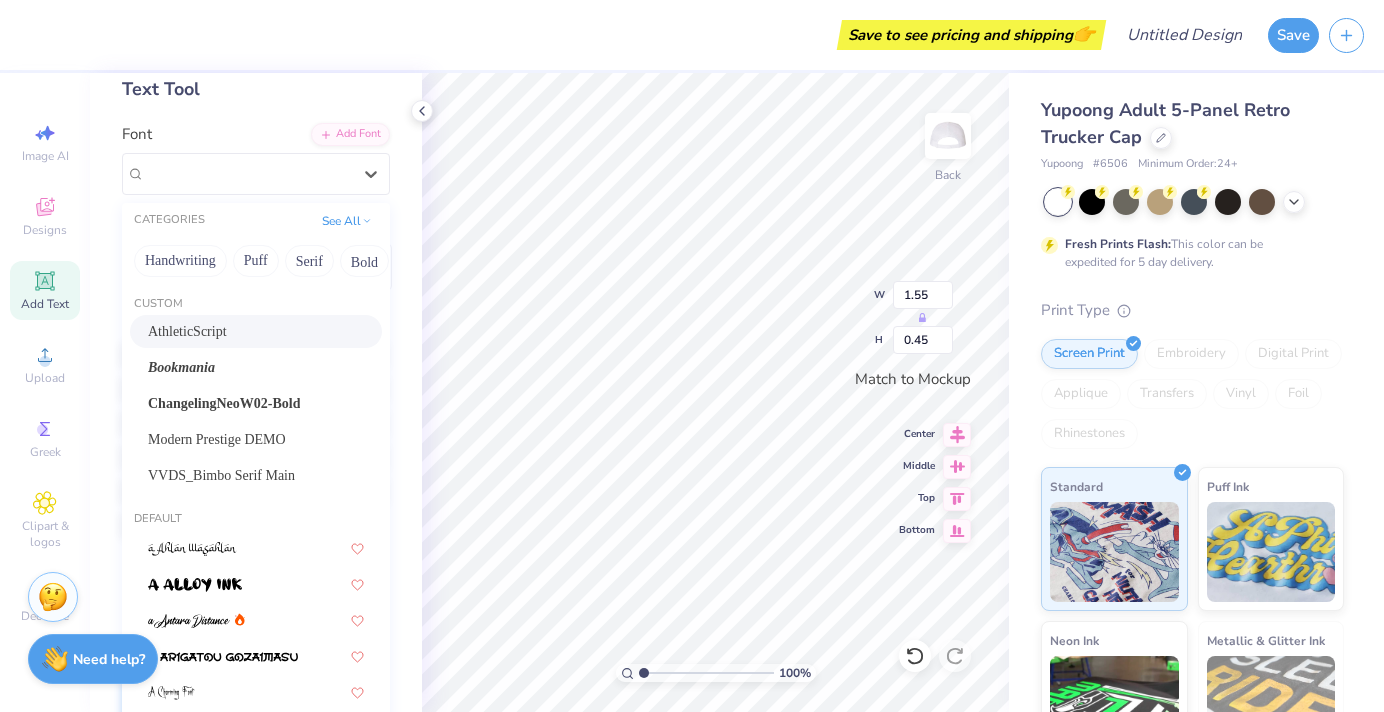 click on "AthleticScript" at bounding box center [256, 331] 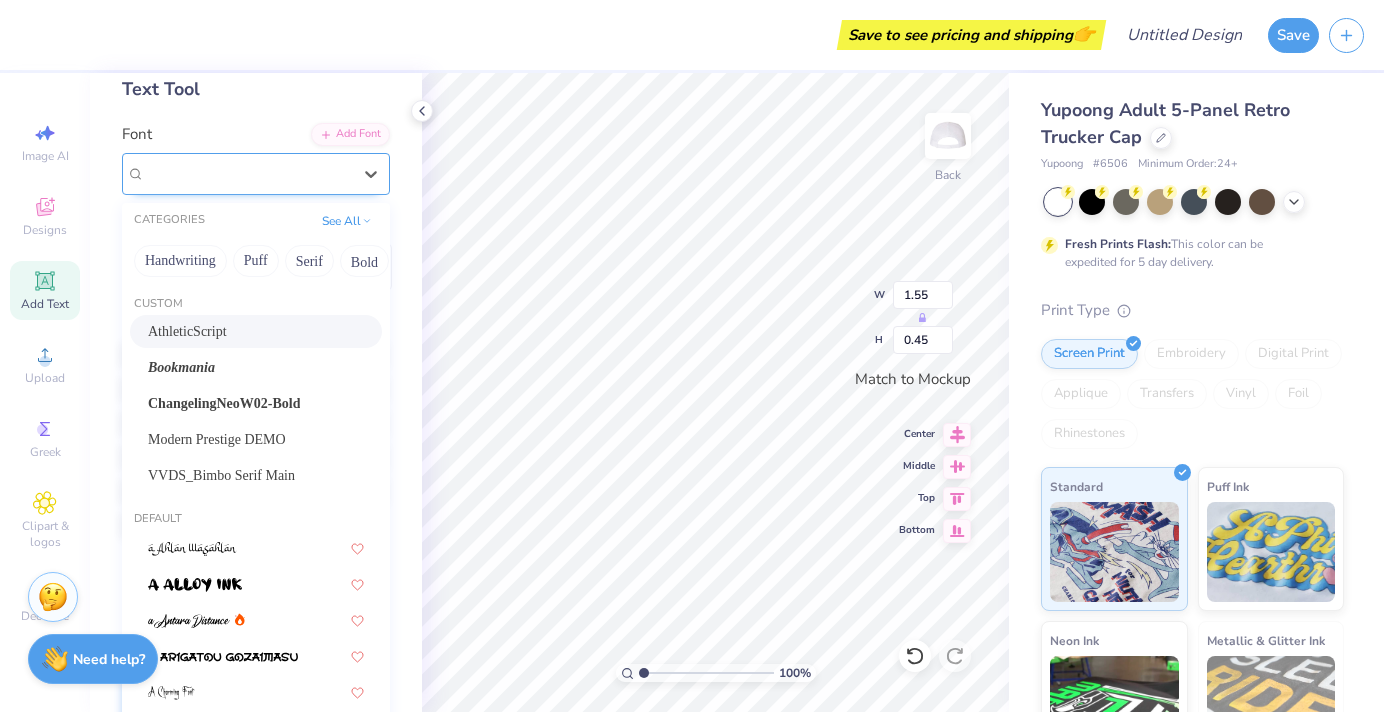 click on "AthleticScript" at bounding box center (248, 173) 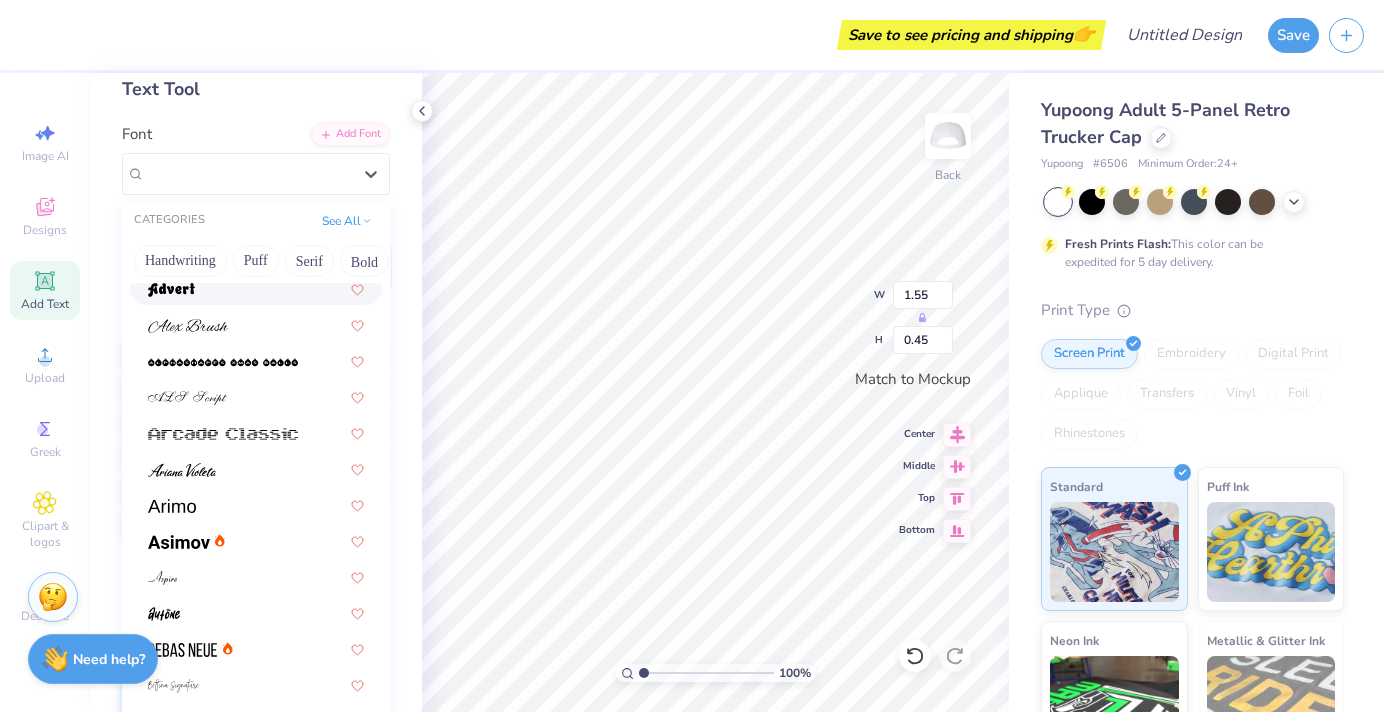 scroll, scrollTop: 593, scrollLeft: 0, axis: vertical 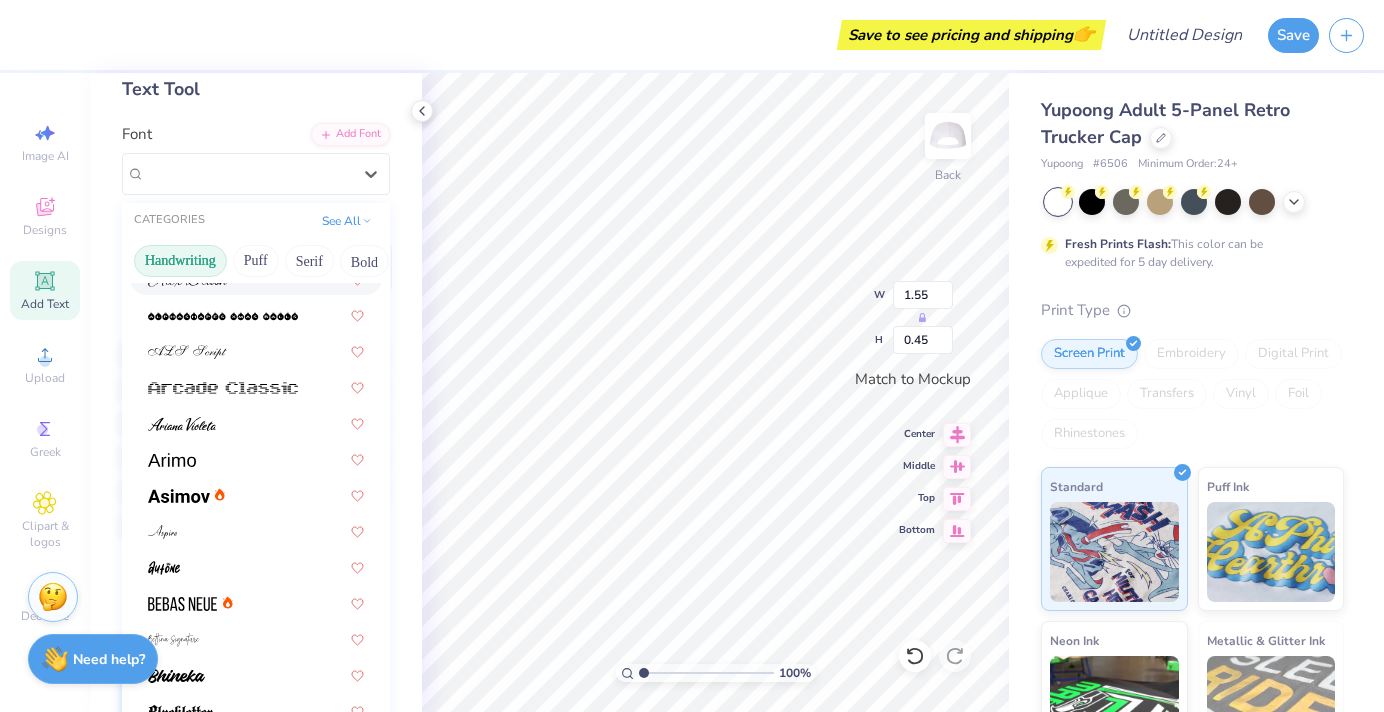 click on "Handwriting" at bounding box center (180, 261) 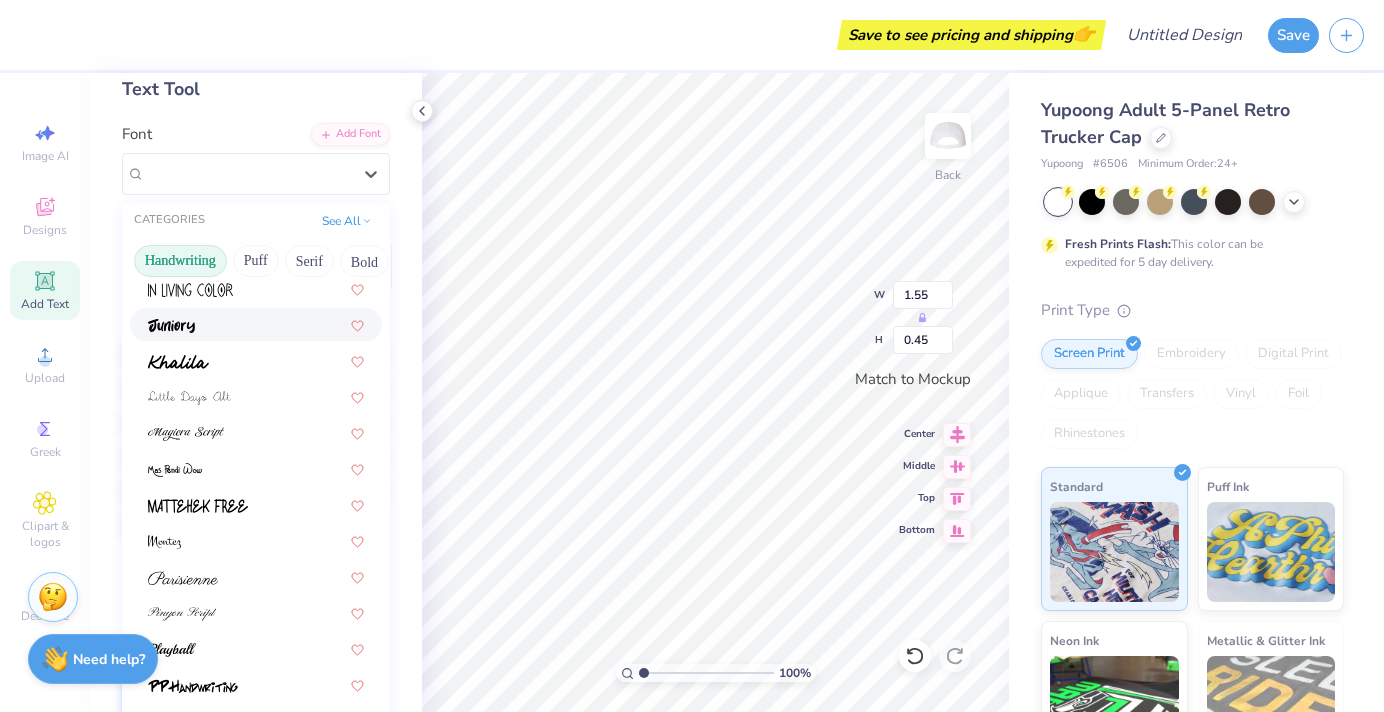 scroll, scrollTop: 454, scrollLeft: 0, axis: vertical 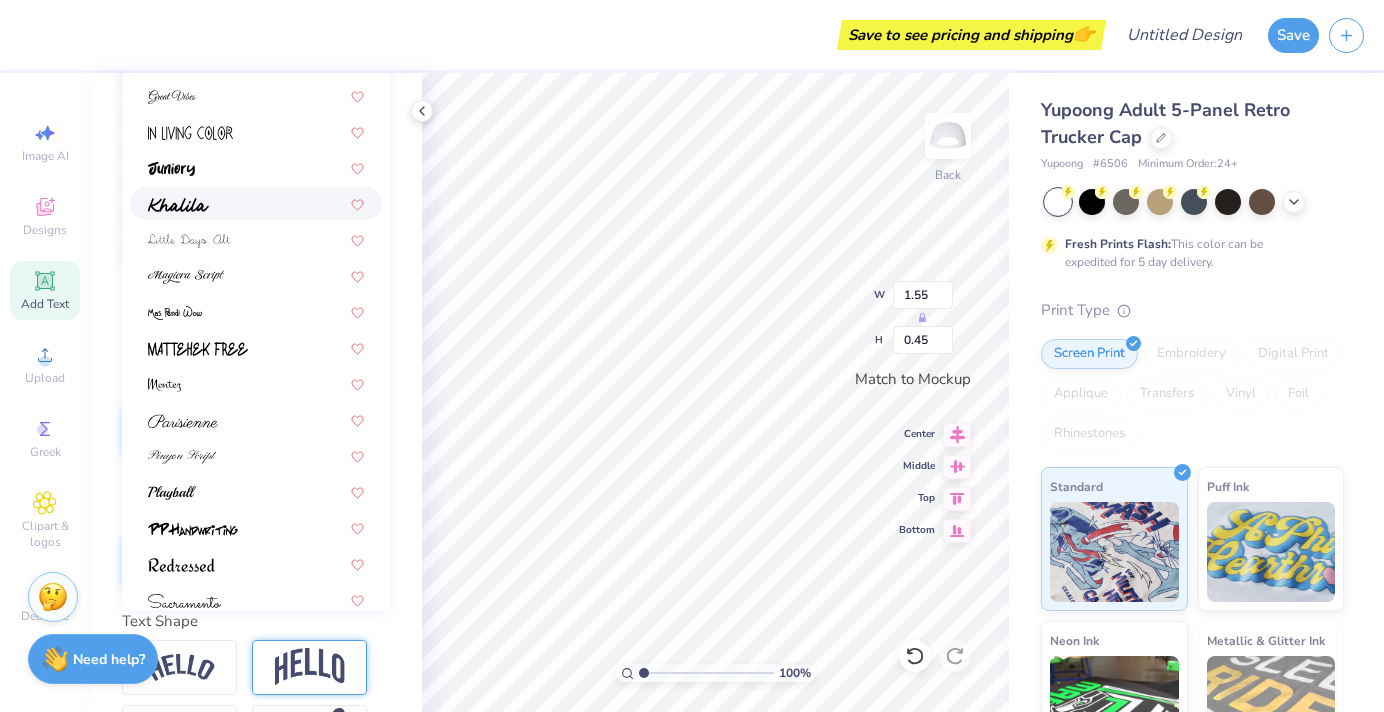 click at bounding box center [256, 203] 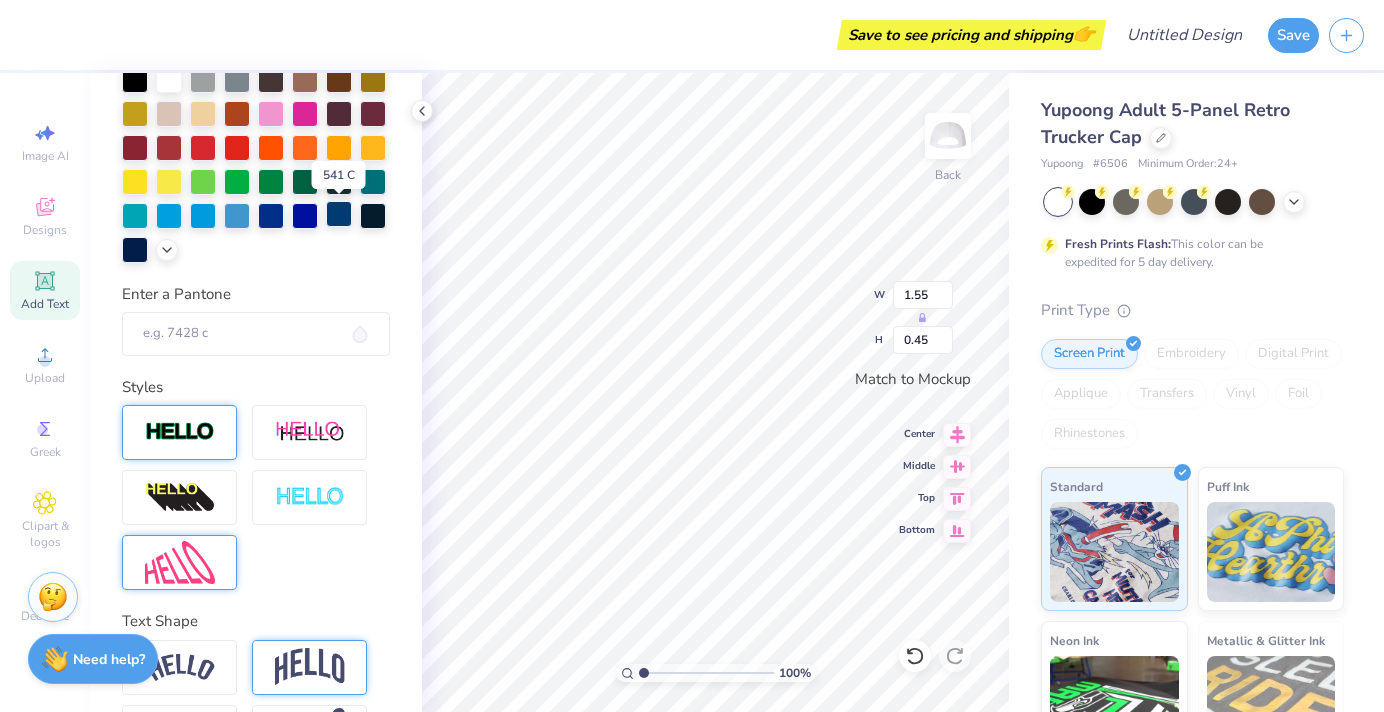 click at bounding box center (339, 214) 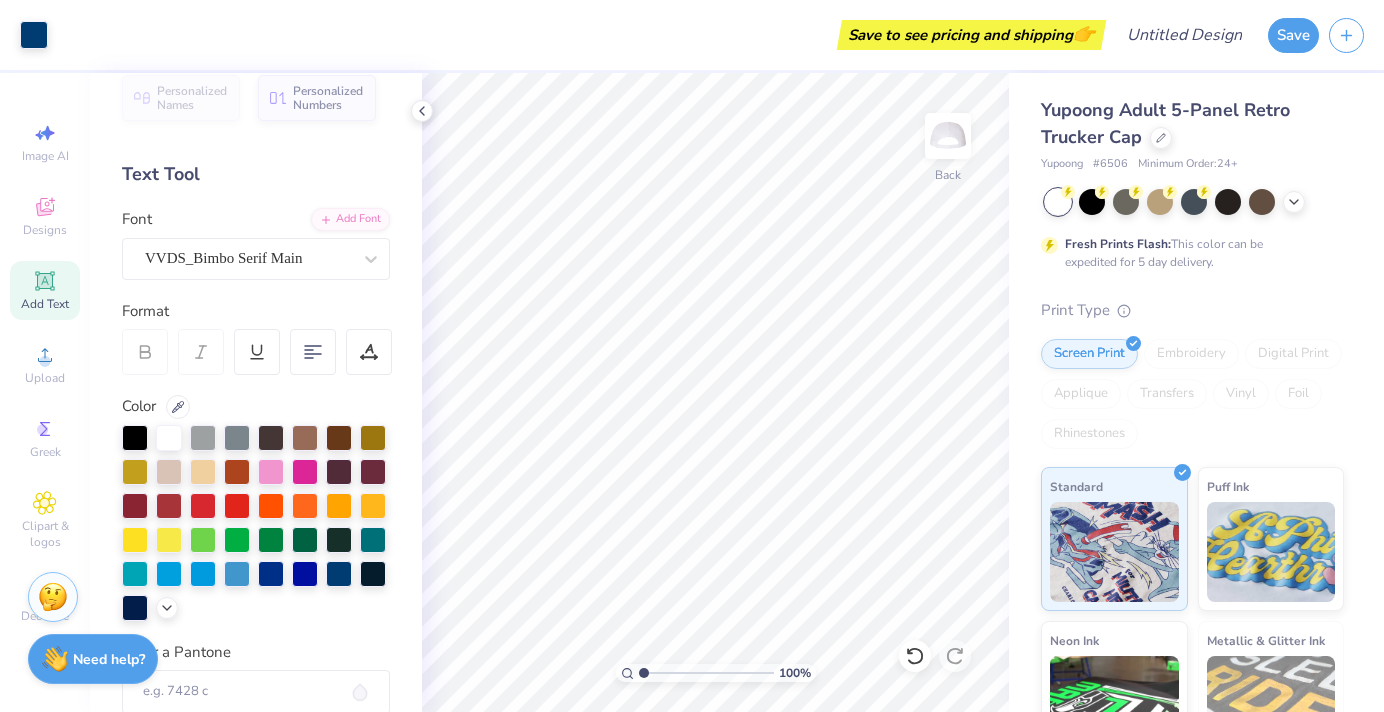 scroll, scrollTop: 0, scrollLeft: 0, axis: both 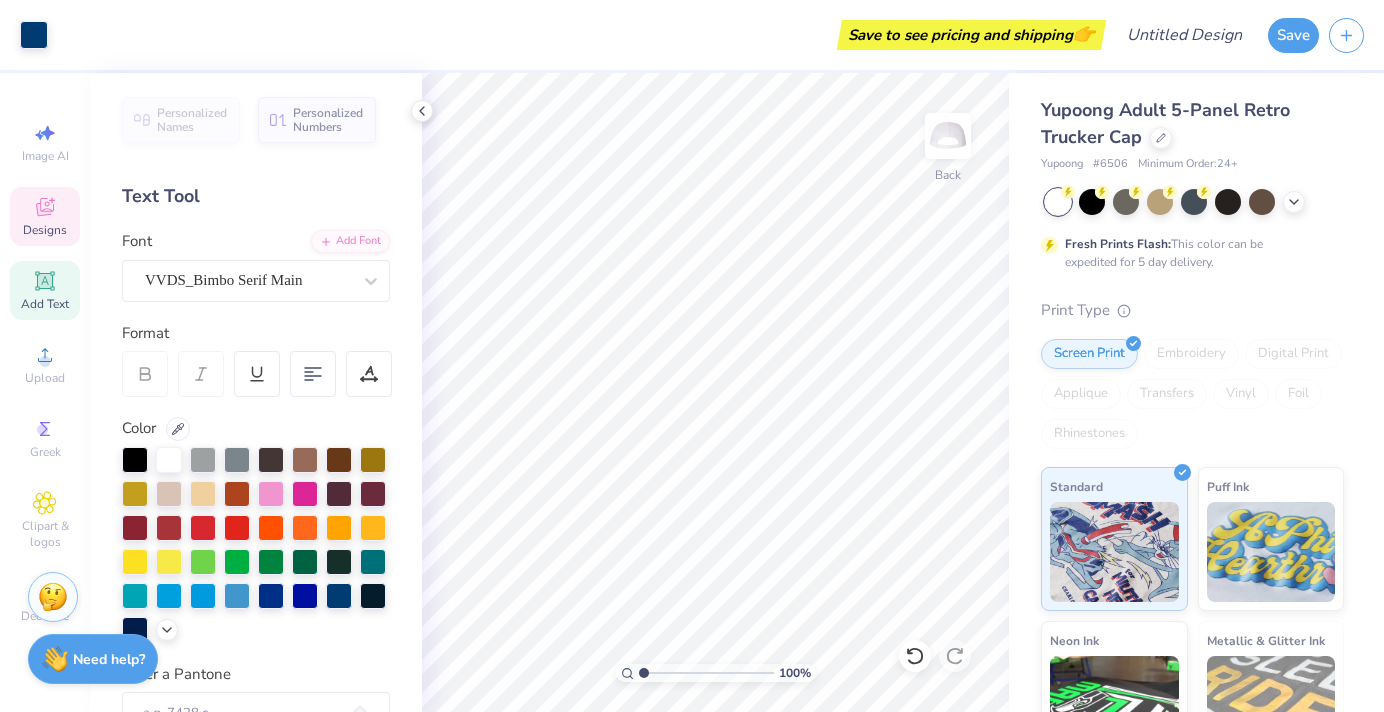 click on "Designs" at bounding box center (45, 230) 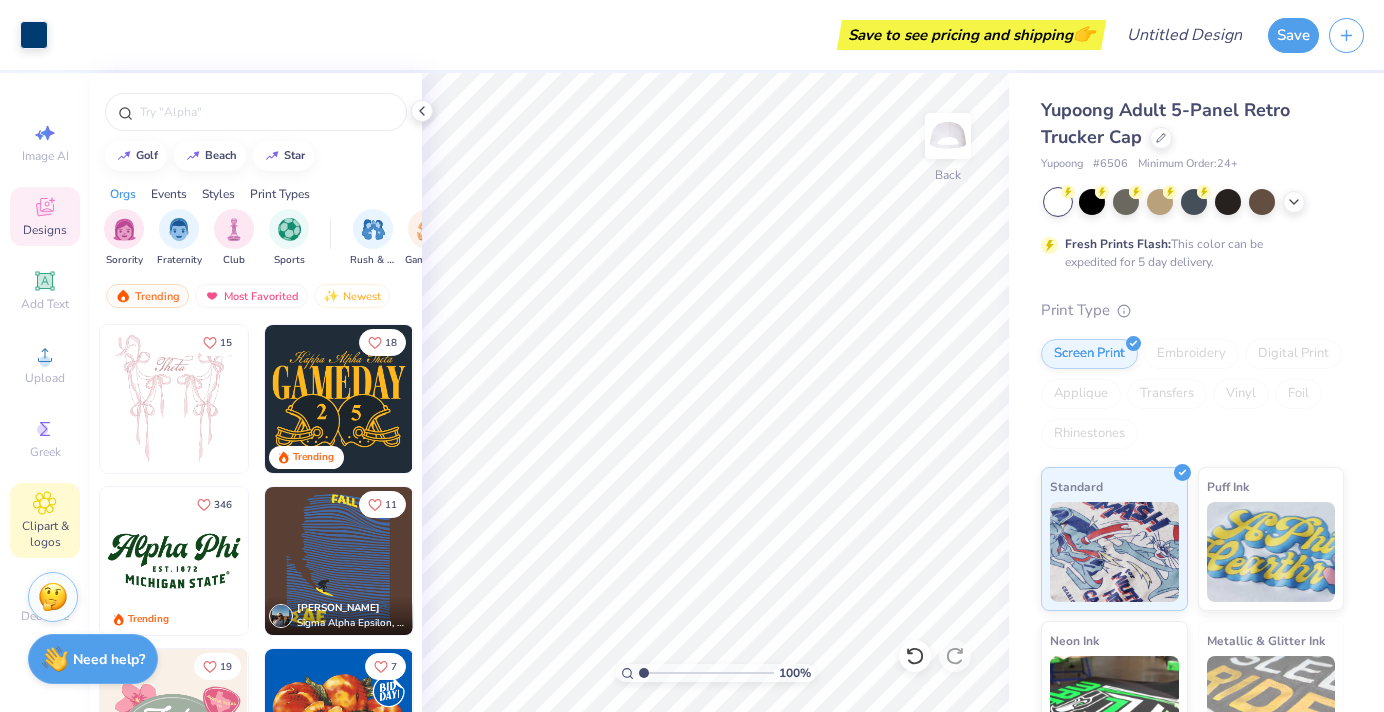 click on "Clipart & logos" at bounding box center (45, 534) 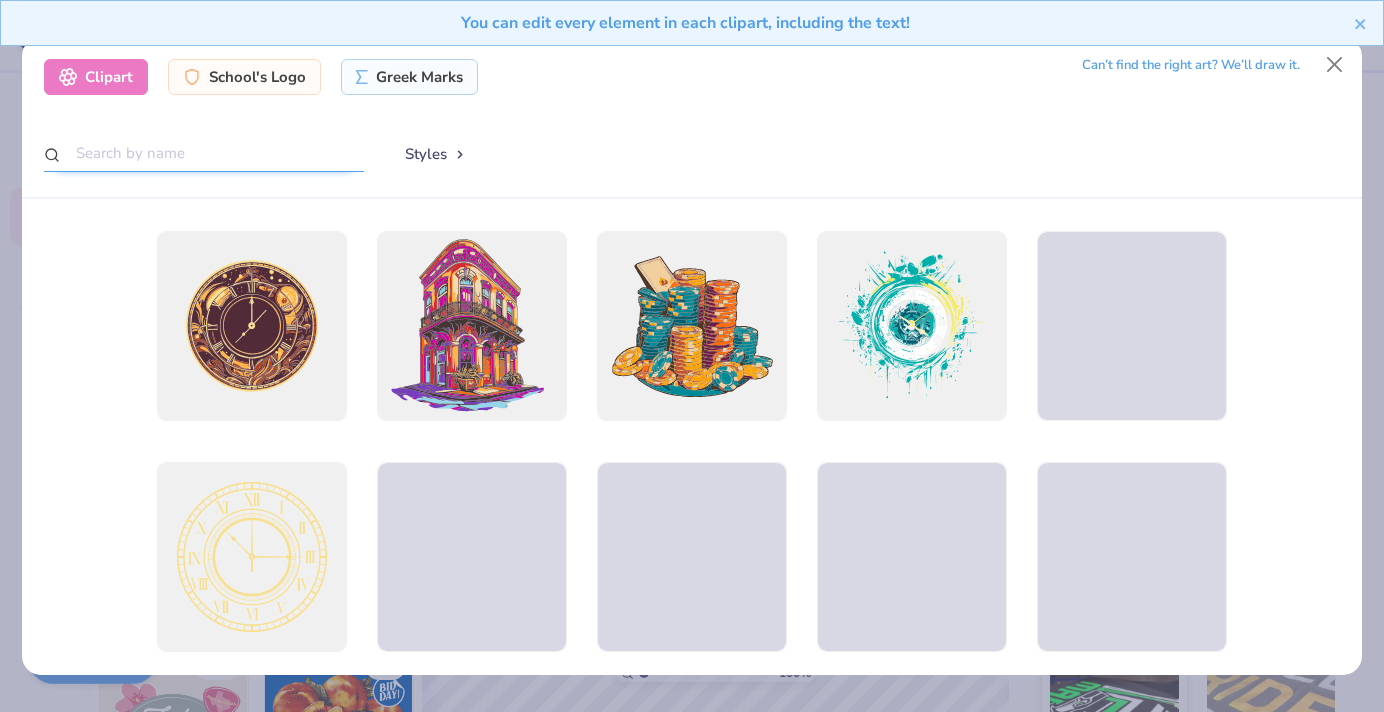 click at bounding box center (204, 153) 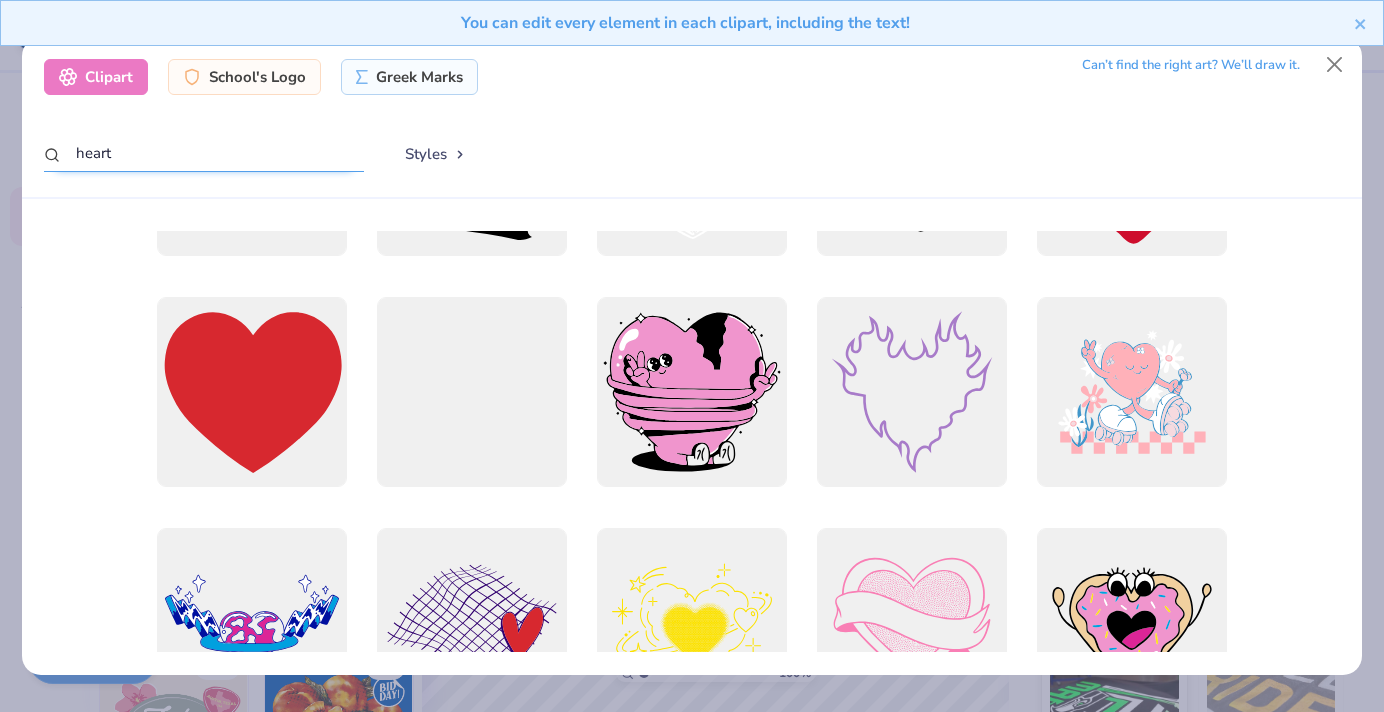 scroll, scrollTop: 1778, scrollLeft: 0, axis: vertical 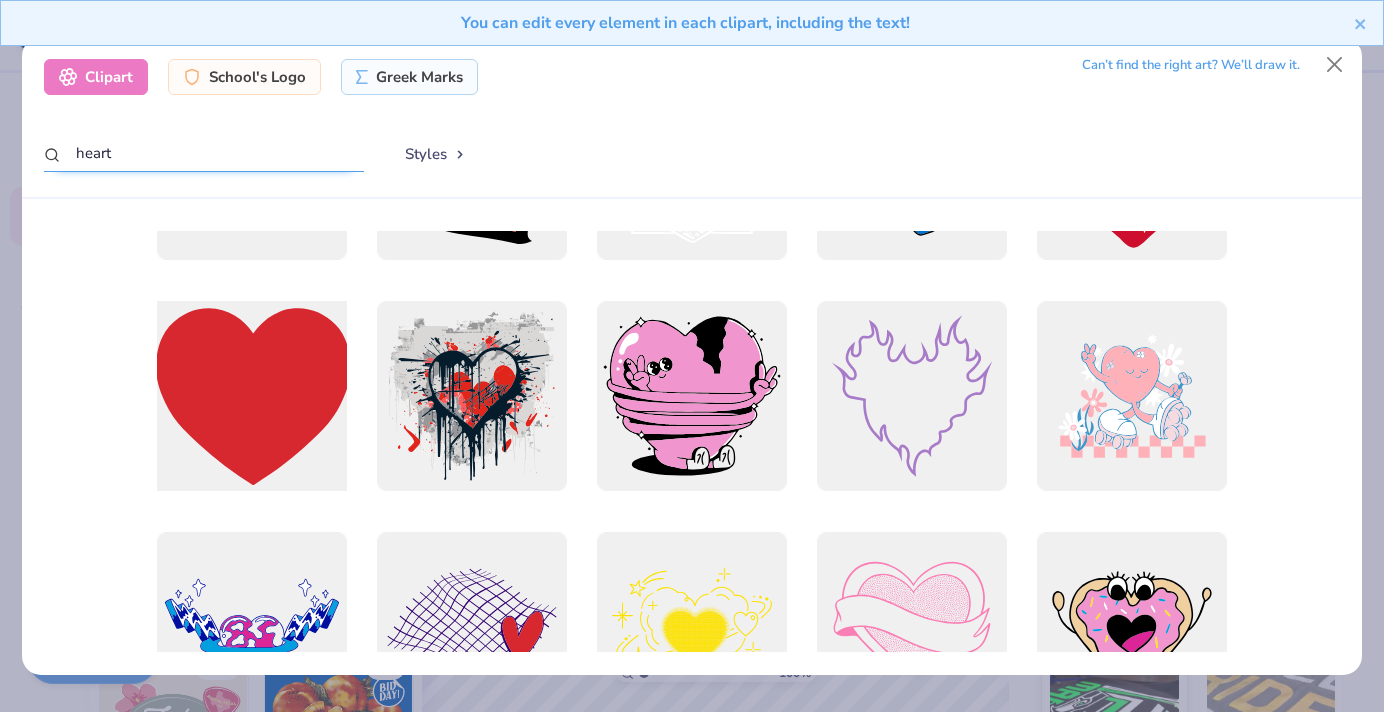 type on "heart" 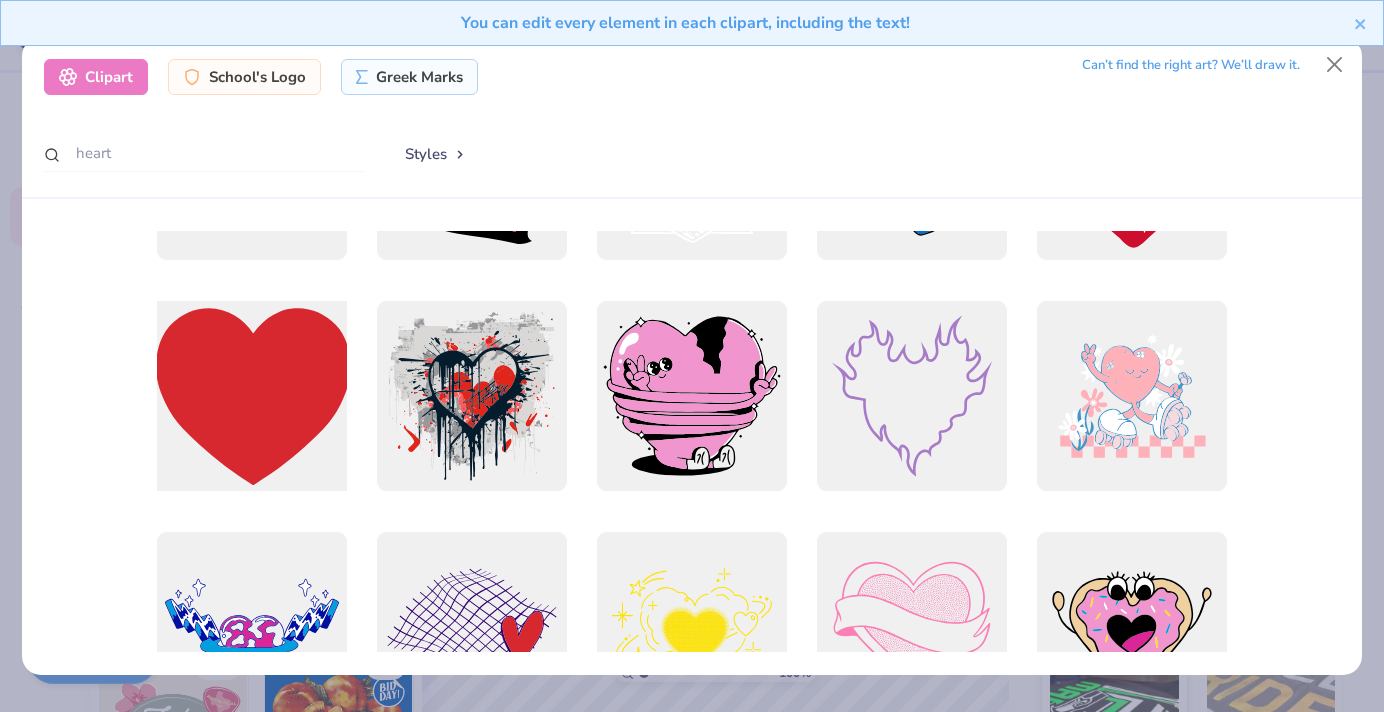 click at bounding box center [252, 396] 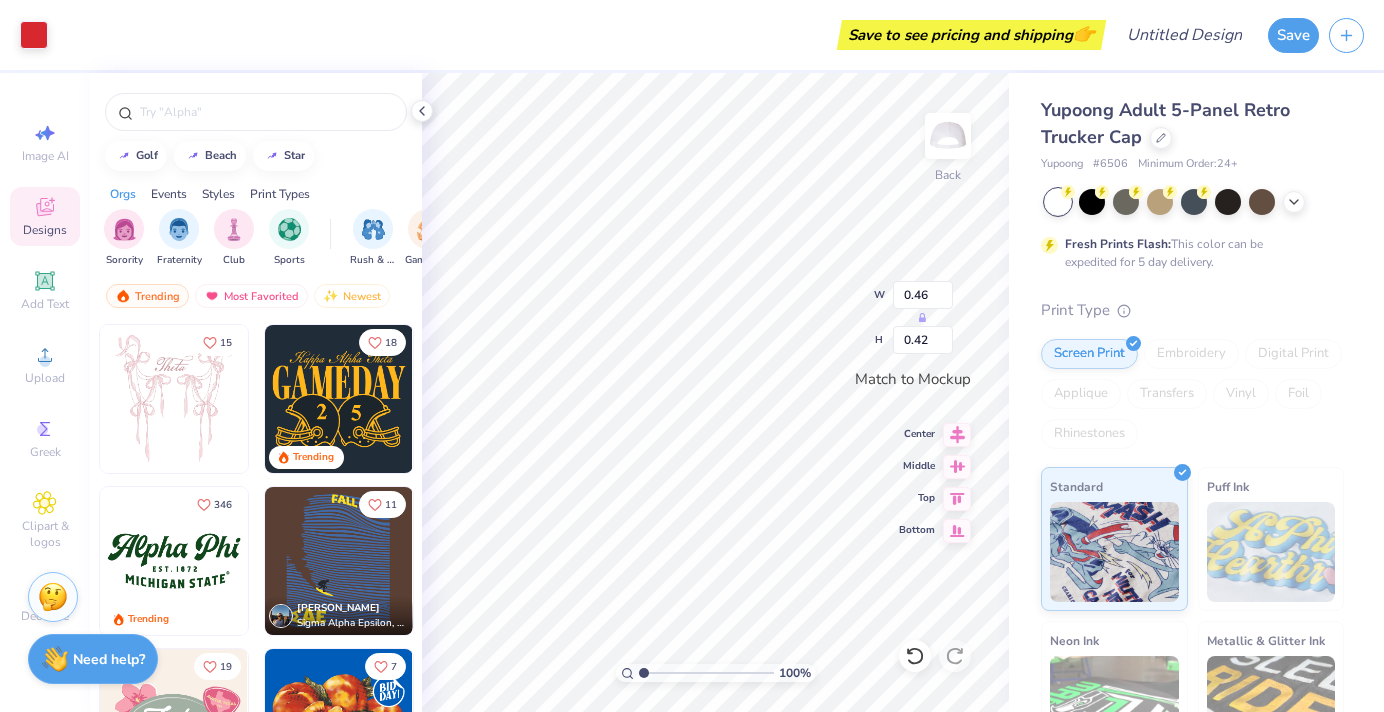 type on "0.46" 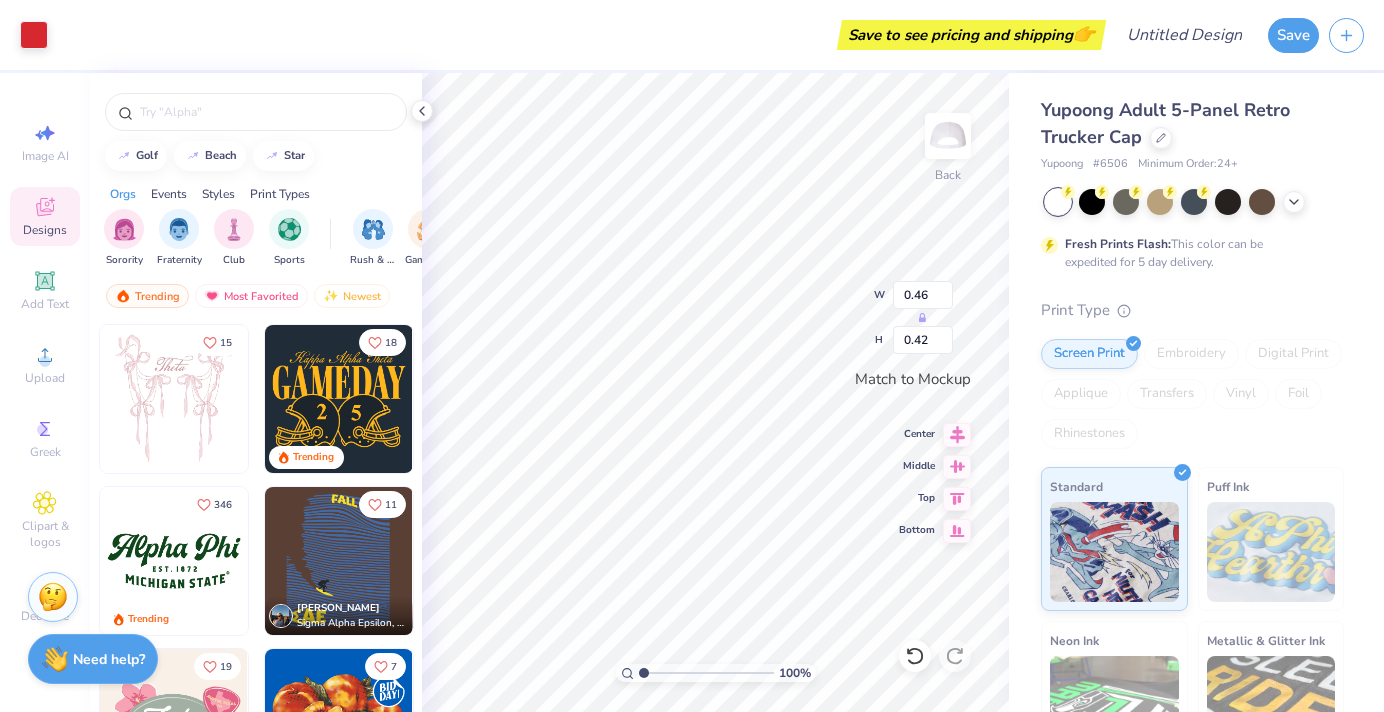 type on "0.42" 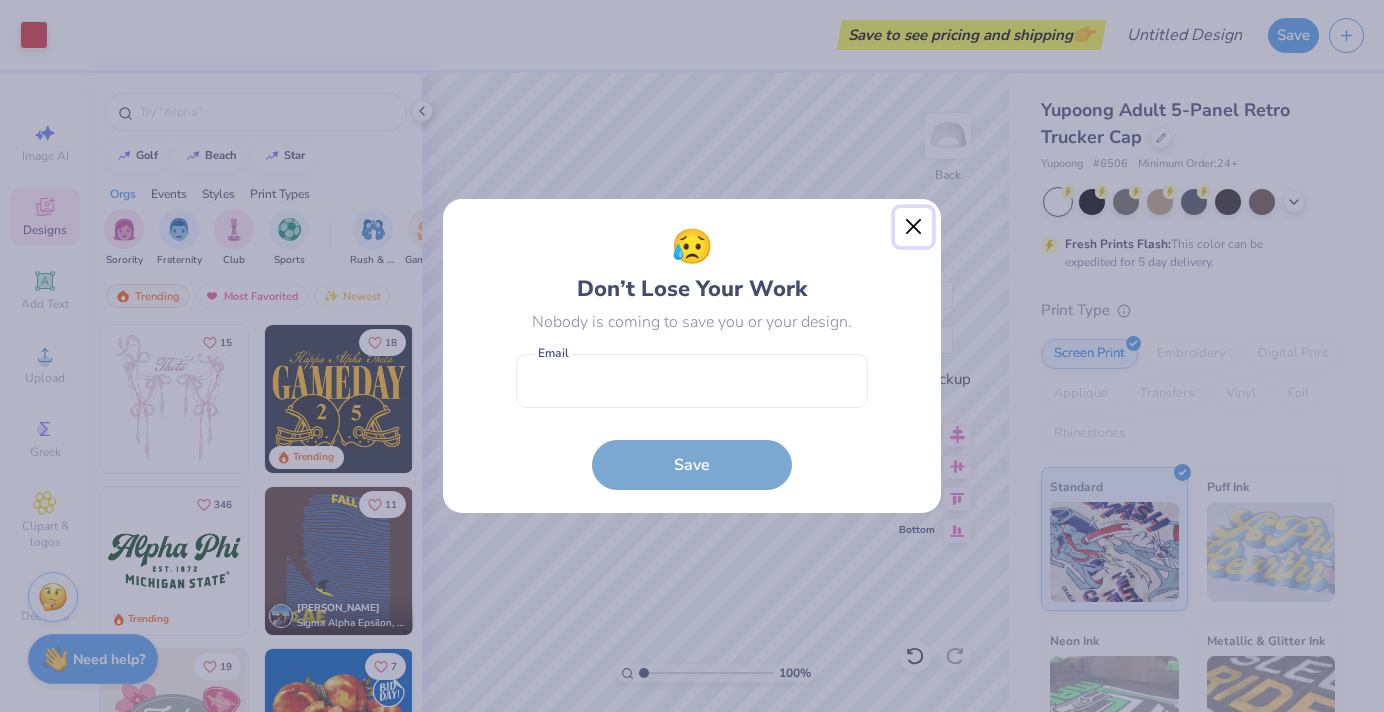 click at bounding box center [914, 227] 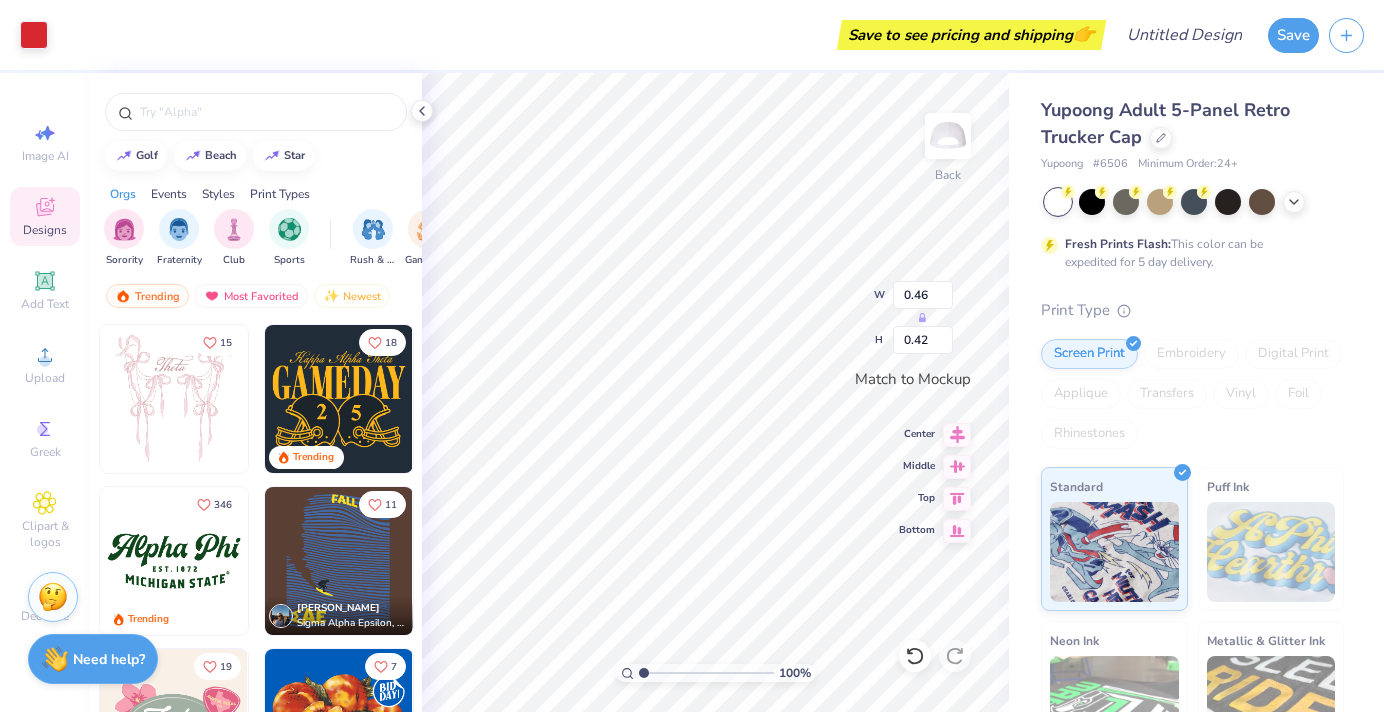 type on "0.31" 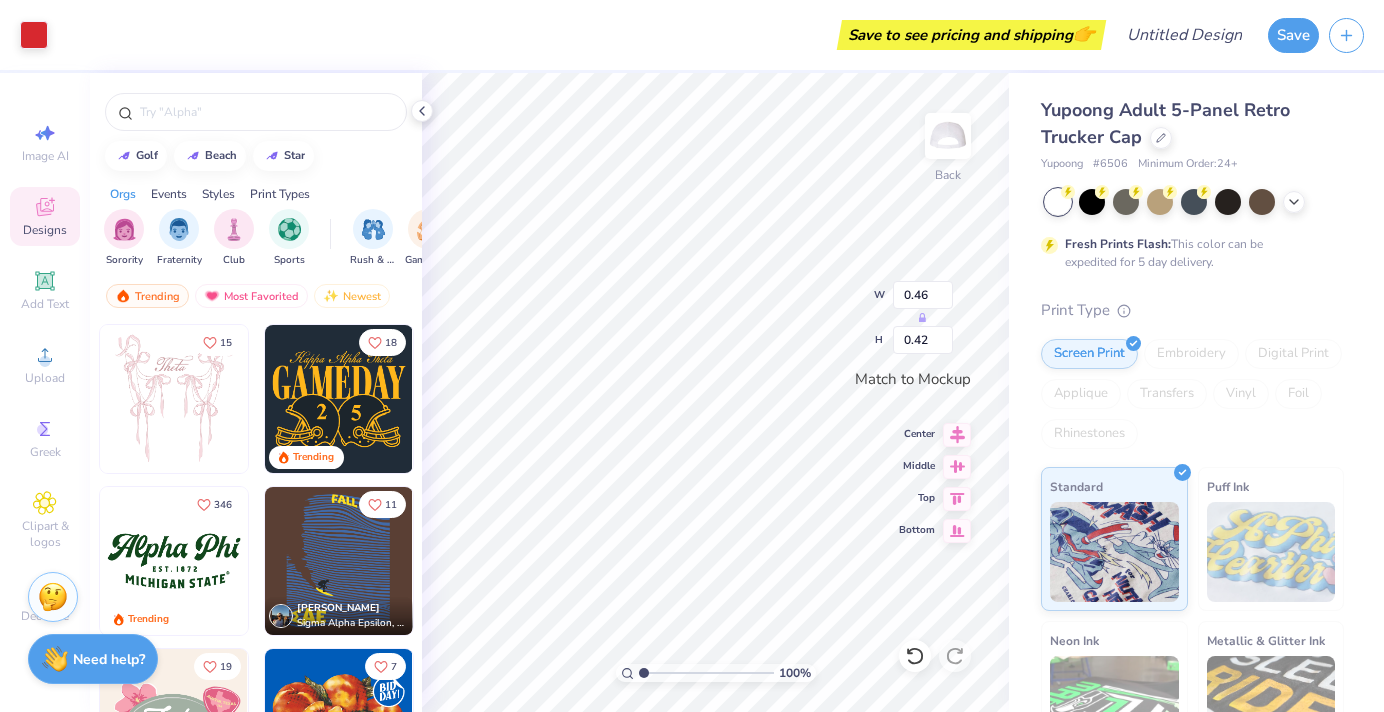 type on "0.28" 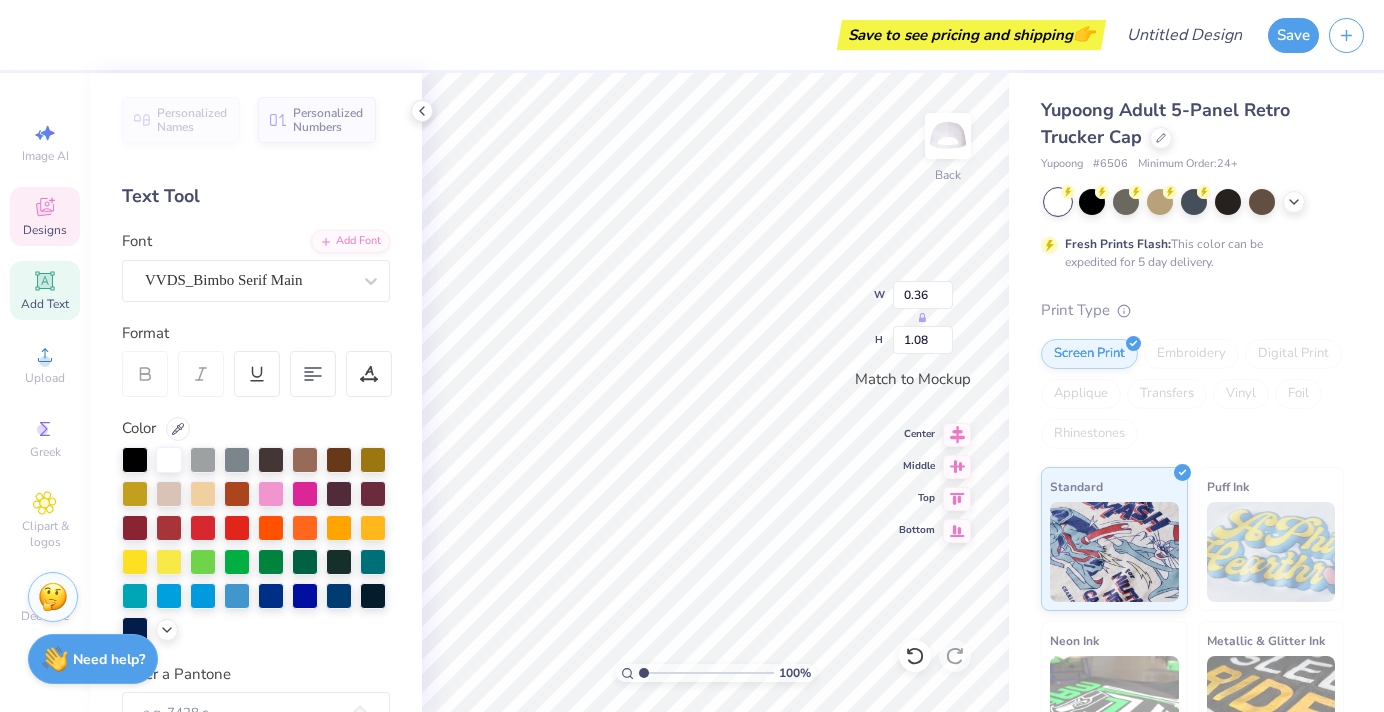 type on "0.31" 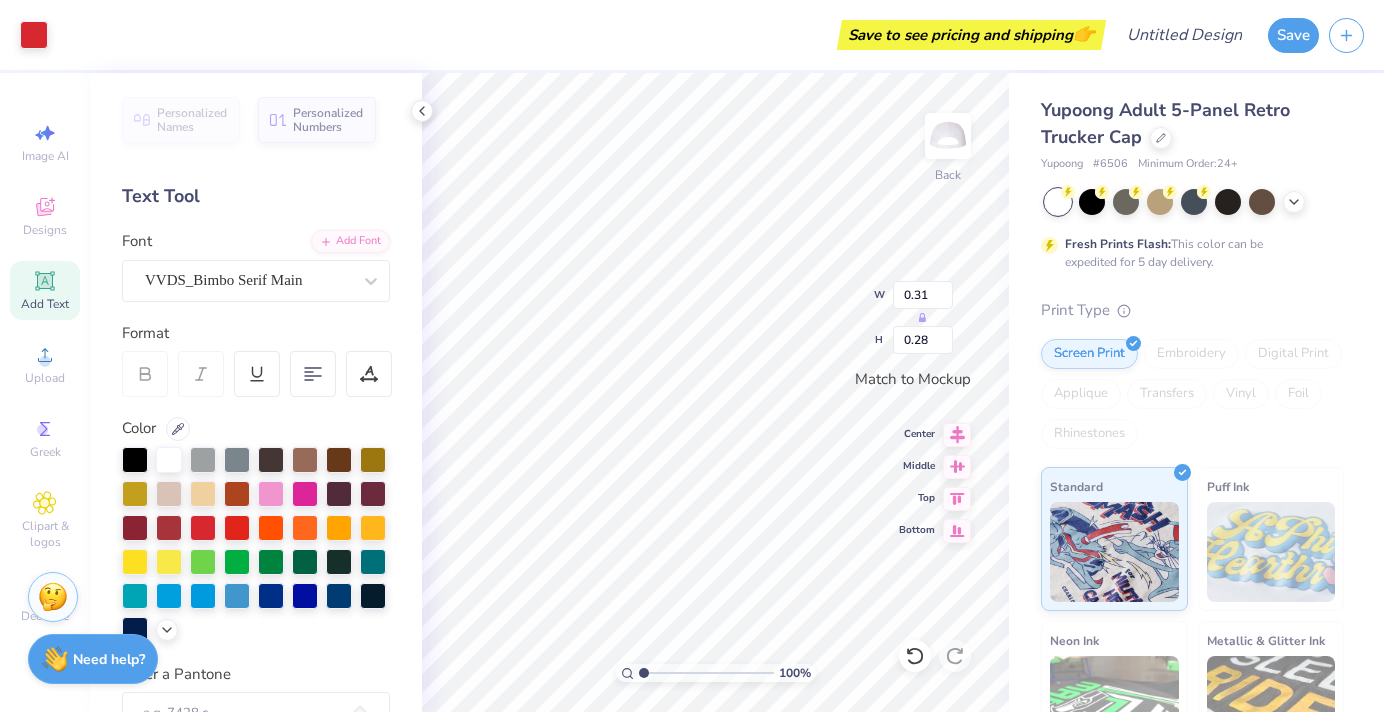 type on "0.36" 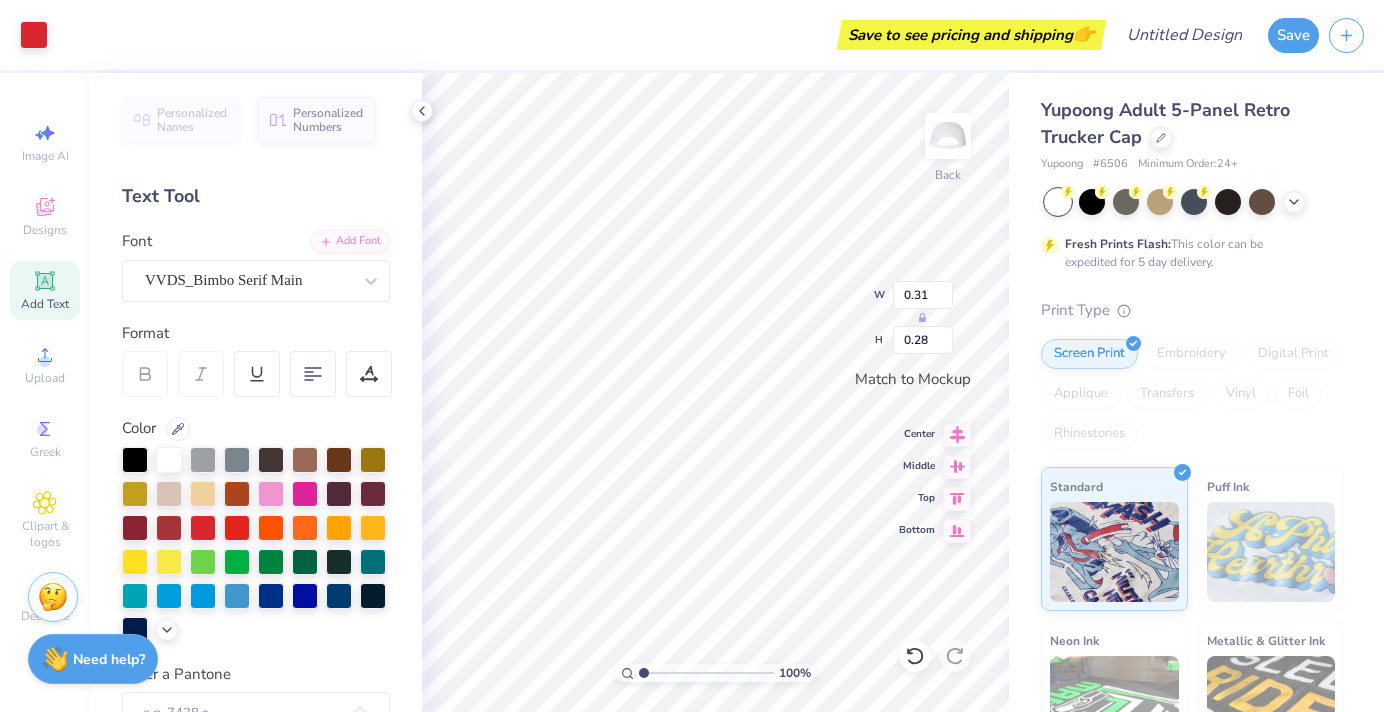 type on "0.36" 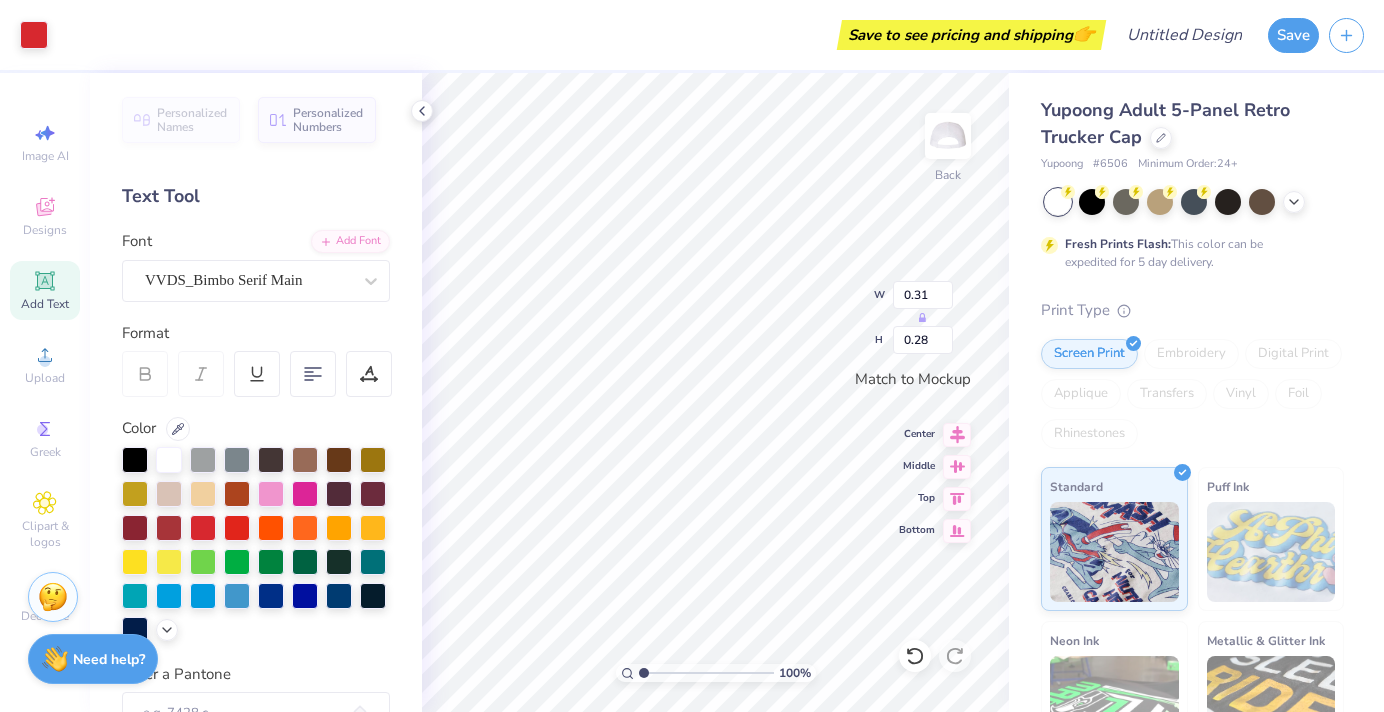 type on "0.31" 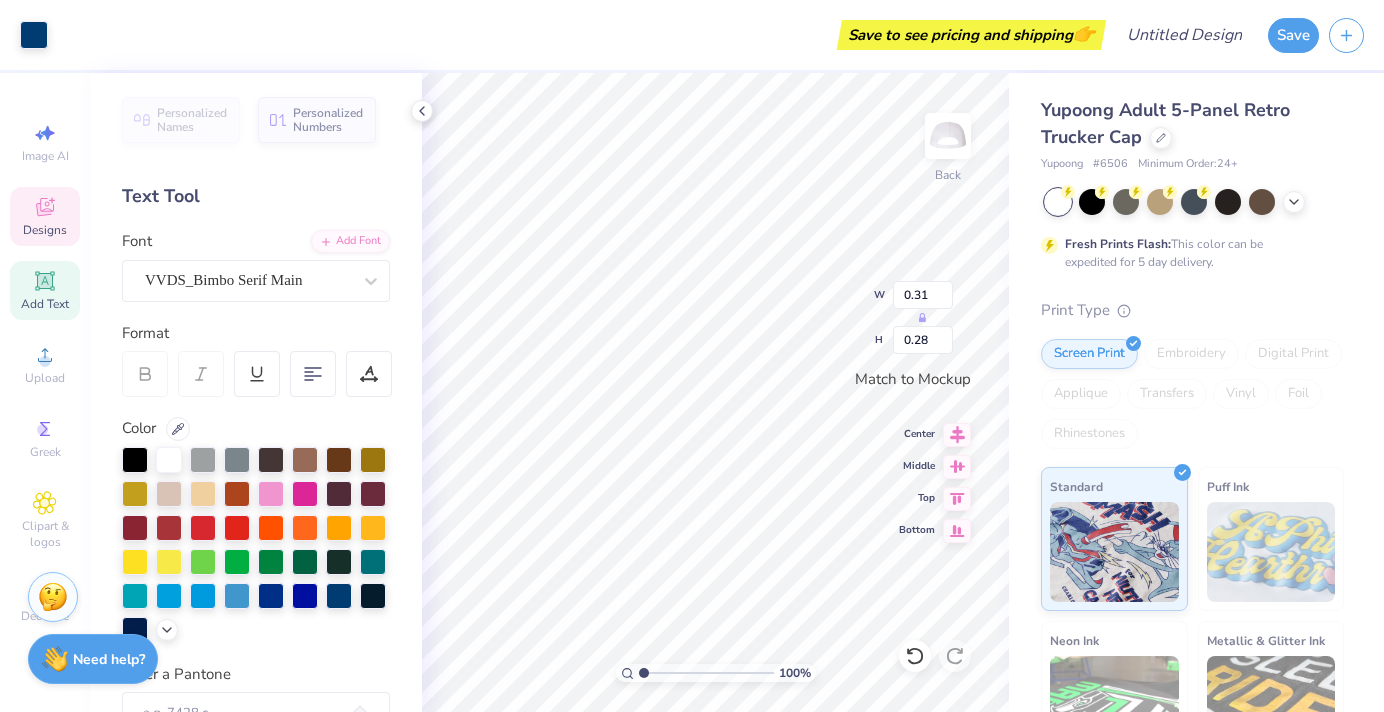type on "0.67" 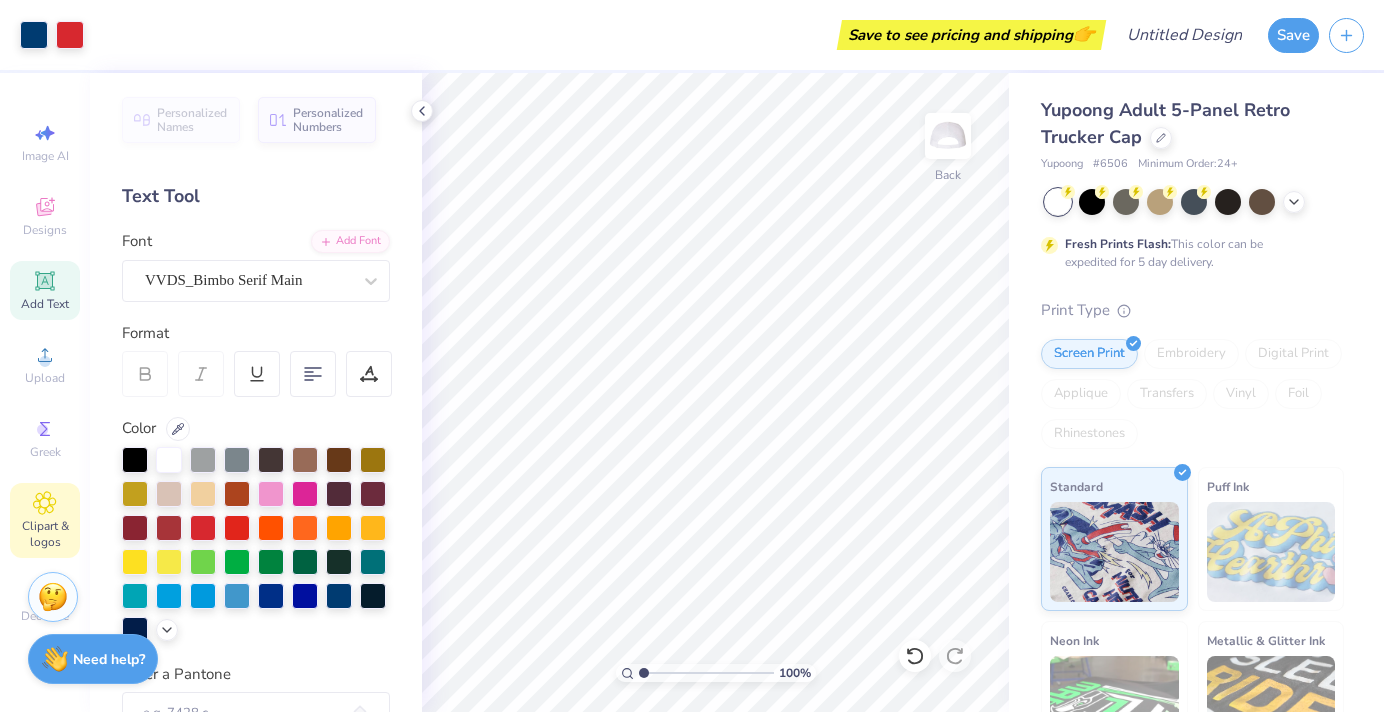 click 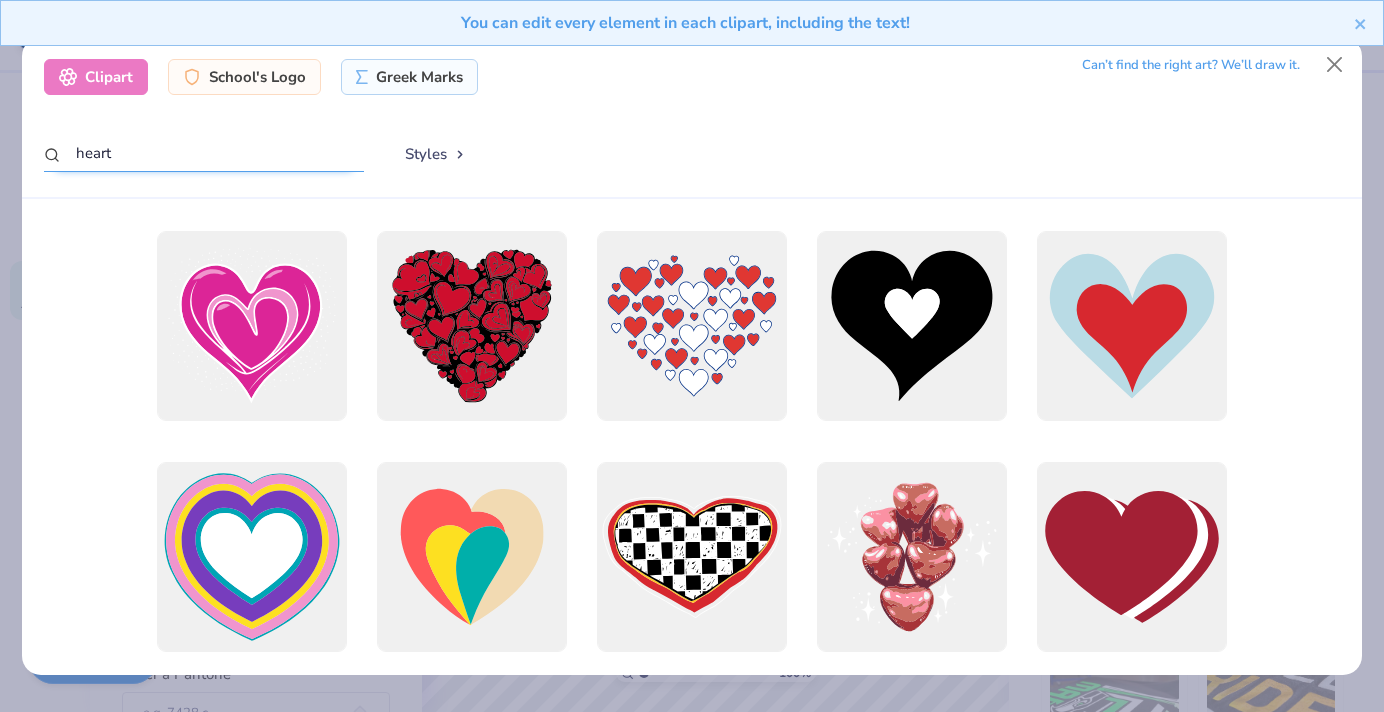 click on "heart" at bounding box center [204, 153] 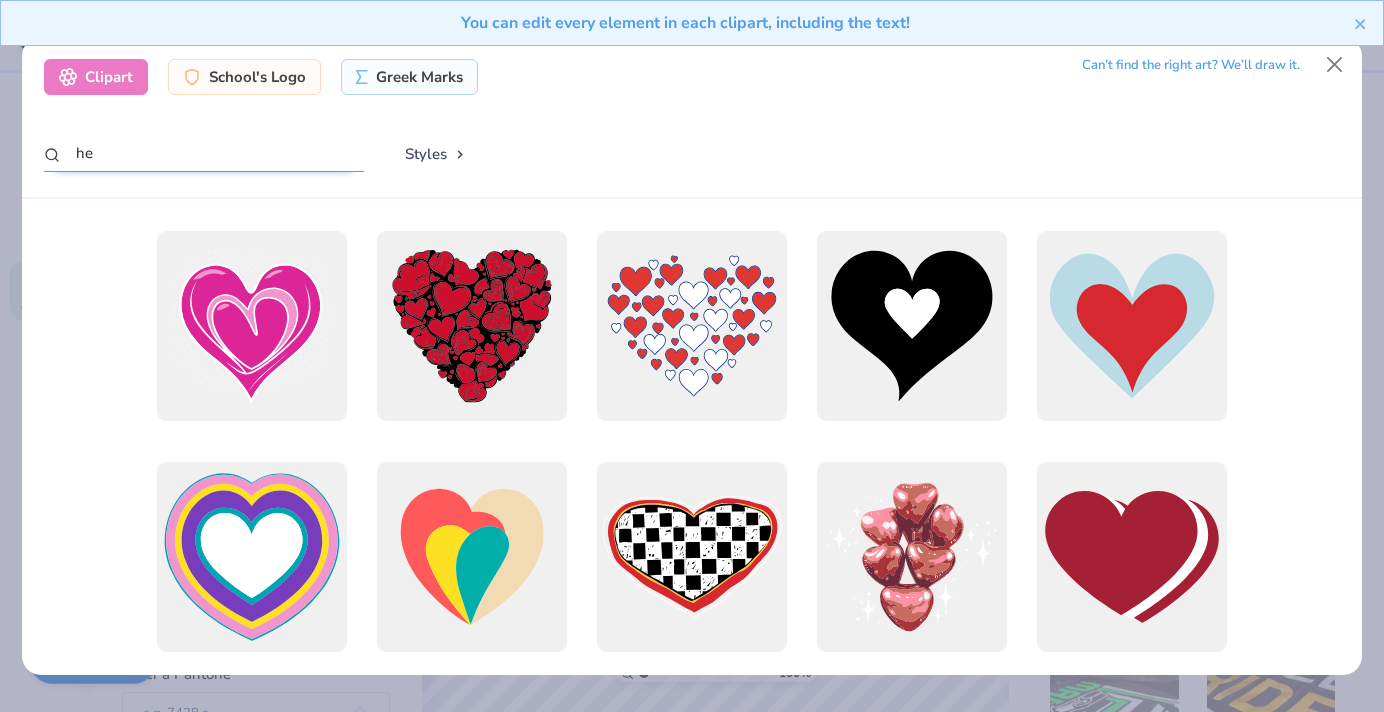 type on "h" 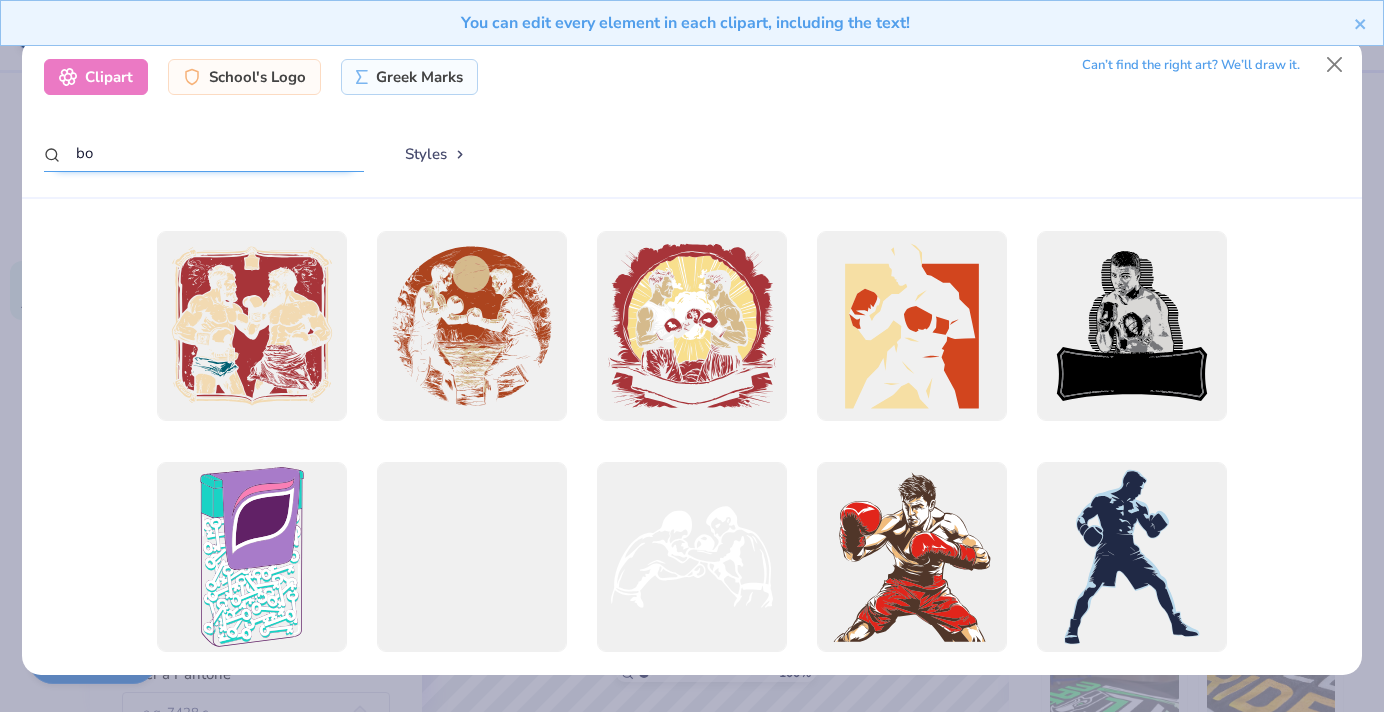 type on "b" 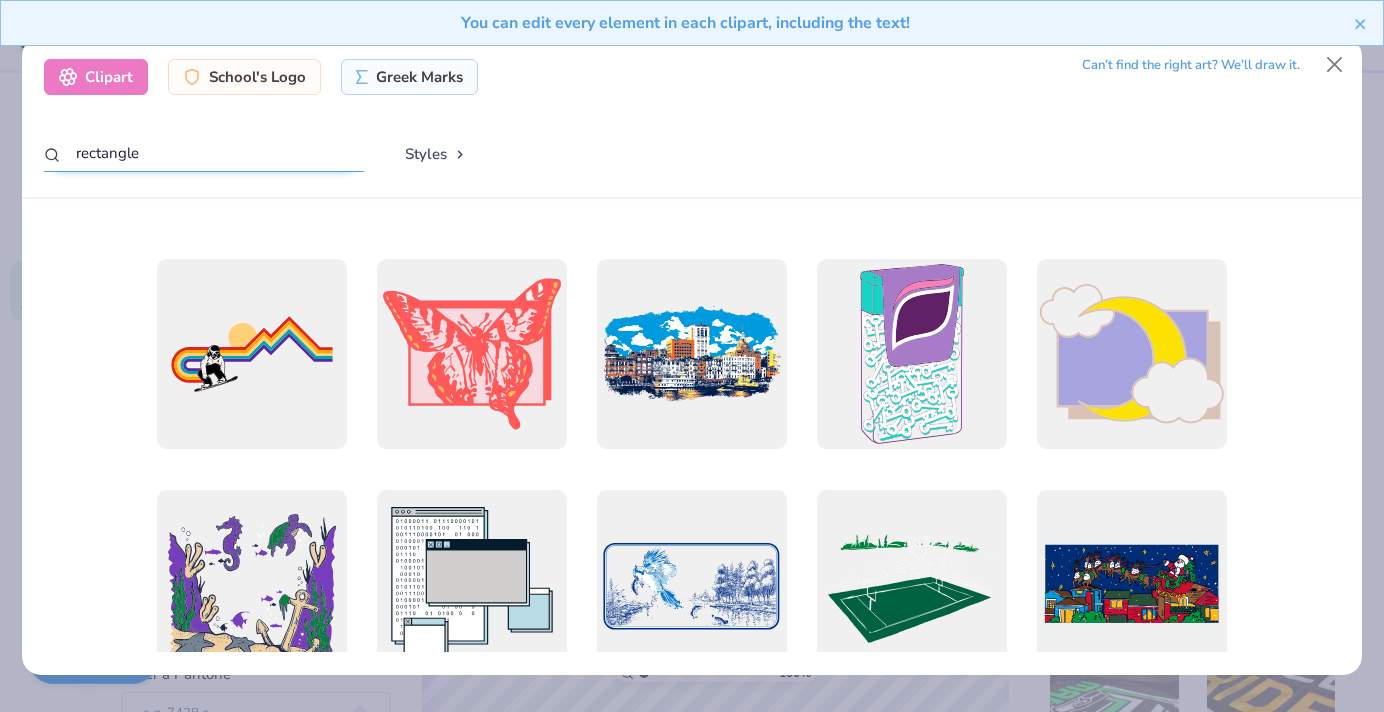 scroll, scrollTop: 671, scrollLeft: 0, axis: vertical 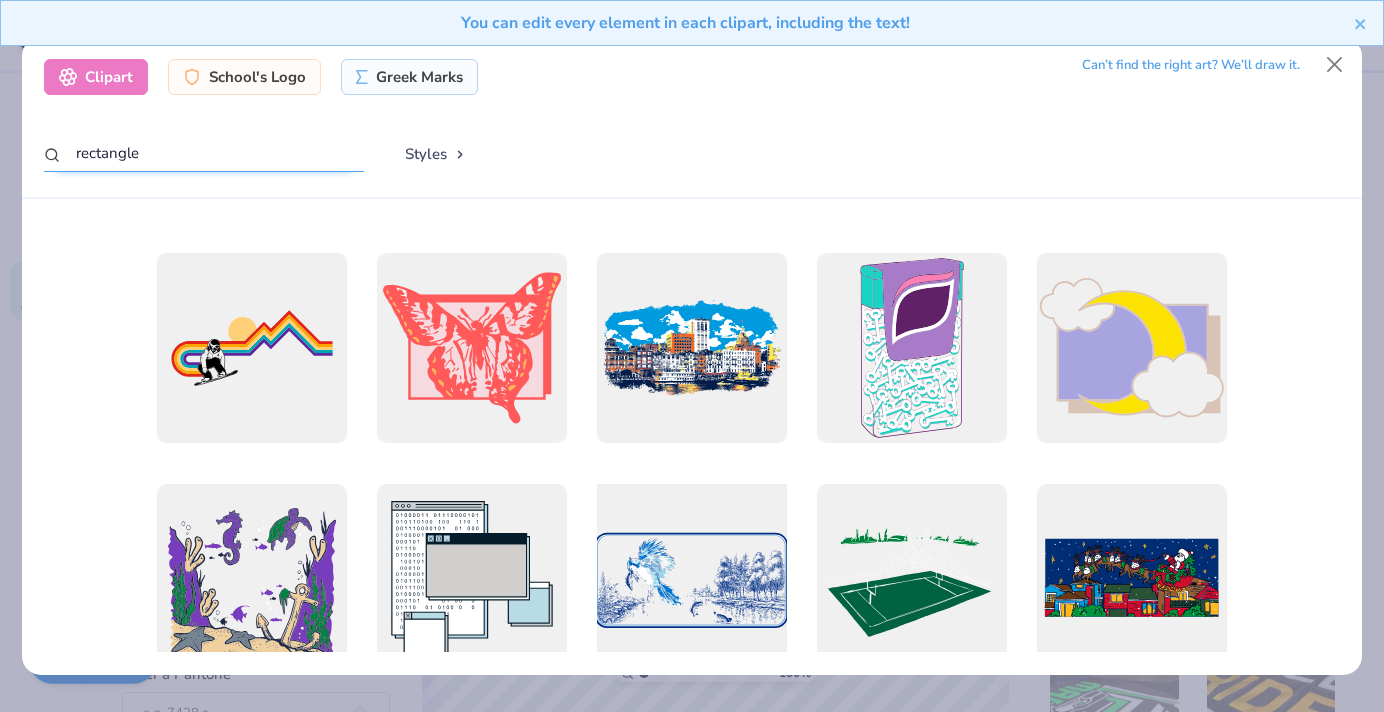 type on "rectangle" 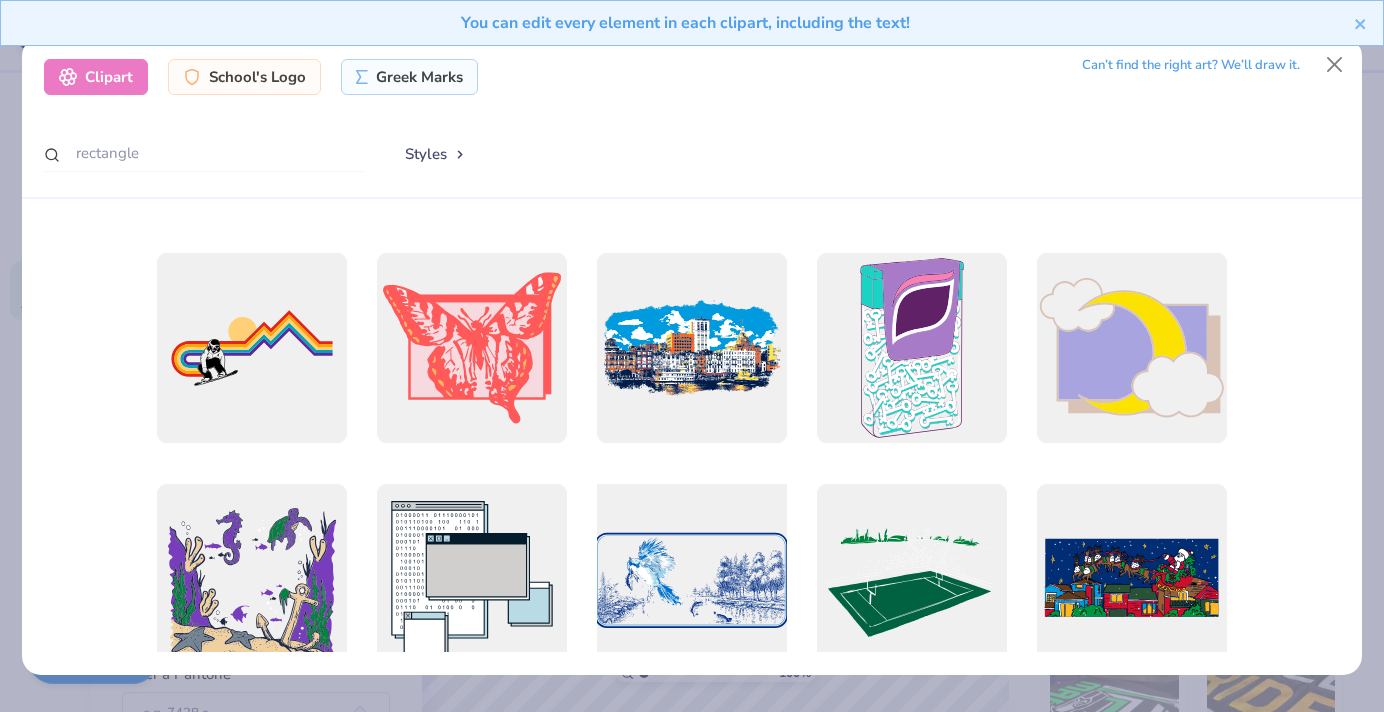 click at bounding box center [692, 579] 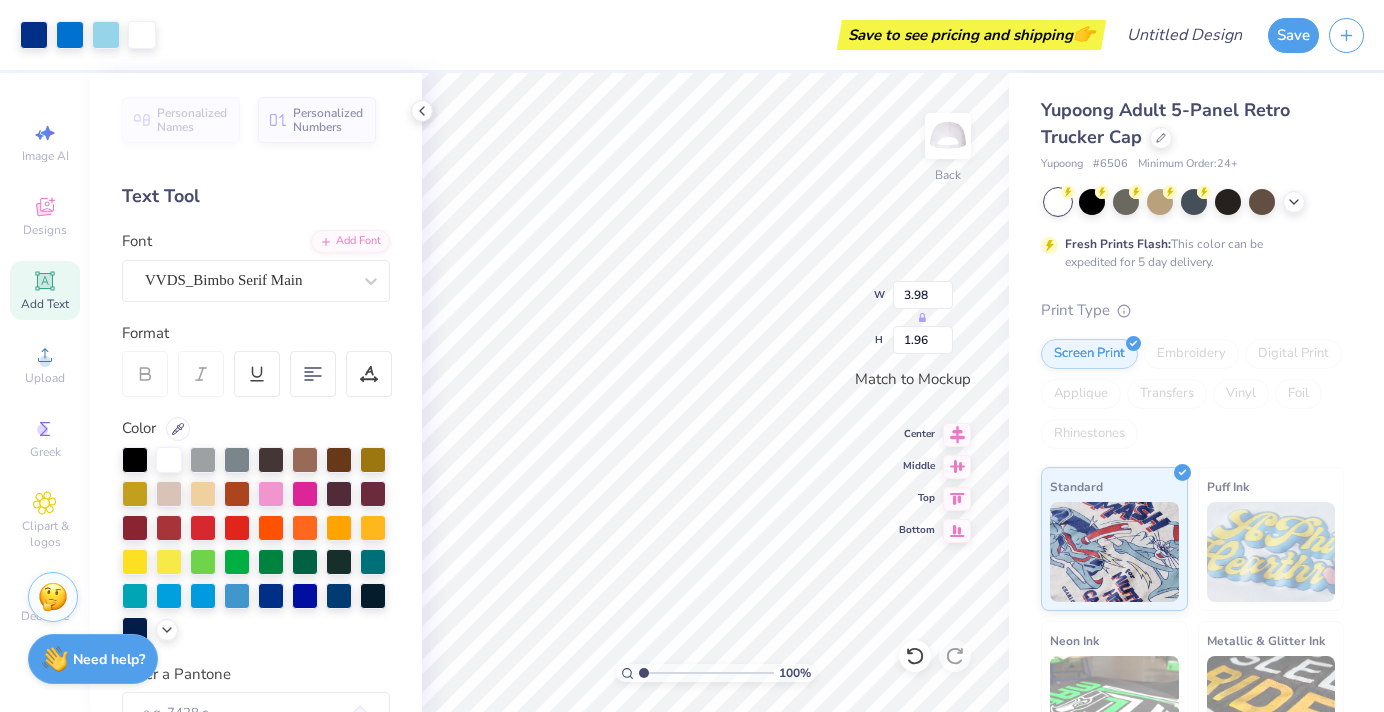 type on "2.47" 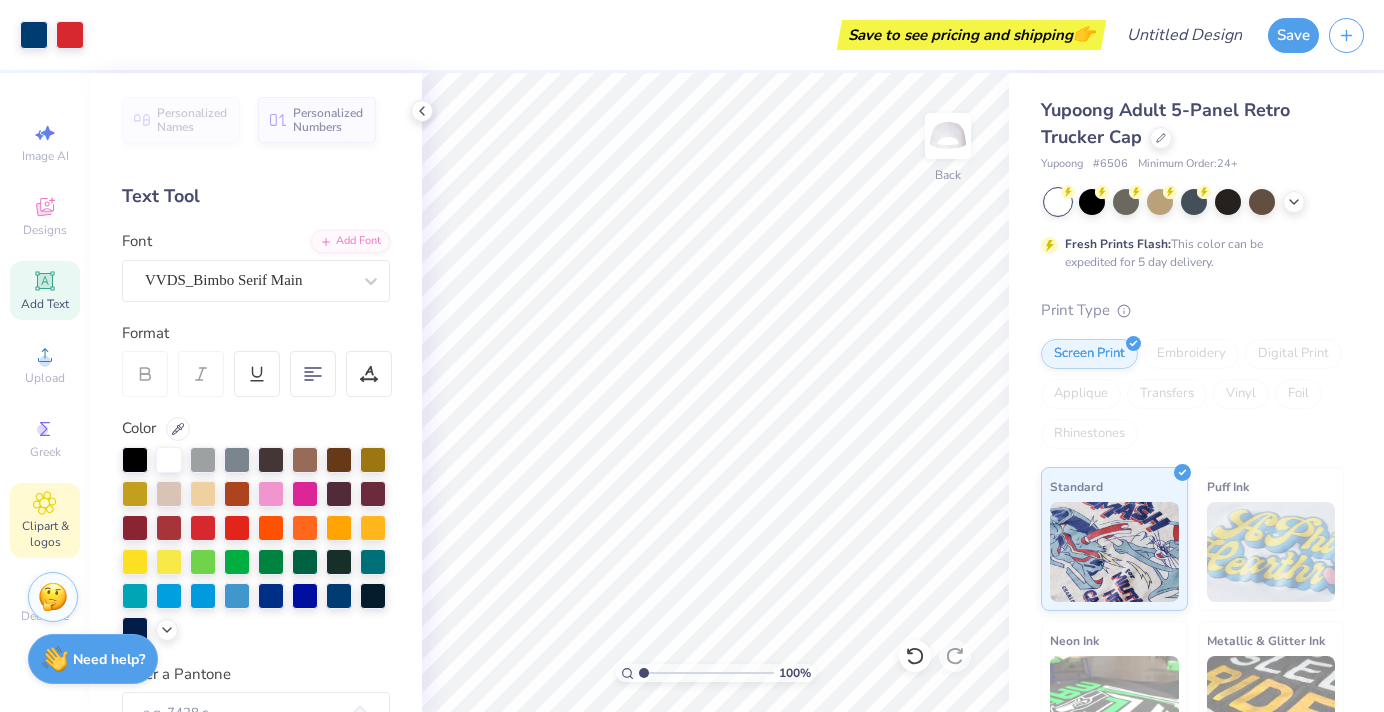 click 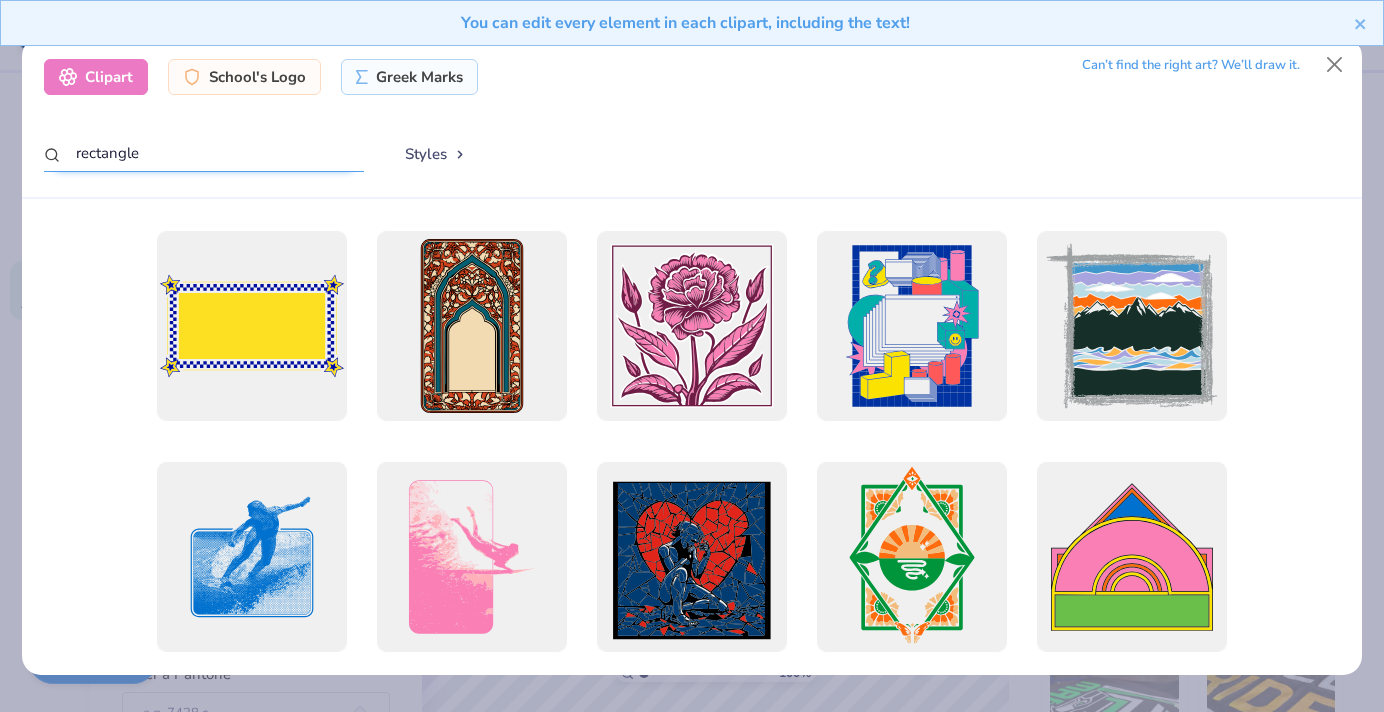 click on "rectangle" at bounding box center (204, 153) 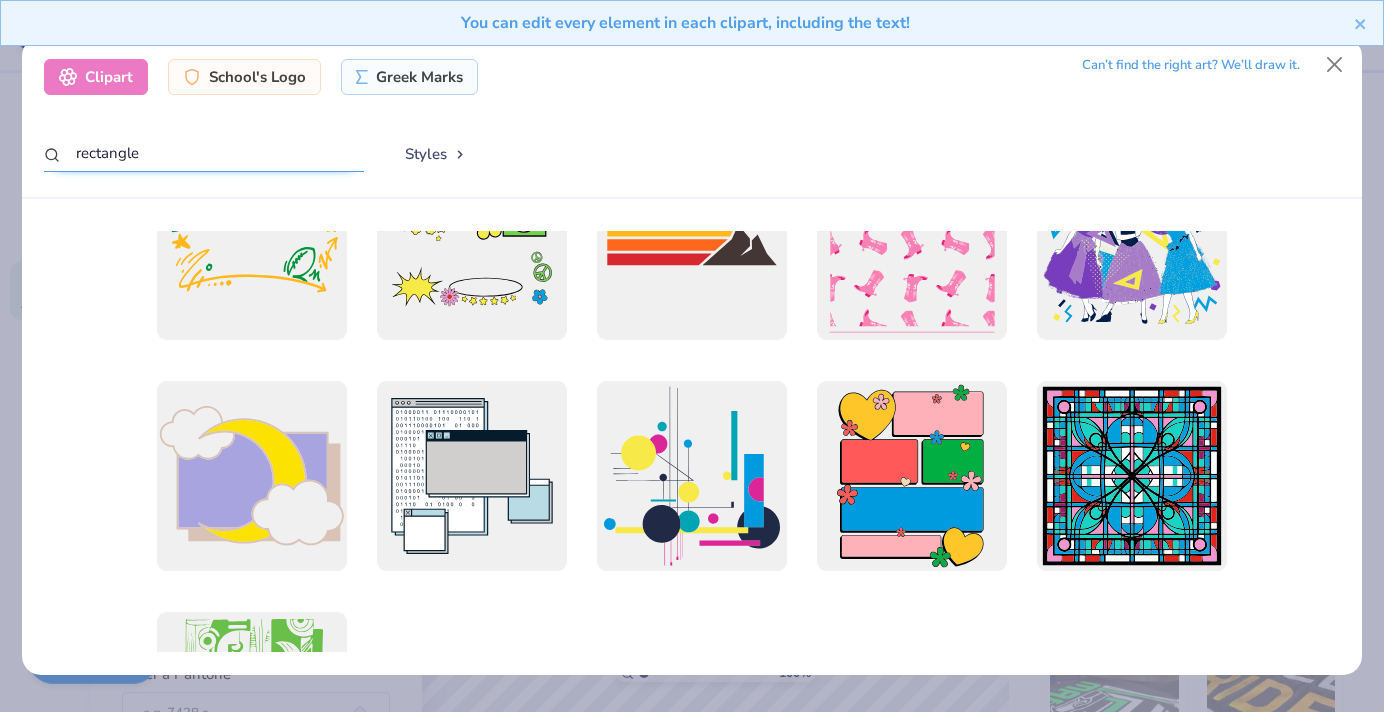 scroll, scrollTop: 2350, scrollLeft: 0, axis: vertical 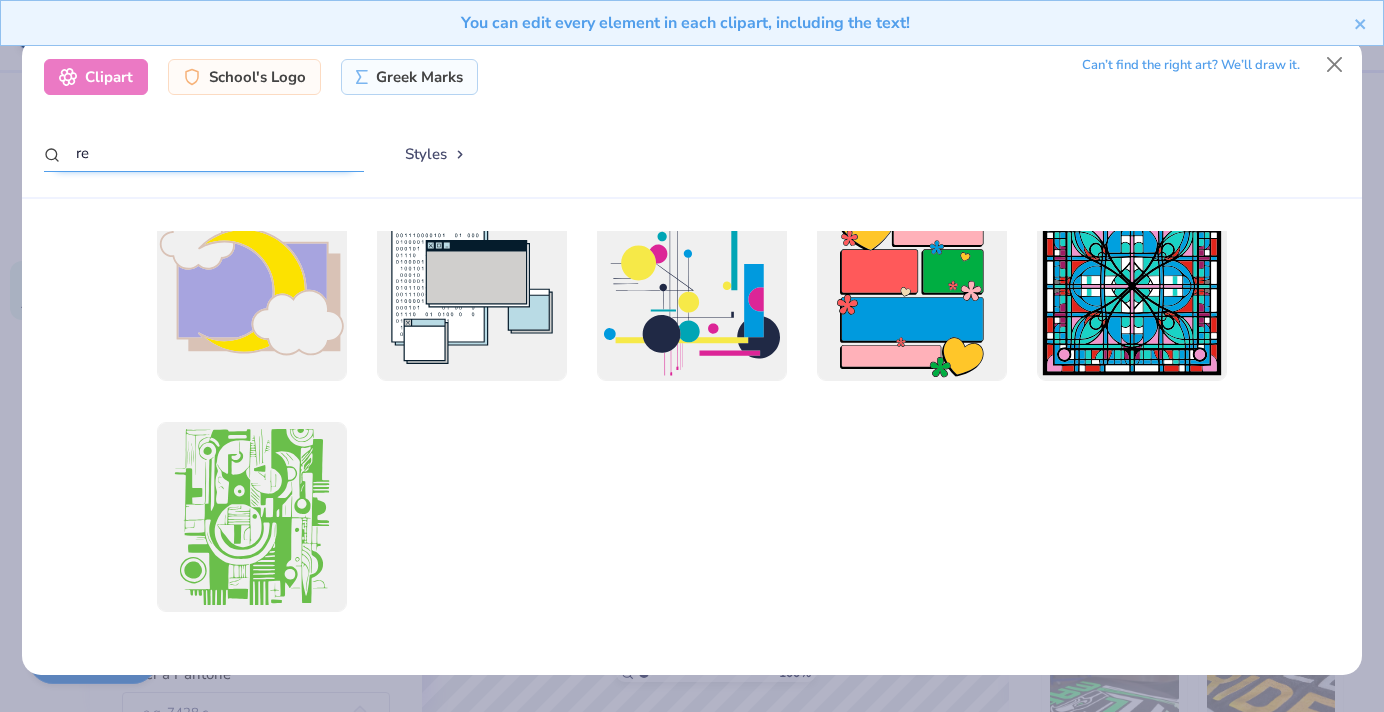 type on "r" 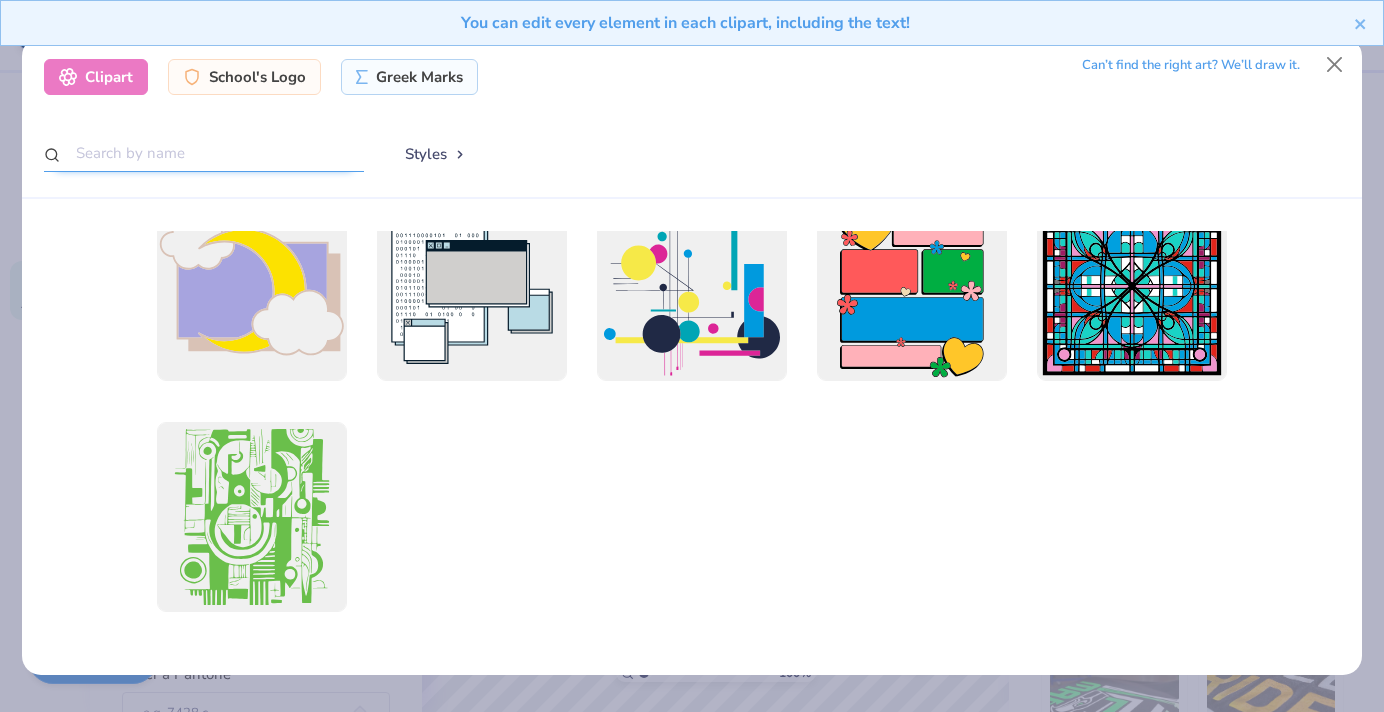 scroll, scrollTop: 0, scrollLeft: 0, axis: both 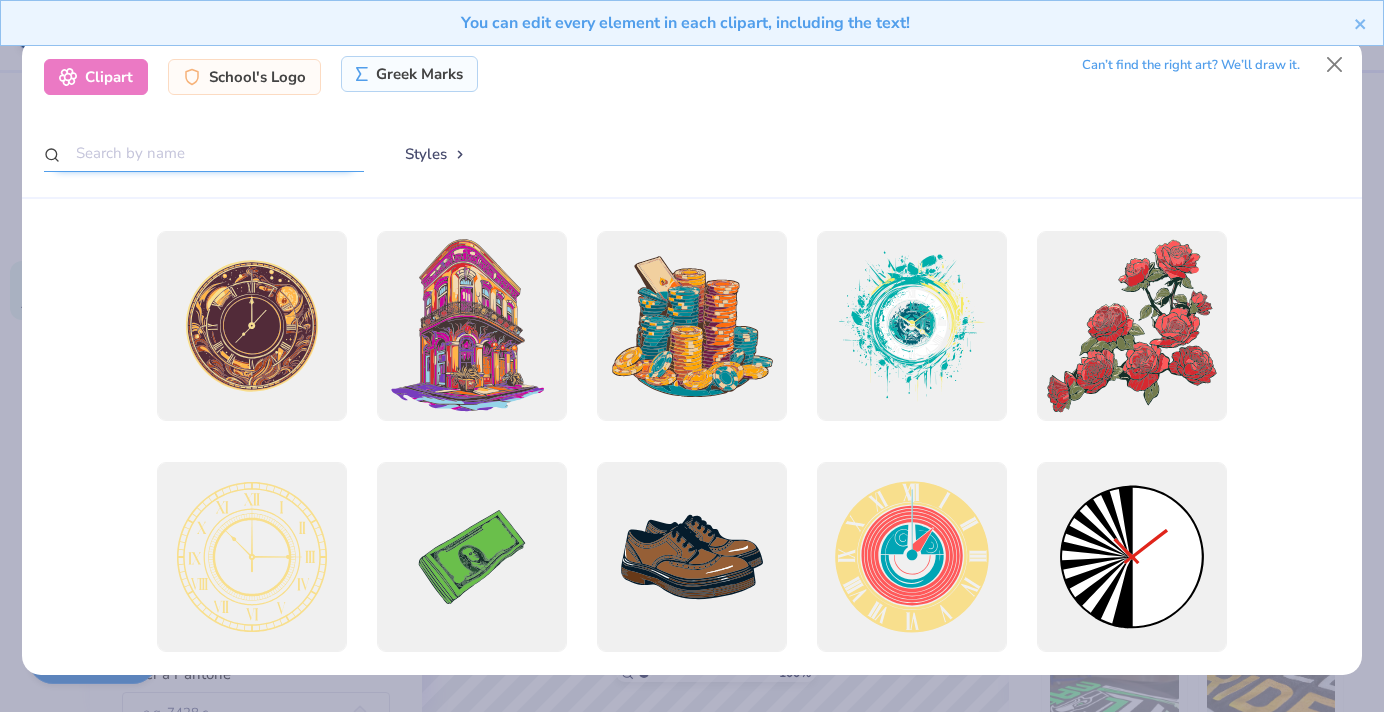 type 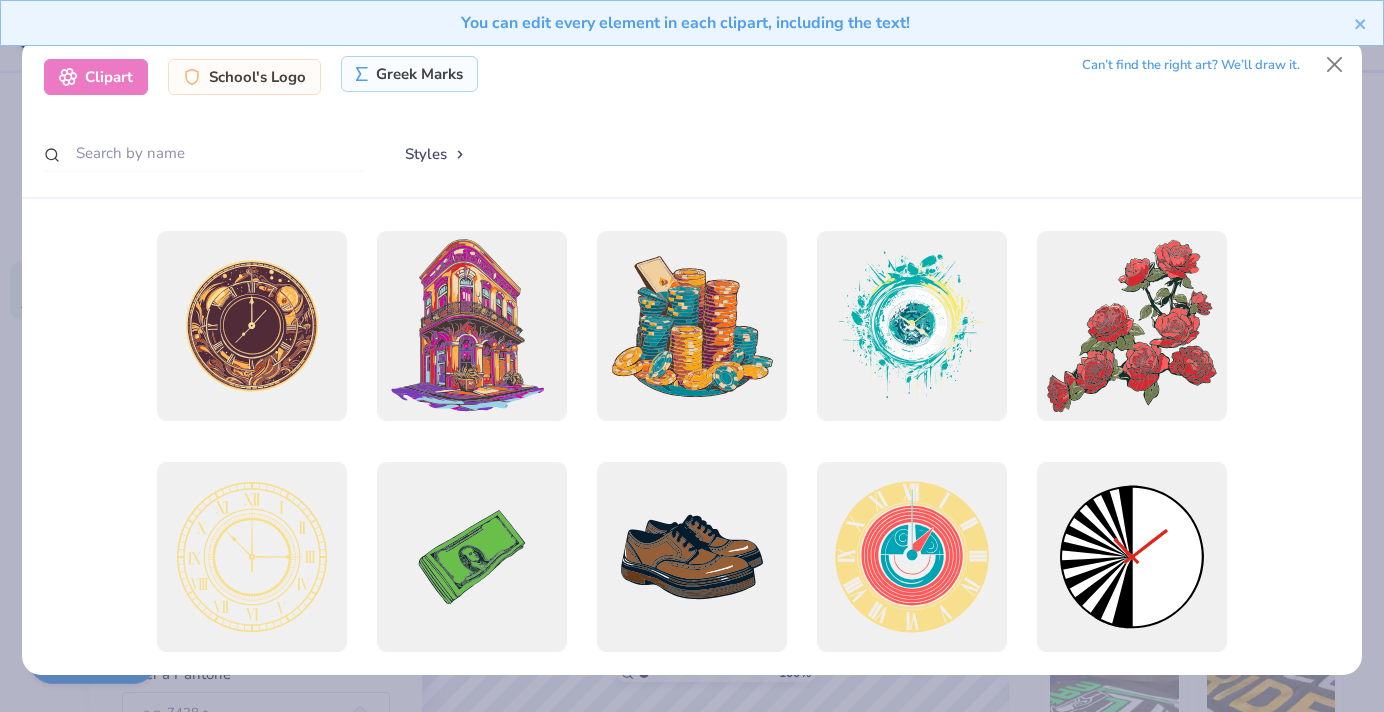 click on "Greek Marks" at bounding box center (409, 74) 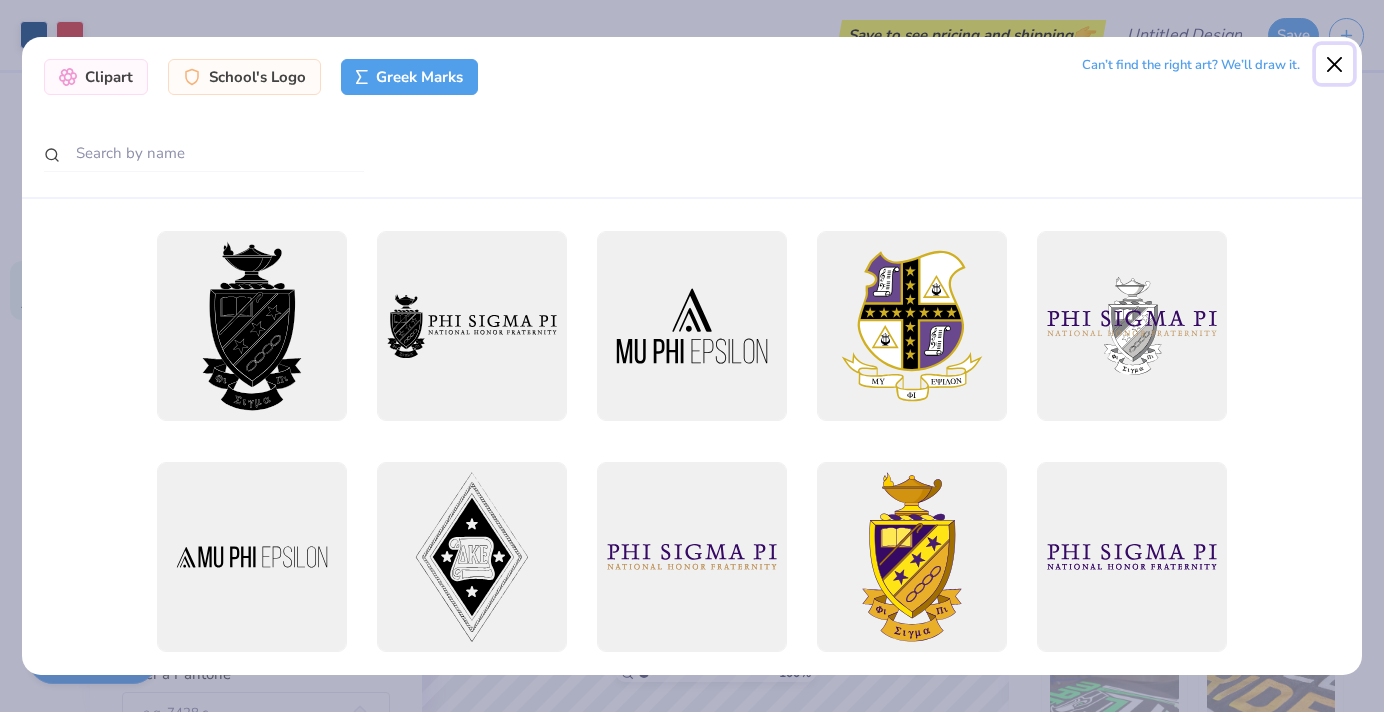 click at bounding box center (1335, 64) 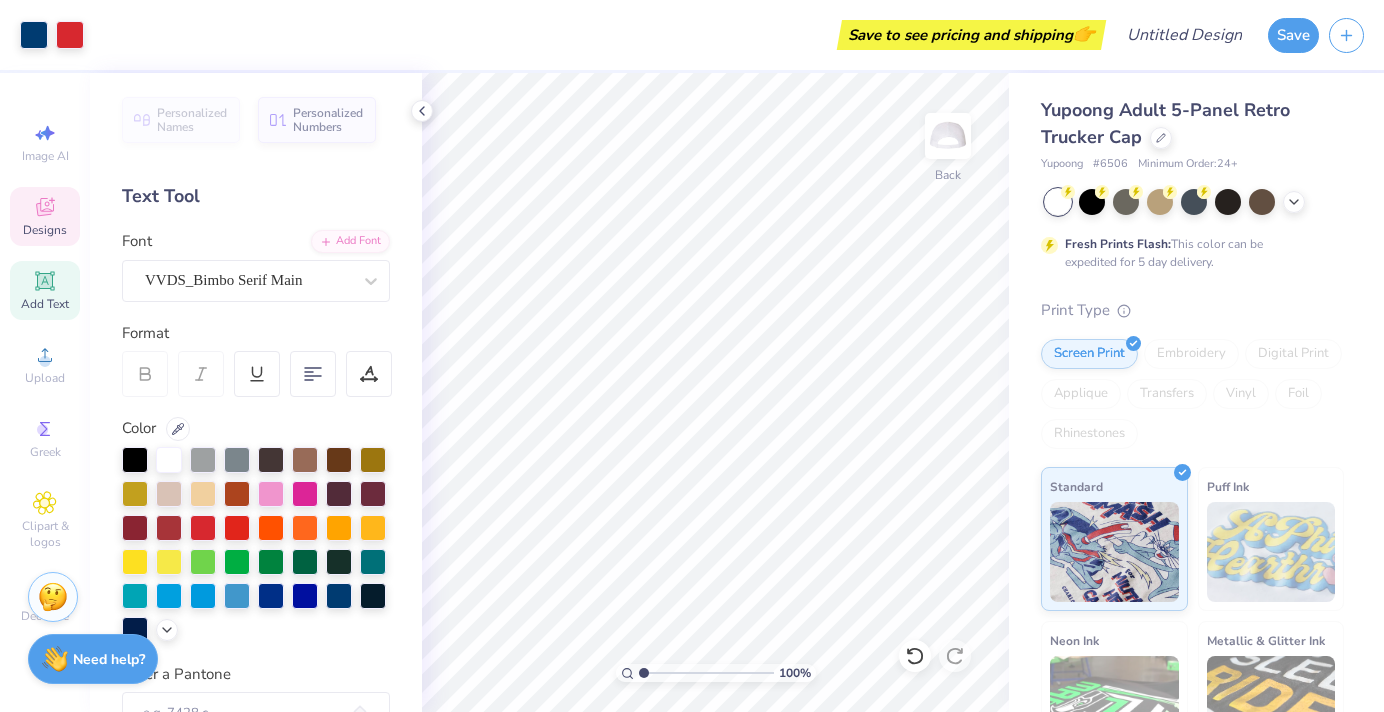 click on "Designs" at bounding box center [45, 230] 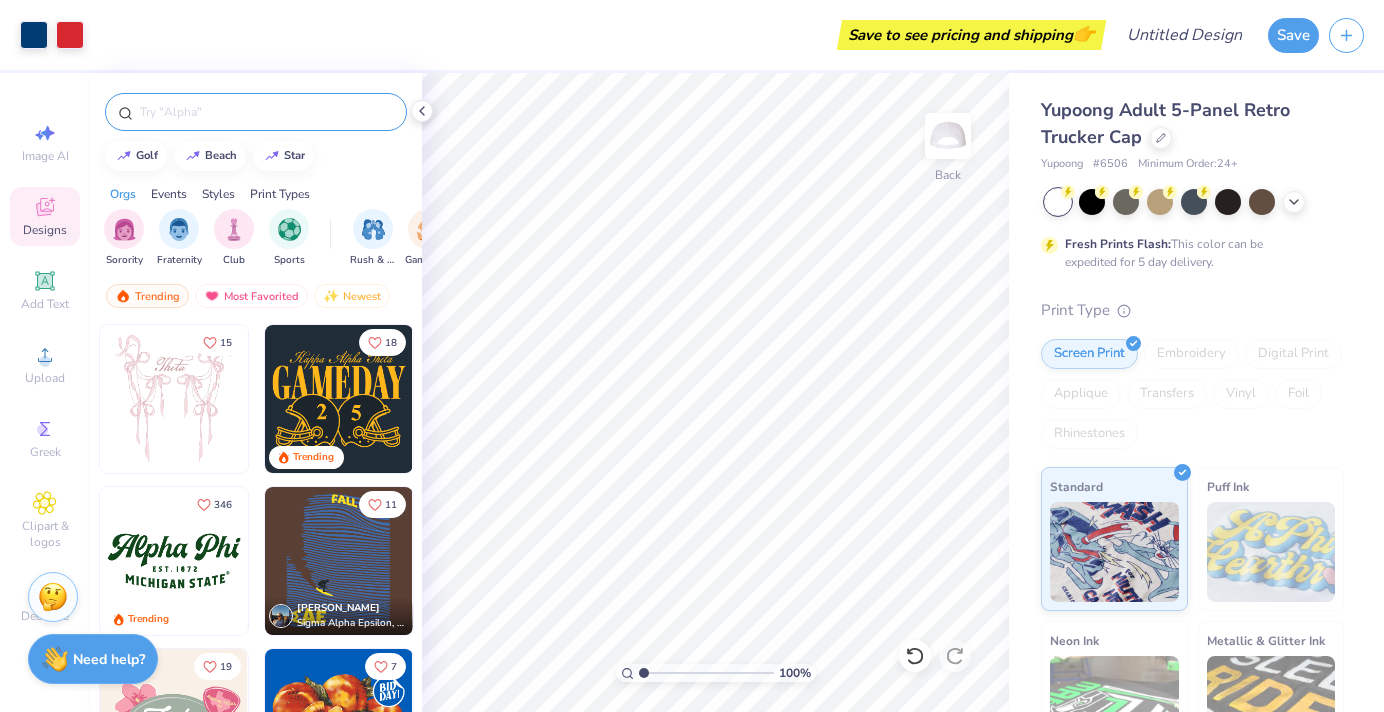 click at bounding box center [266, 112] 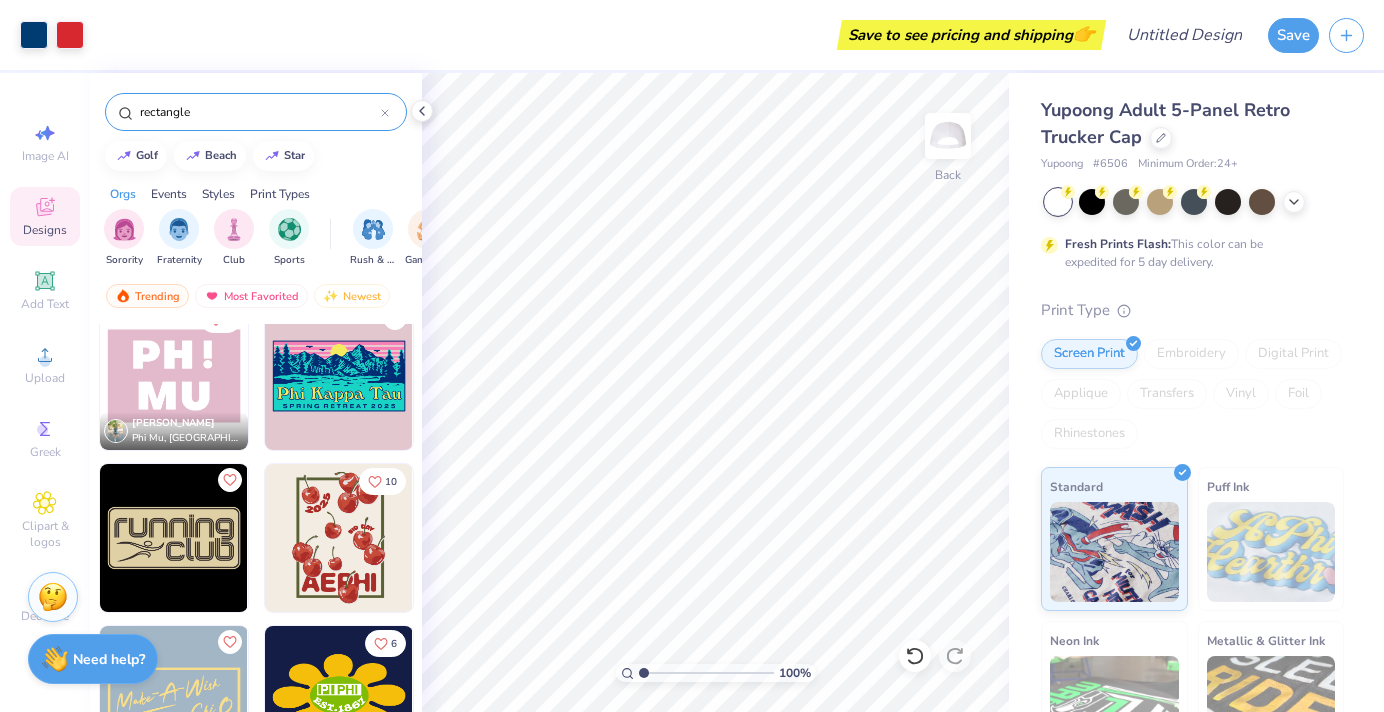 scroll, scrollTop: 0, scrollLeft: 0, axis: both 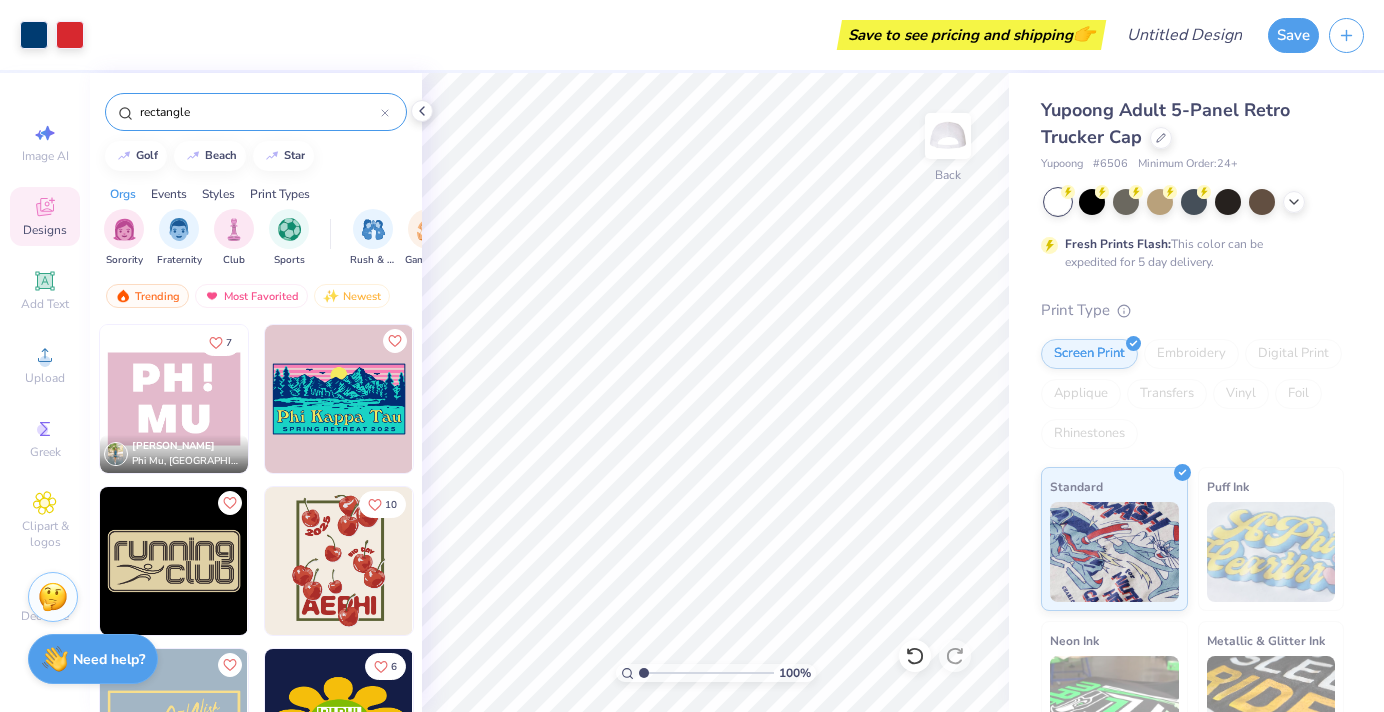 click on "rectangle" at bounding box center [259, 112] 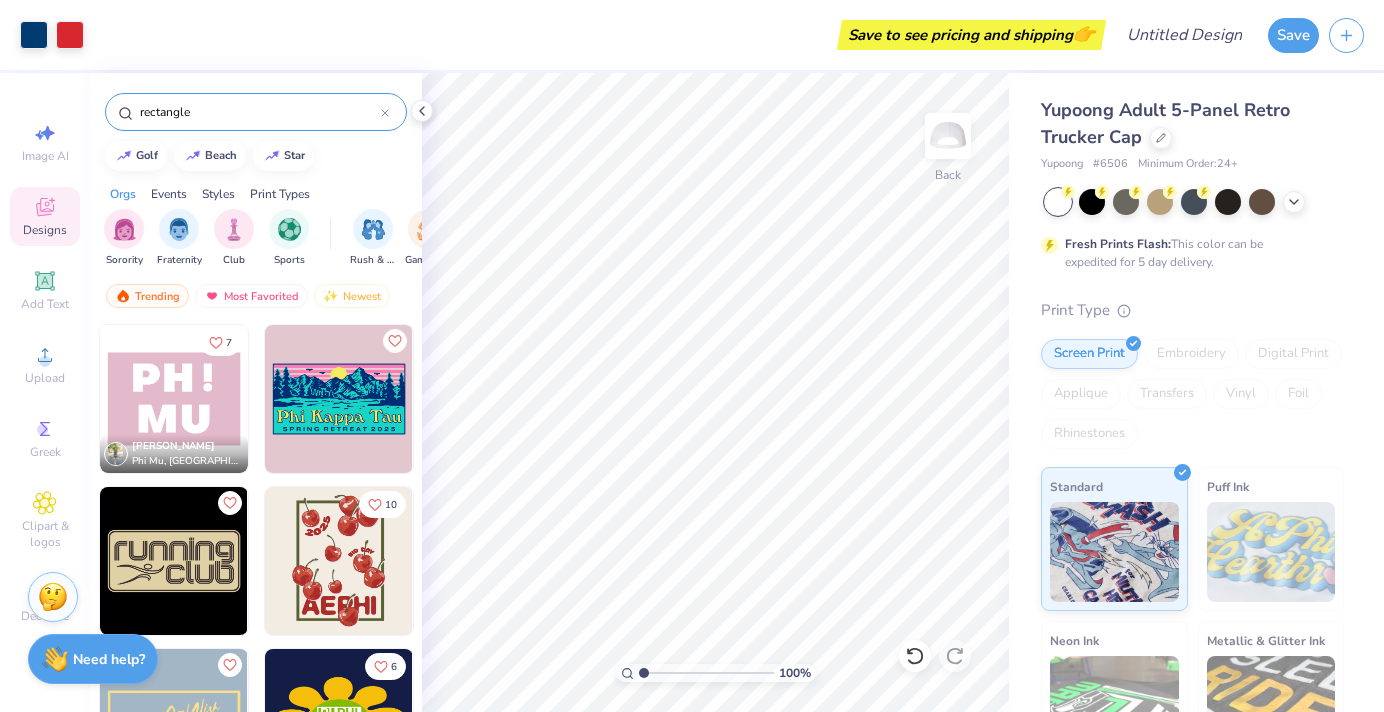 scroll, scrollTop: 24, scrollLeft: 0, axis: vertical 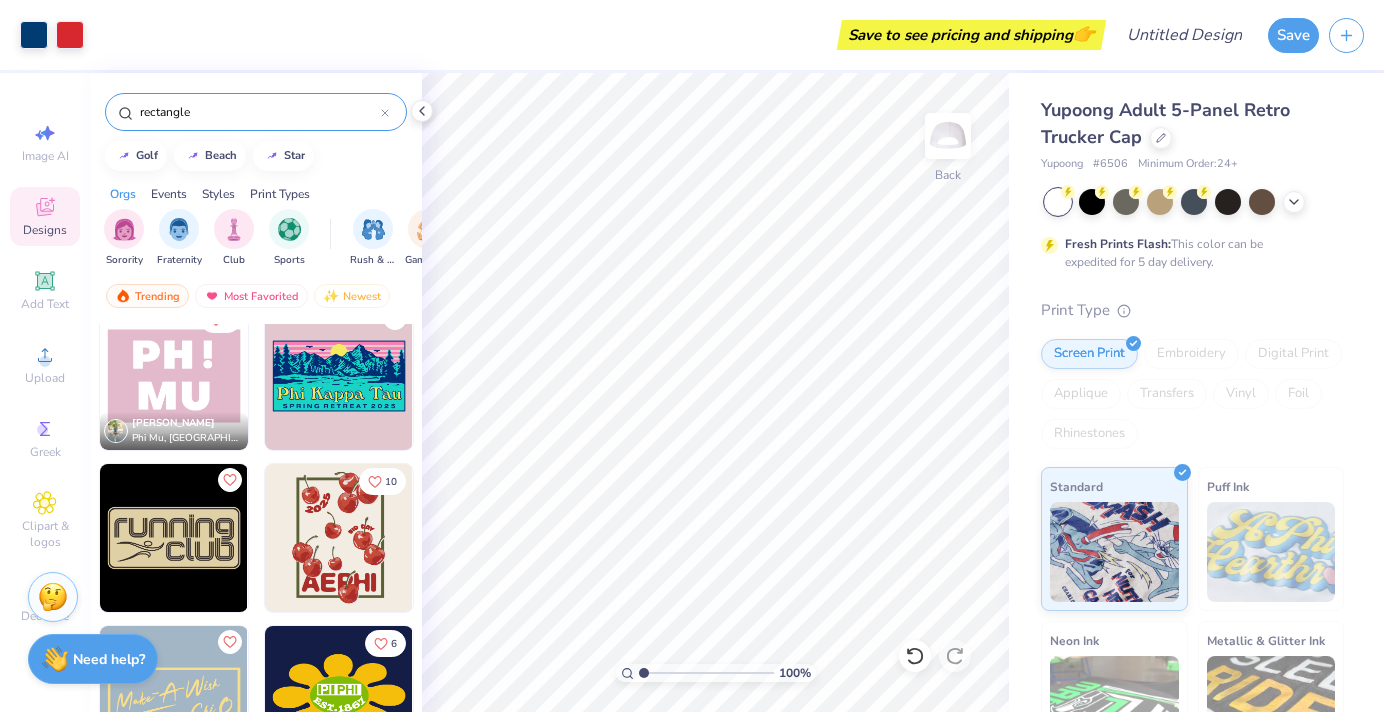 type on "rectangle" 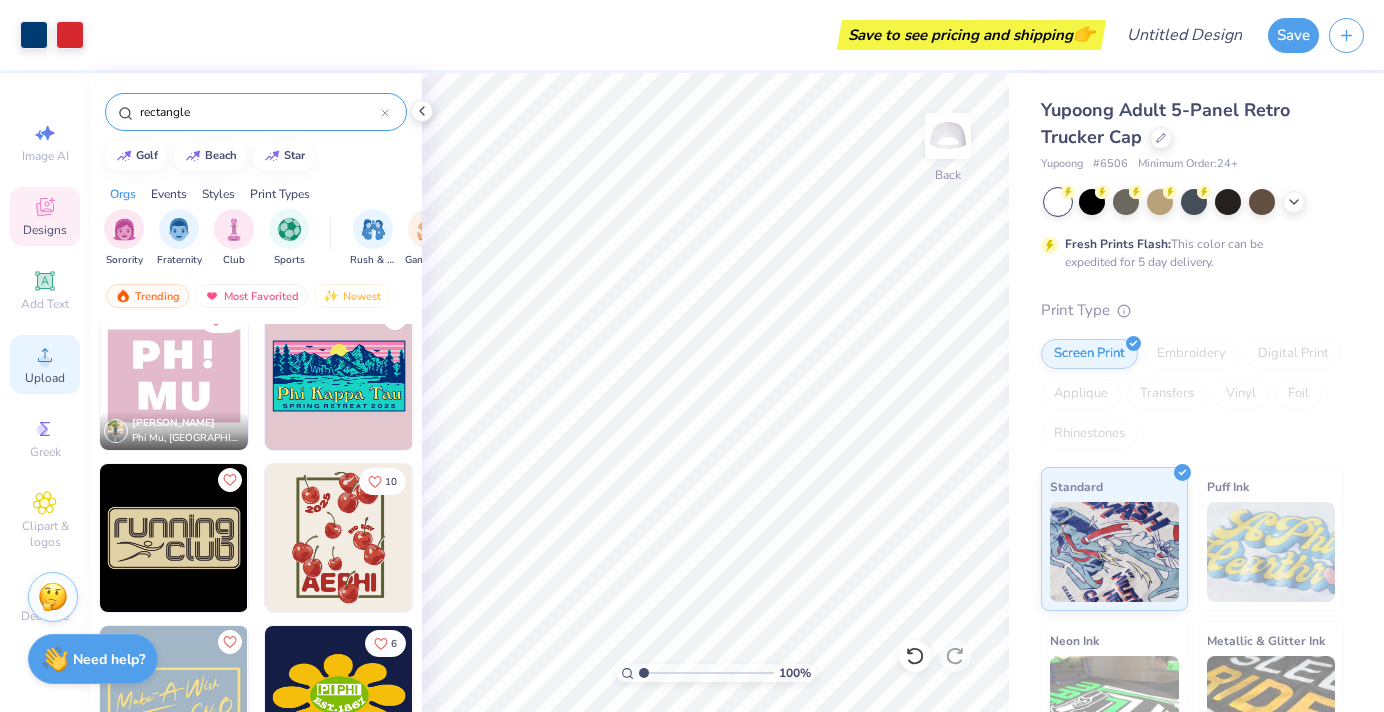 click on "Upload" at bounding box center (45, 378) 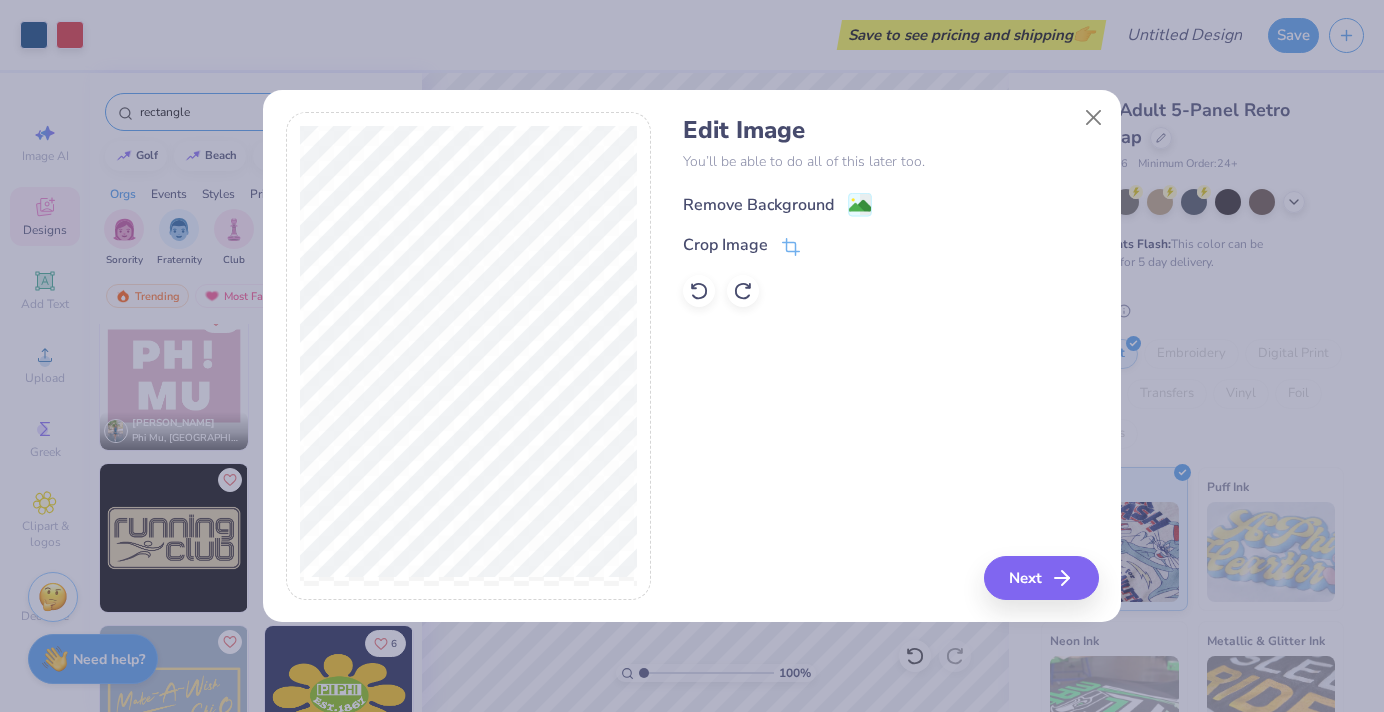 click 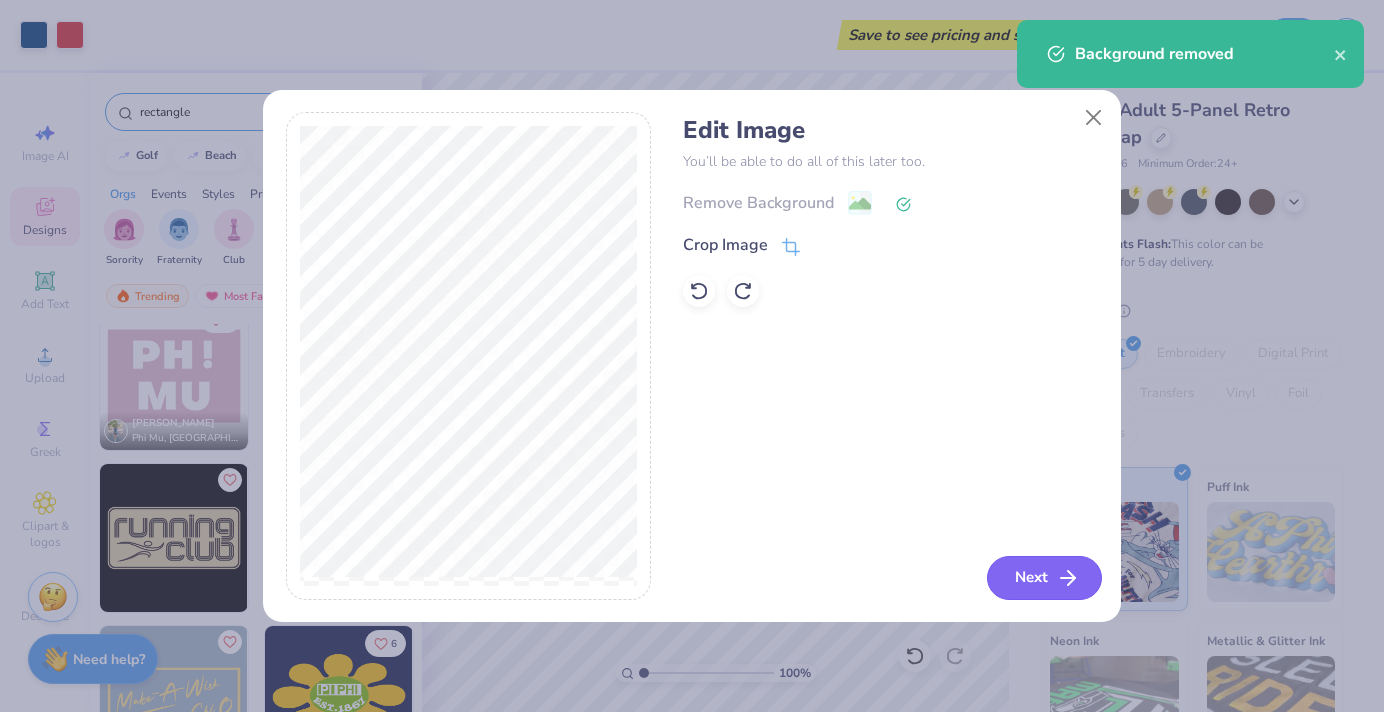 click 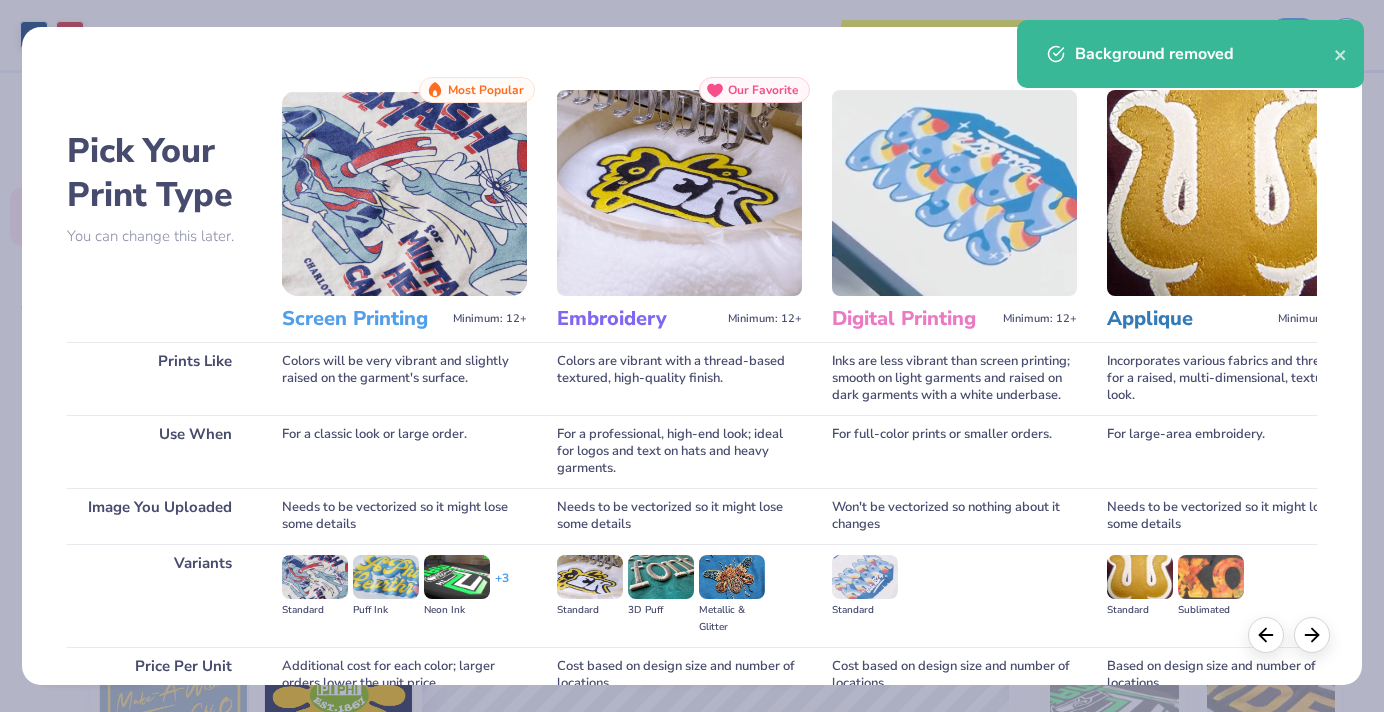 scroll, scrollTop: 186, scrollLeft: 0, axis: vertical 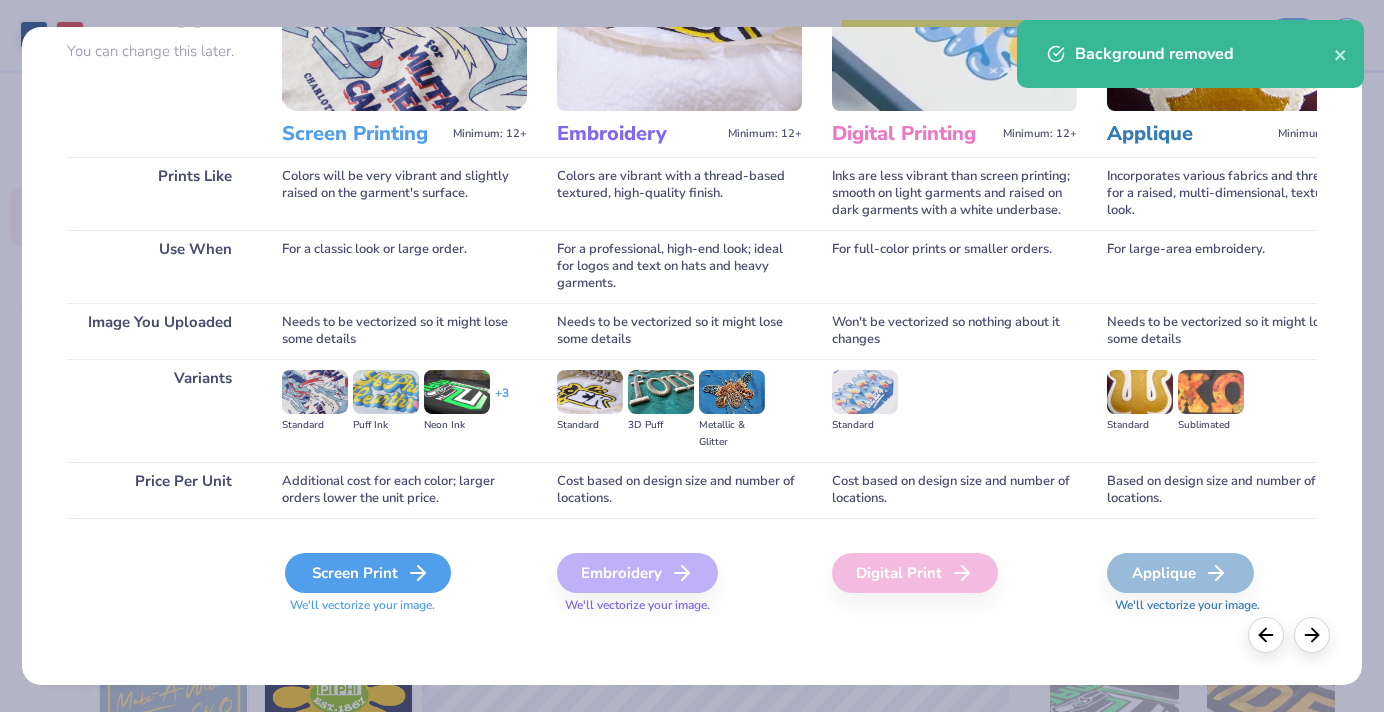 click on "Screen Print" at bounding box center [368, 573] 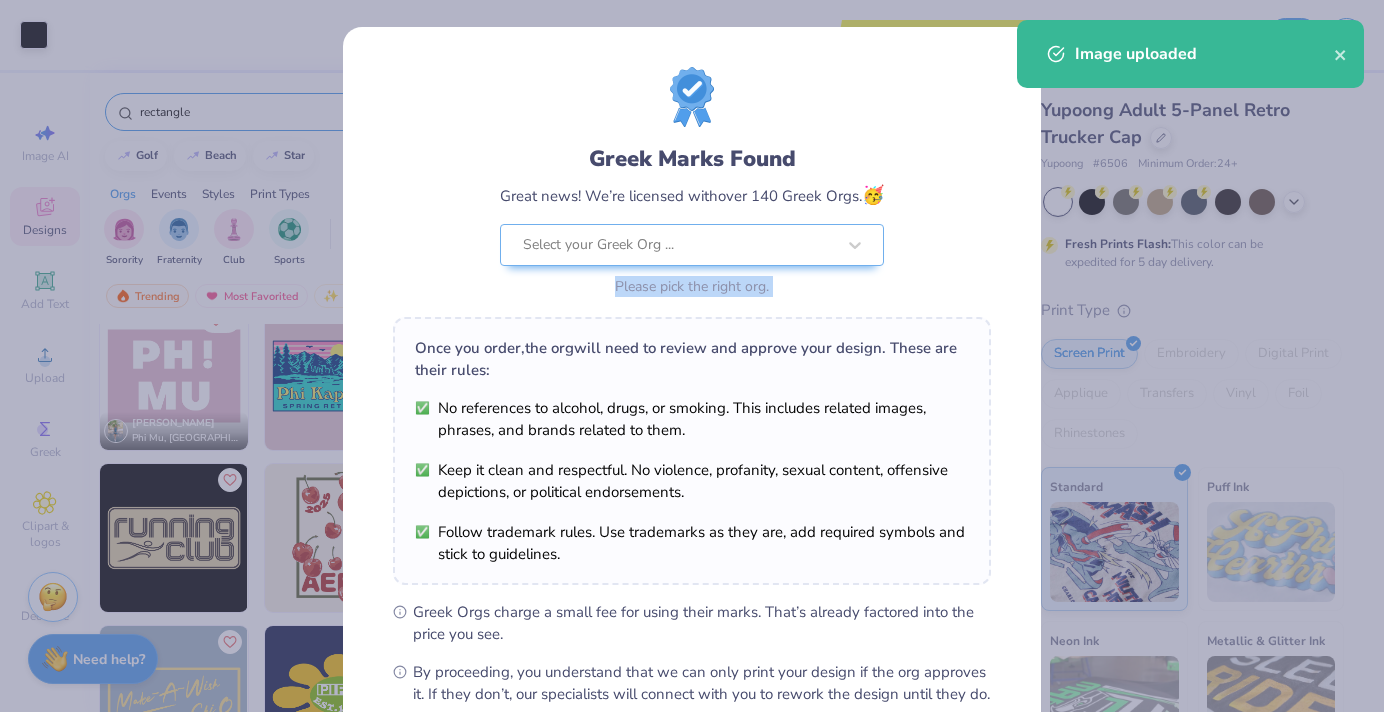 click on "Greek Marks Found Great news! We’re licensed with  over 140 Greek Orgs. 🥳 Select your Greek Org ... Please pick the right org. Once you order,  the org  will need to review and approve your design. These are their rules: No references to alcohol, drugs, or smoking. This includes related images, phrases, and brands related to them. Keep it clean and respectful. No violence, profanity, sexual content, offensive depictions, or political endorsements. Follow trademark rules. Use trademarks as they are, add required symbols and stick to guidelines. Greek Orgs charge a small fee for using their marks. That’s already factored into the price you see. By proceeding, you understand that we can only print your design if the org approves it. If they don’t, our specialists will connect with you to rework the design until they do." at bounding box center (692, 386) 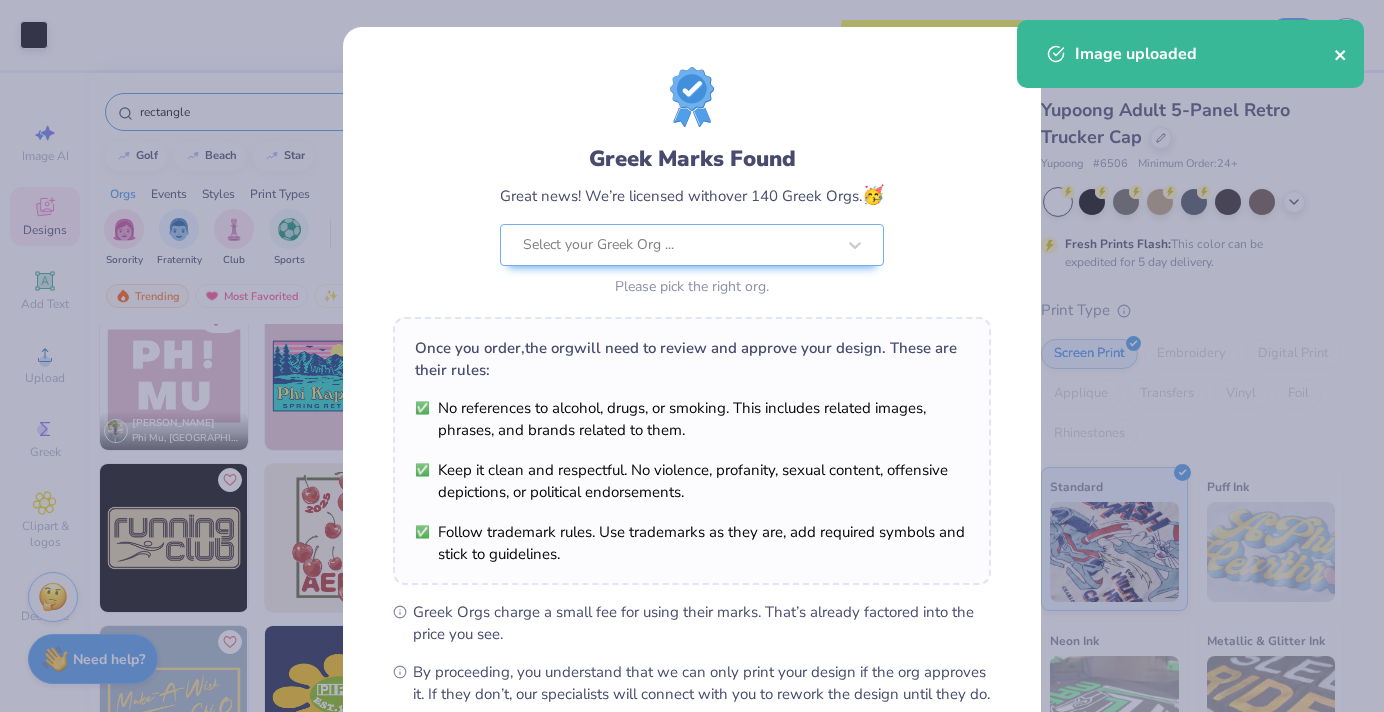 click at bounding box center (1341, 54) 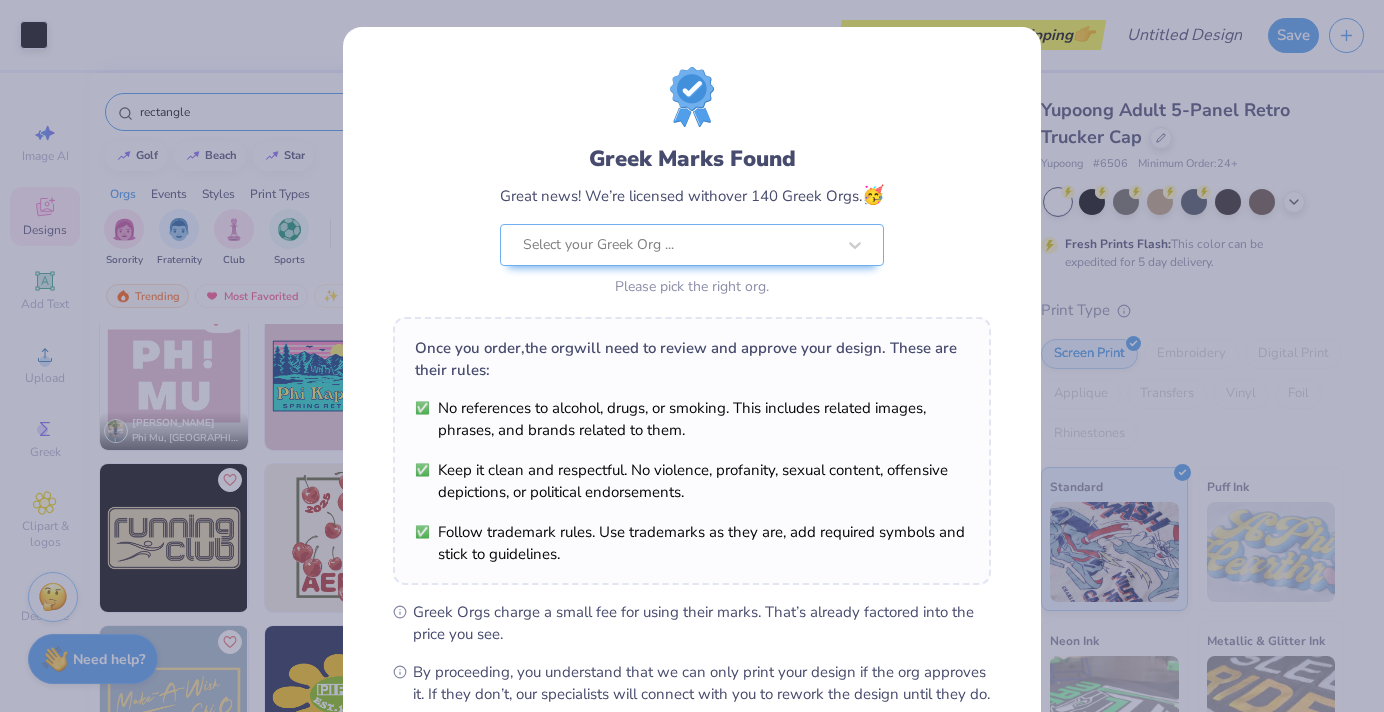 scroll, scrollTop: 225, scrollLeft: 0, axis: vertical 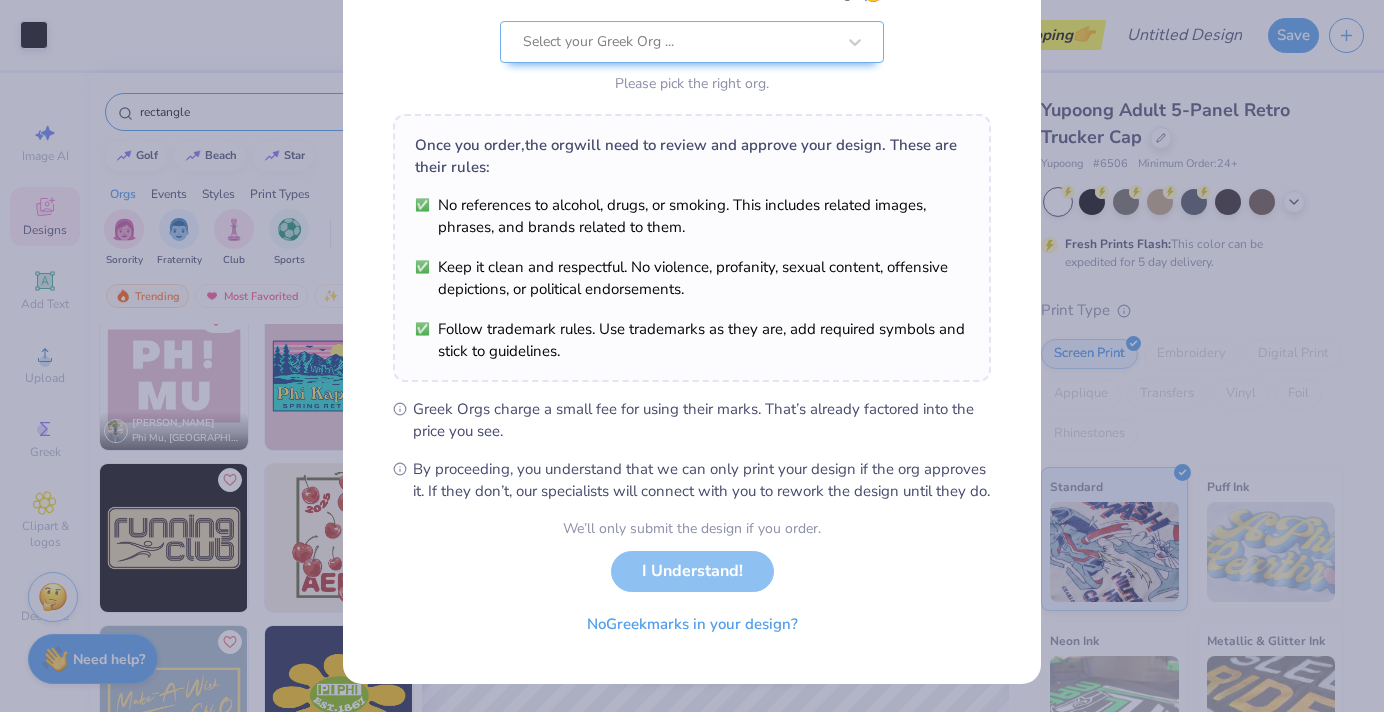 click on "We’ll only submit the design if you order. I Understand! No  Greek  marks in your design?" at bounding box center [692, 581] 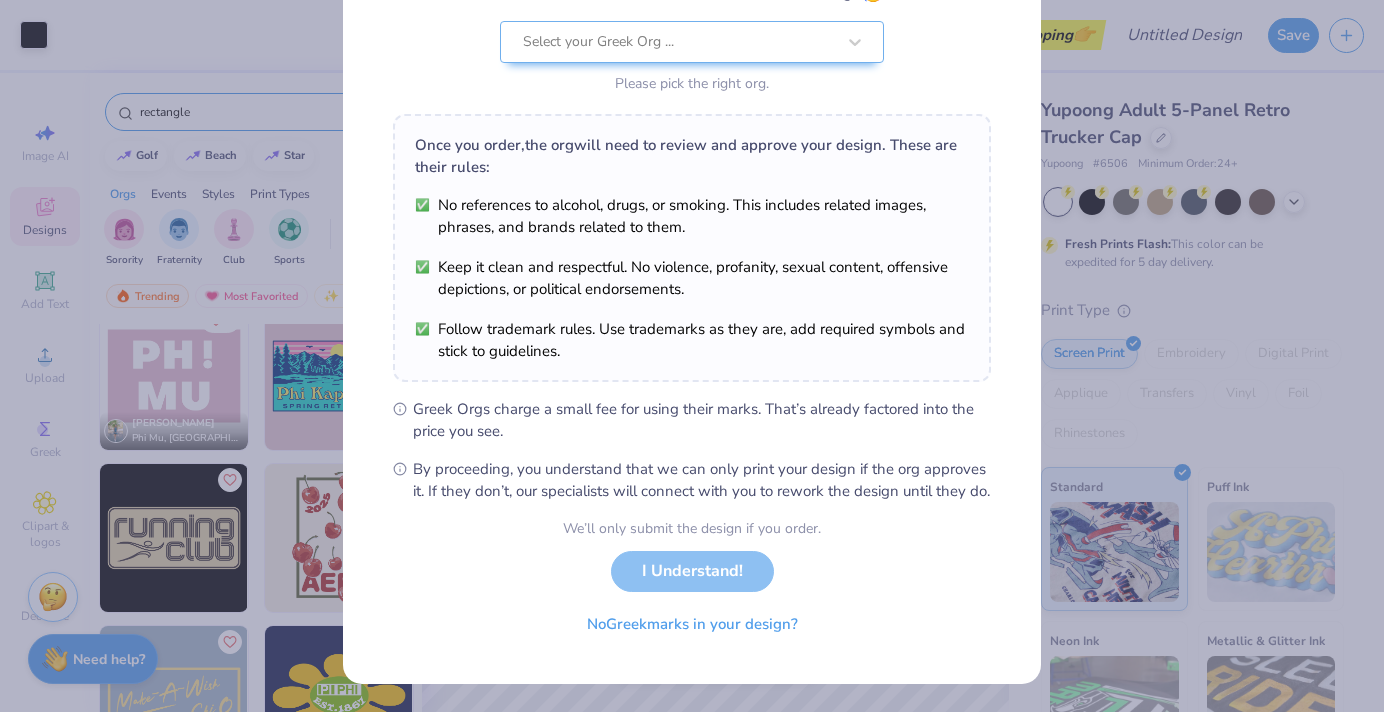 click on "We’ll only submit the design if you order. I Understand! No  Greek  marks in your design?" at bounding box center (692, 581) 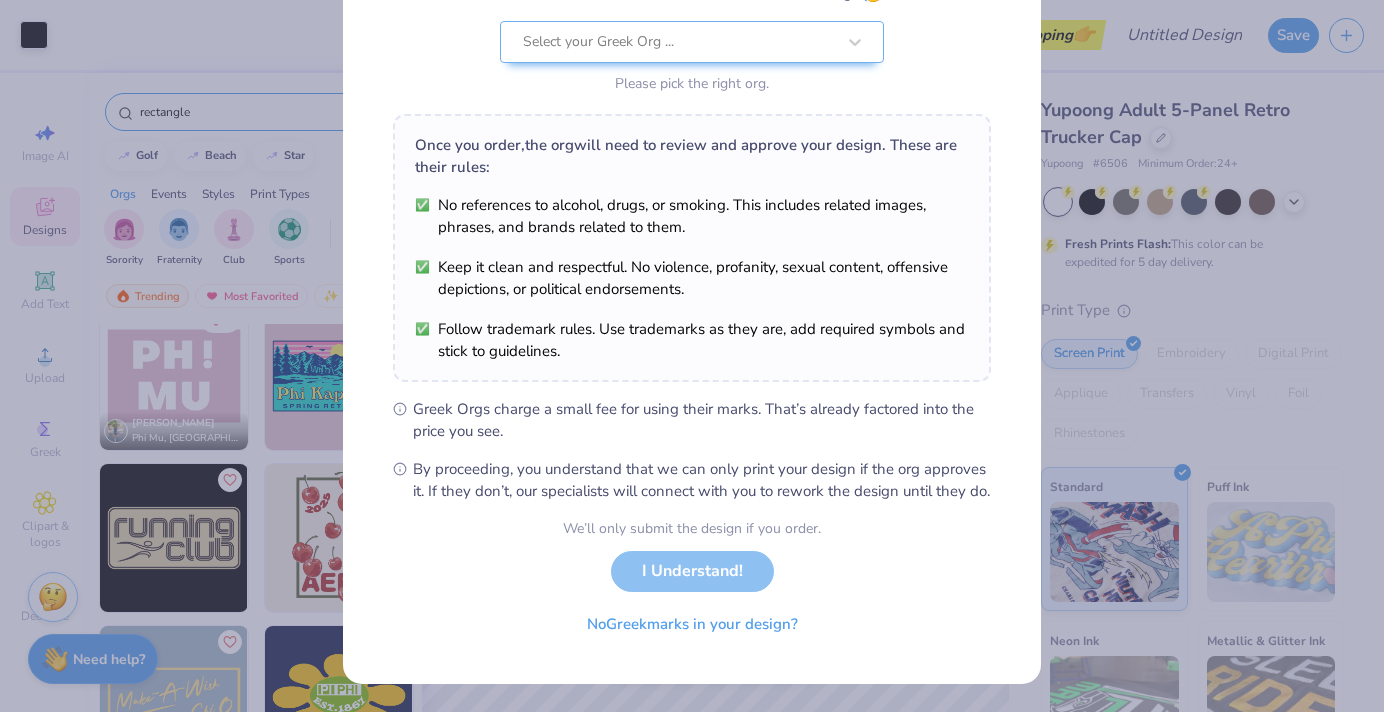 scroll, scrollTop: 0, scrollLeft: 0, axis: both 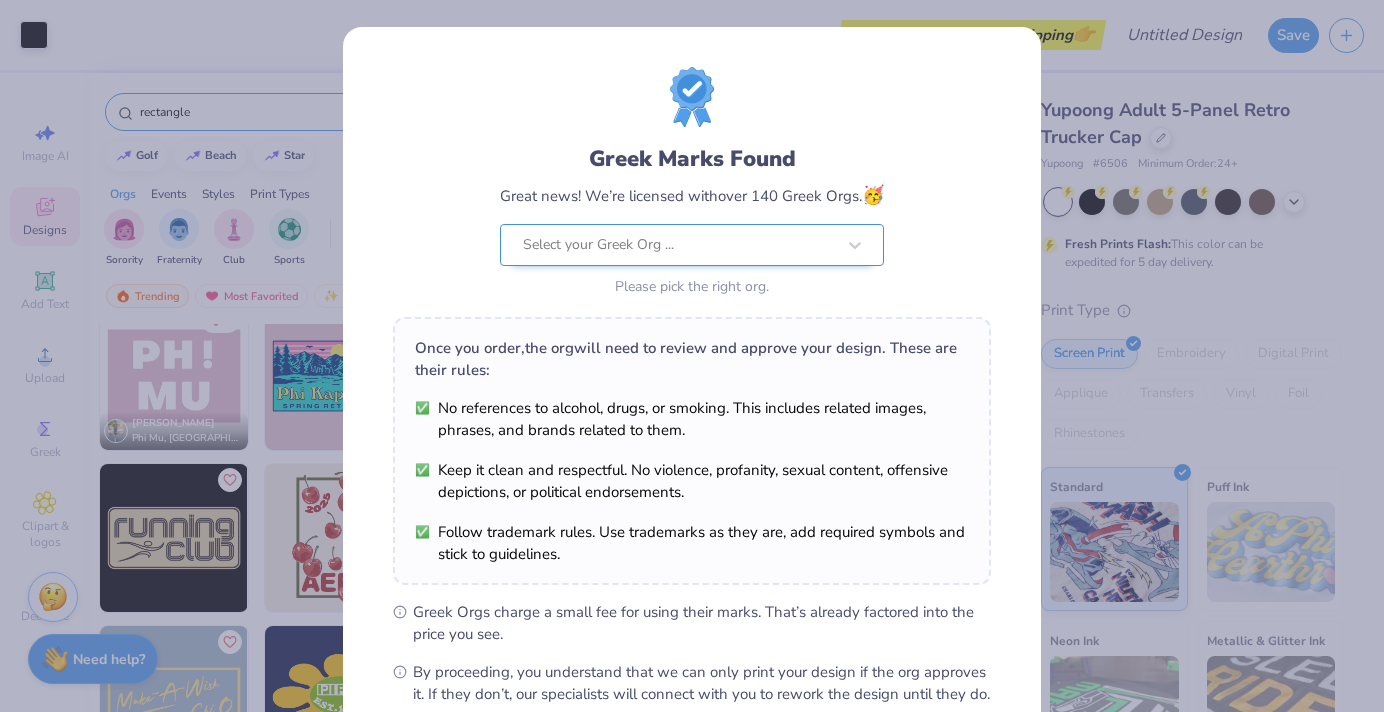 click at bounding box center (679, 245) 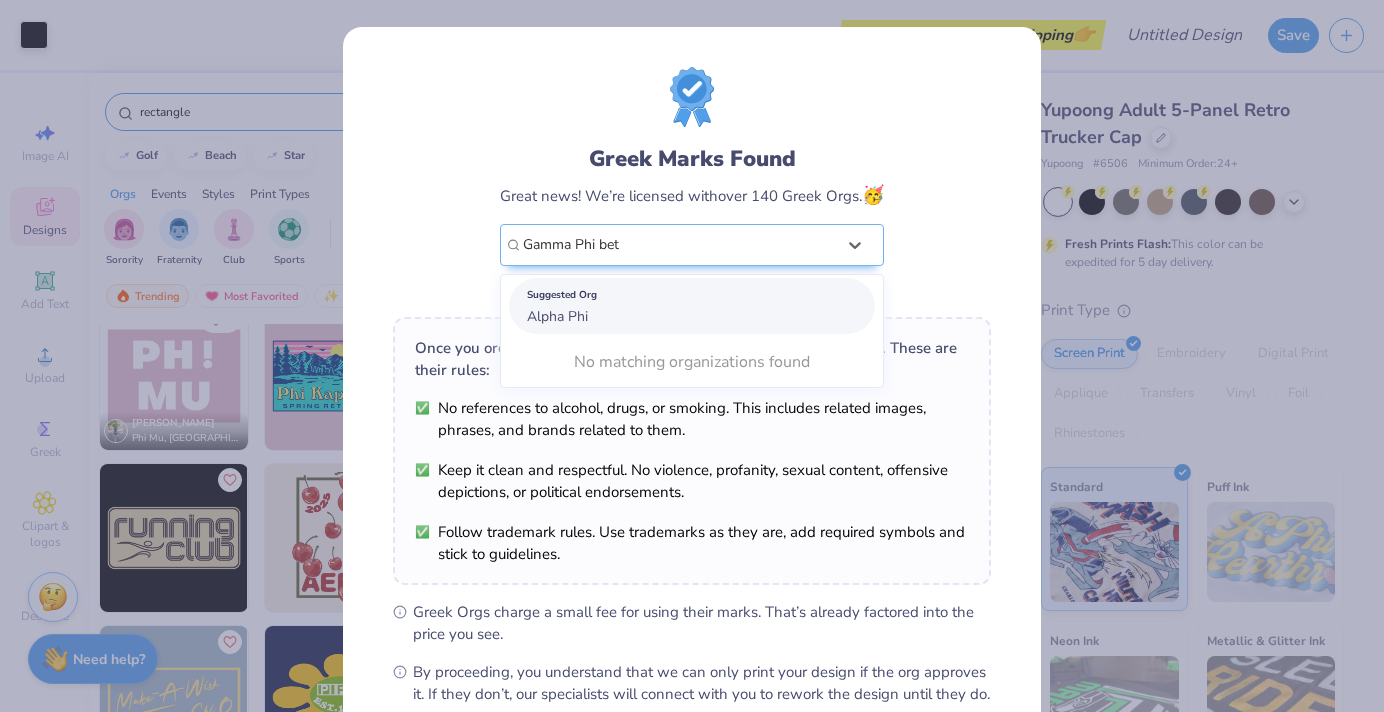 type on "Gamma Phi beta" 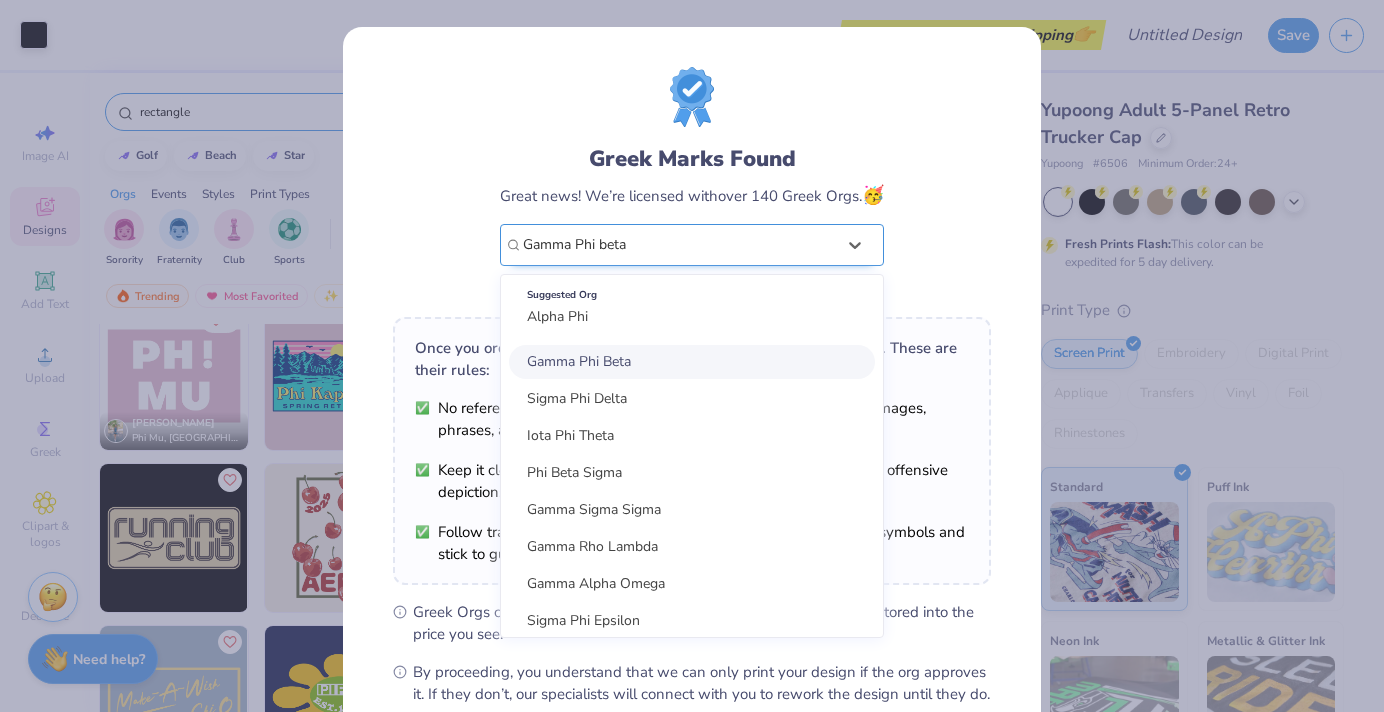 type 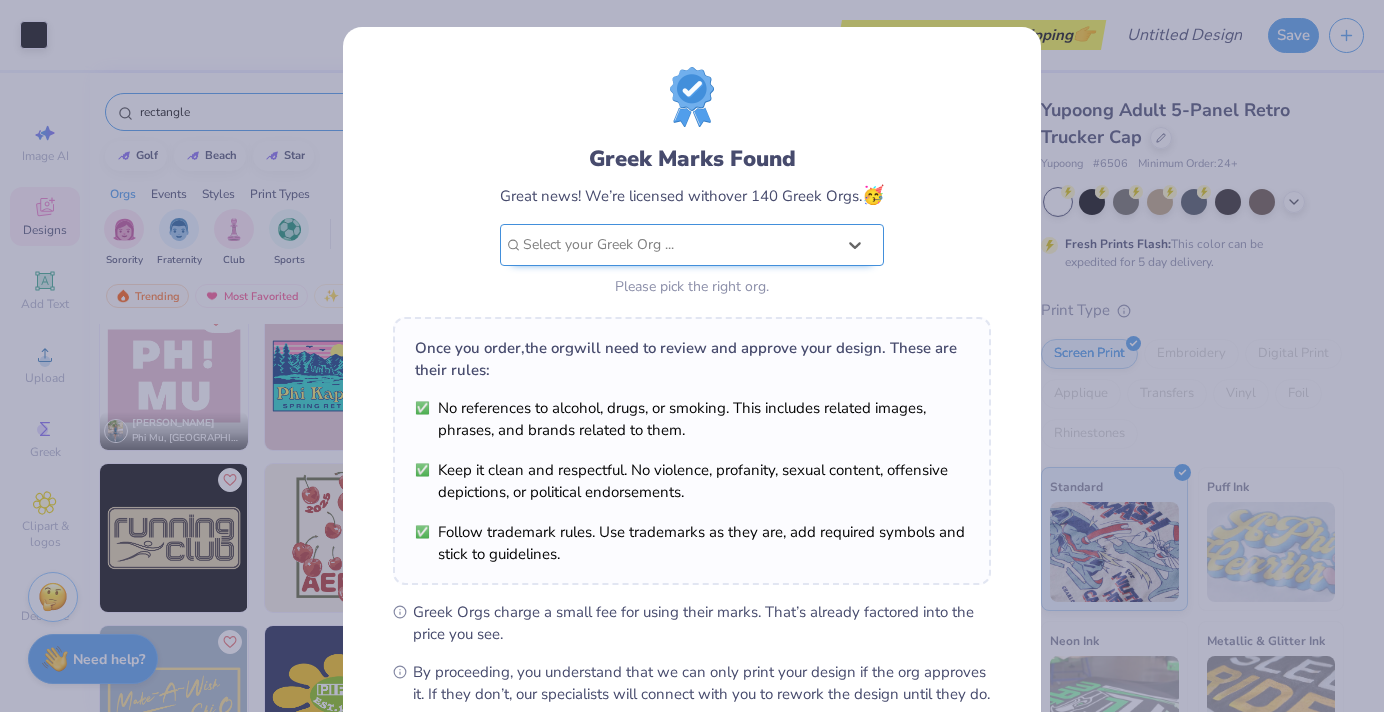 click at bounding box center (679, 245) 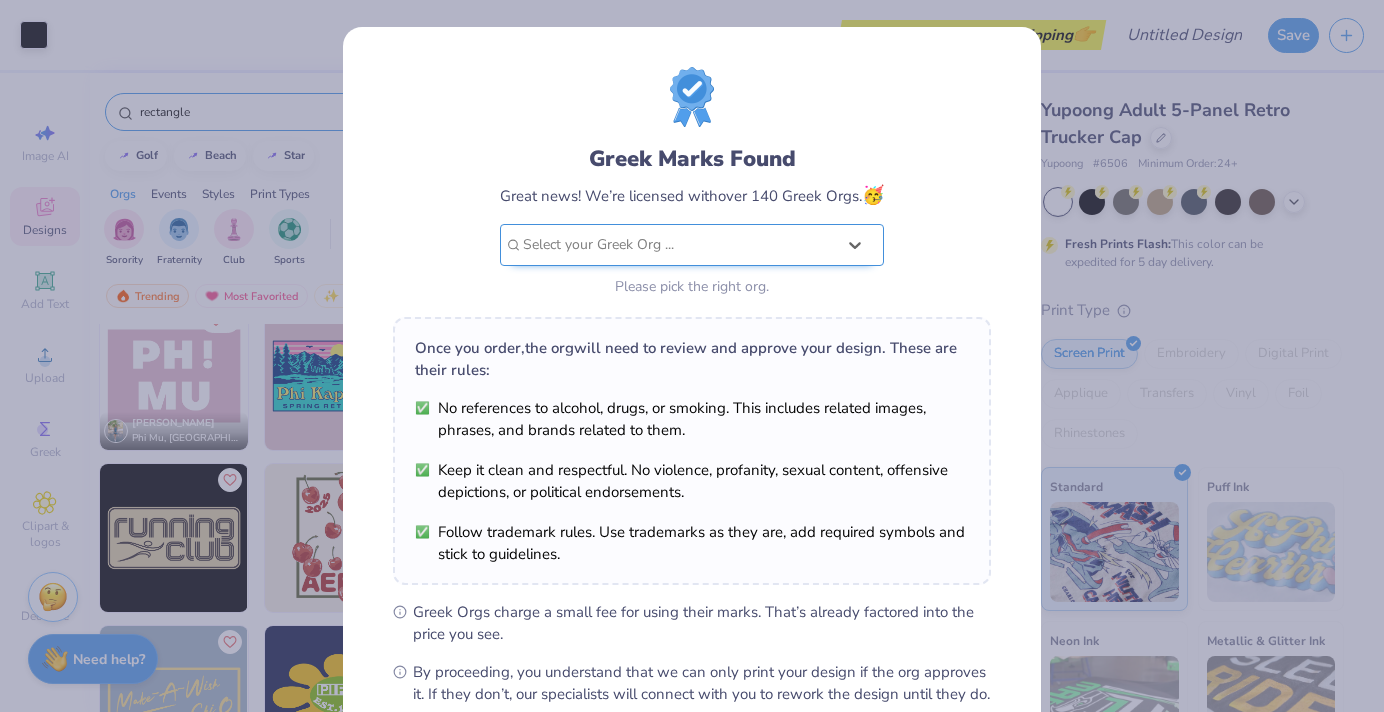 click at bounding box center (679, 245) 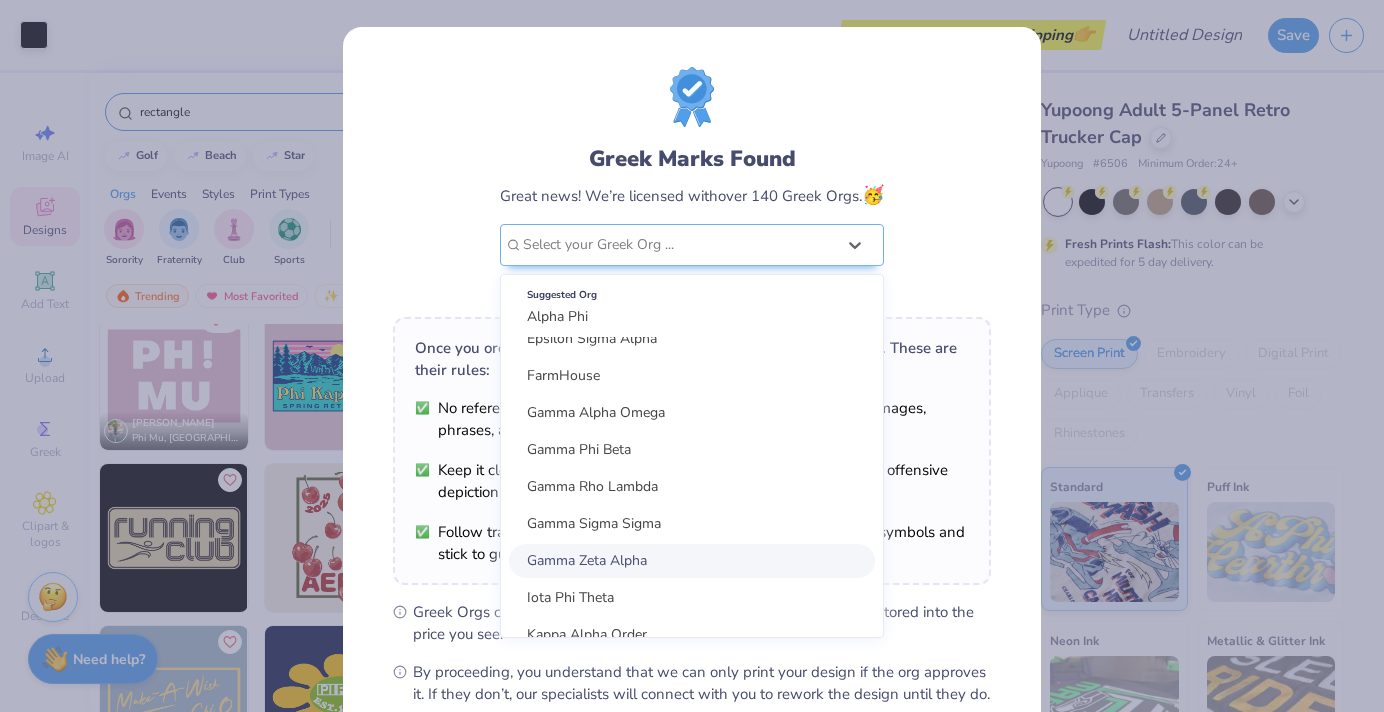 scroll, scrollTop: 1756, scrollLeft: 0, axis: vertical 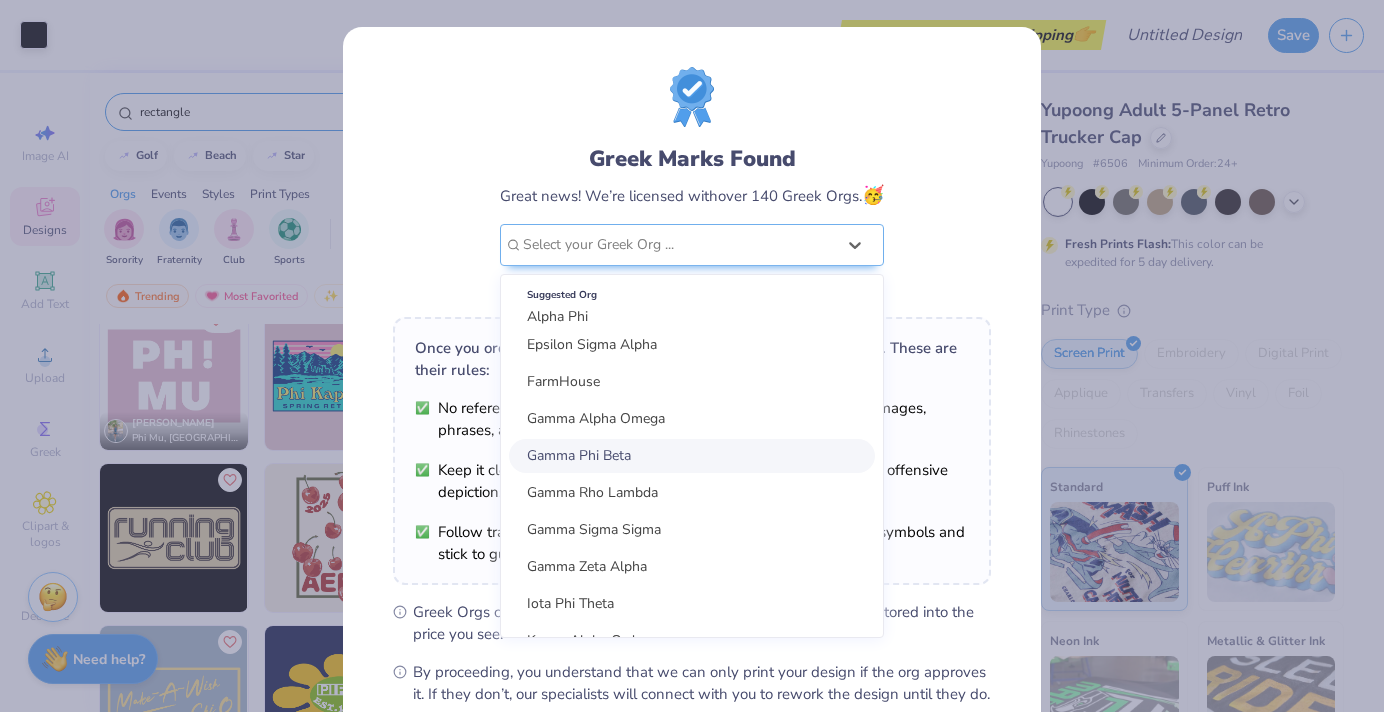 click on "Gamma Phi Beta" at bounding box center [692, 456] 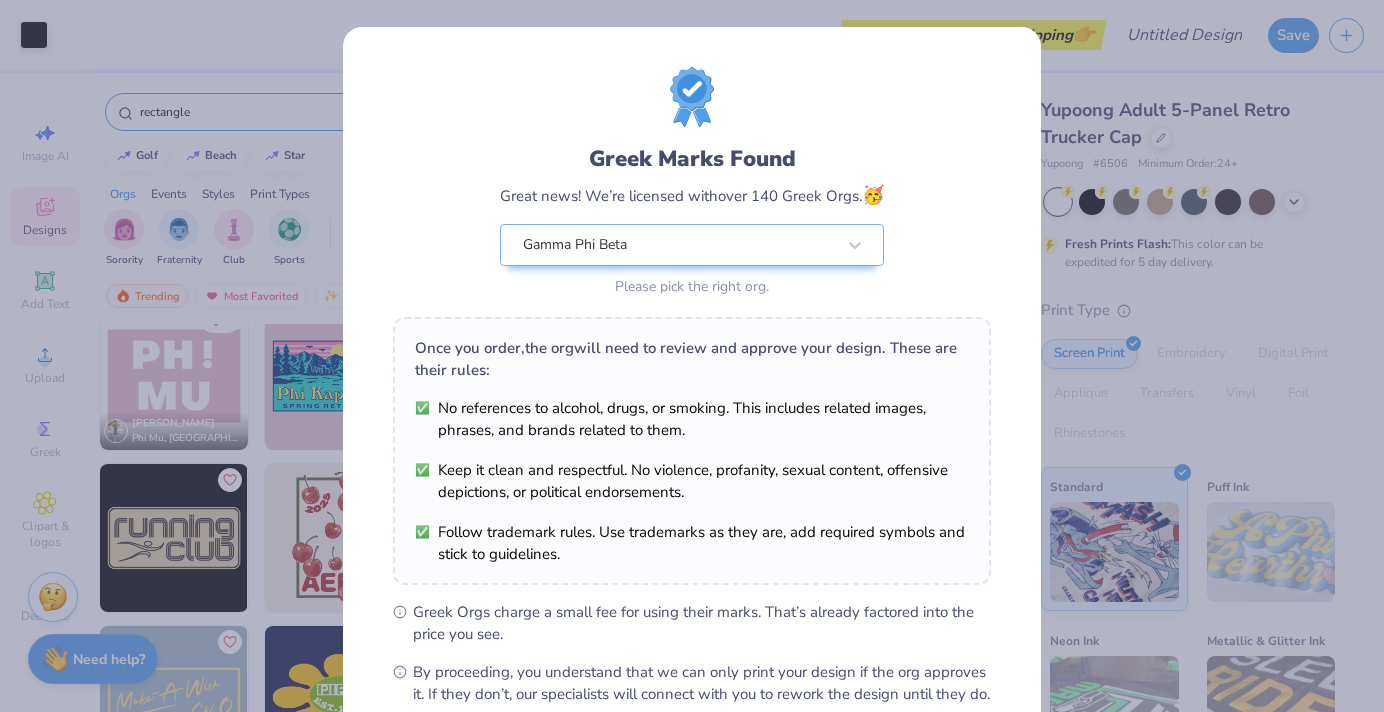 scroll, scrollTop: 225, scrollLeft: 0, axis: vertical 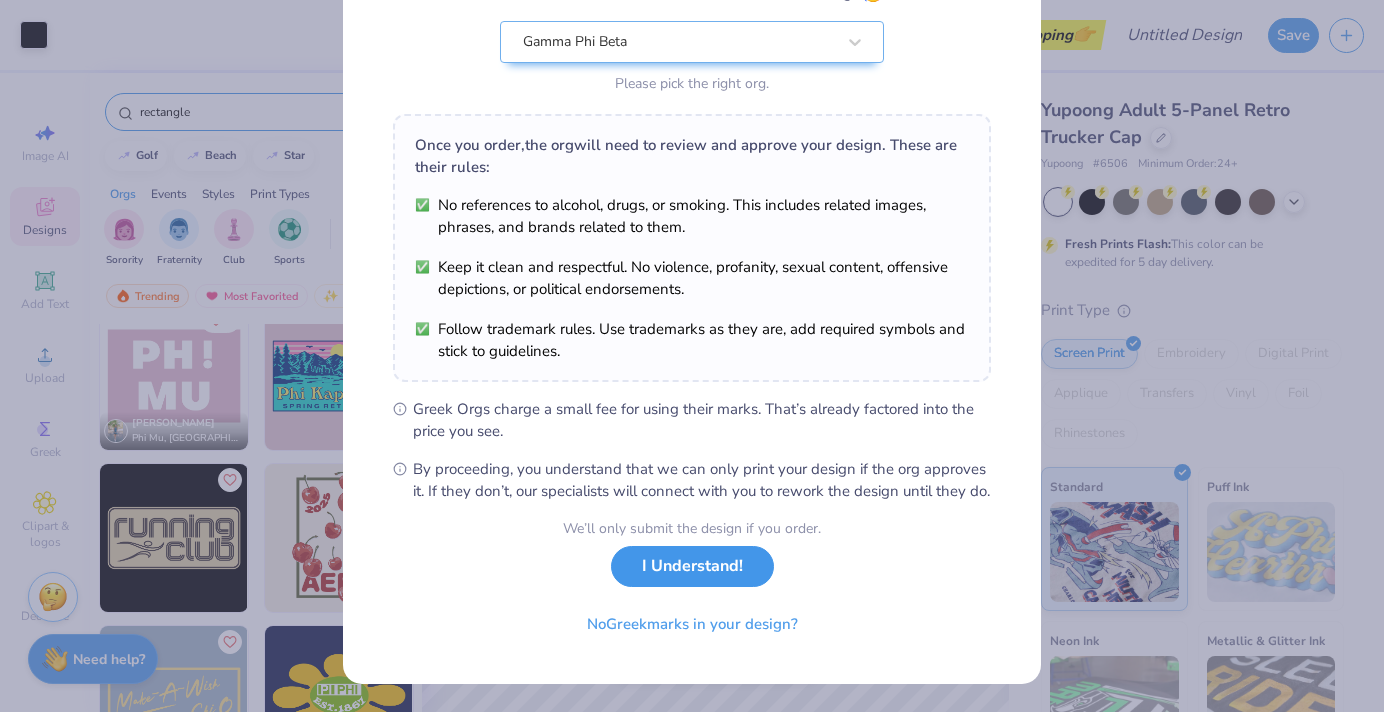 click on "I Understand!" at bounding box center [692, 566] 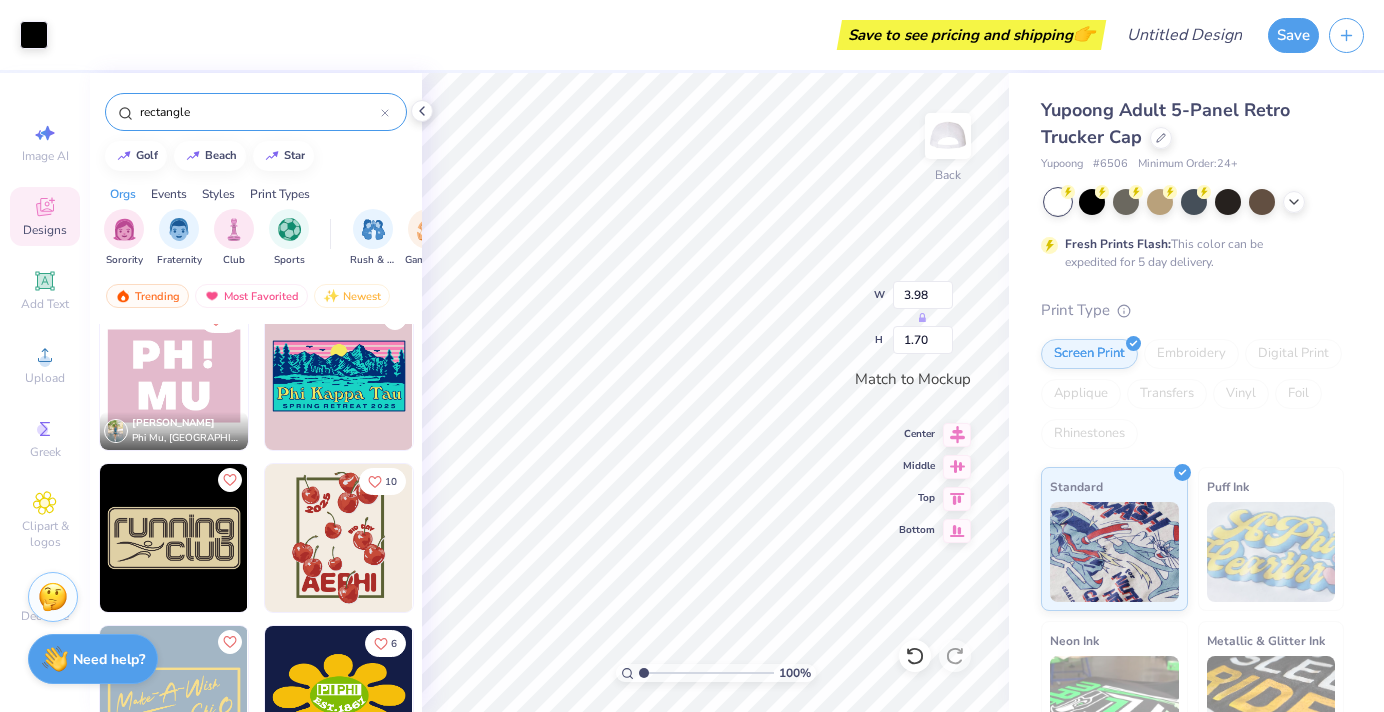 scroll, scrollTop: 0, scrollLeft: 0, axis: both 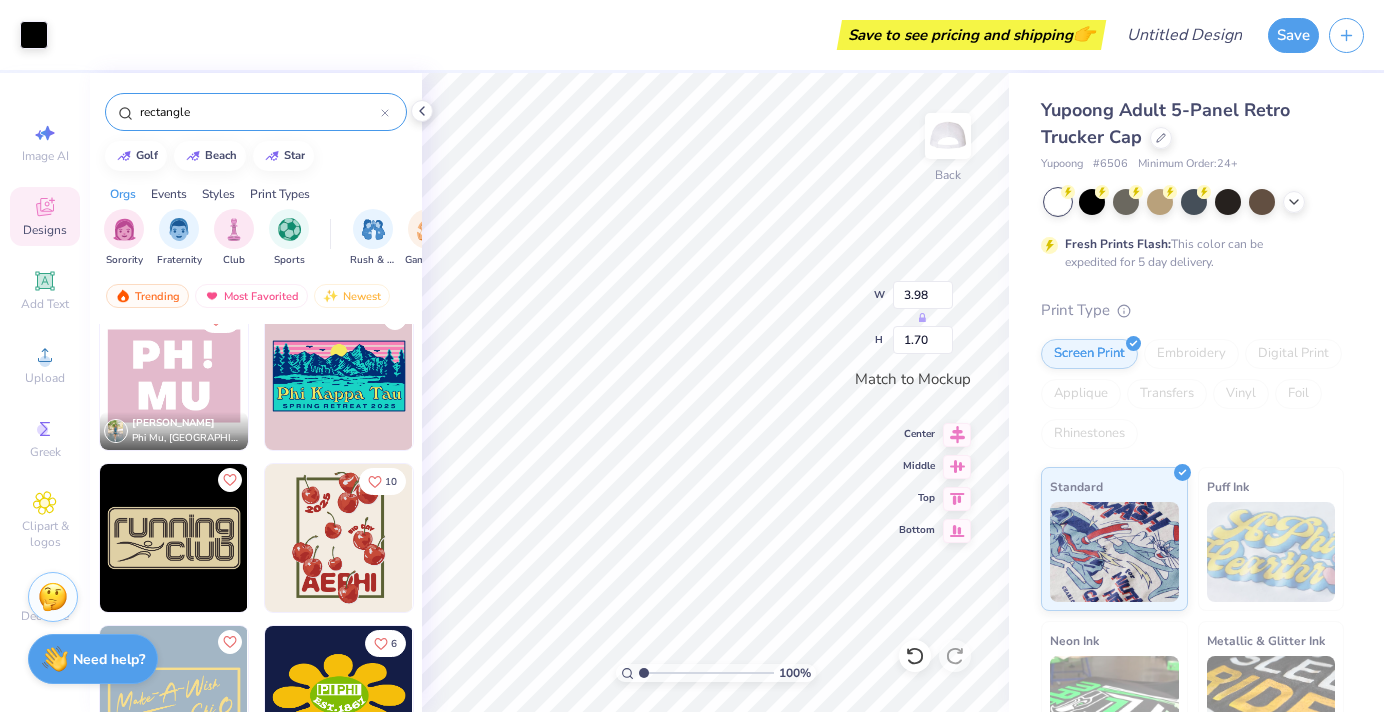 type on "3.95" 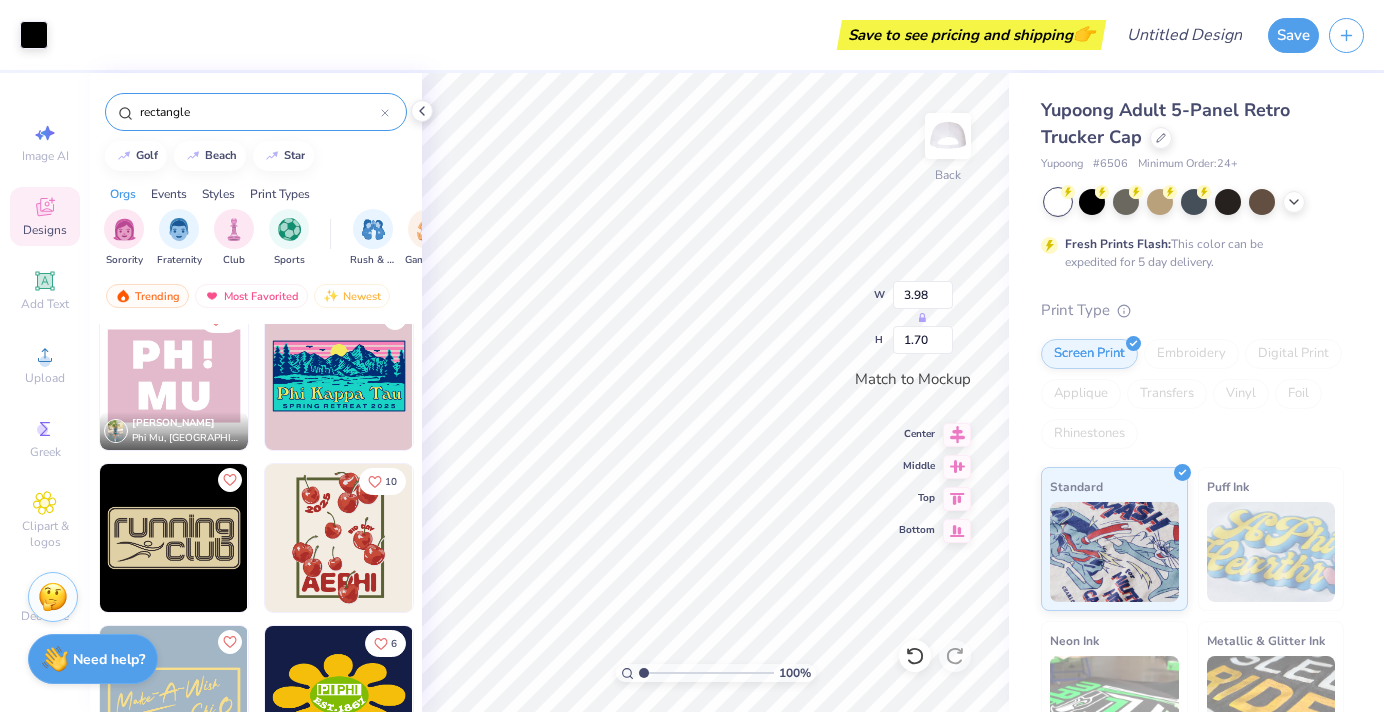 type on "1.68" 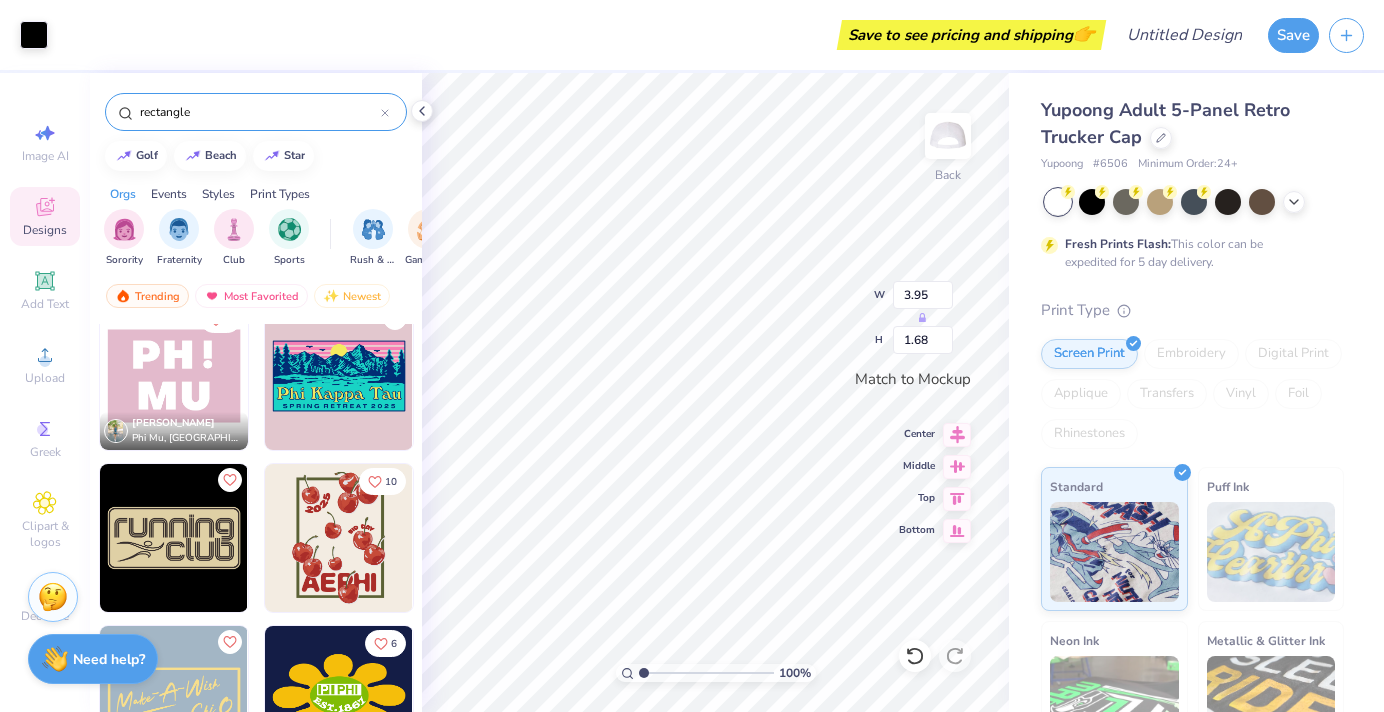 type on "0.44" 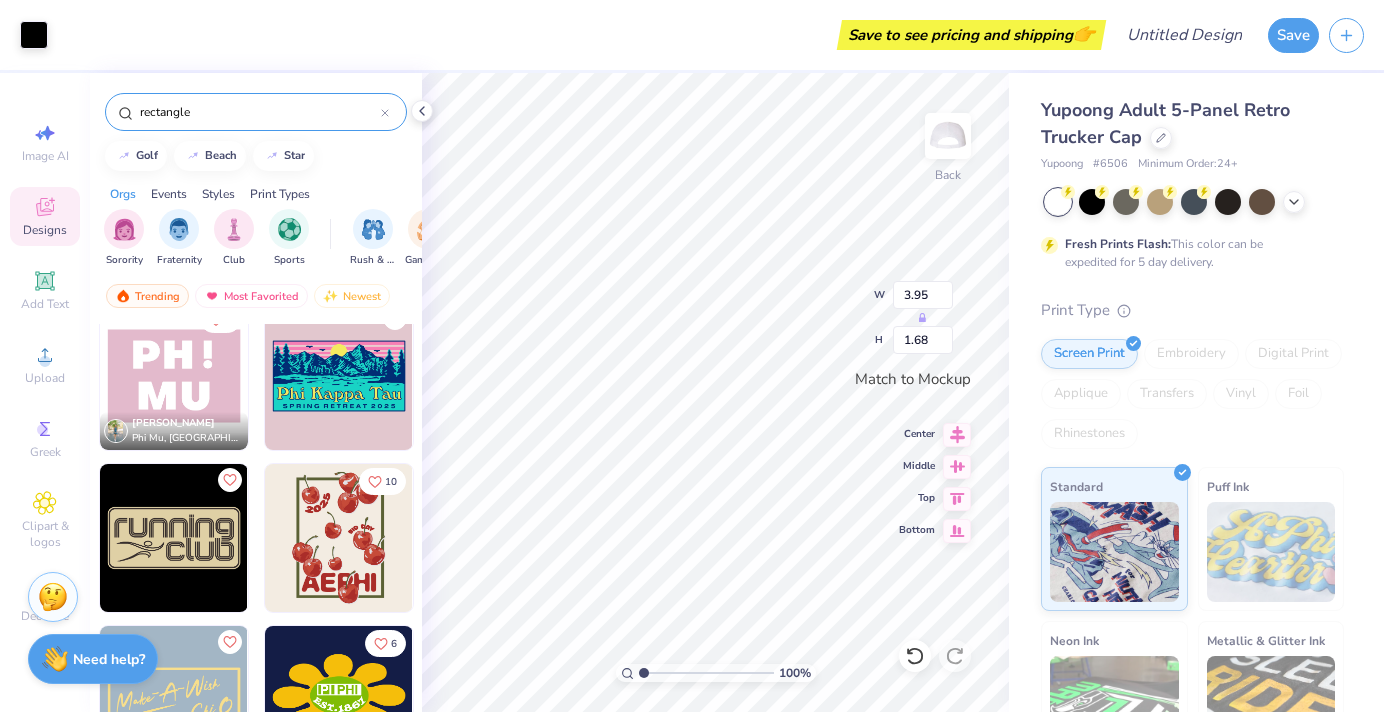 type on "0.19" 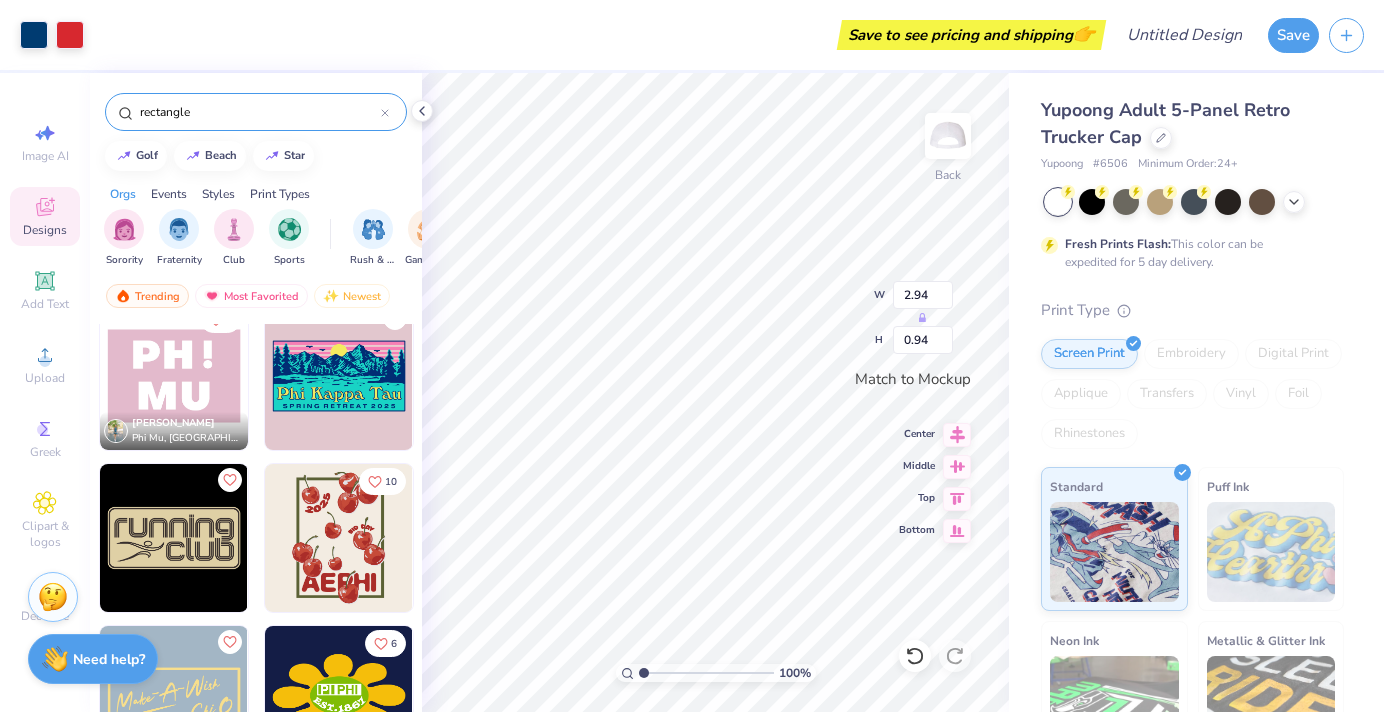 type on "2.94" 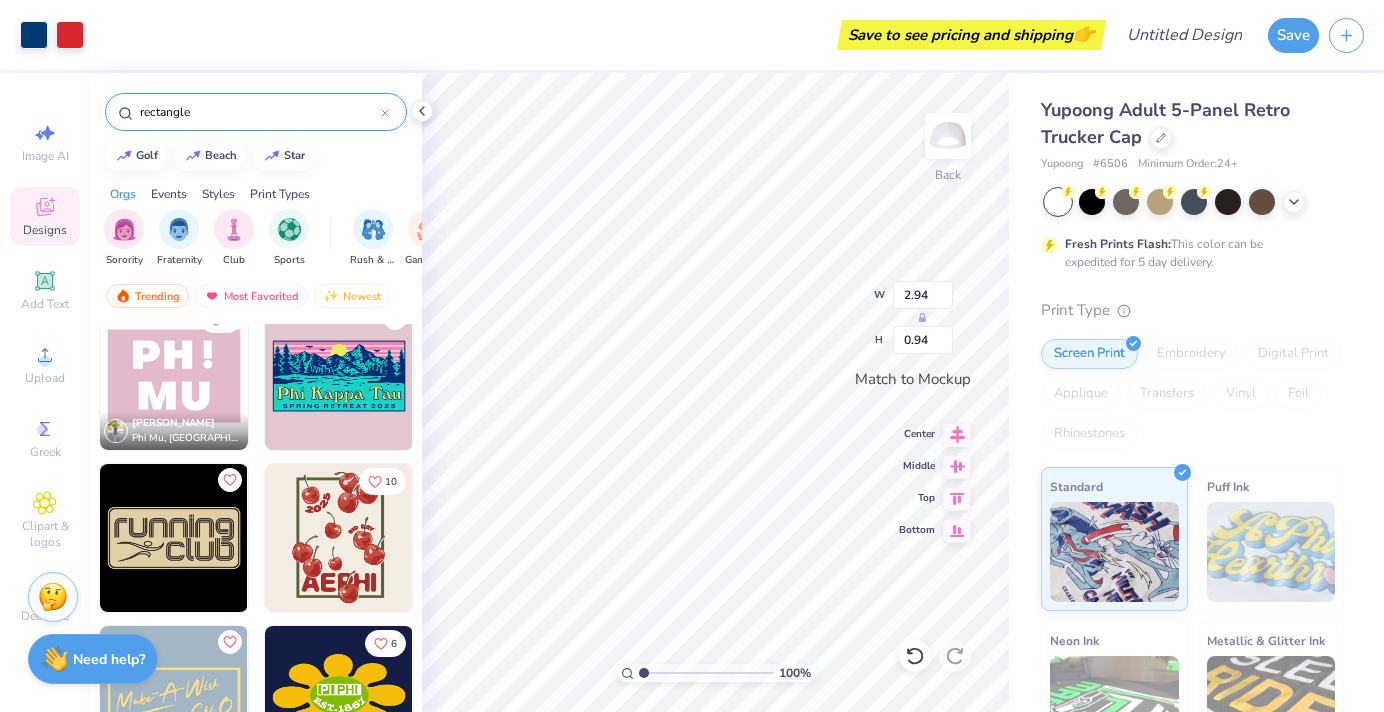 type on "0.94" 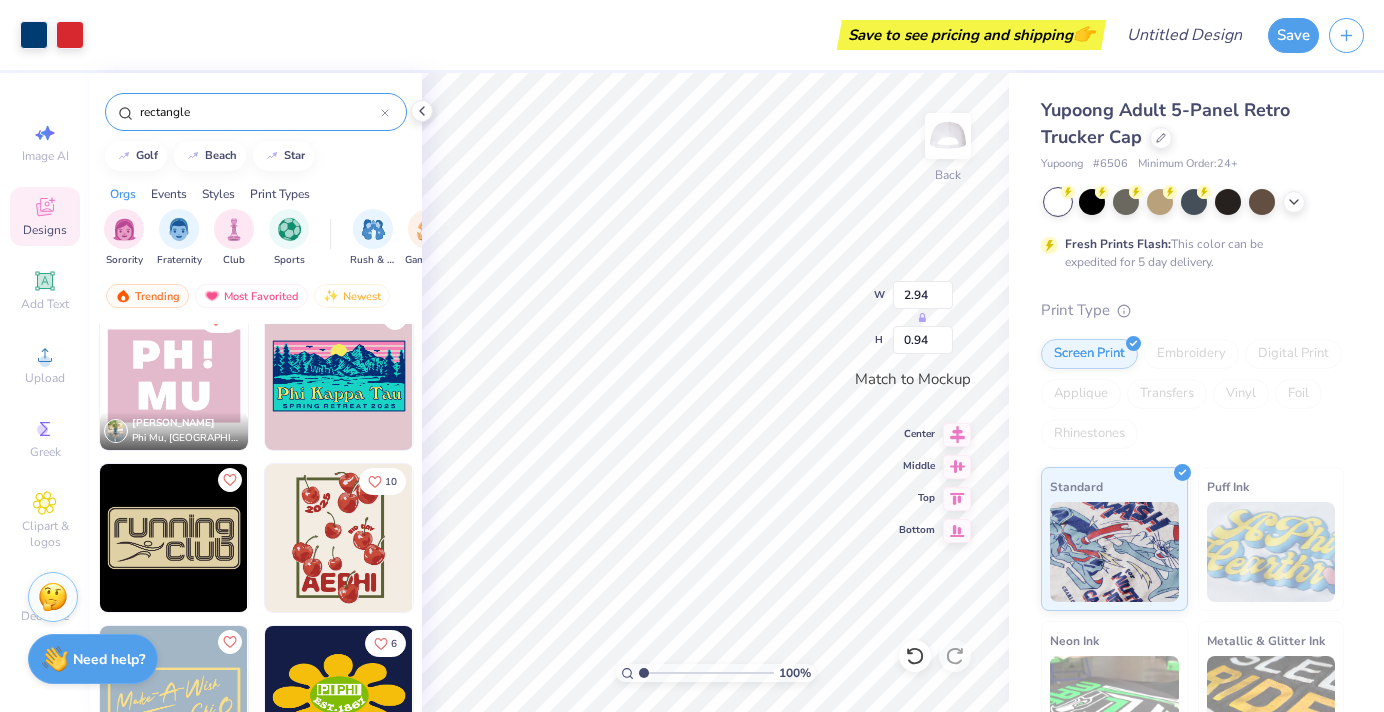 type on "3.35" 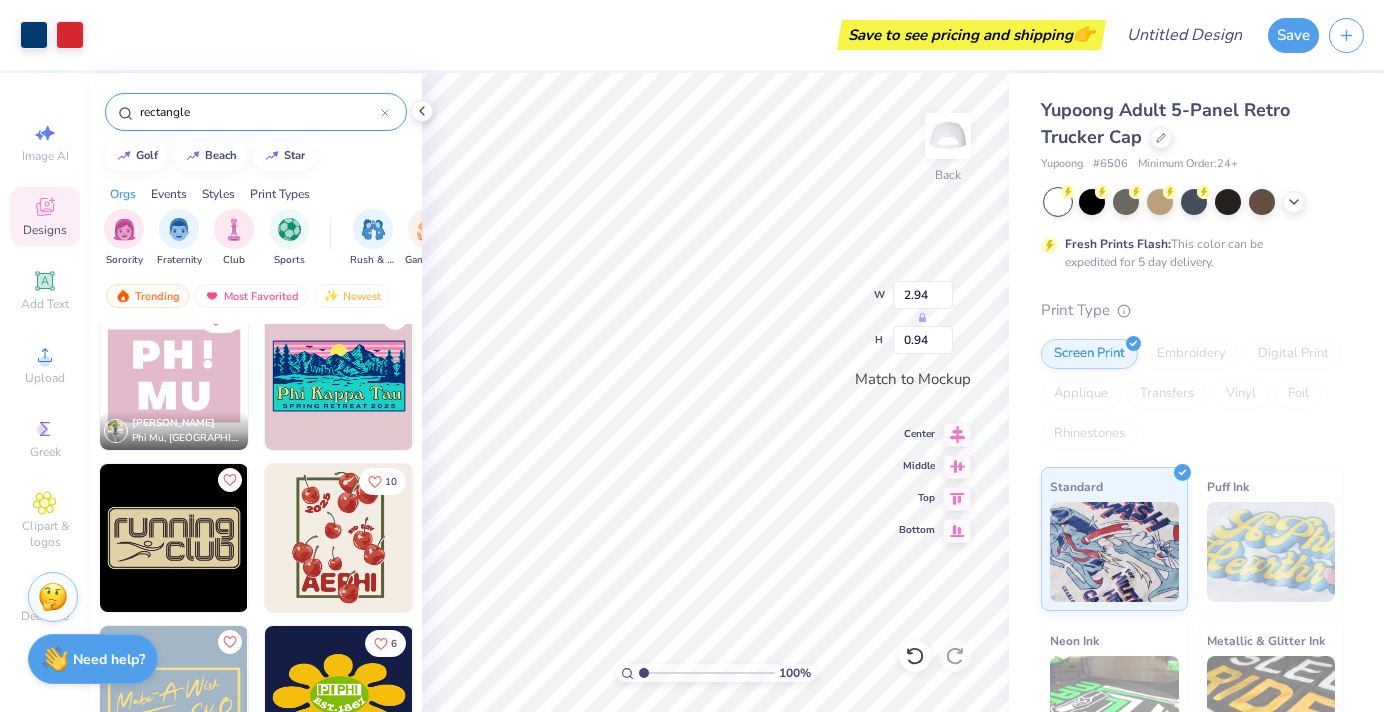 type on "0.47" 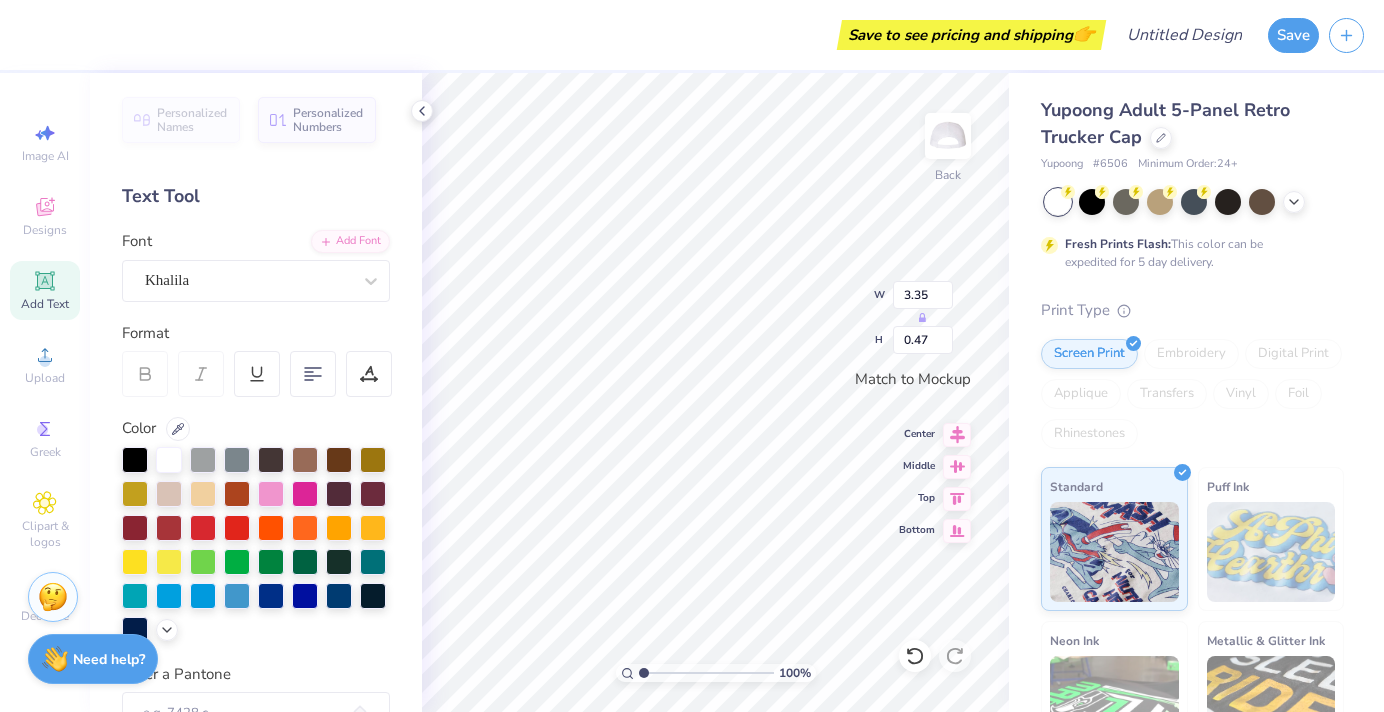 type on "2.74" 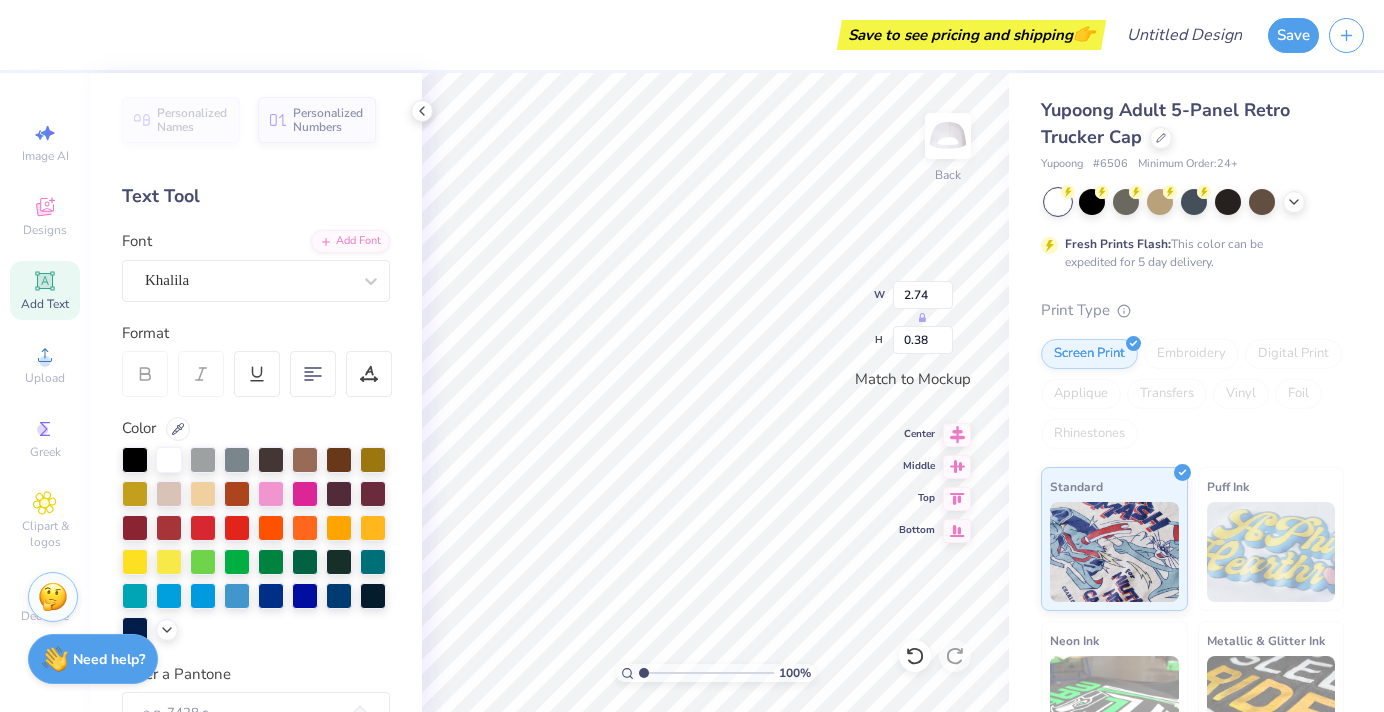 type on "0.44" 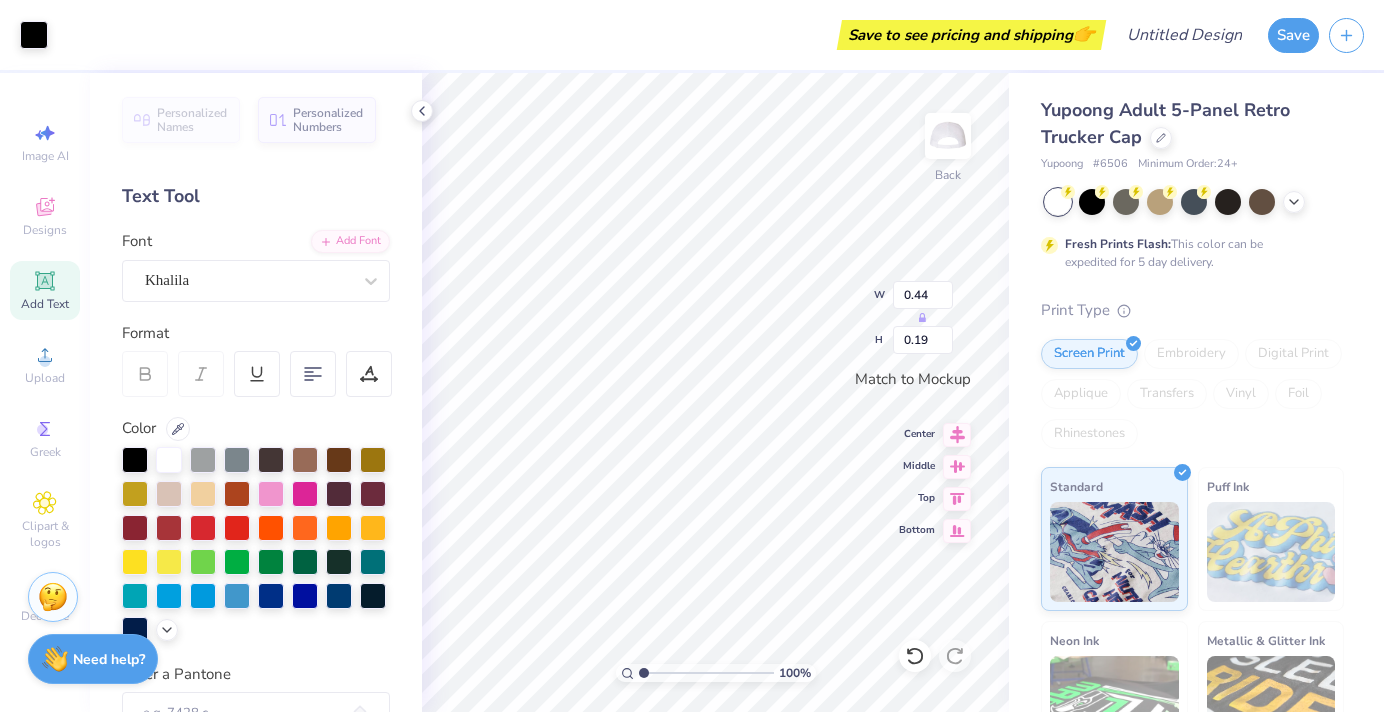 type on "3.91" 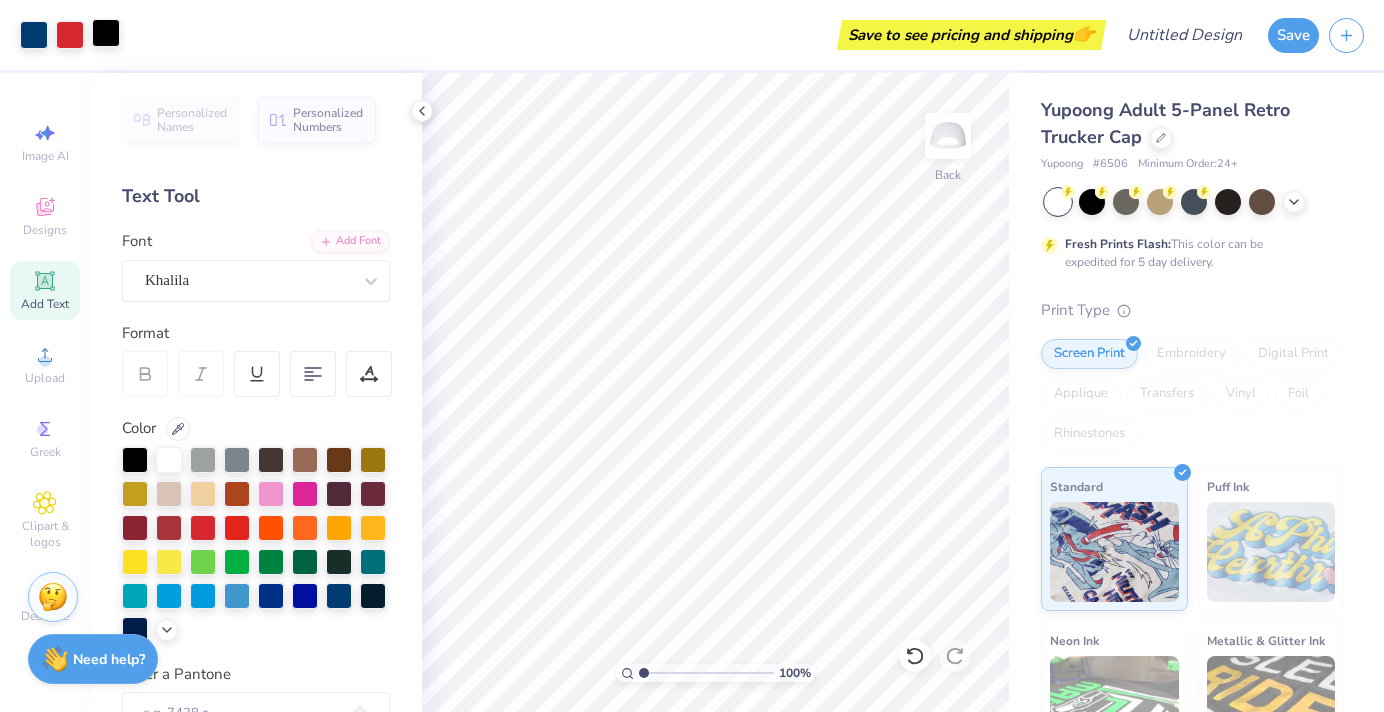 click at bounding box center [106, 33] 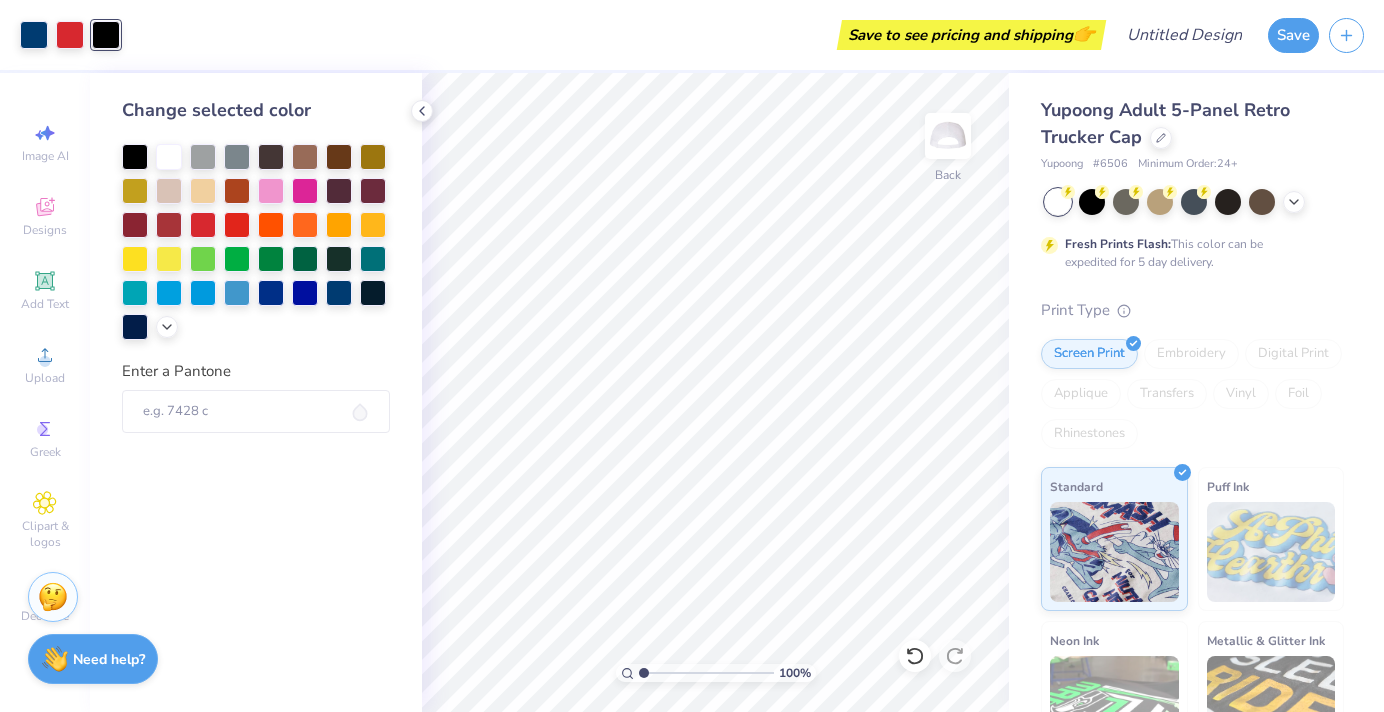 drag, startPoint x: 204, startPoint y: 222, endPoint x: 369, endPoint y: 404, distance: 245.66034 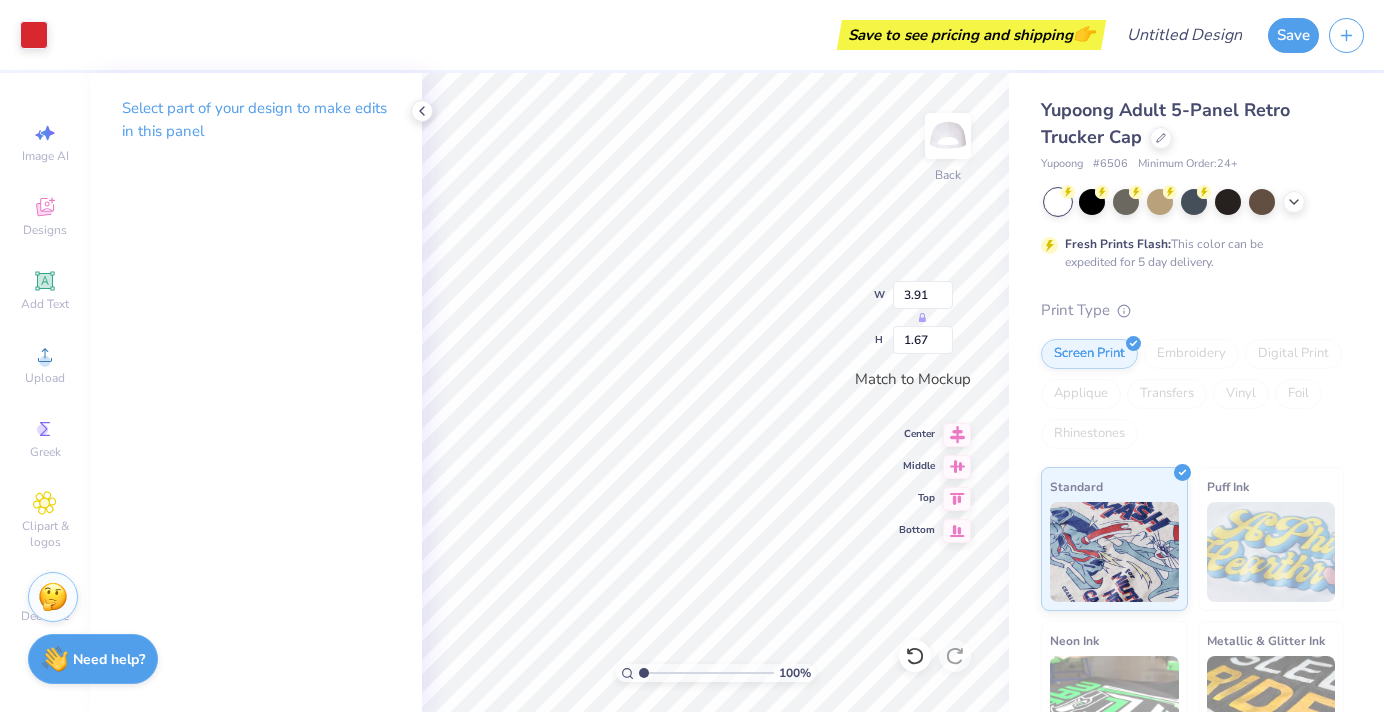 type on "0.88" 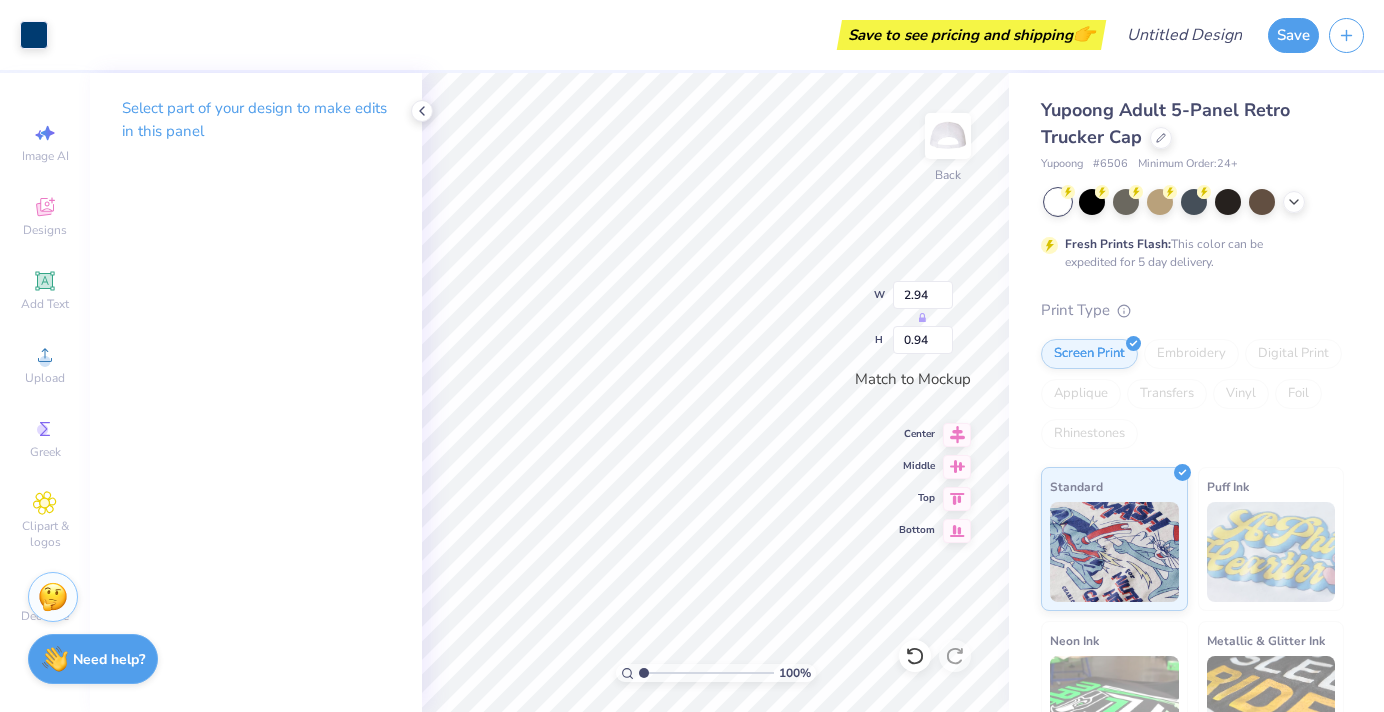 type on "2.82" 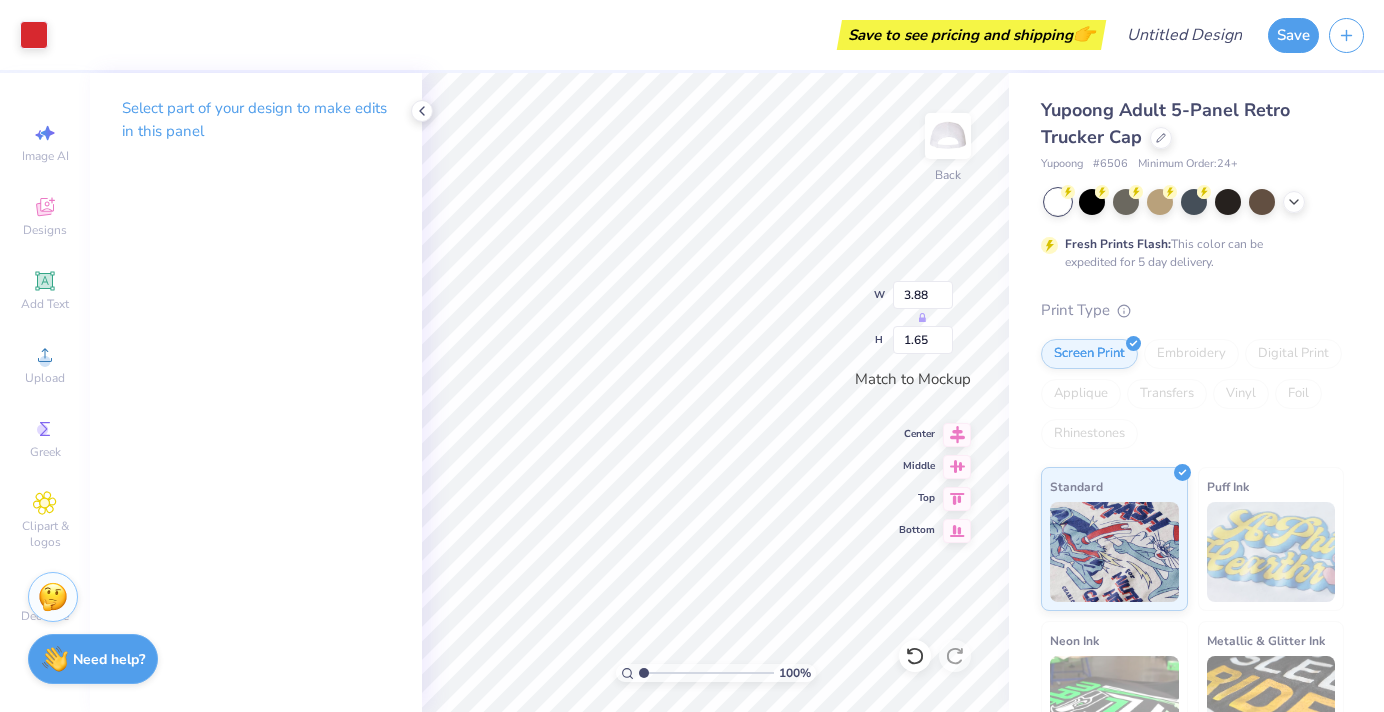 type on "3.88" 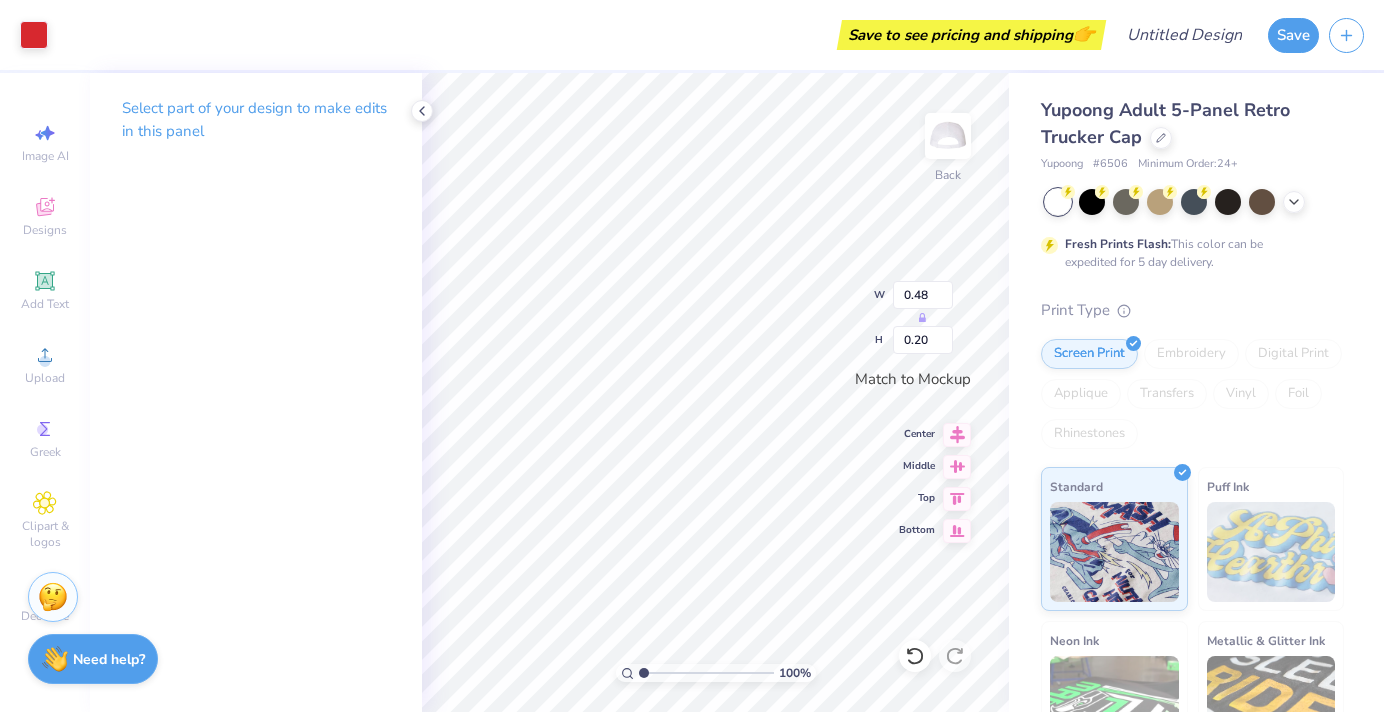 type on "0.26" 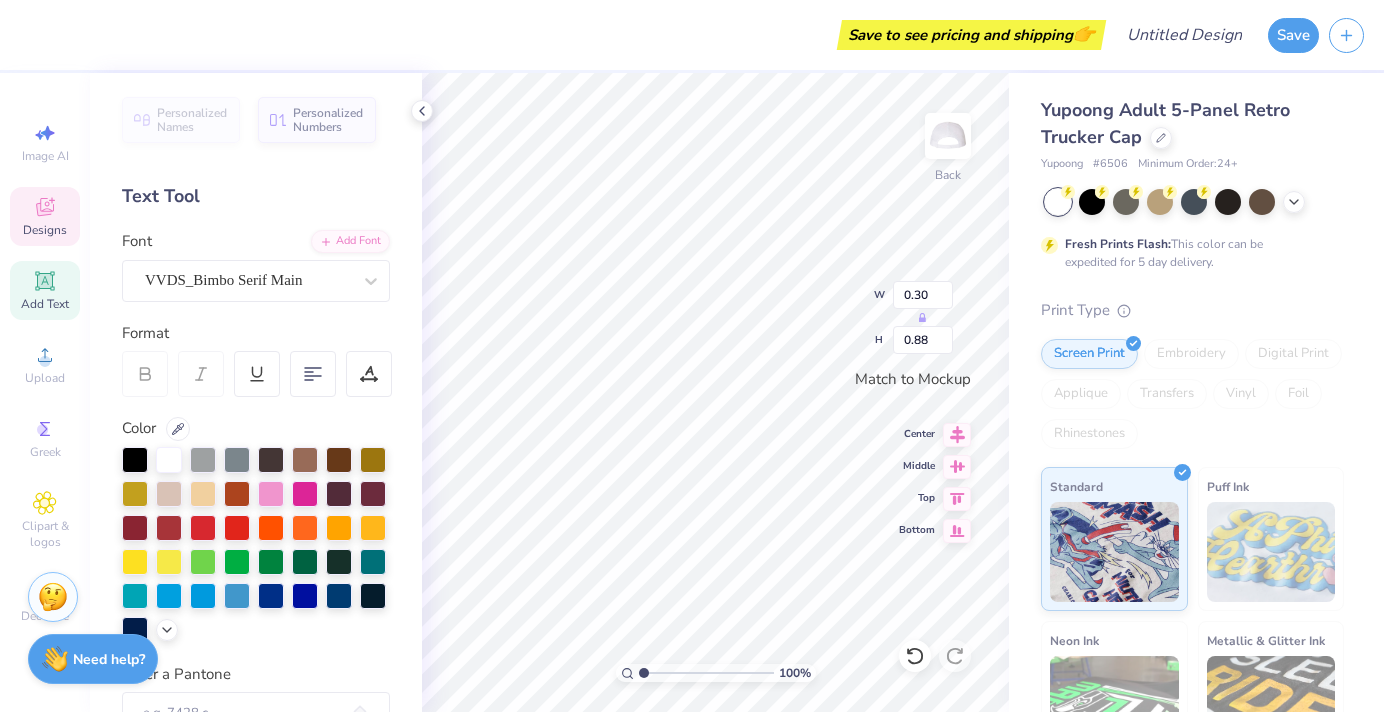 type on "0.48" 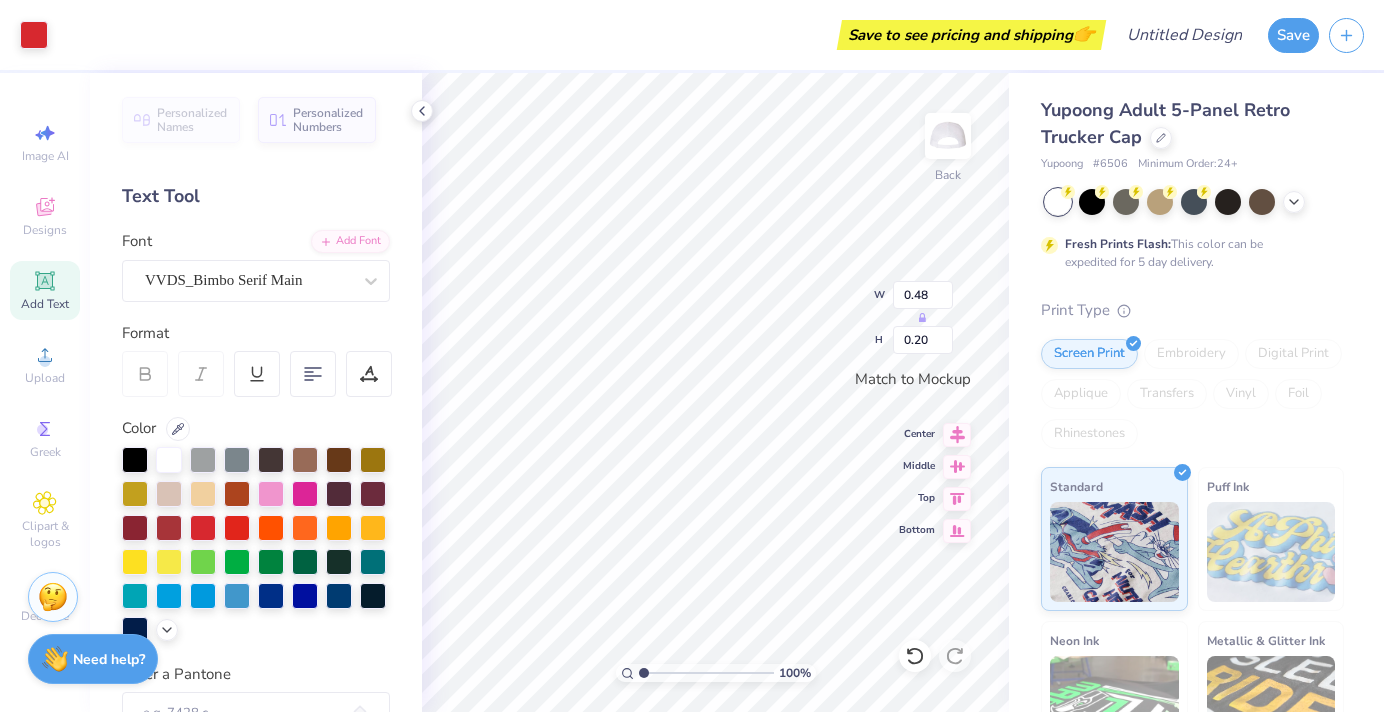 type on "3.92" 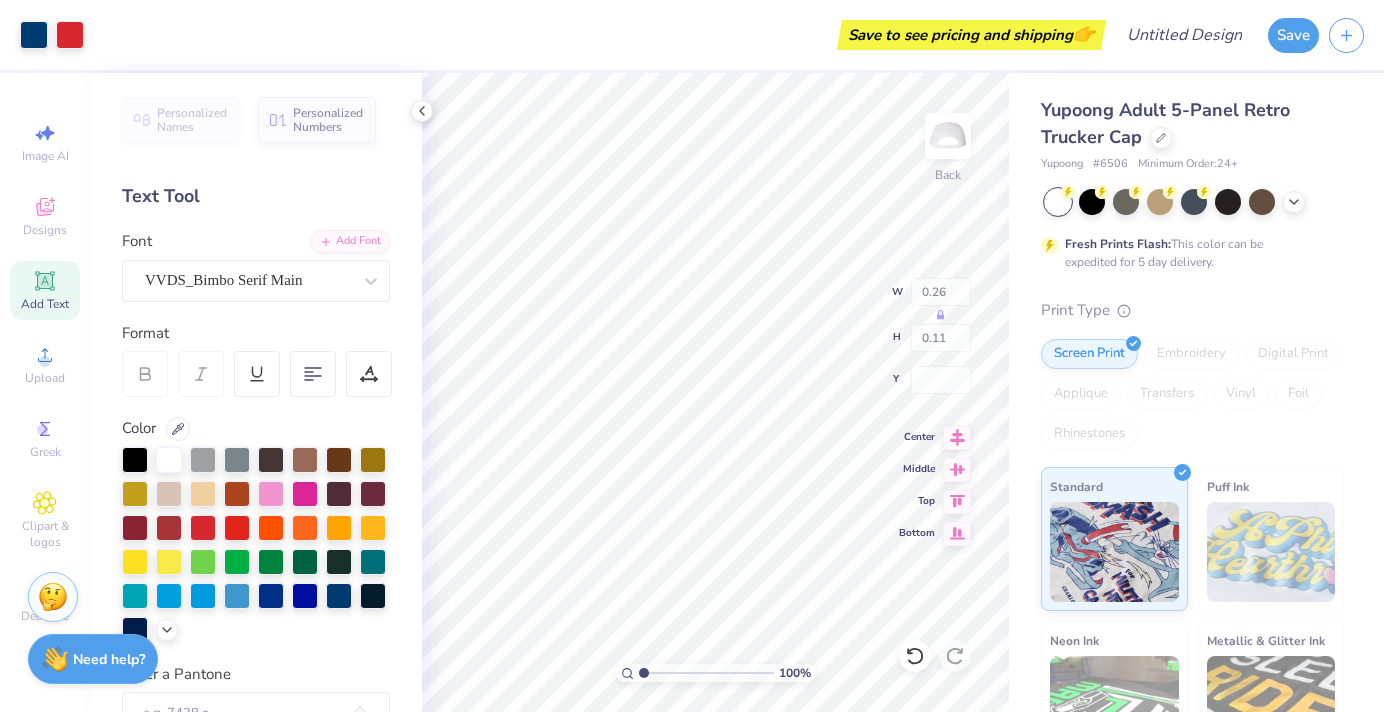 type on "0.26" 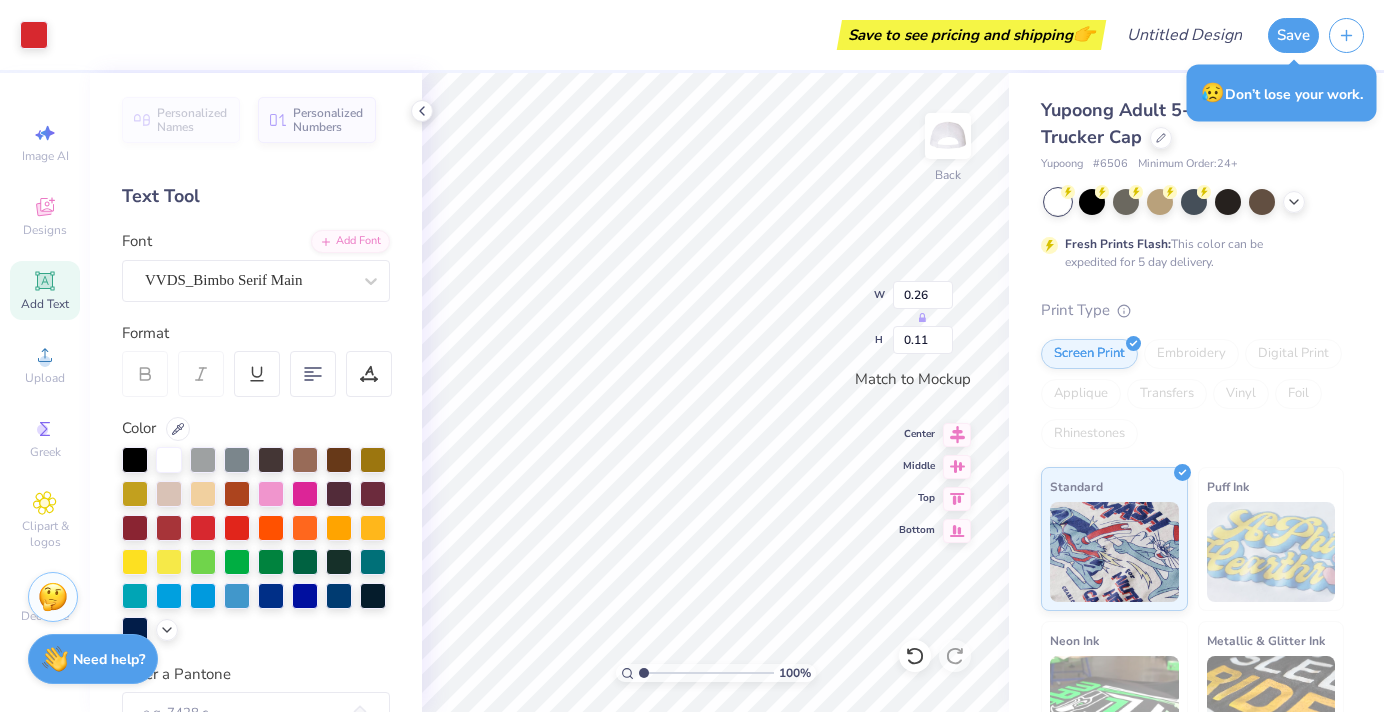 type on "3.93" 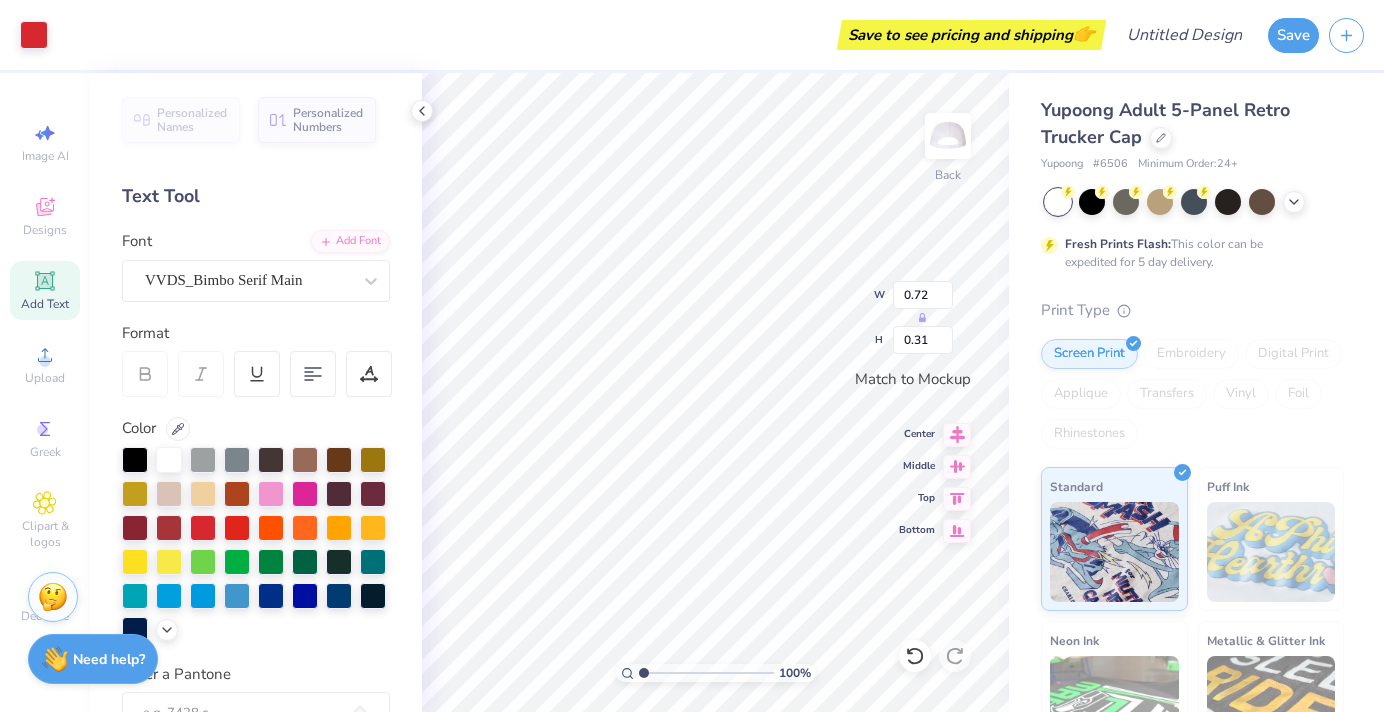 type on "0.72" 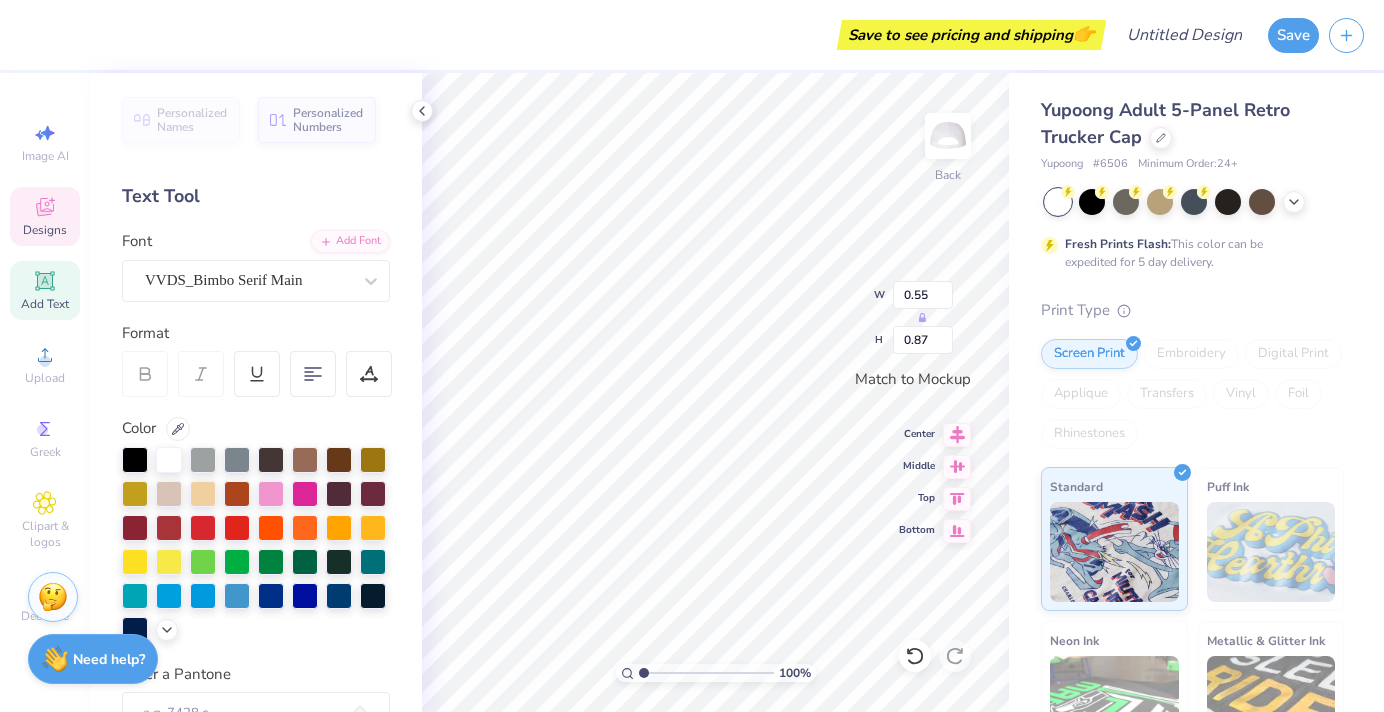 type on "0.26" 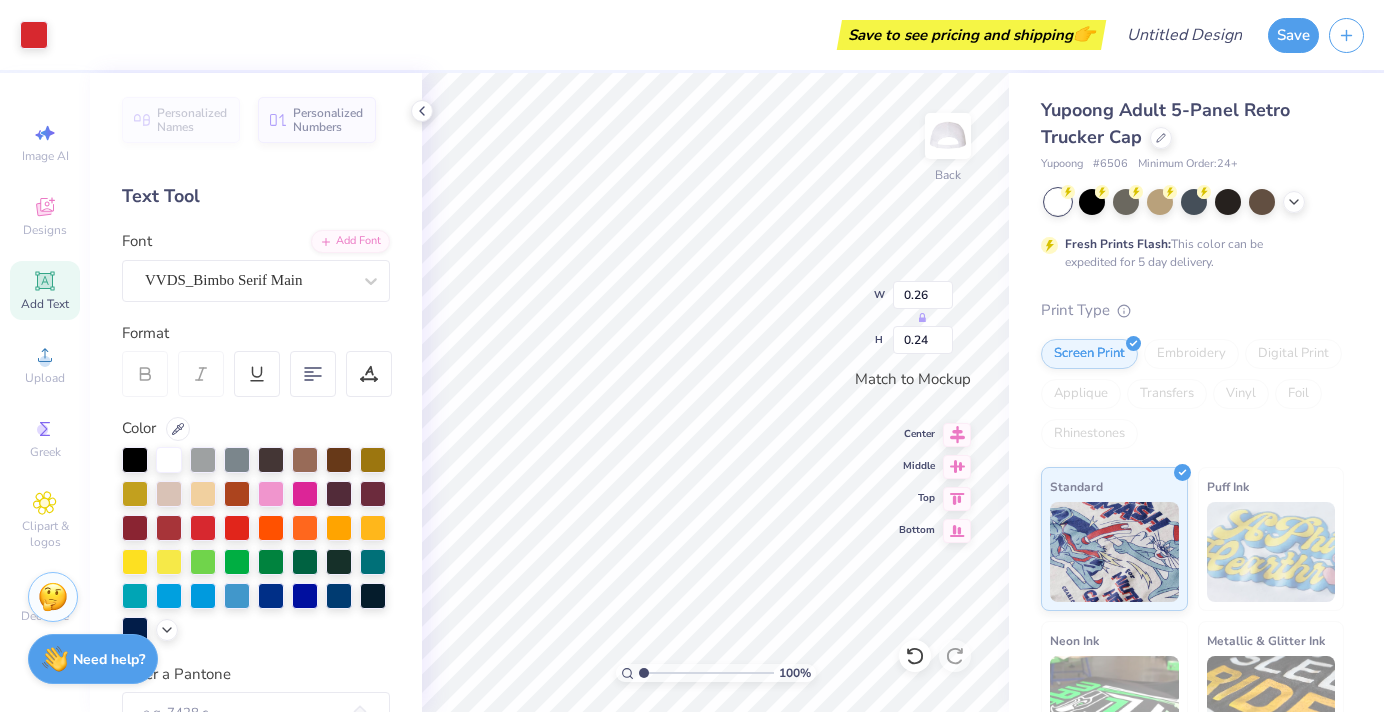 type on "0.30" 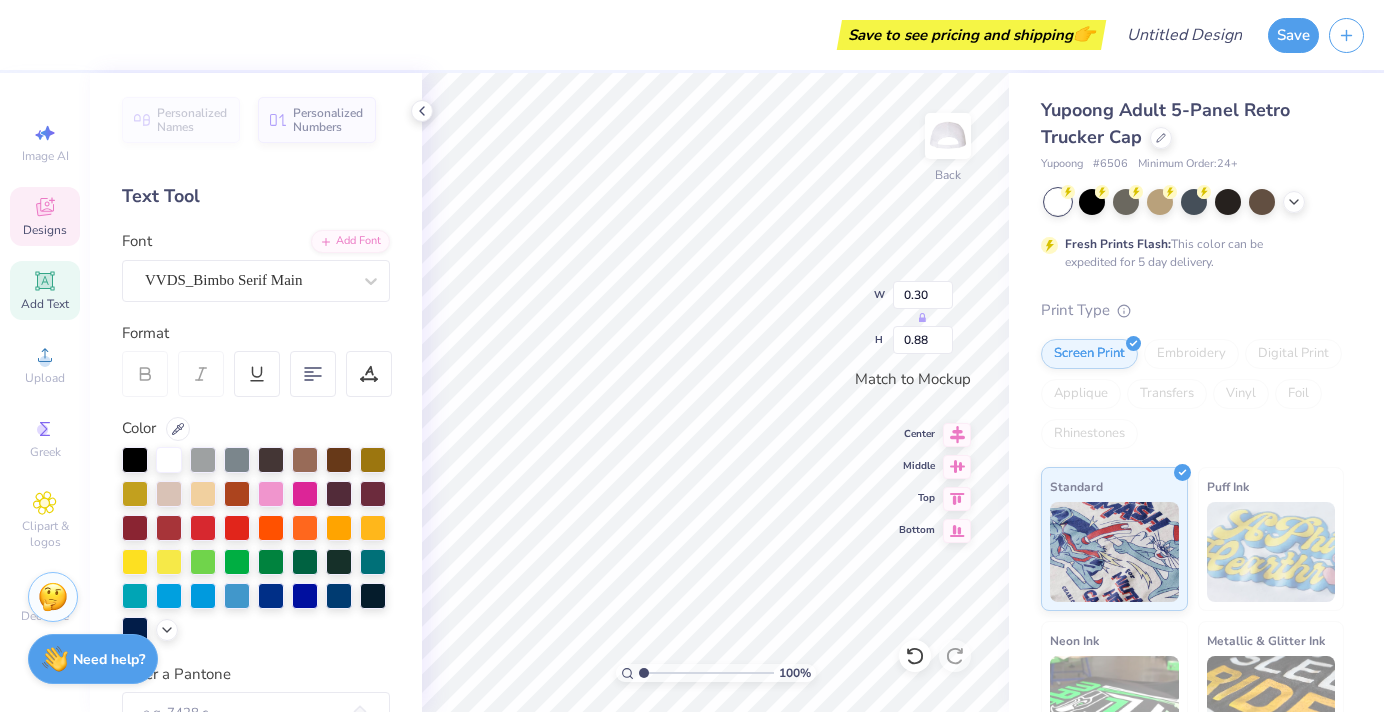type on "0.26" 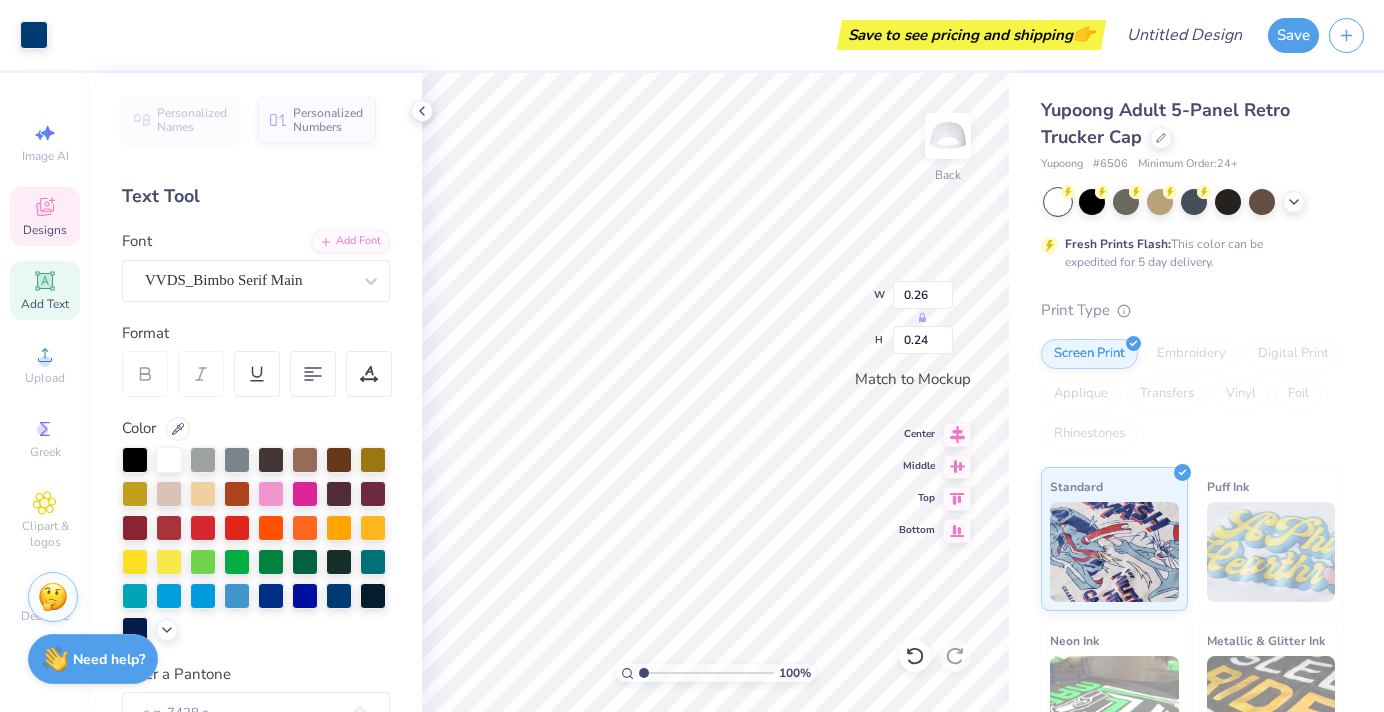 type on "0.30" 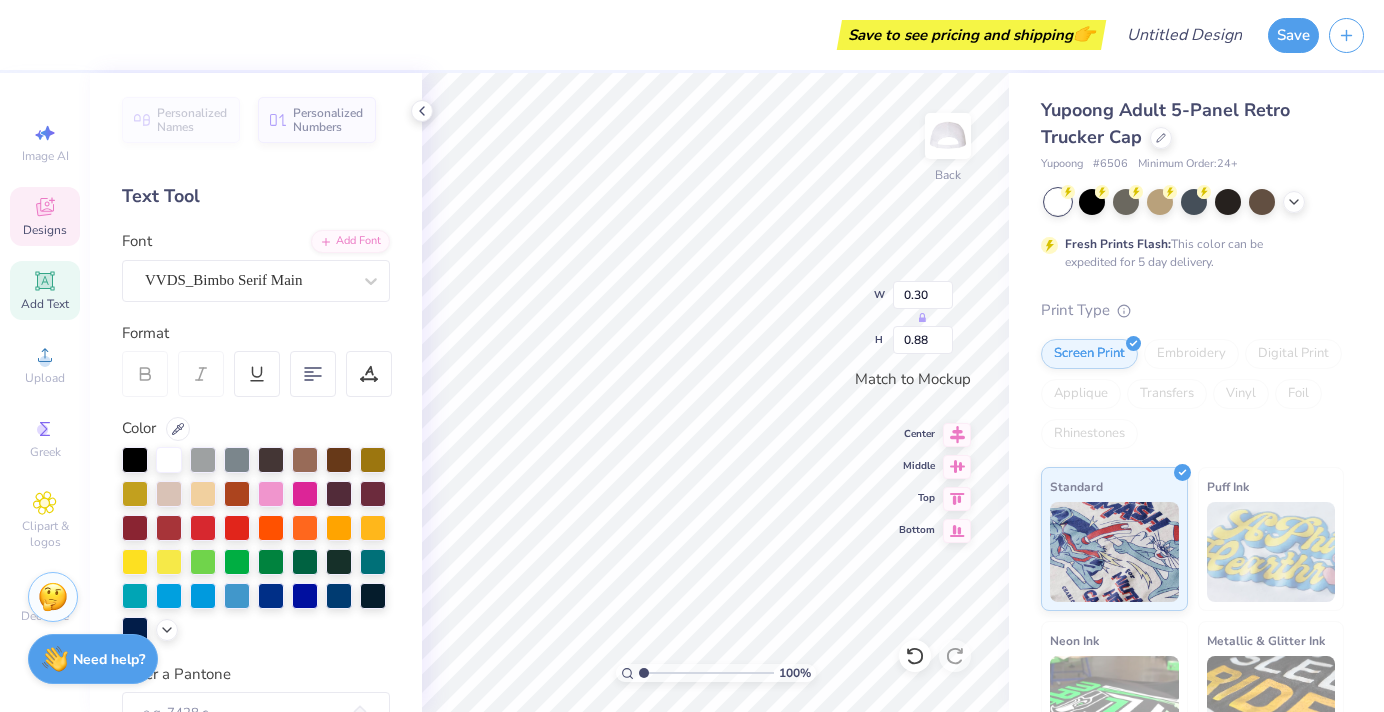 type on "0.26" 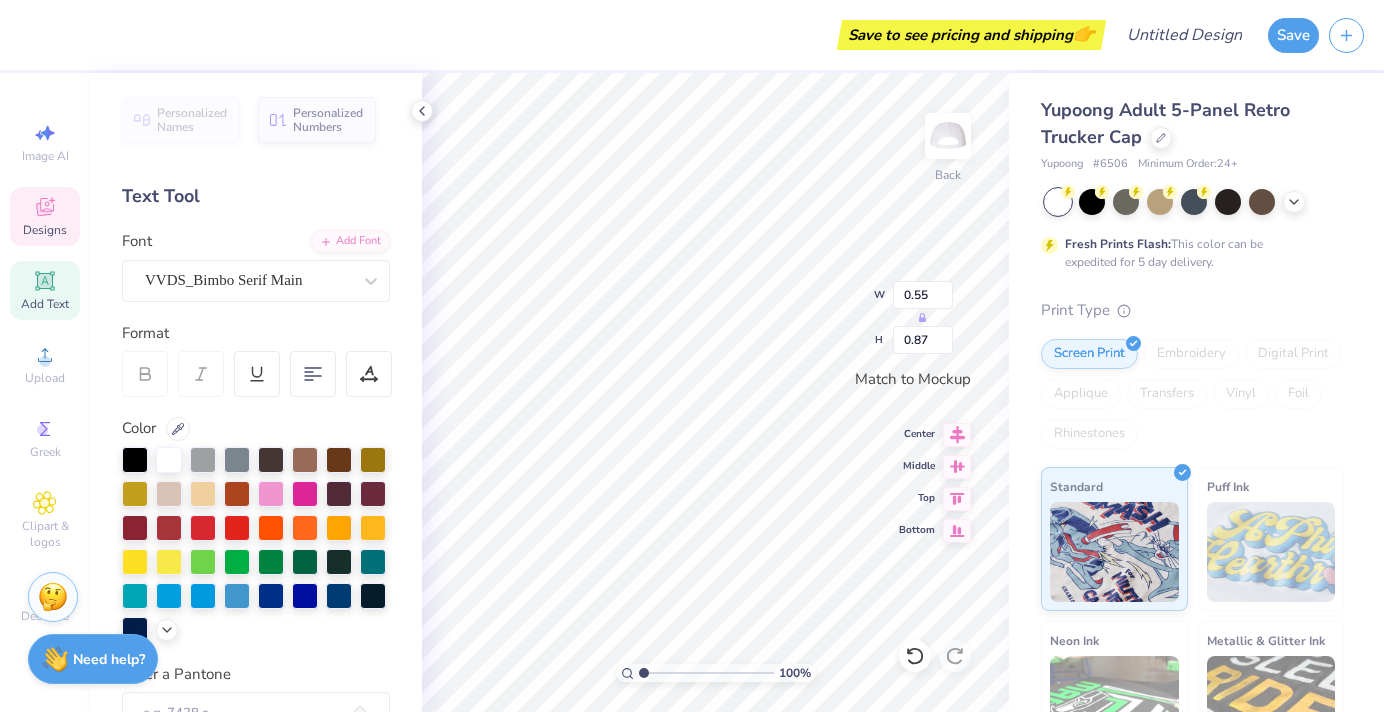 type on "0.26" 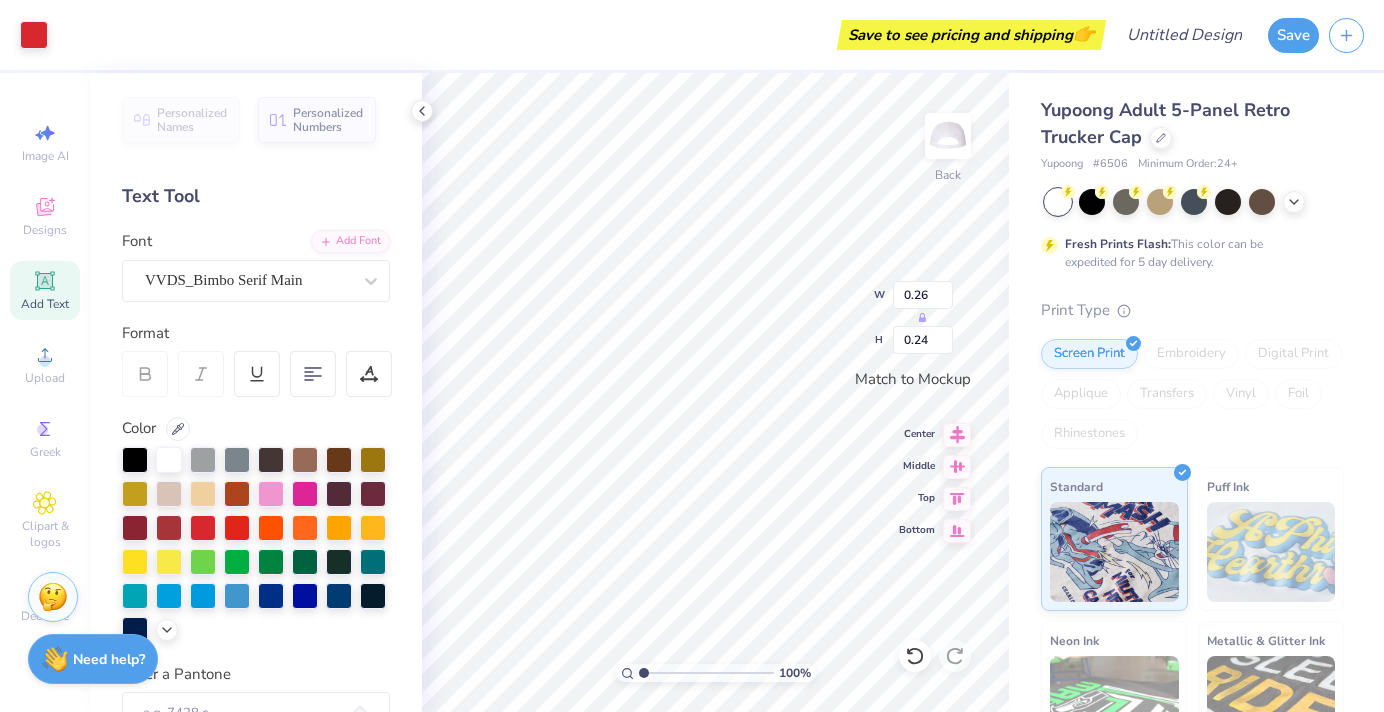 type on "0.50" 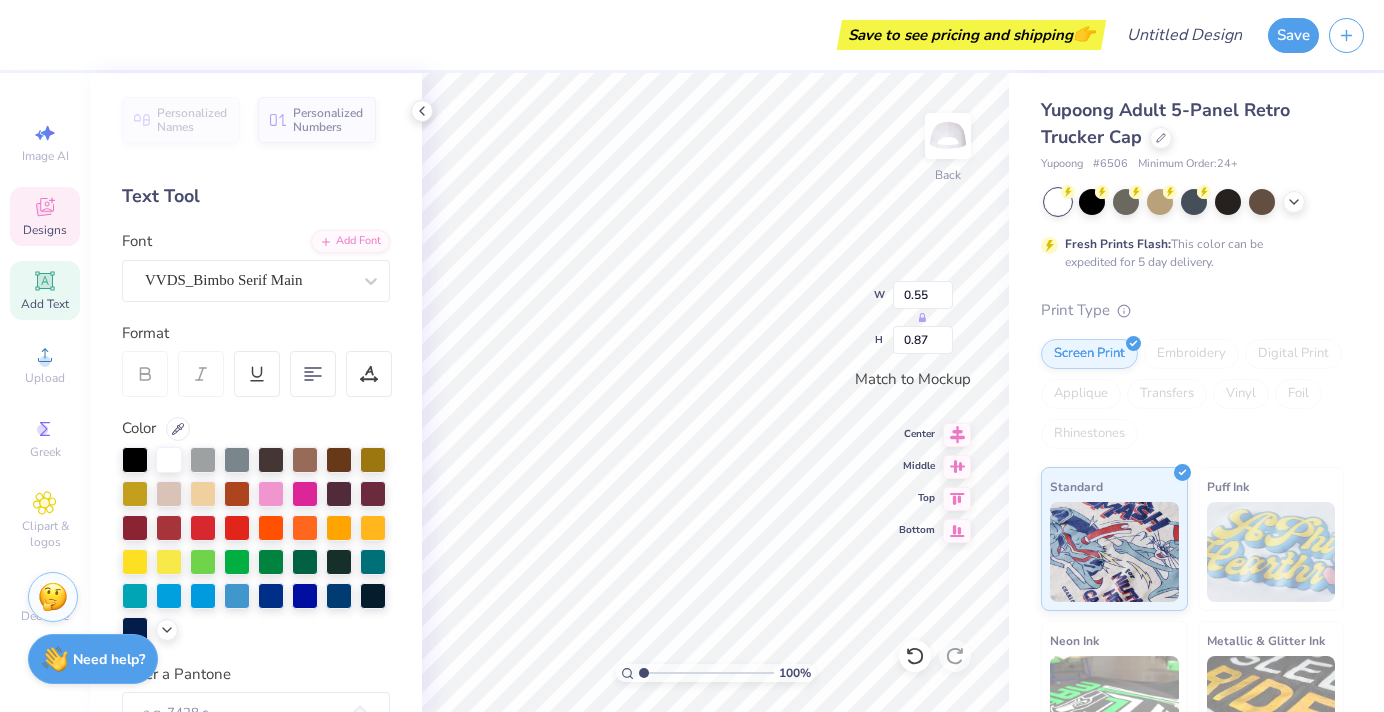 type on "0.26" 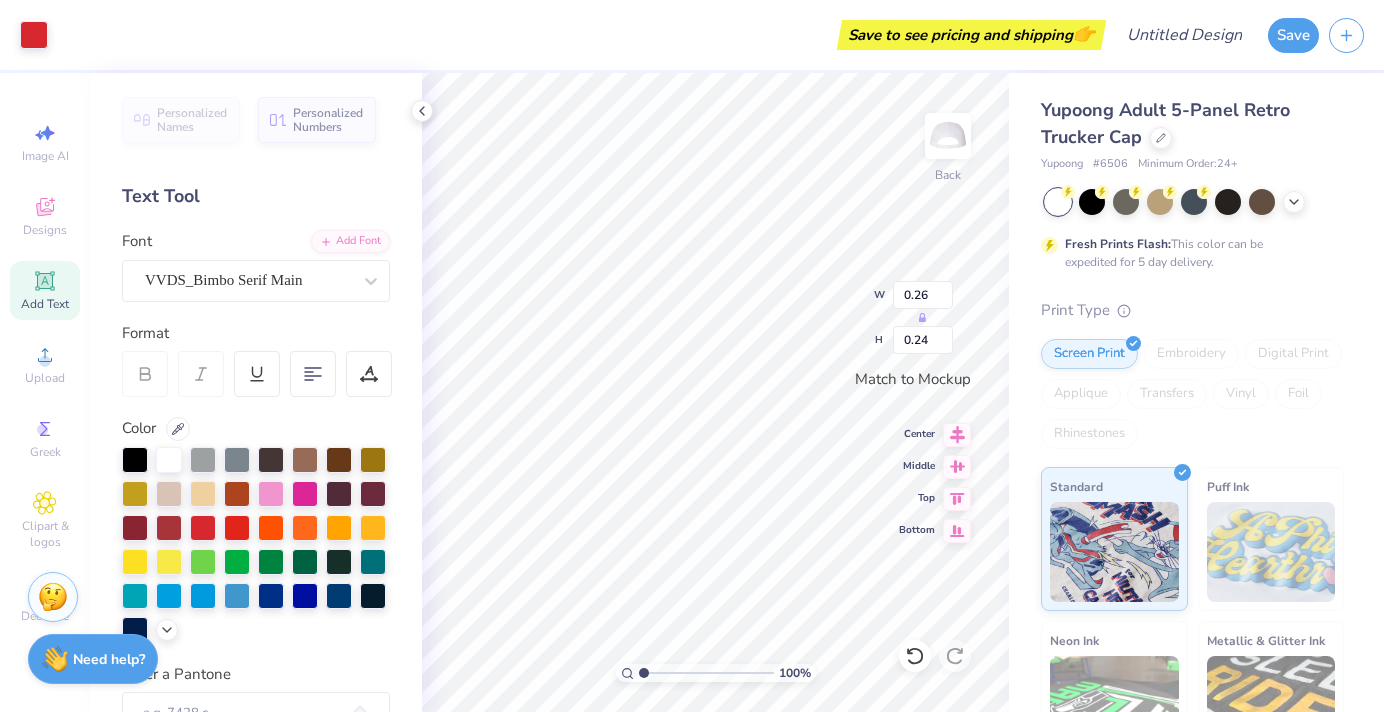type on "0.50" 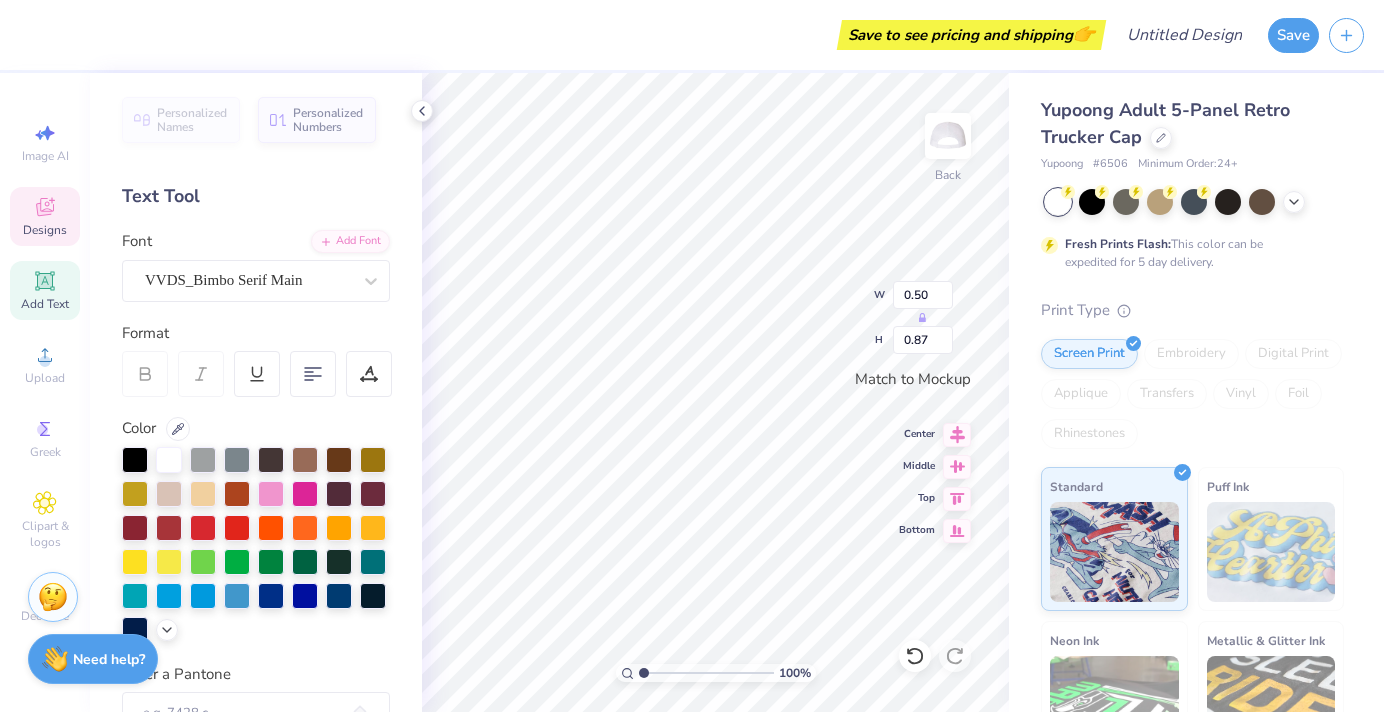 type on "0.26" 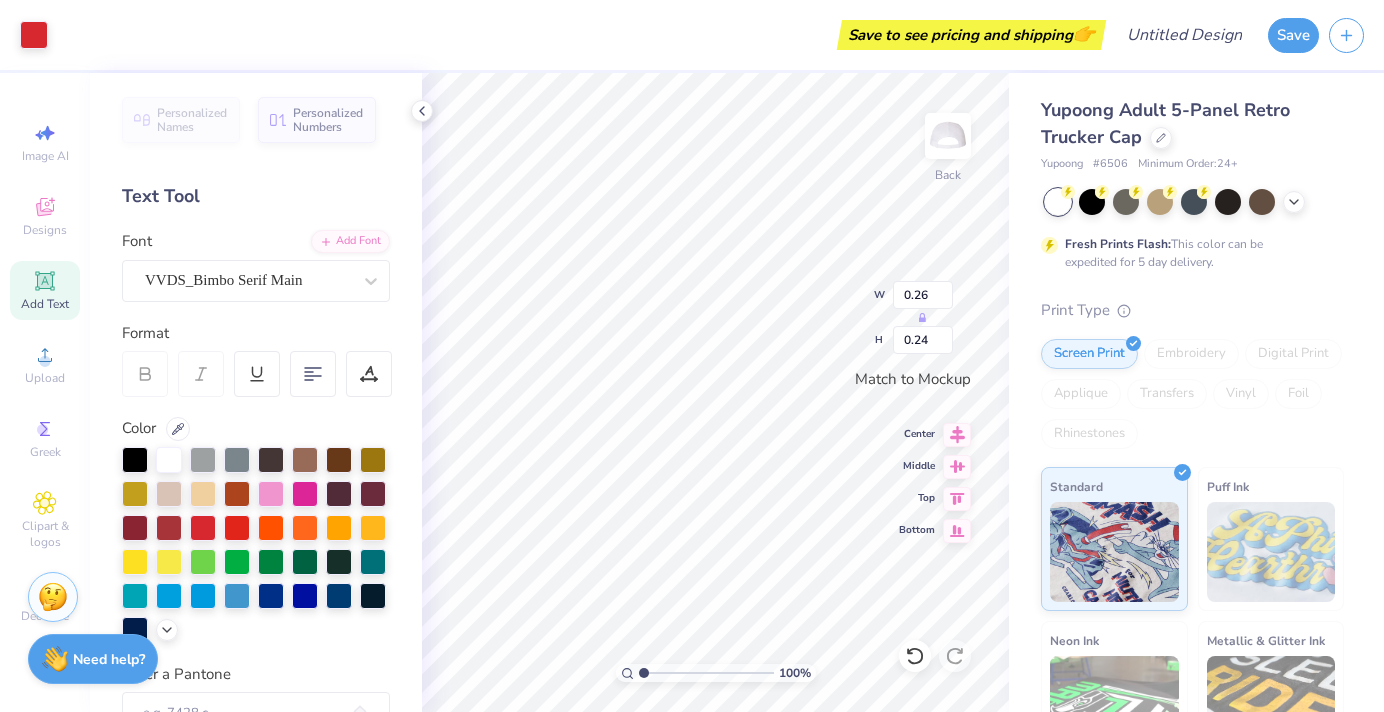type on "0.58" 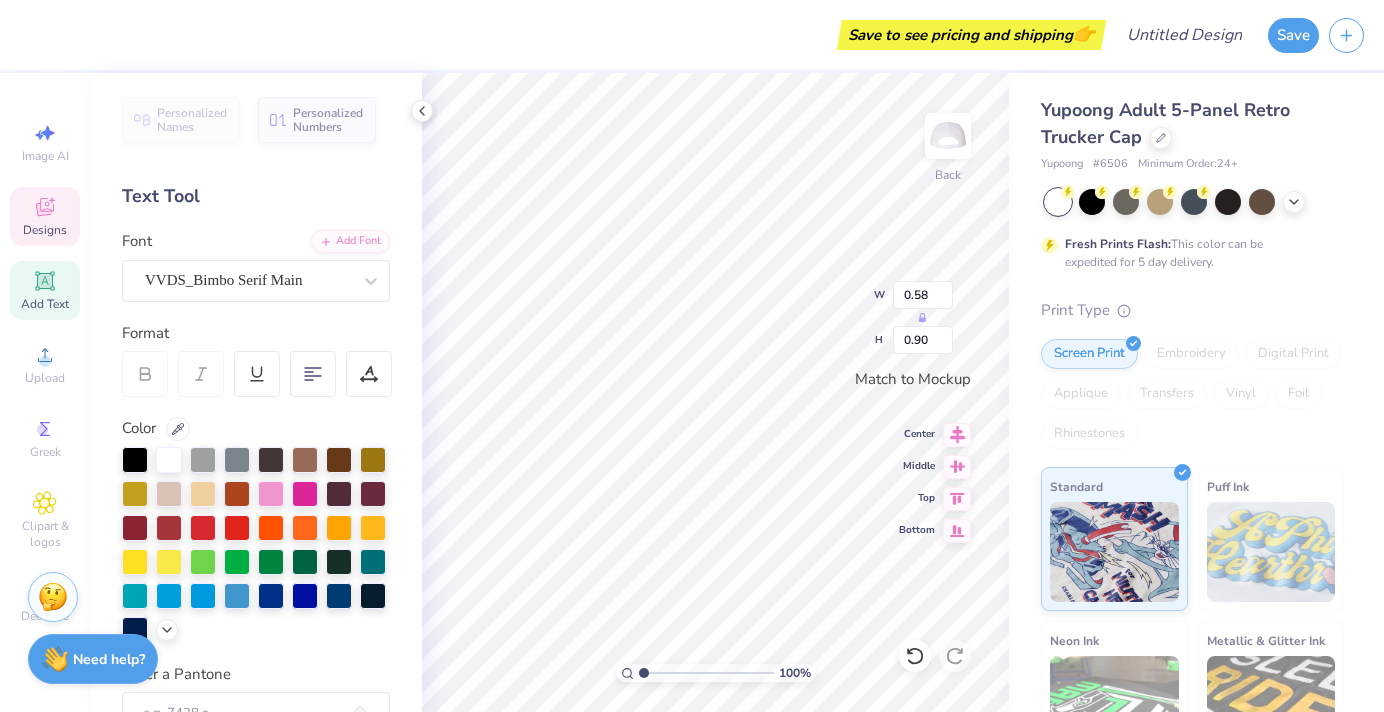 type on "0.50" 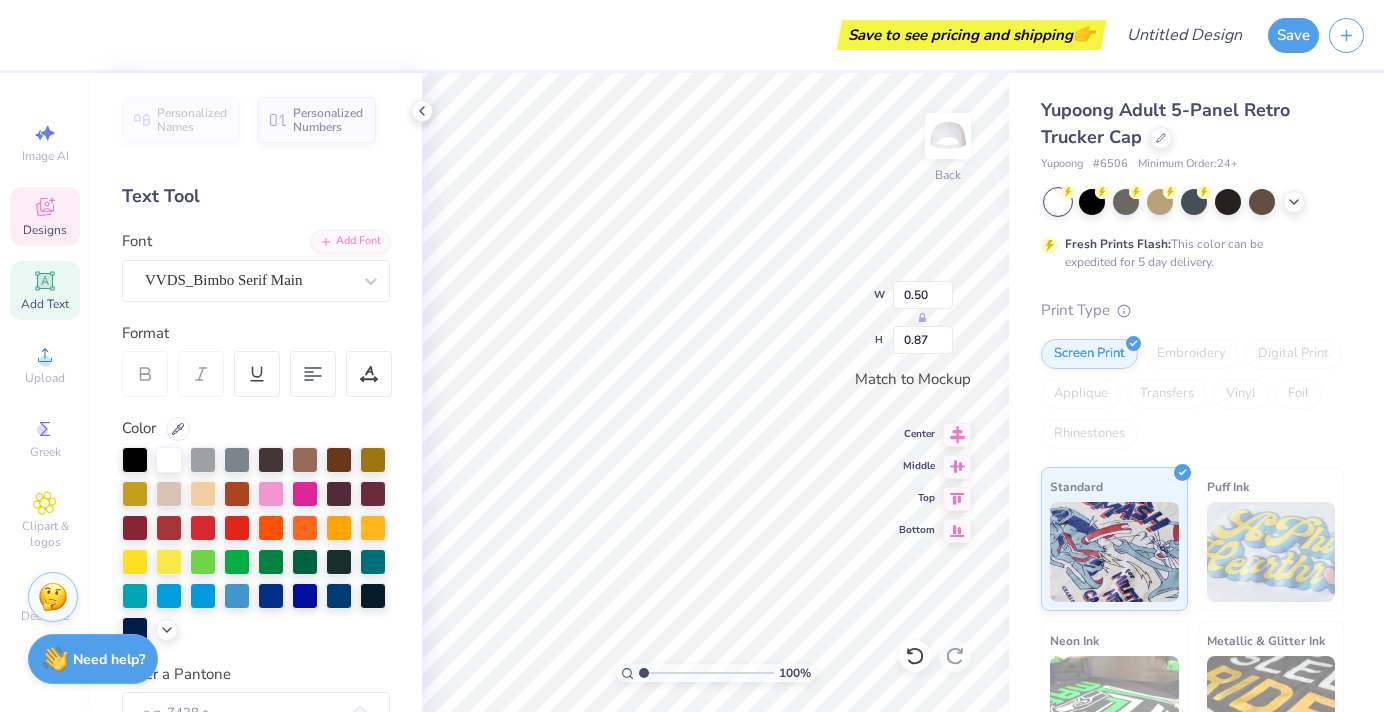 type on "0.26" 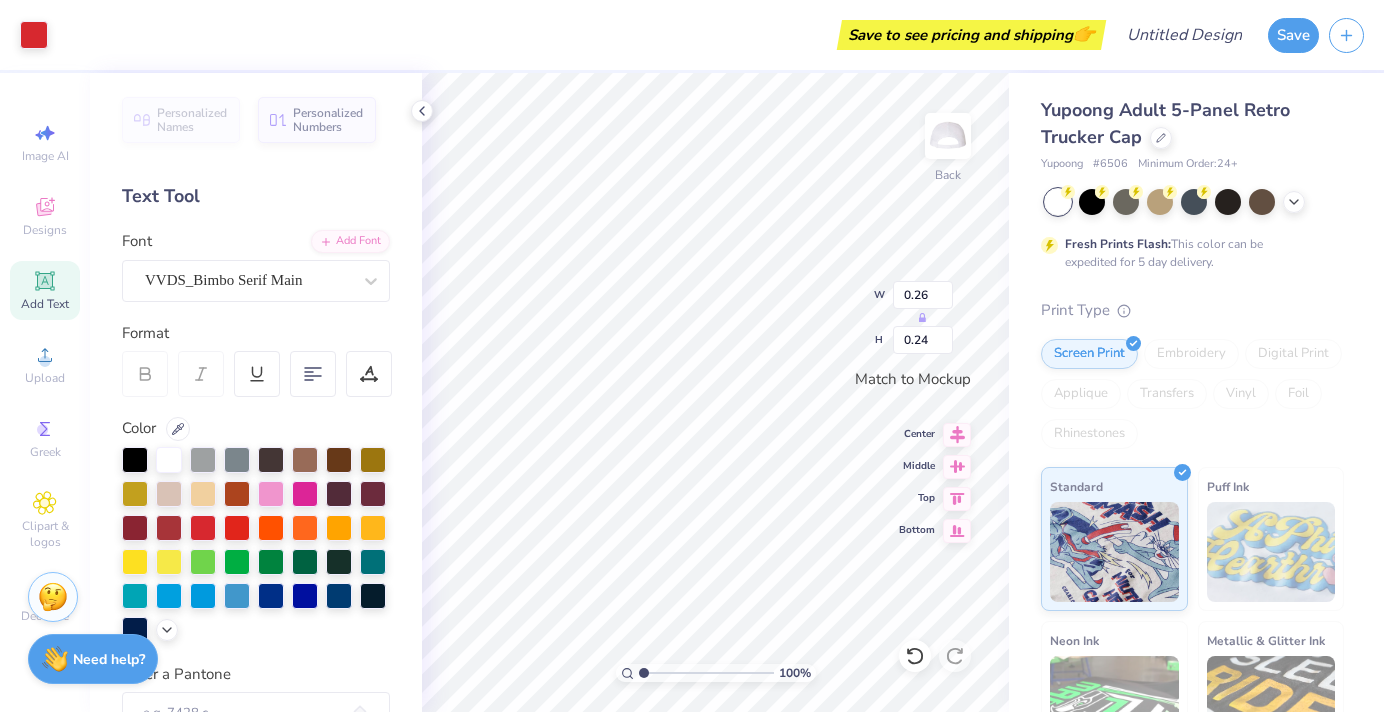 type on "0.30" 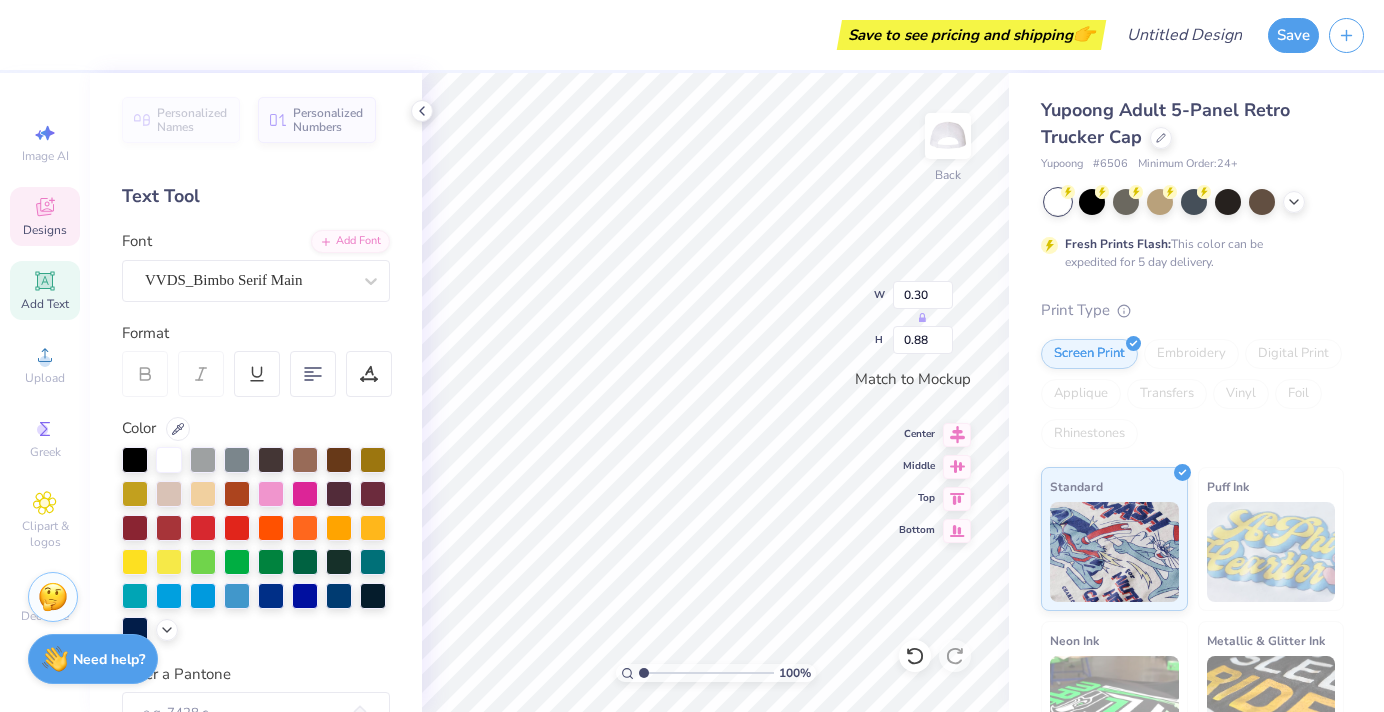 type on "0.72" 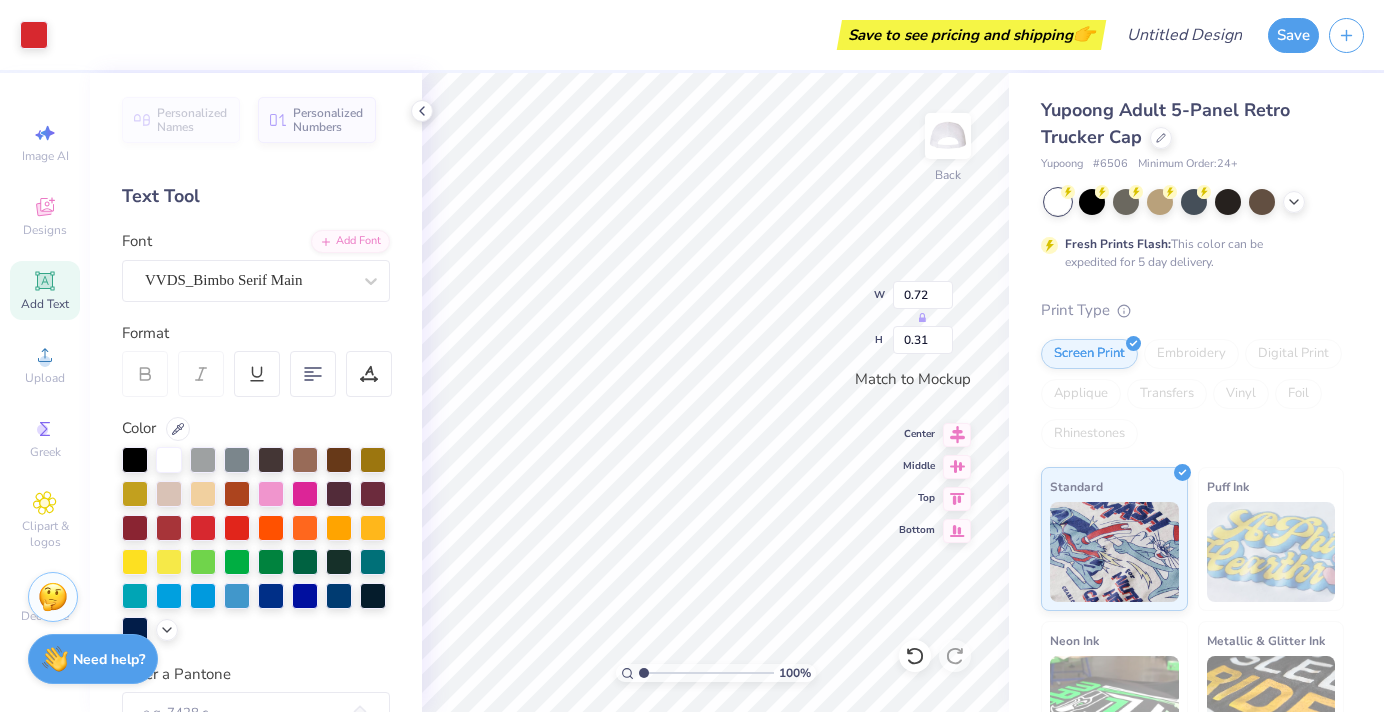 type on "3.95" 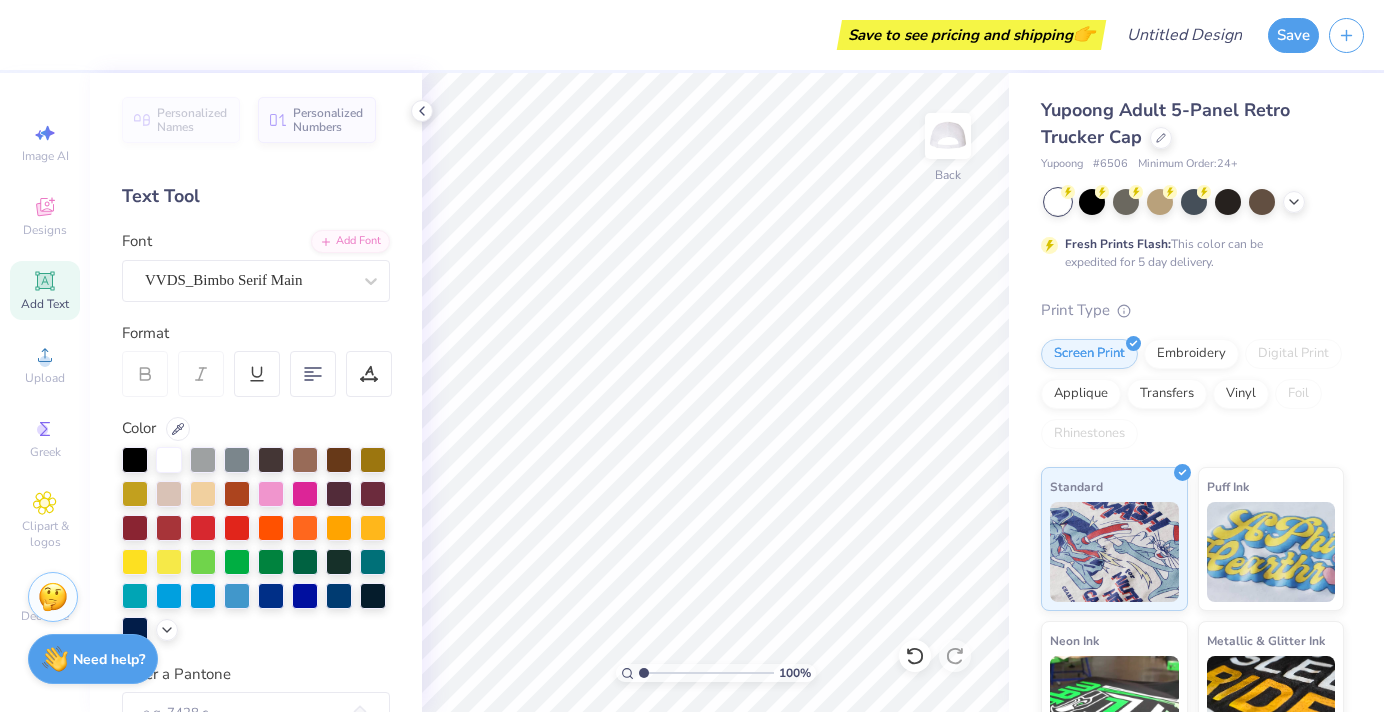 click 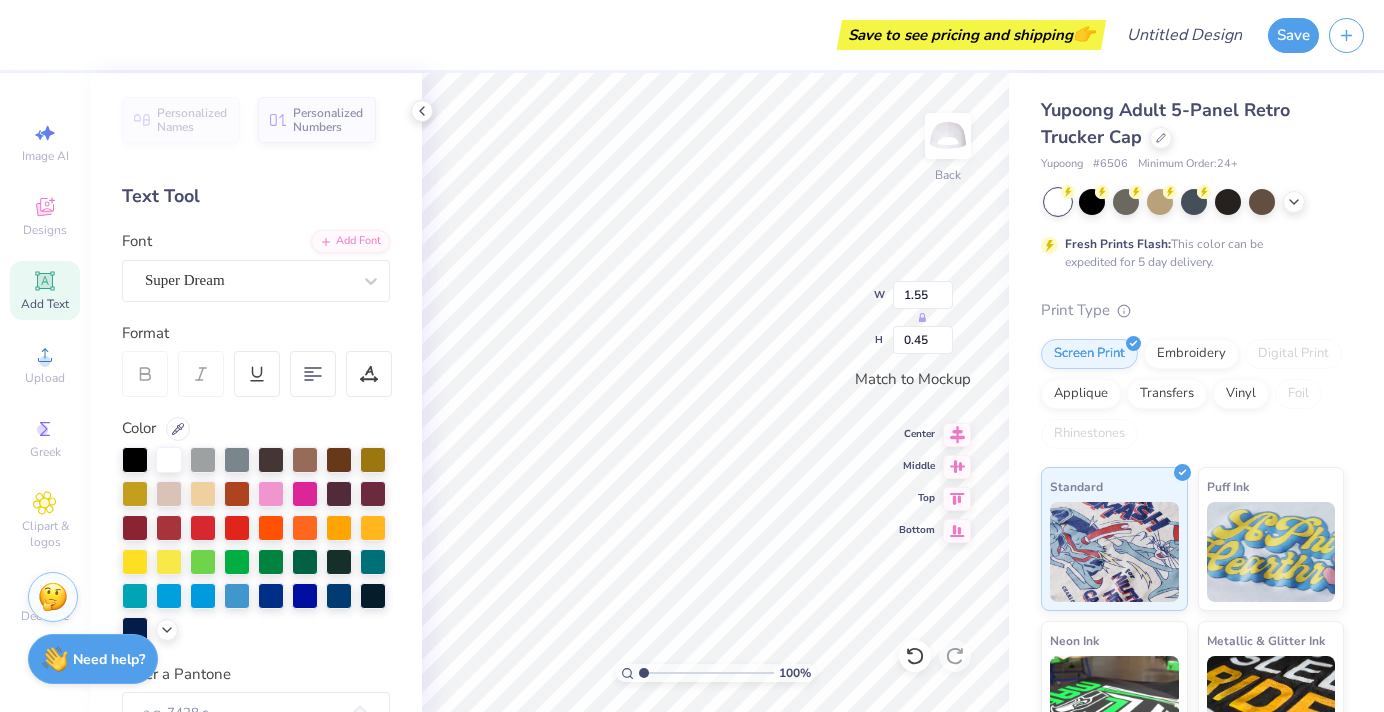 scroll, scrollTop: 0, scrollLeft: 2, axis: horizontal 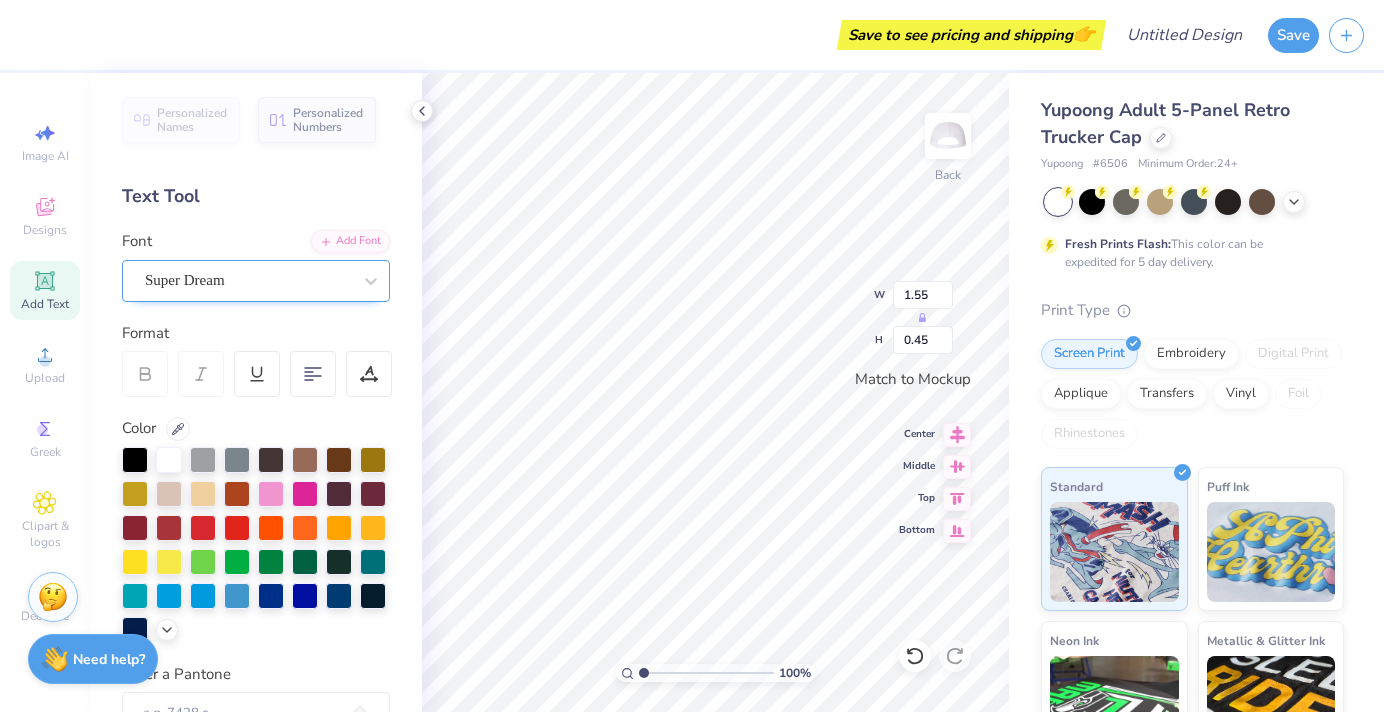 click on "Super Dream" at bounding box center (248, 280) 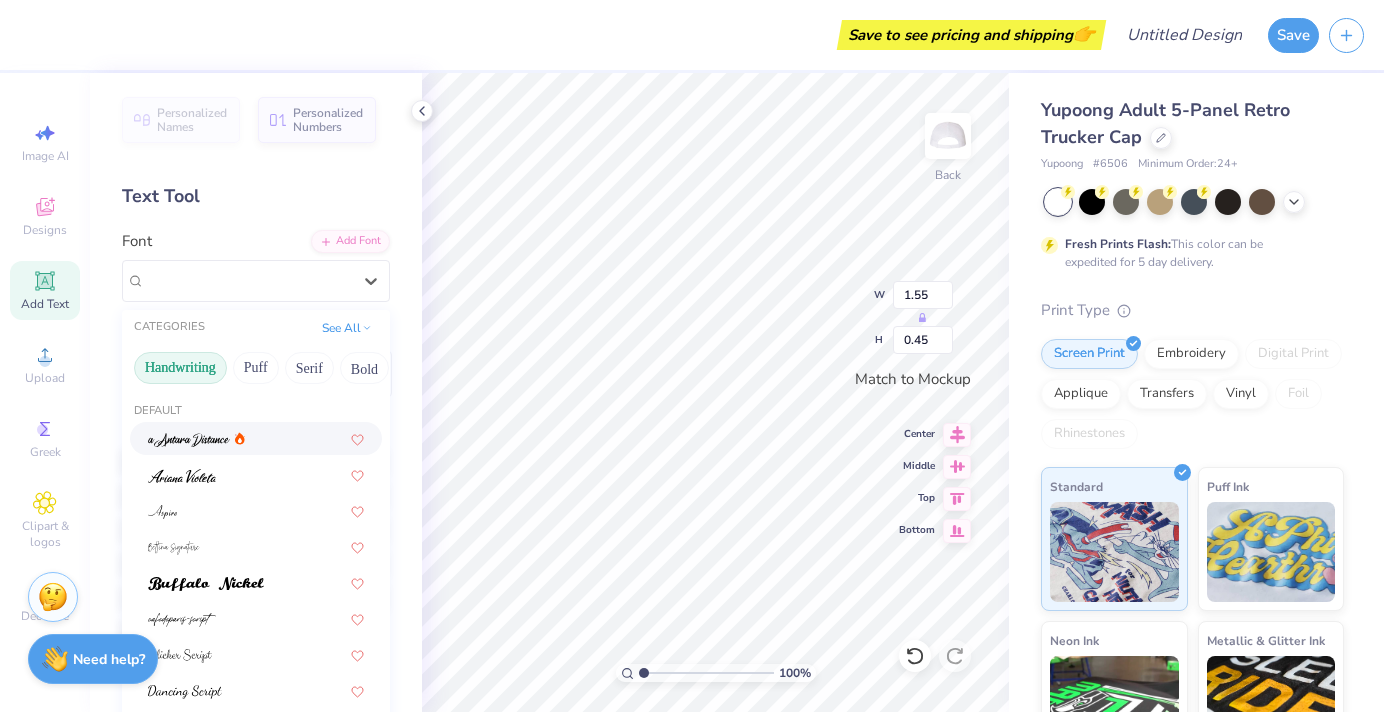 click at bounding box center (189, 440) 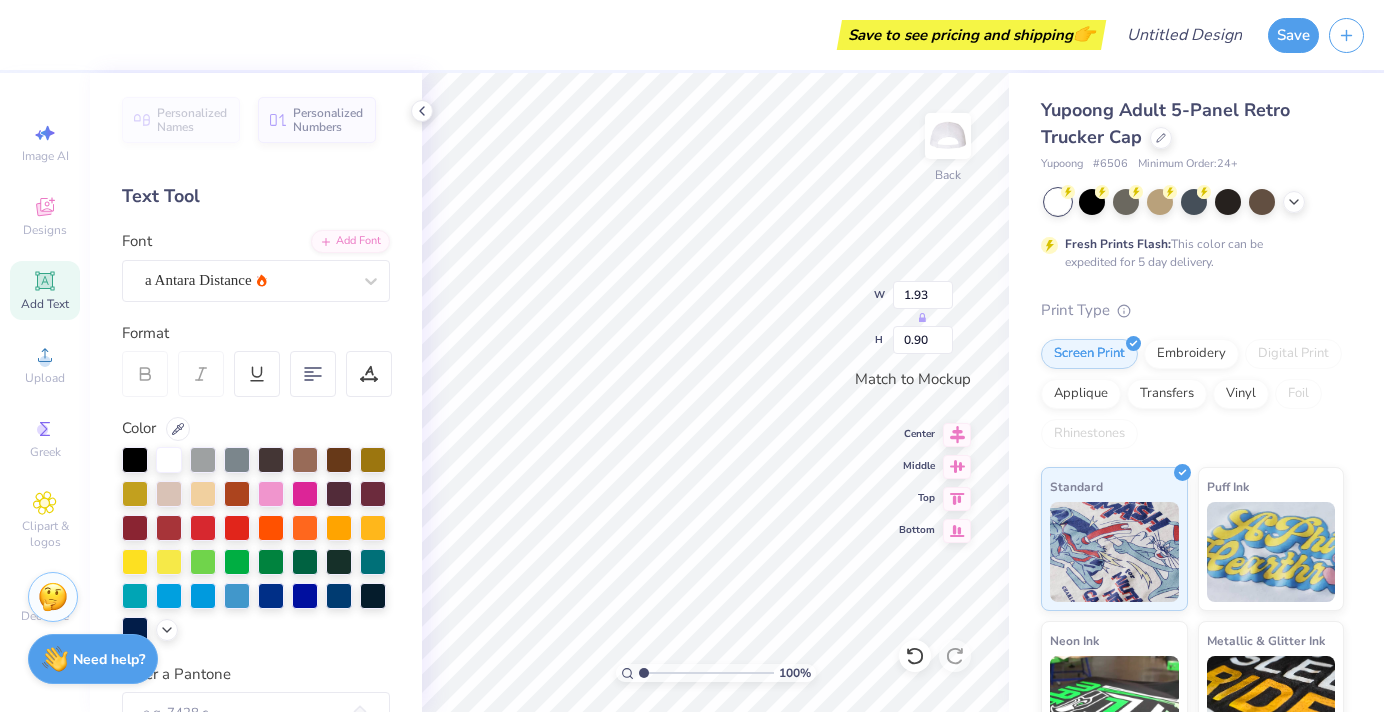 type on "1.93" 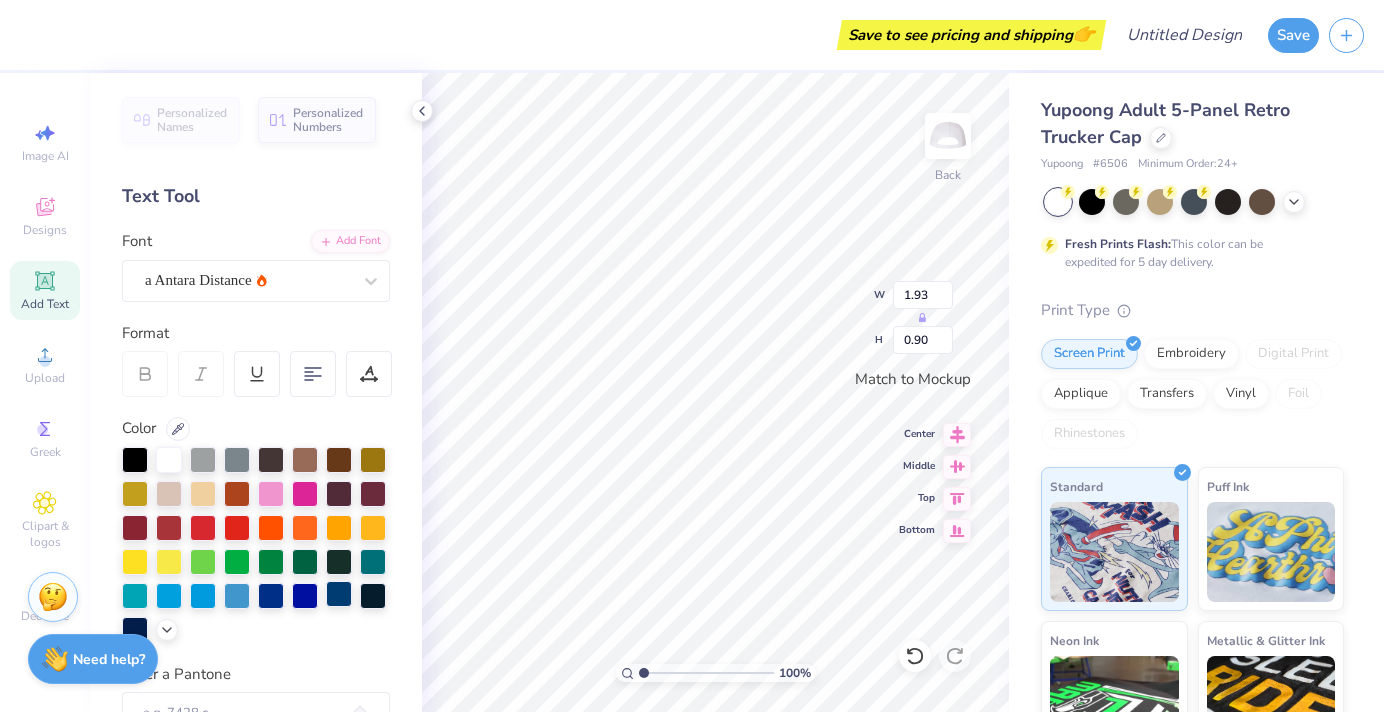 click at bounding box center (339, 594) 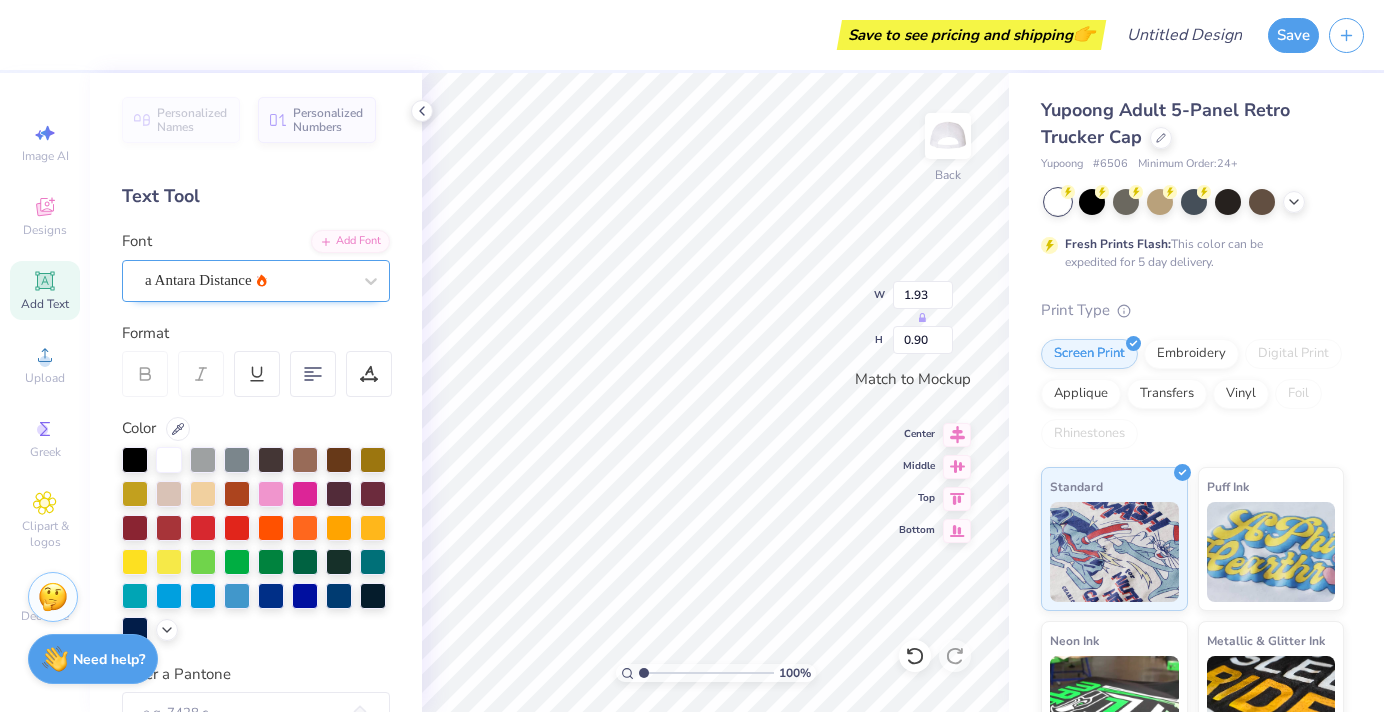 click on "a Antara Distance" at bounding box center (248, 280) 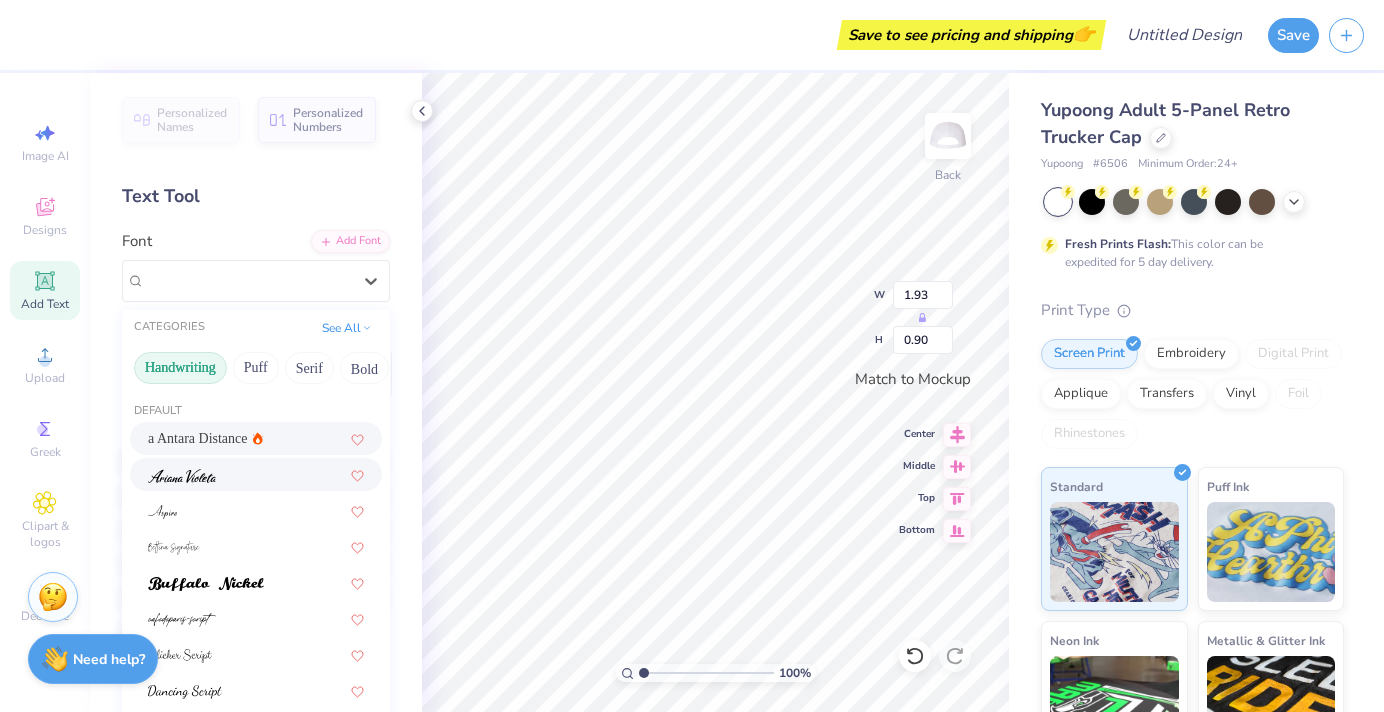 click at bounding box center (256, 474) 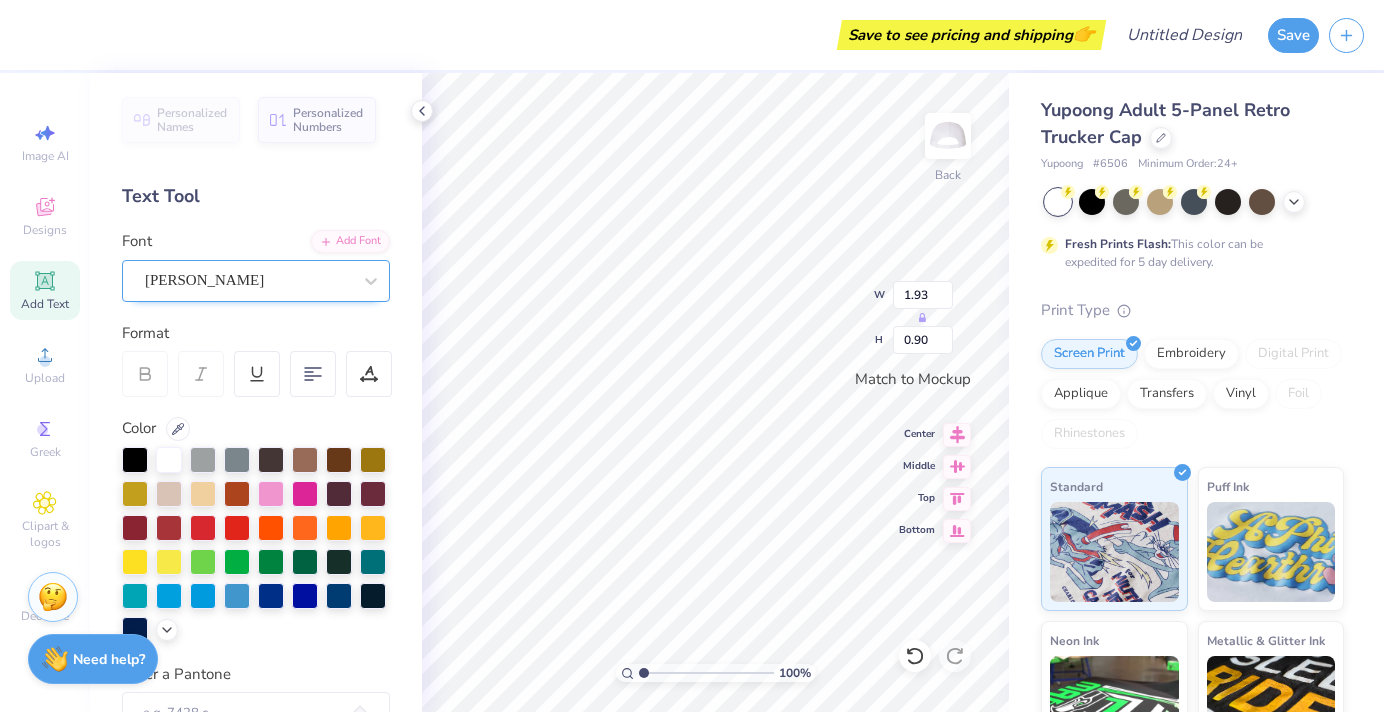 type on "1.57" 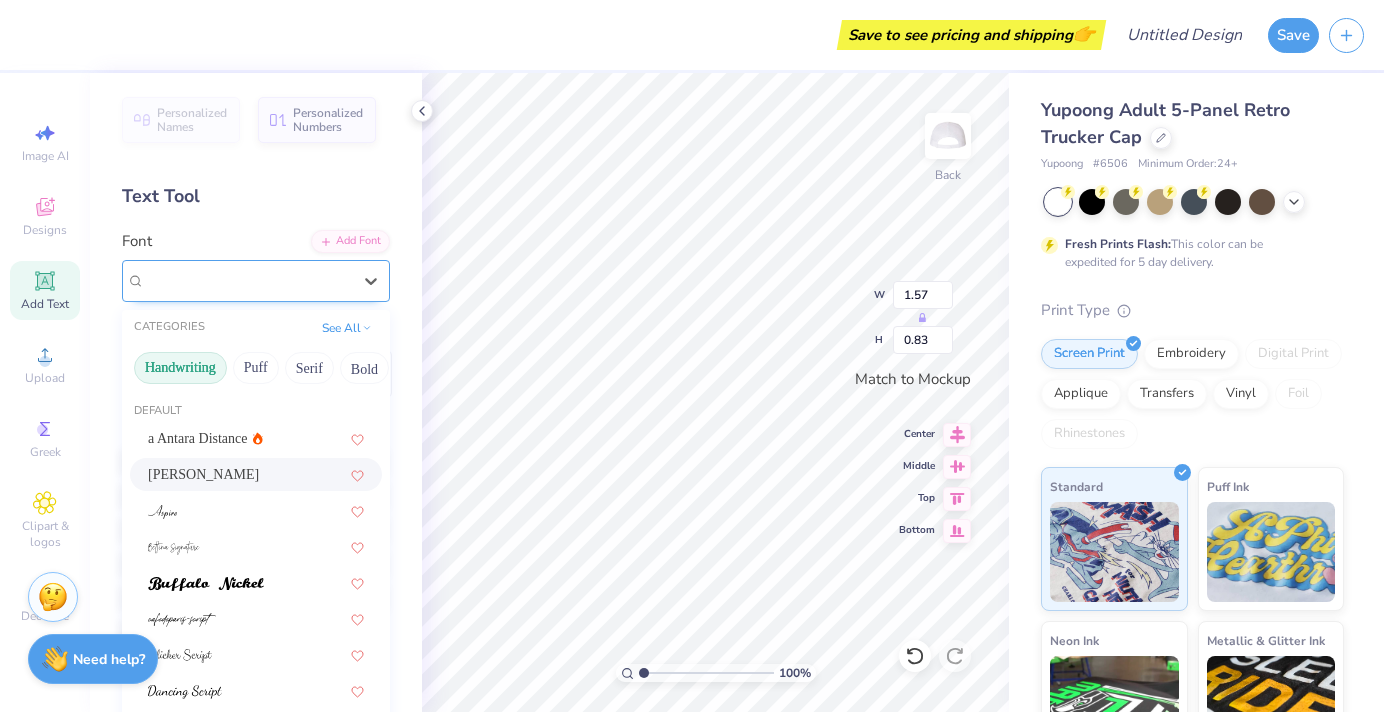 click on "[PERSON_NAME]" at bounding box center [248, 280] 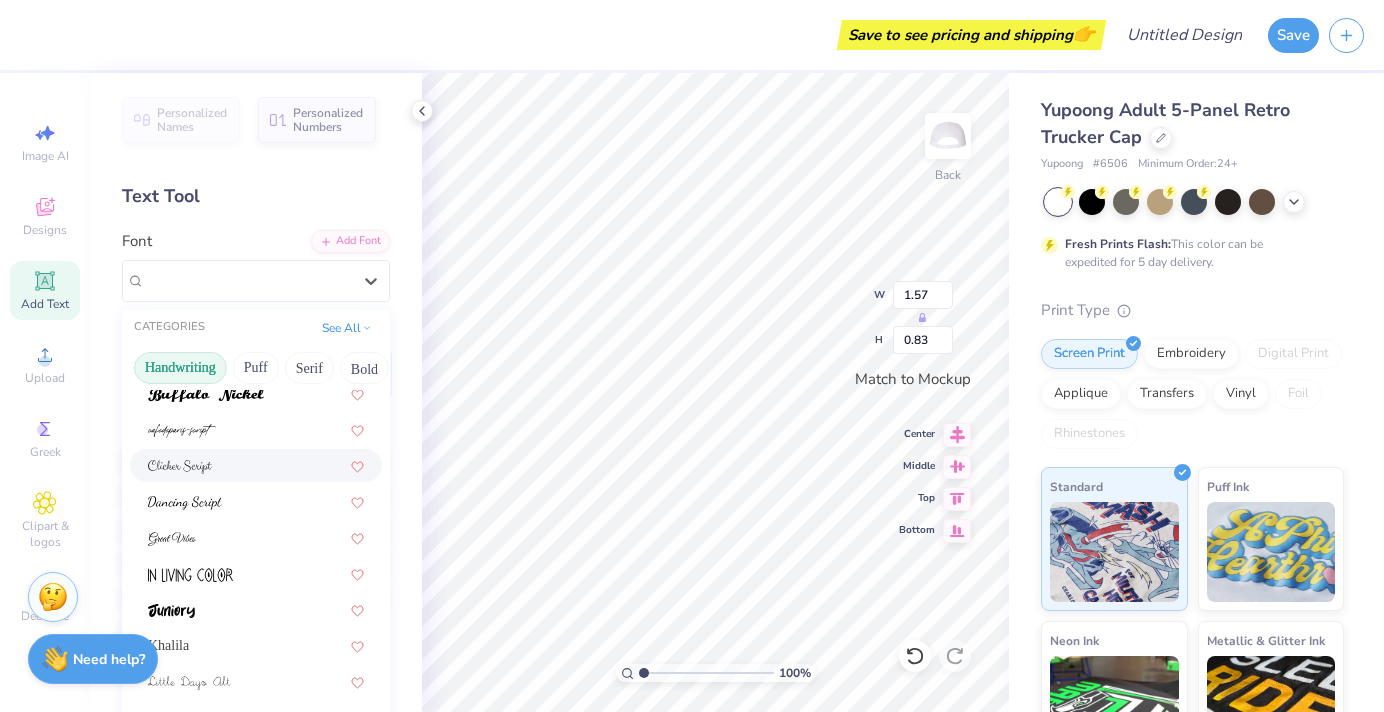 scroll, scrollTop: 191, scrollLeft: 0, axis: vertical 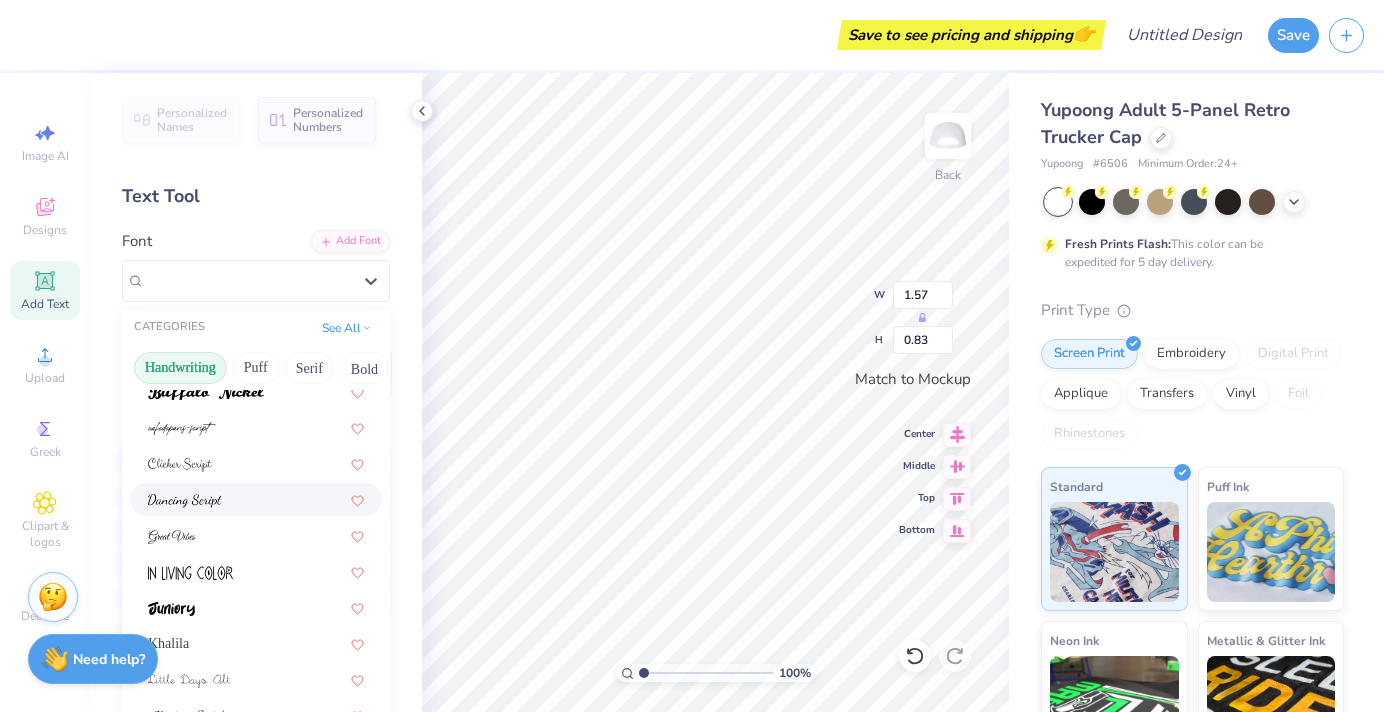 click at bounding box center [256, 499] 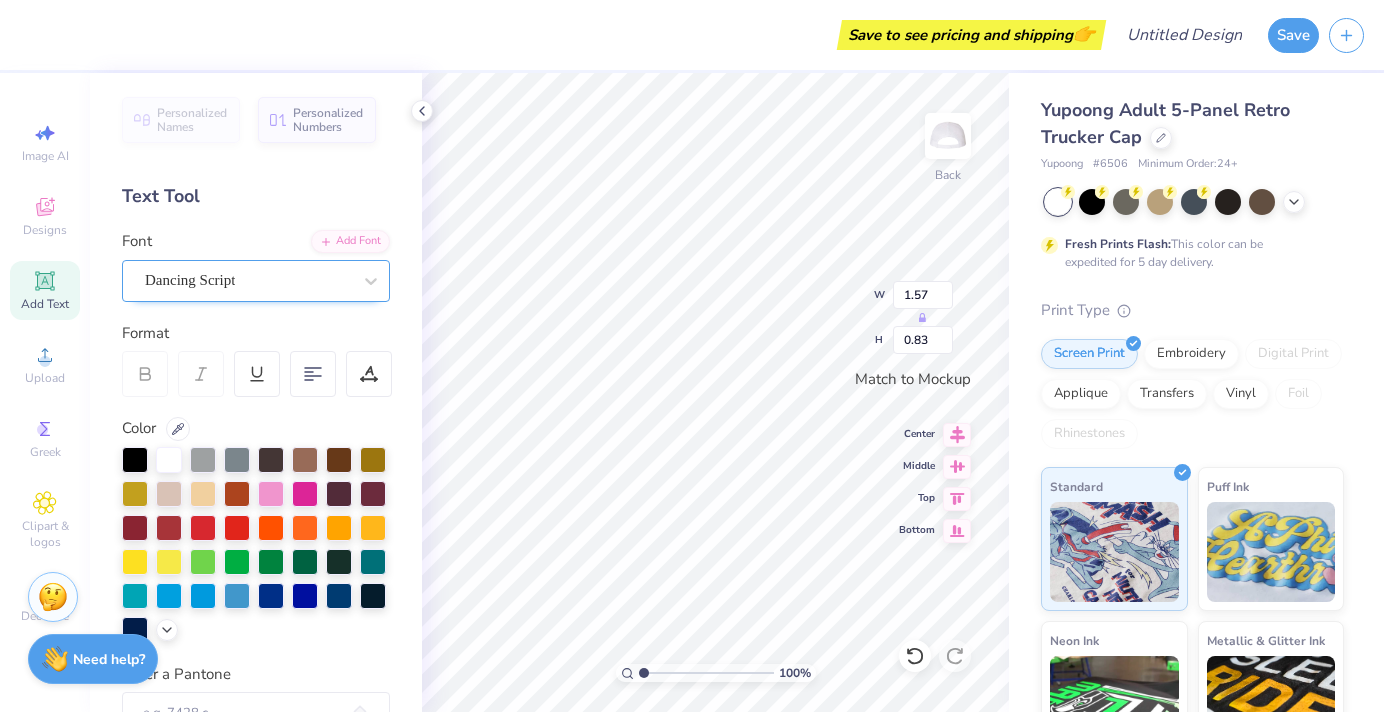 type on "2.28" 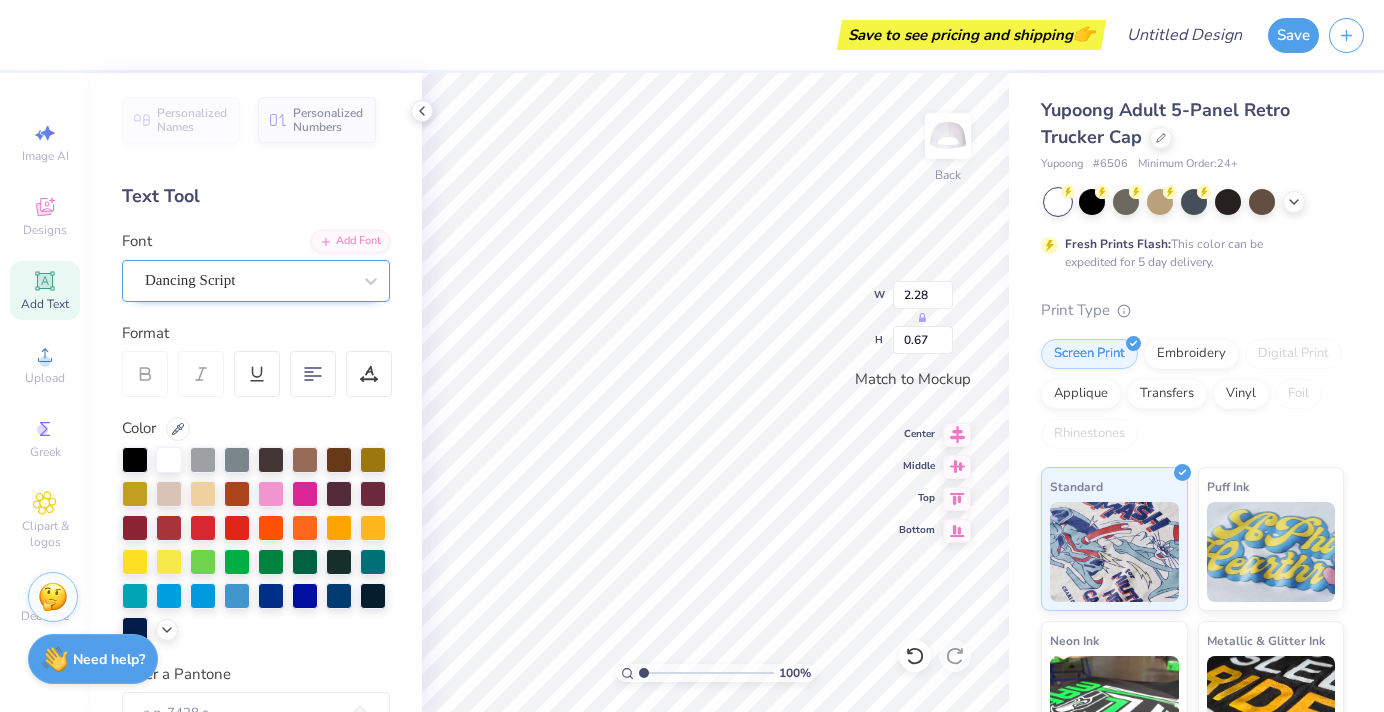 click on "Dancing Script" at bounding box center [256, 281] 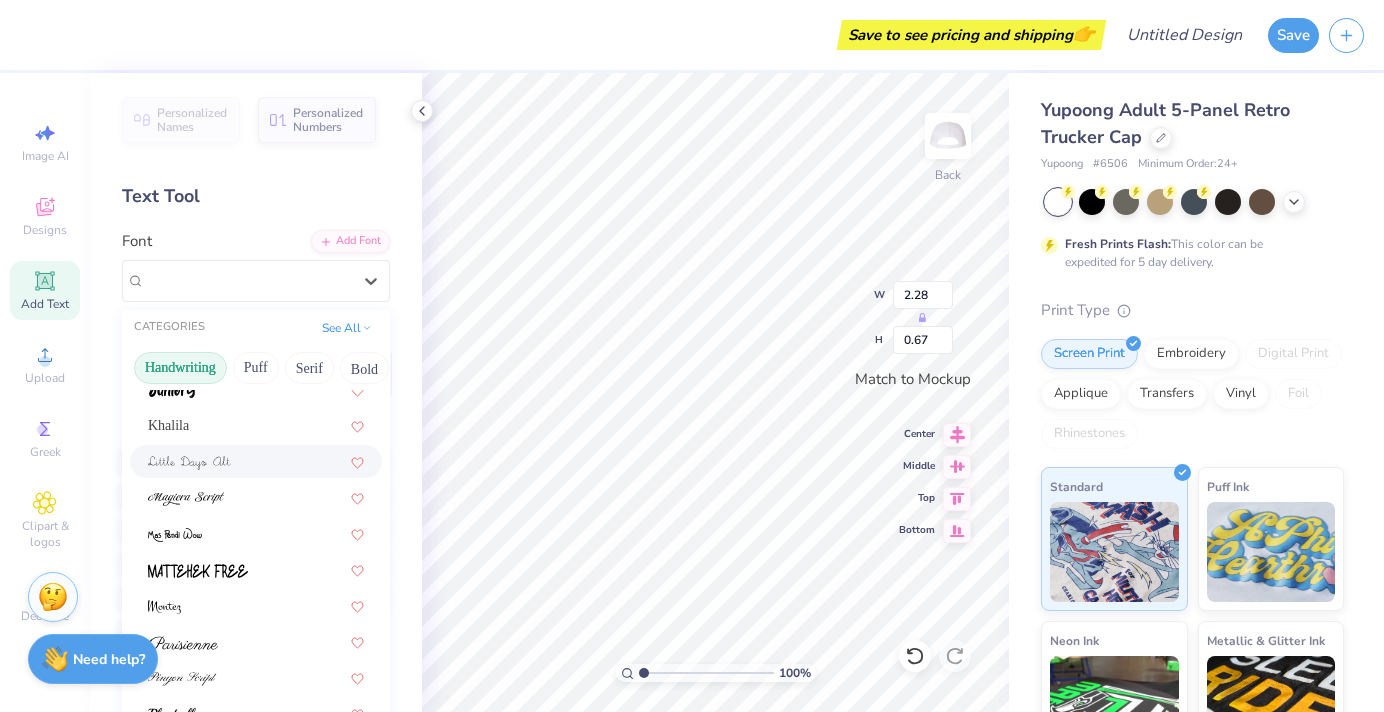 scroll, scrollTop: 415, scrollLeft: 0, axis: vertical 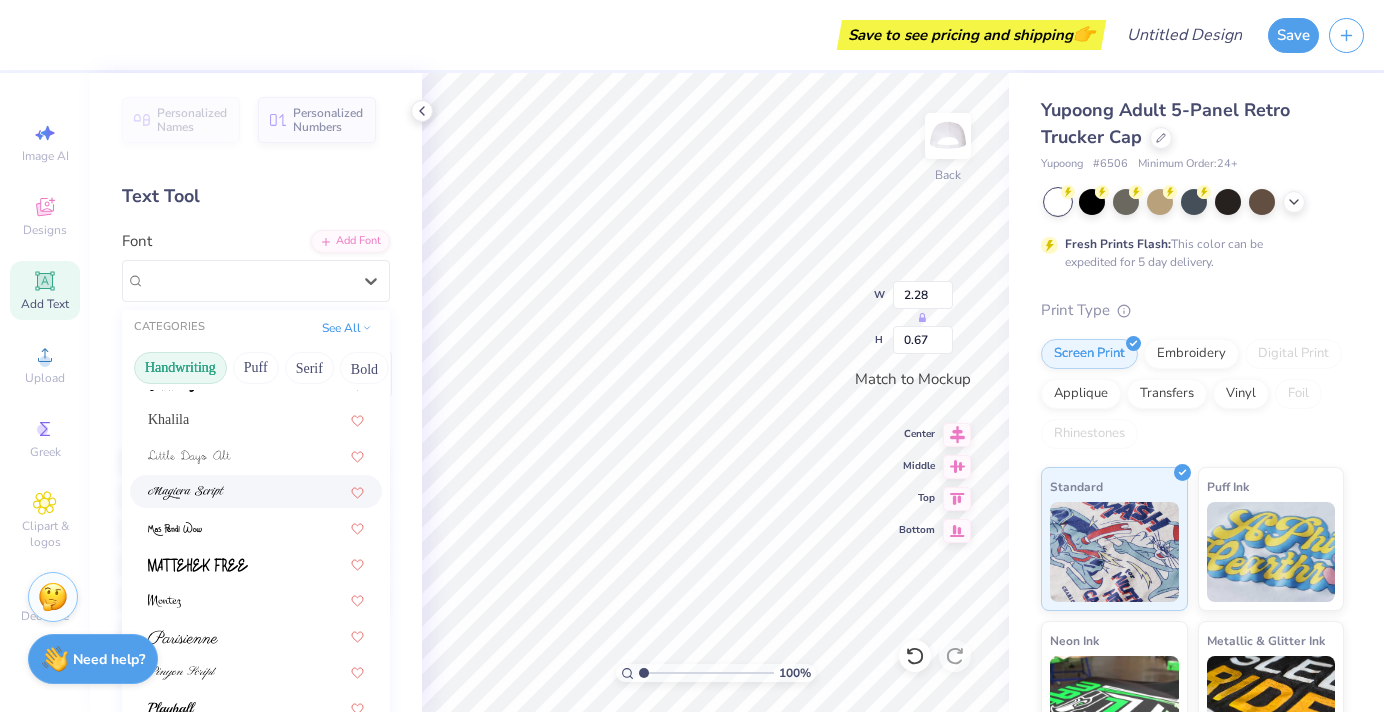 click at bounding box center [256, 491] 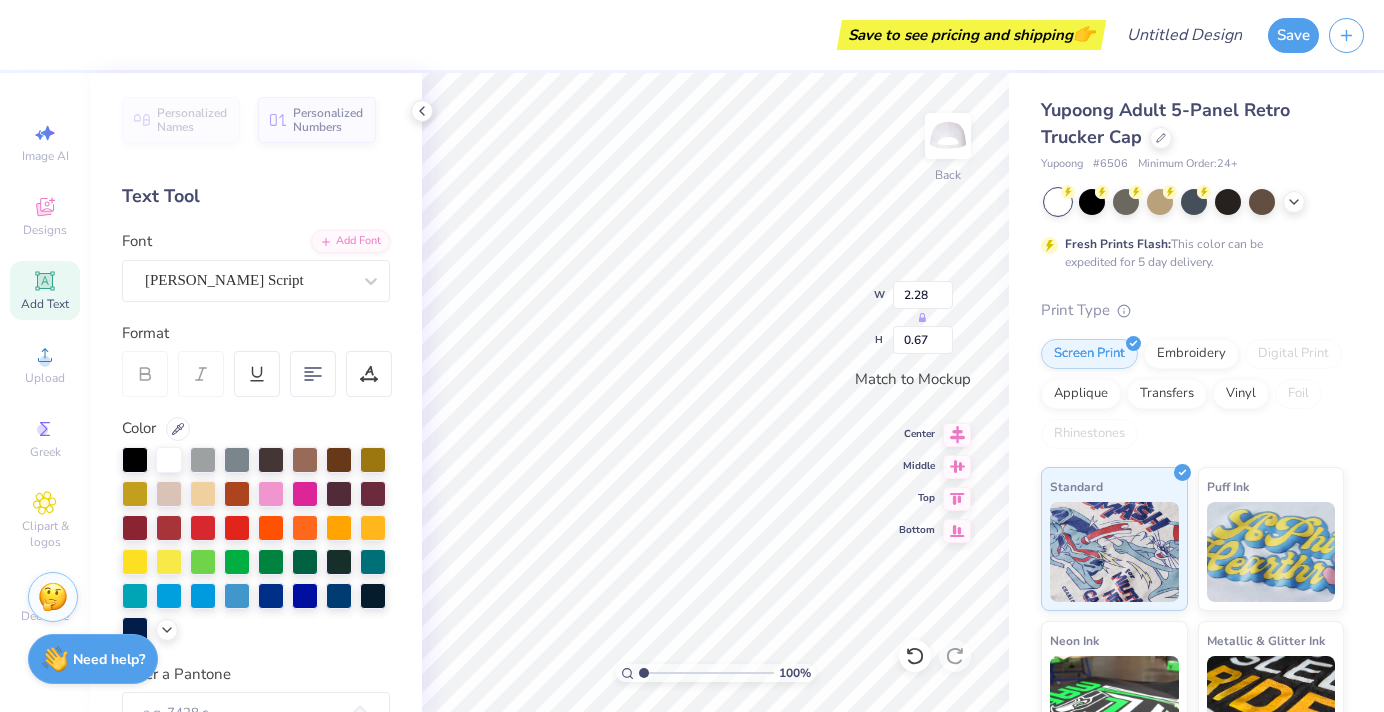 type on "3.16" 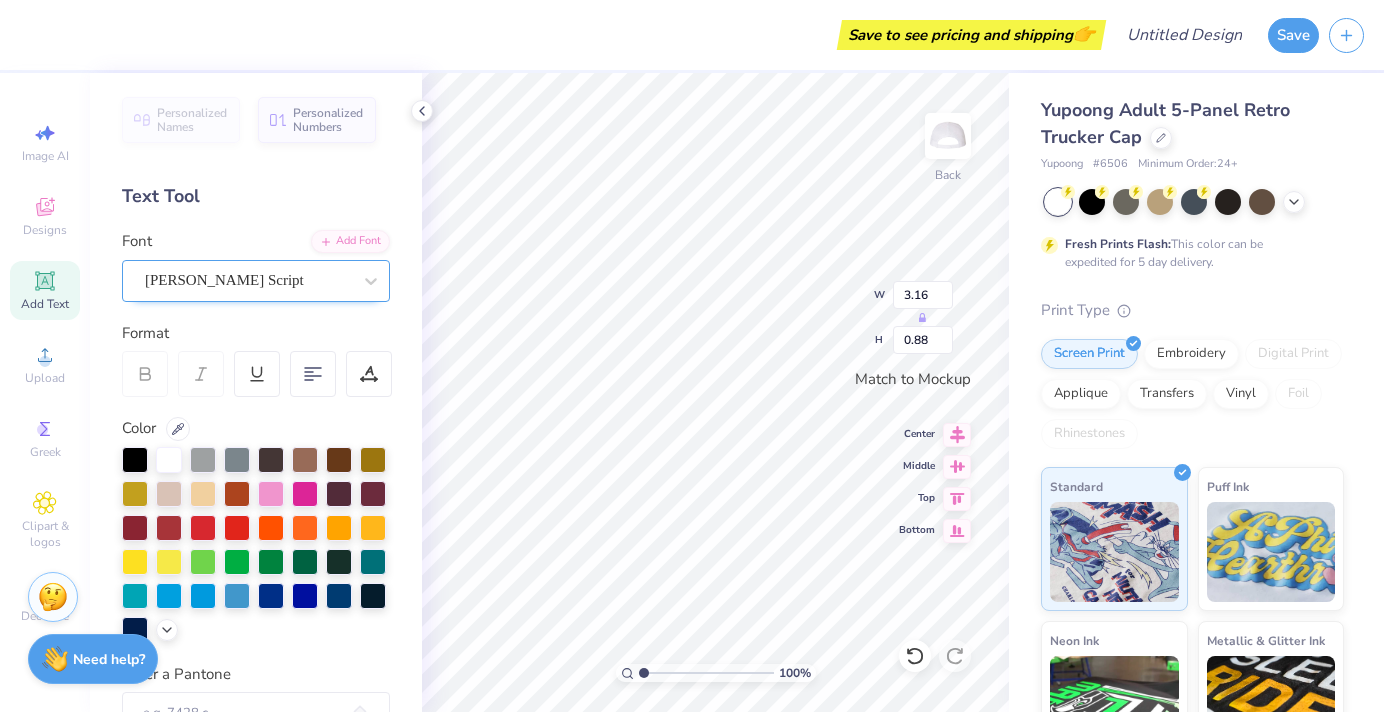 click on "[PERSON_NAME] Script" at bounding box center [256, 281] 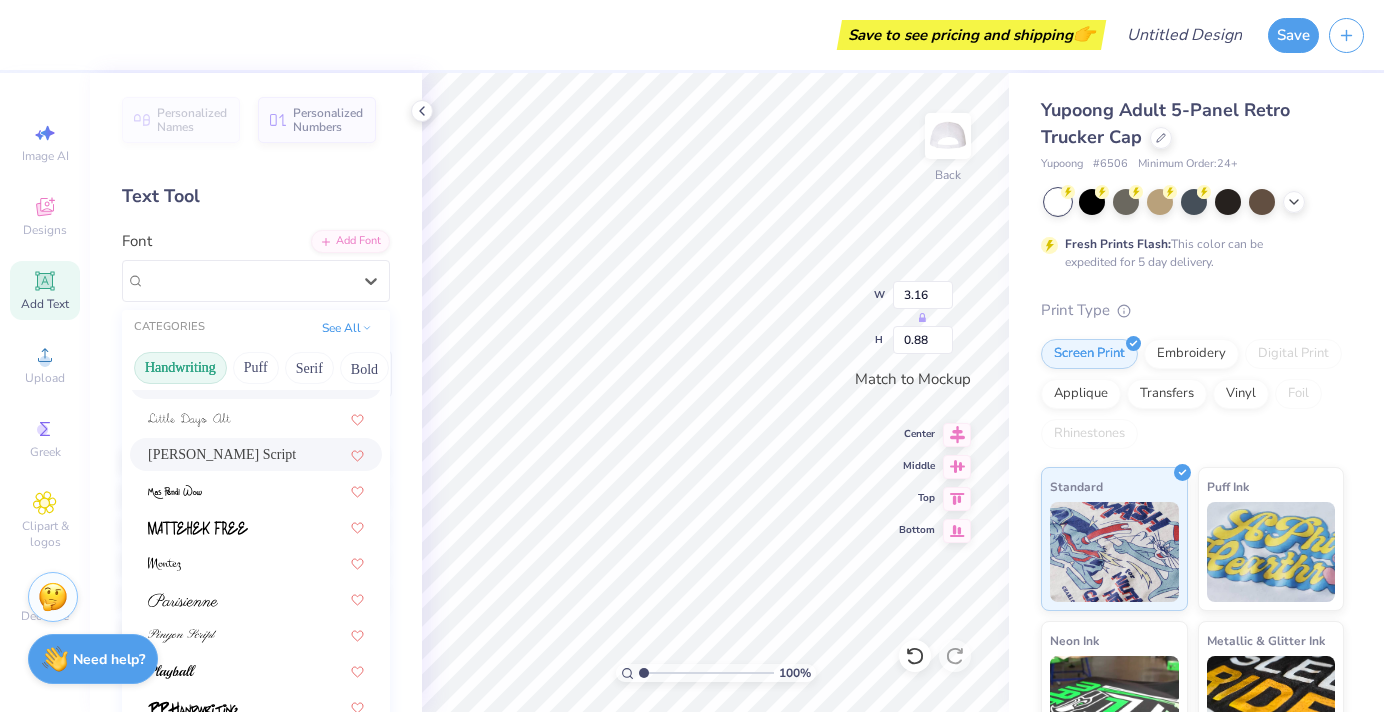 scroll, scrollTop: 454, scrollLeft: 0, axis: vertical 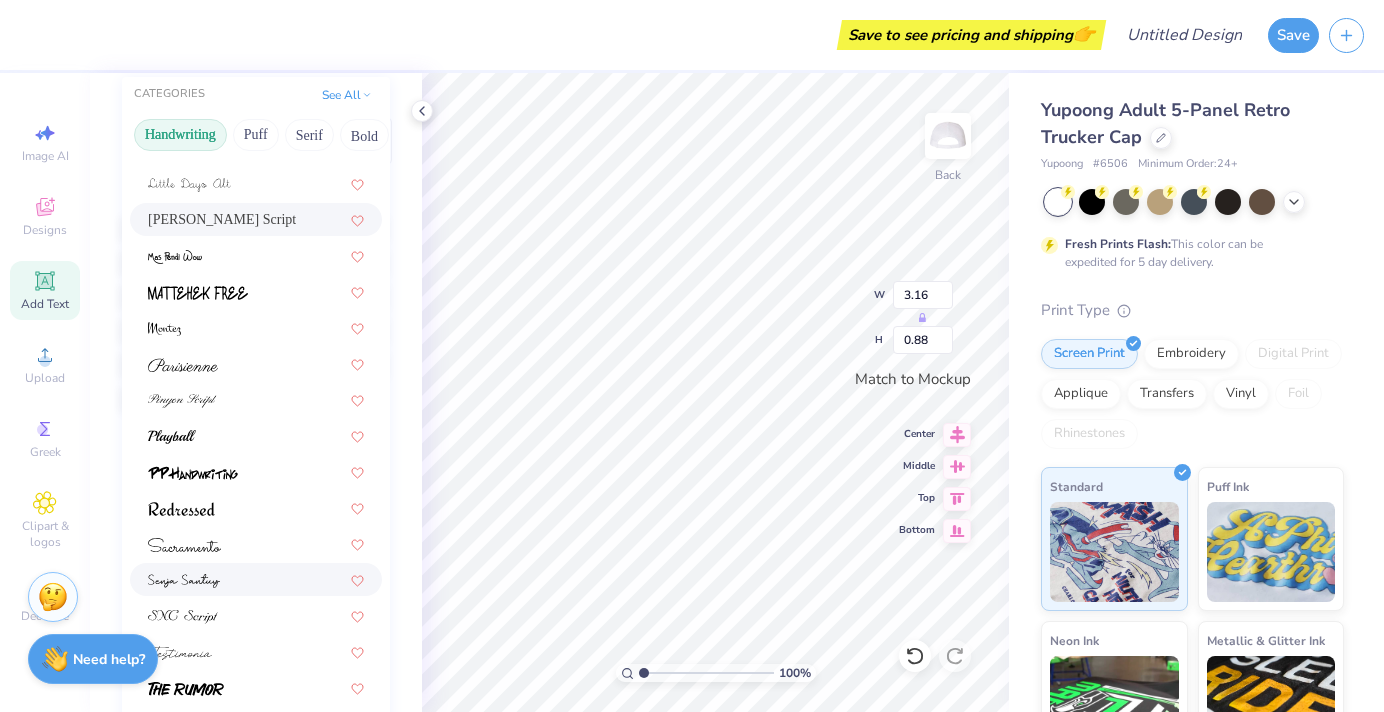 click at bounding box center (256, 579) 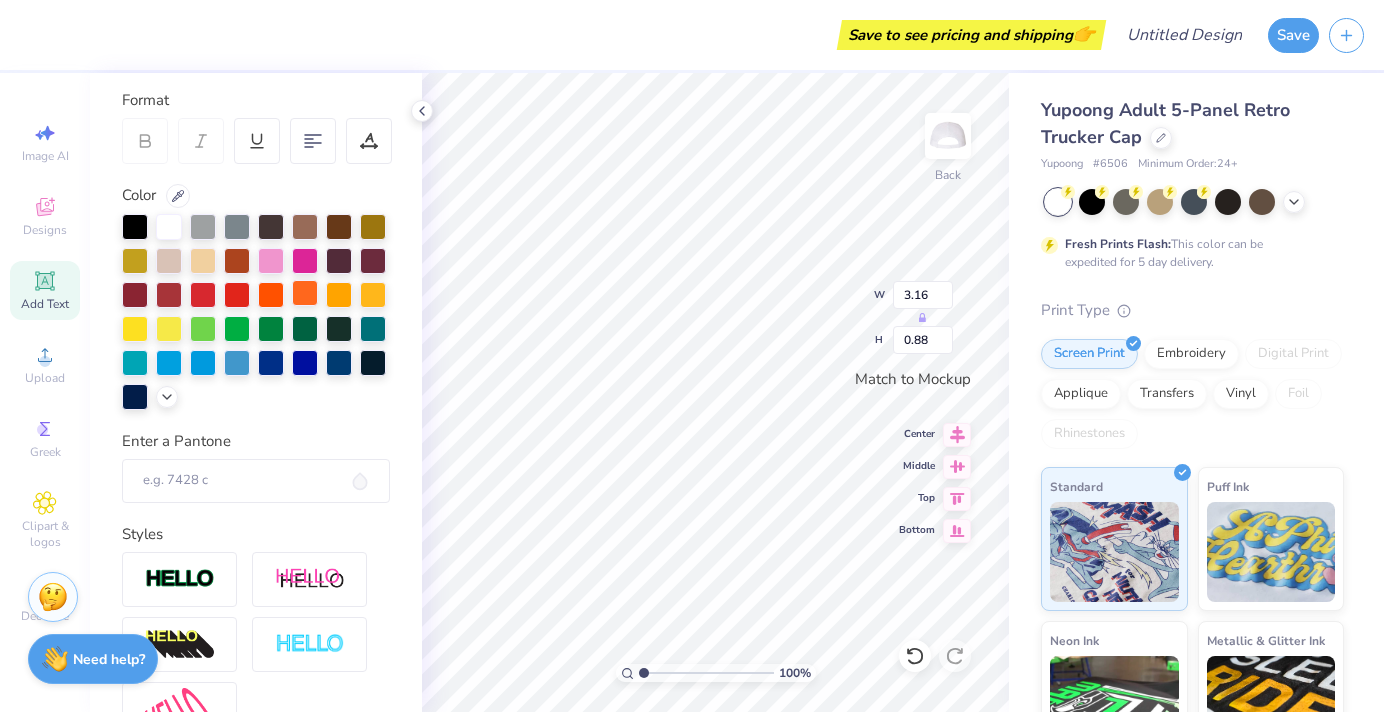 type on "2.31" 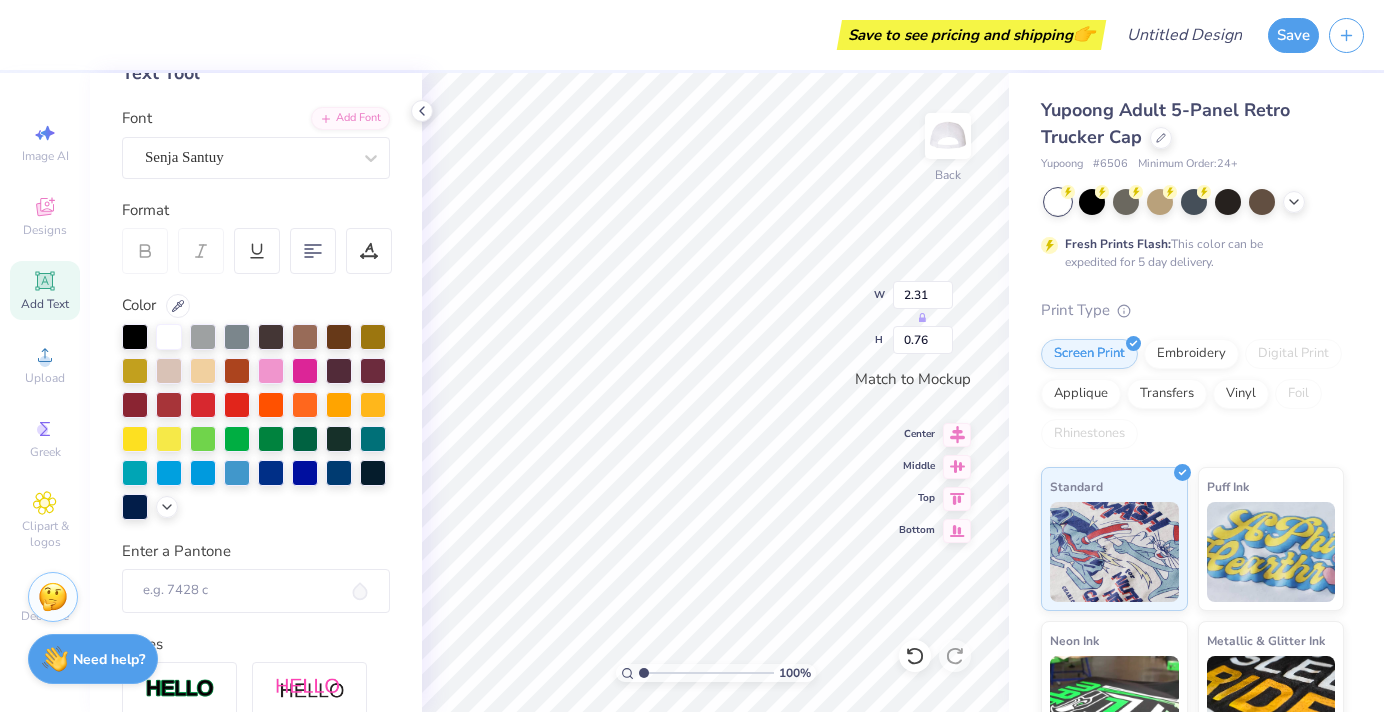 scroll, scrollTop: 120, scrollLeft: 0, axis: vertical 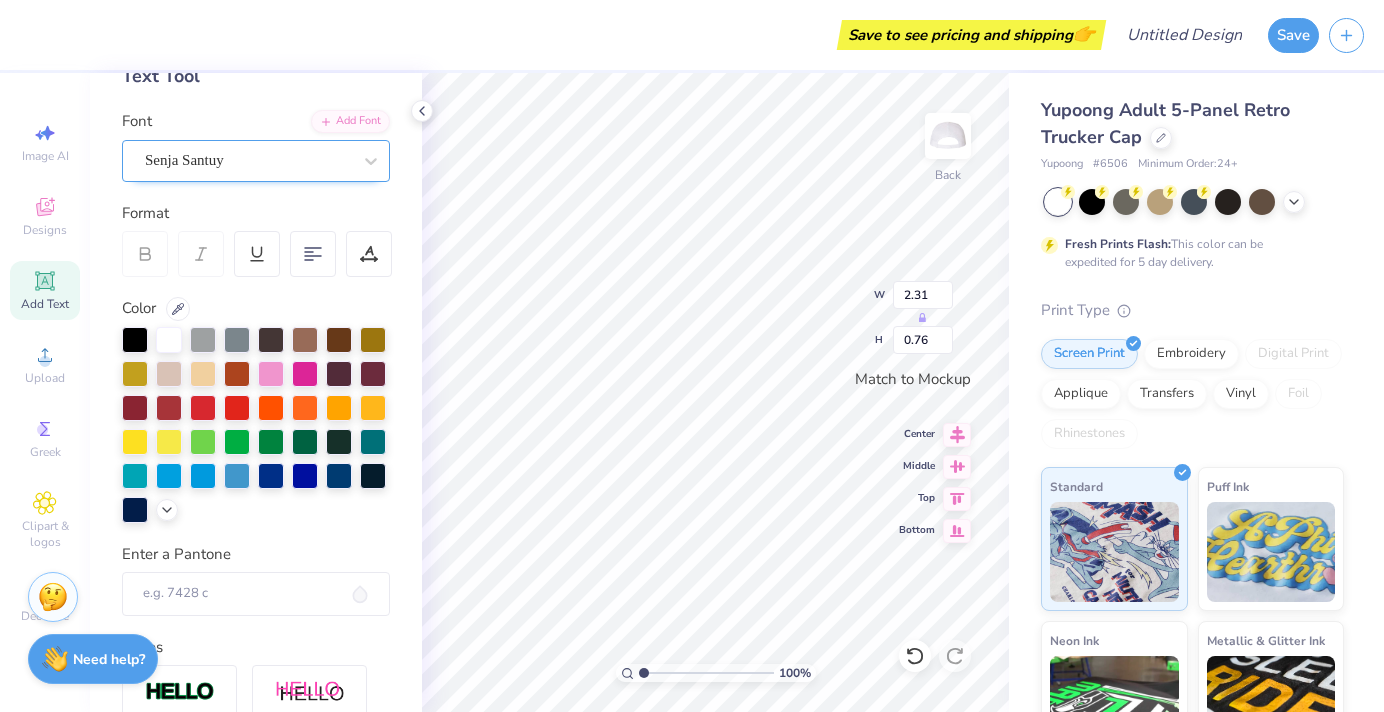 click on "Senja Santuy" at bounding box center [248, 160] 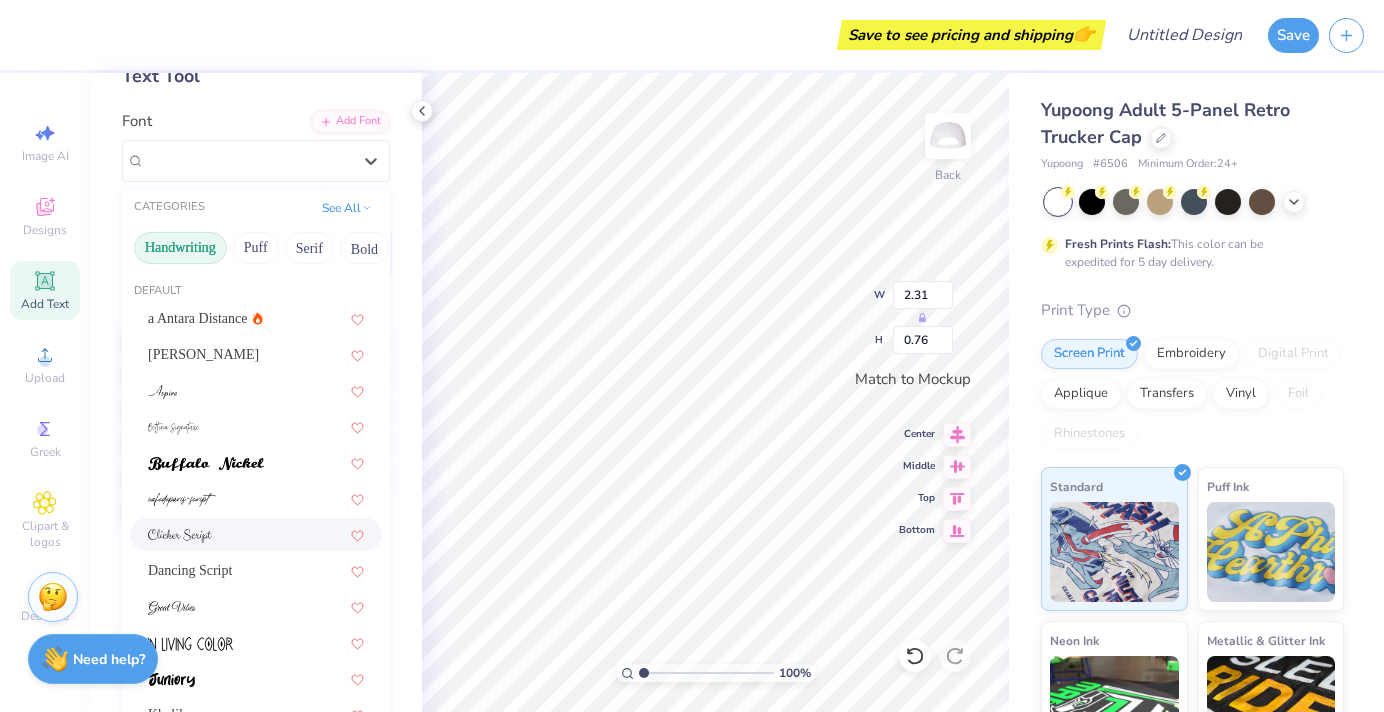 scroll, scrollTop: 454, scrollLeft: 0, axis: vertical 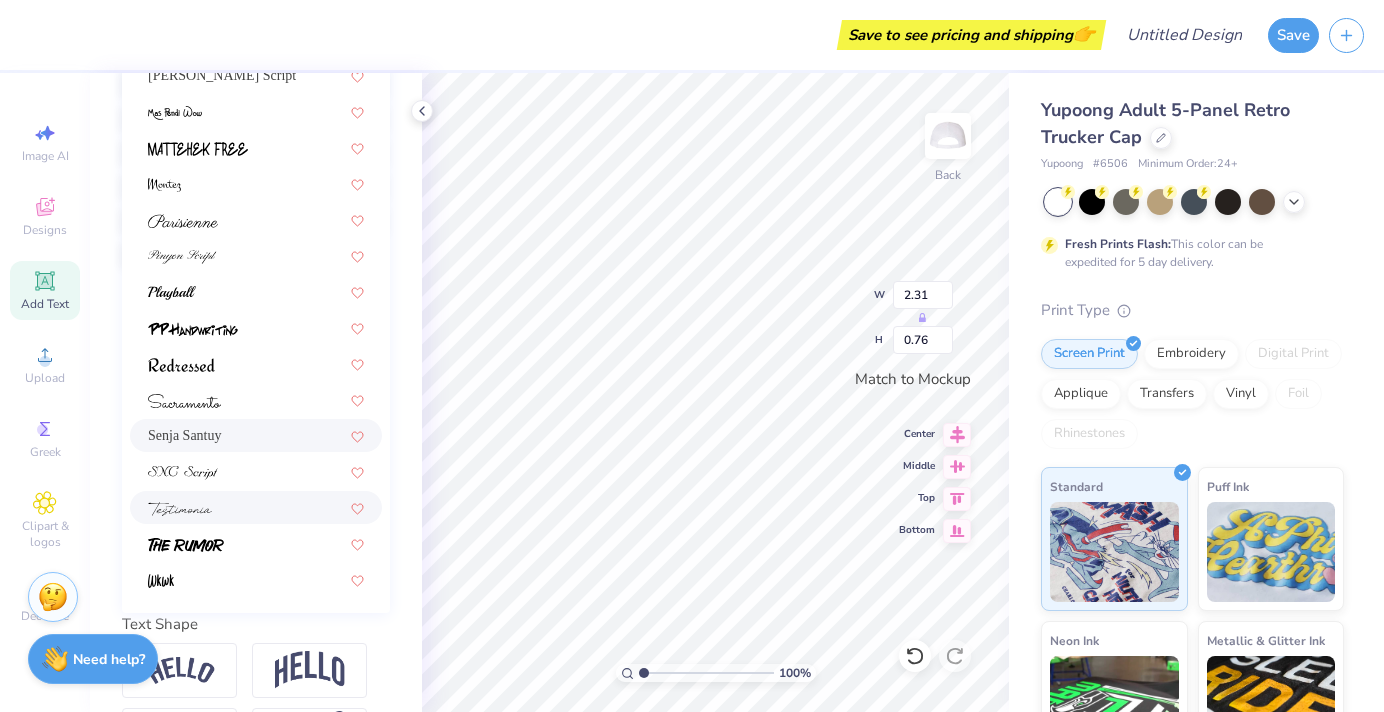 click at bounding box center (256, 507) 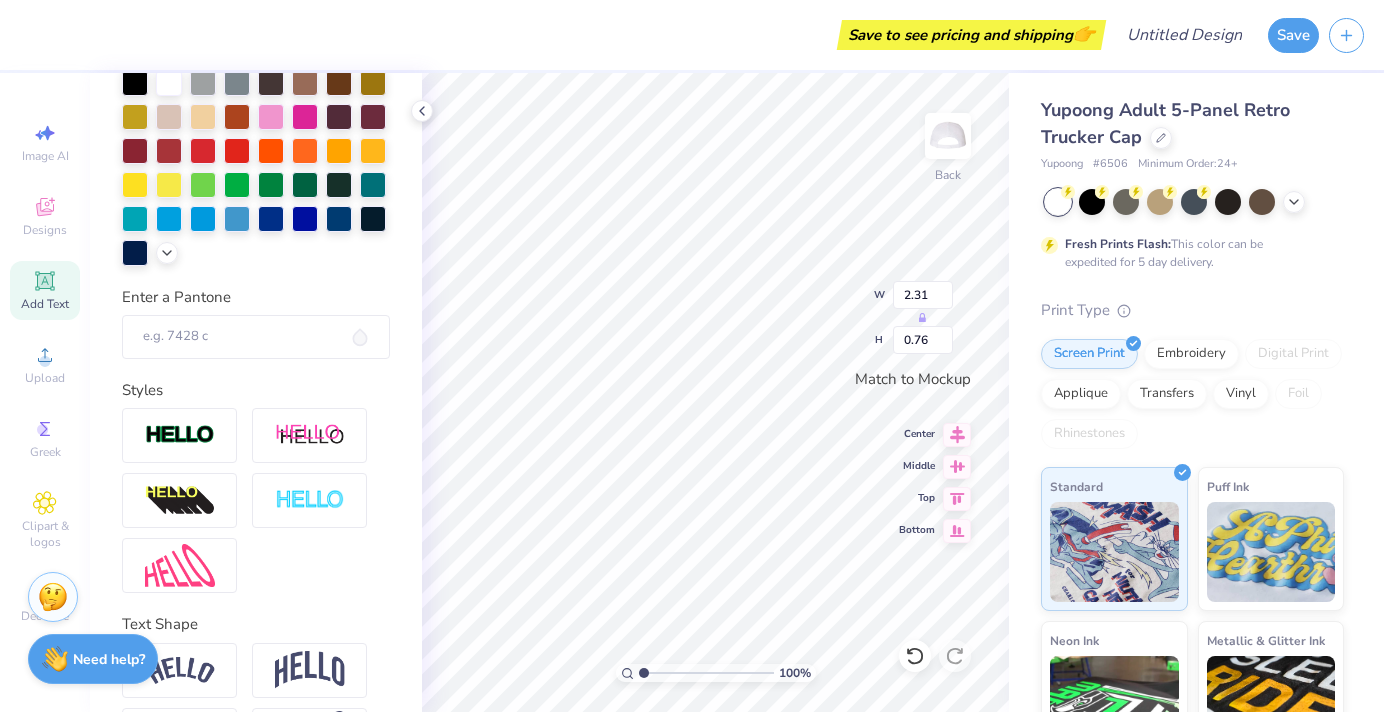 type on "2.17" 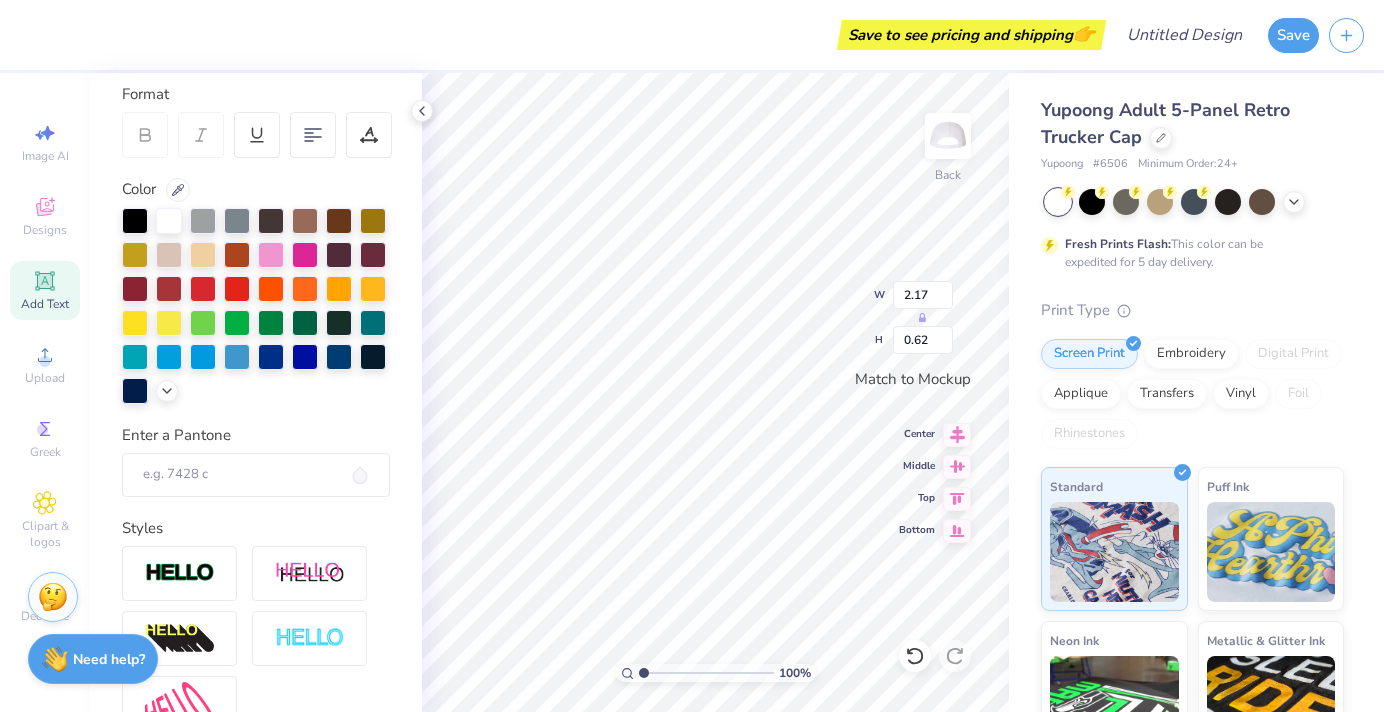 scroll, scrollTop: 176, scrollLeft: 0, axis: vertical 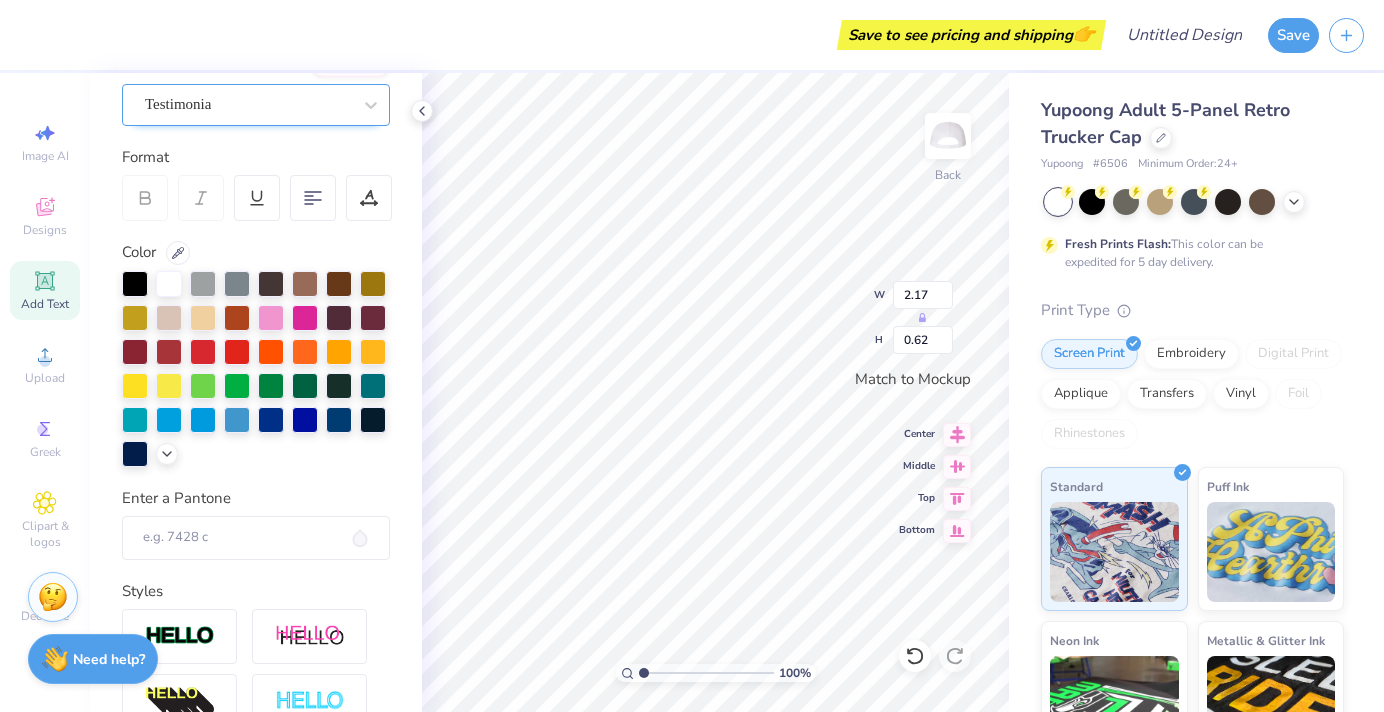 click on "Testimonia" at bounding box center [256, 105] 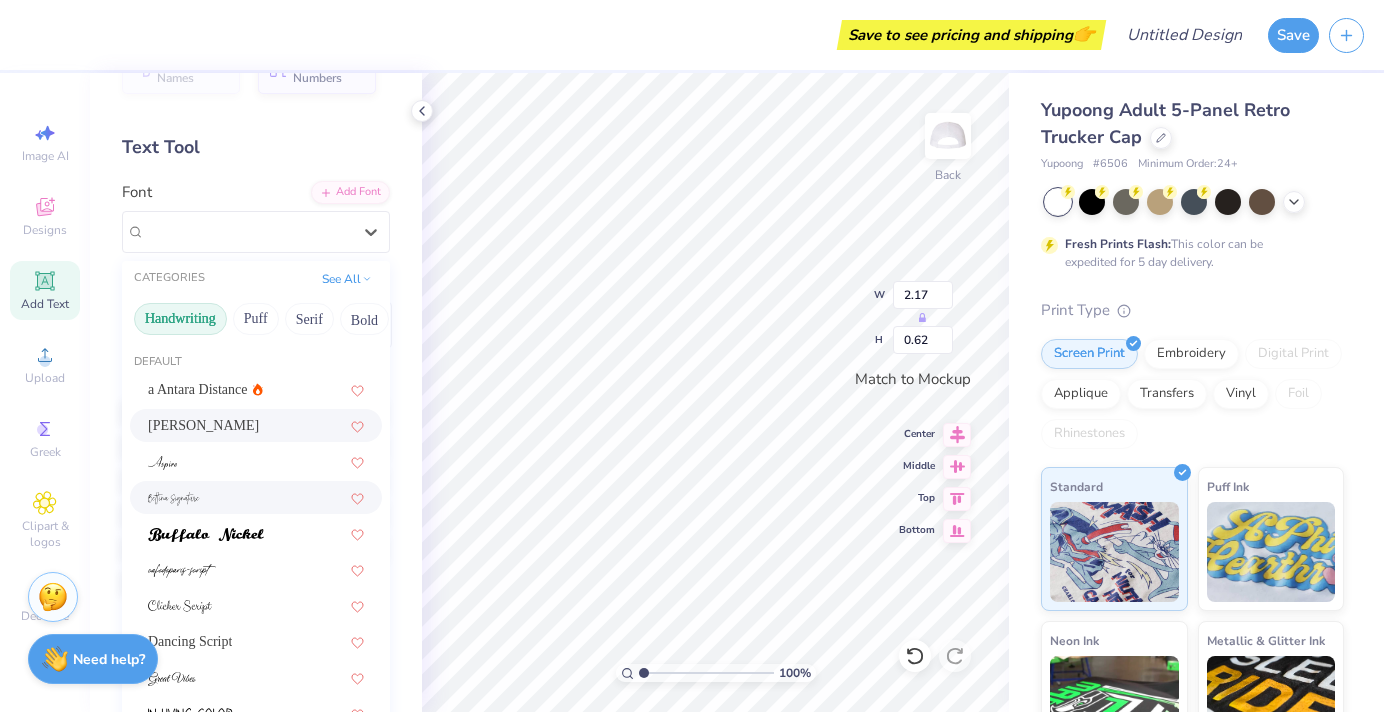 scroll, scrollTop: 39, scrollLeft: 0, axis: vertical 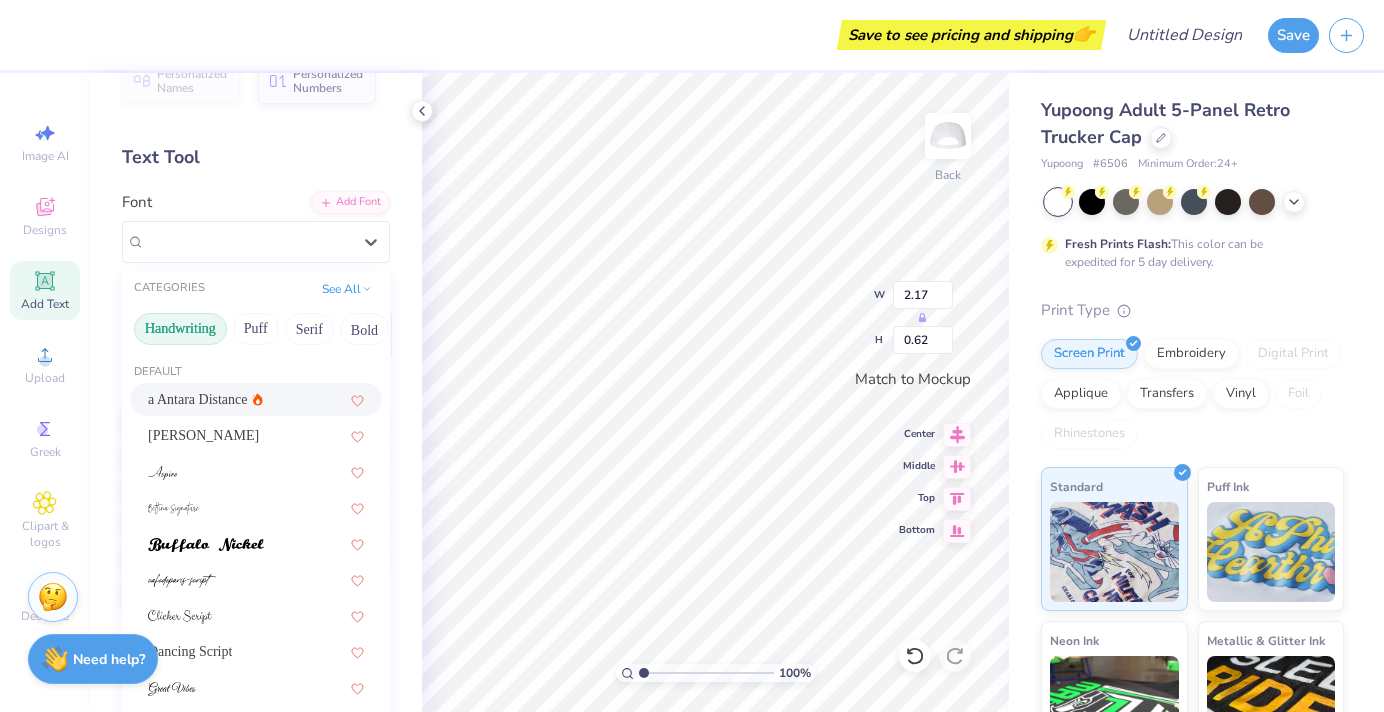 click on "Handwriting" at bounding box center [180, 329] 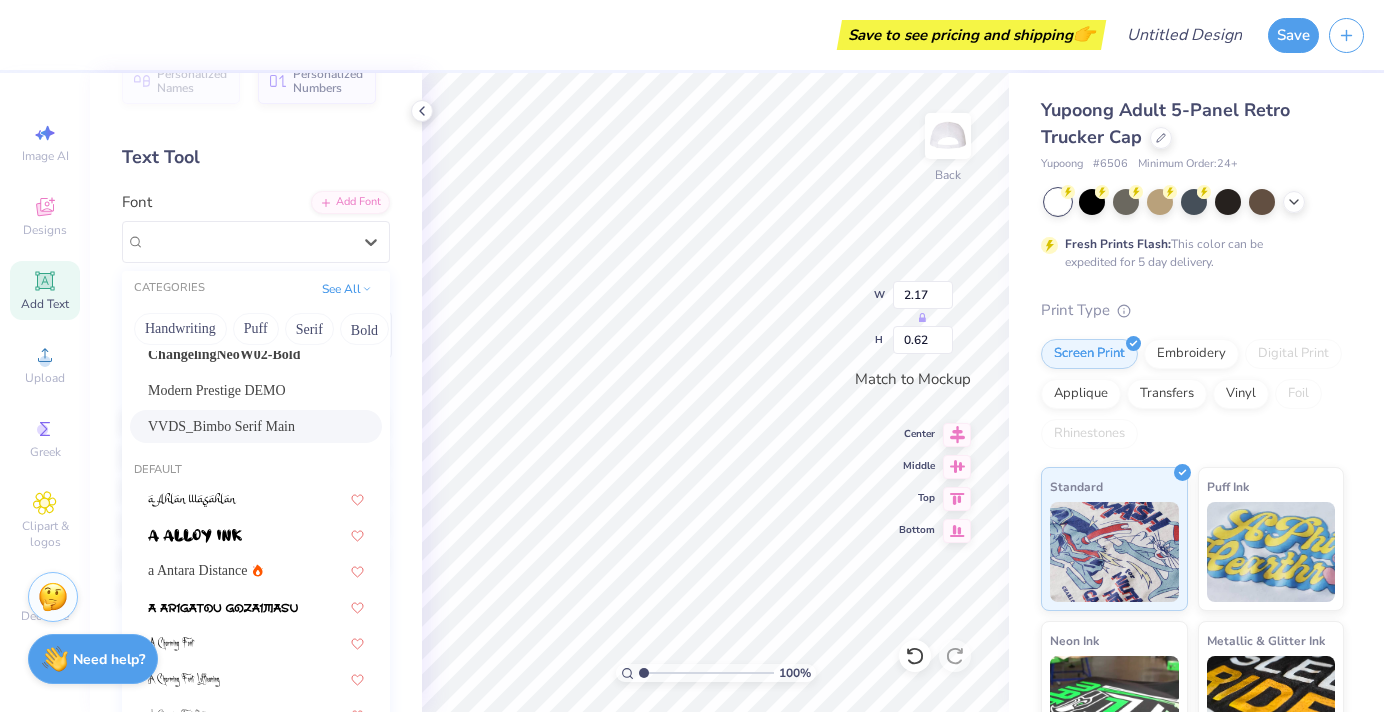 scroll, scrollTop: 113, scrollLeft: 0, axis: vertical 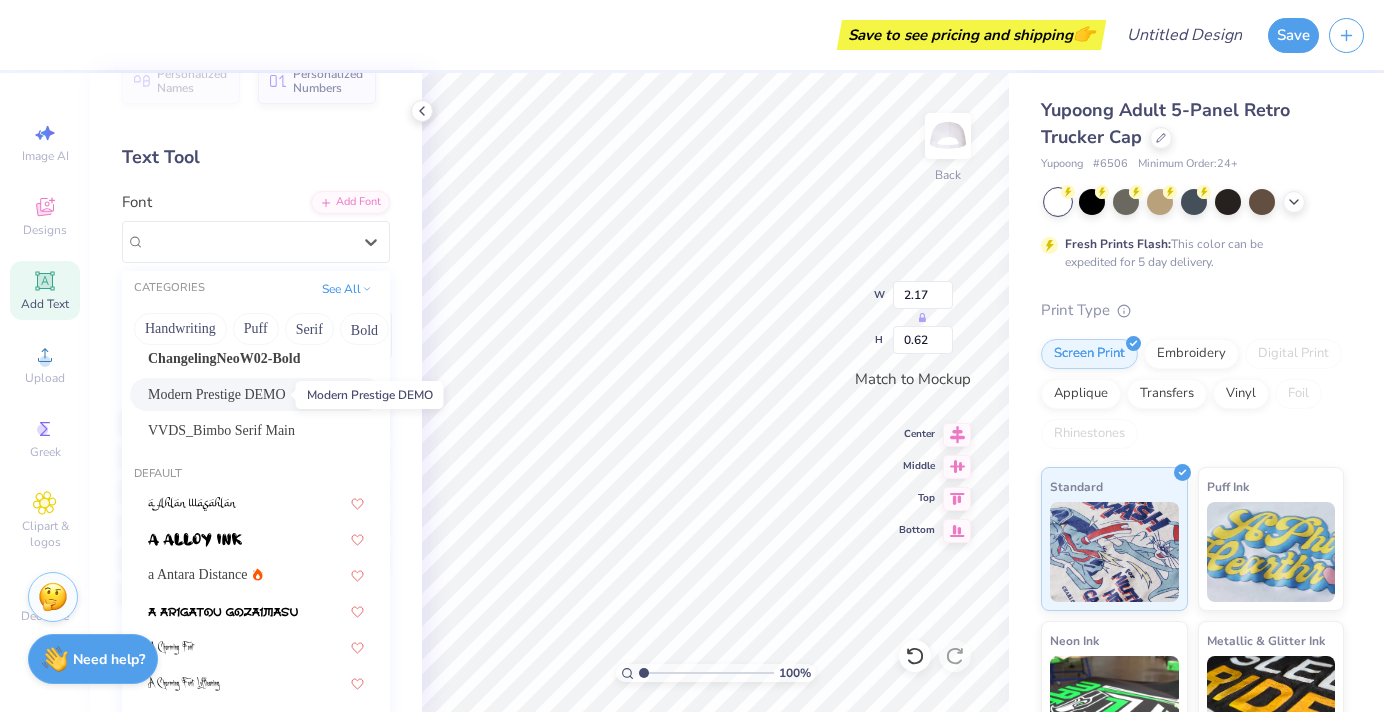 click on "Modern Prestige DEMO" at bounding box center [217, 394] 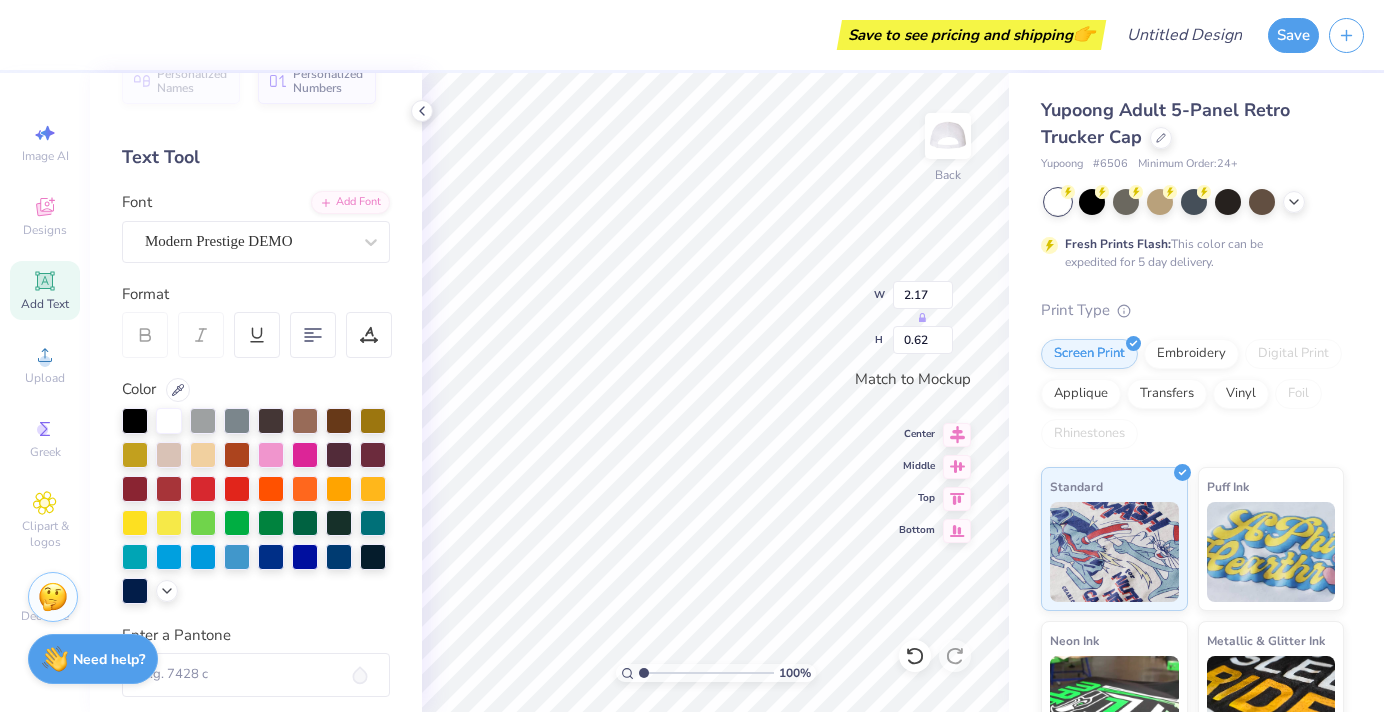 type on "2.03" 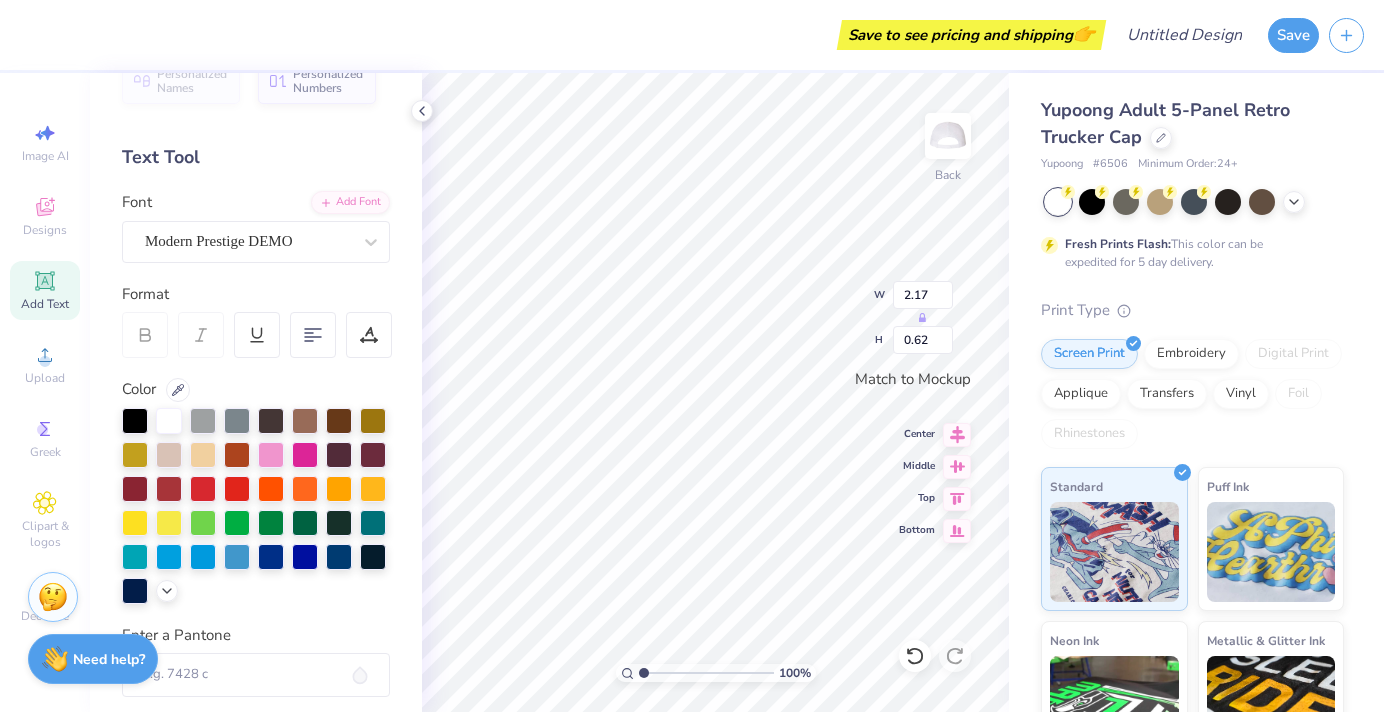 type on "0.78" 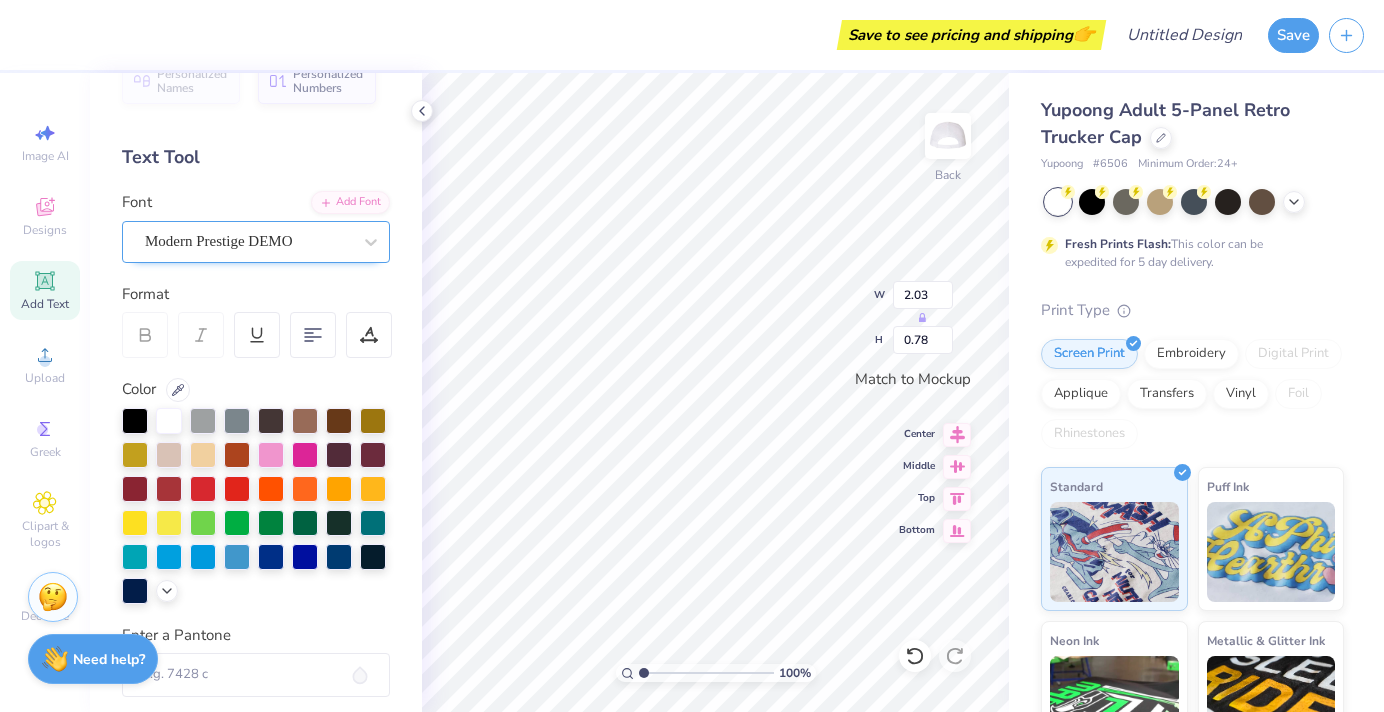 click on "Modern Prestige DEMO" at bounding box center (248, 241) 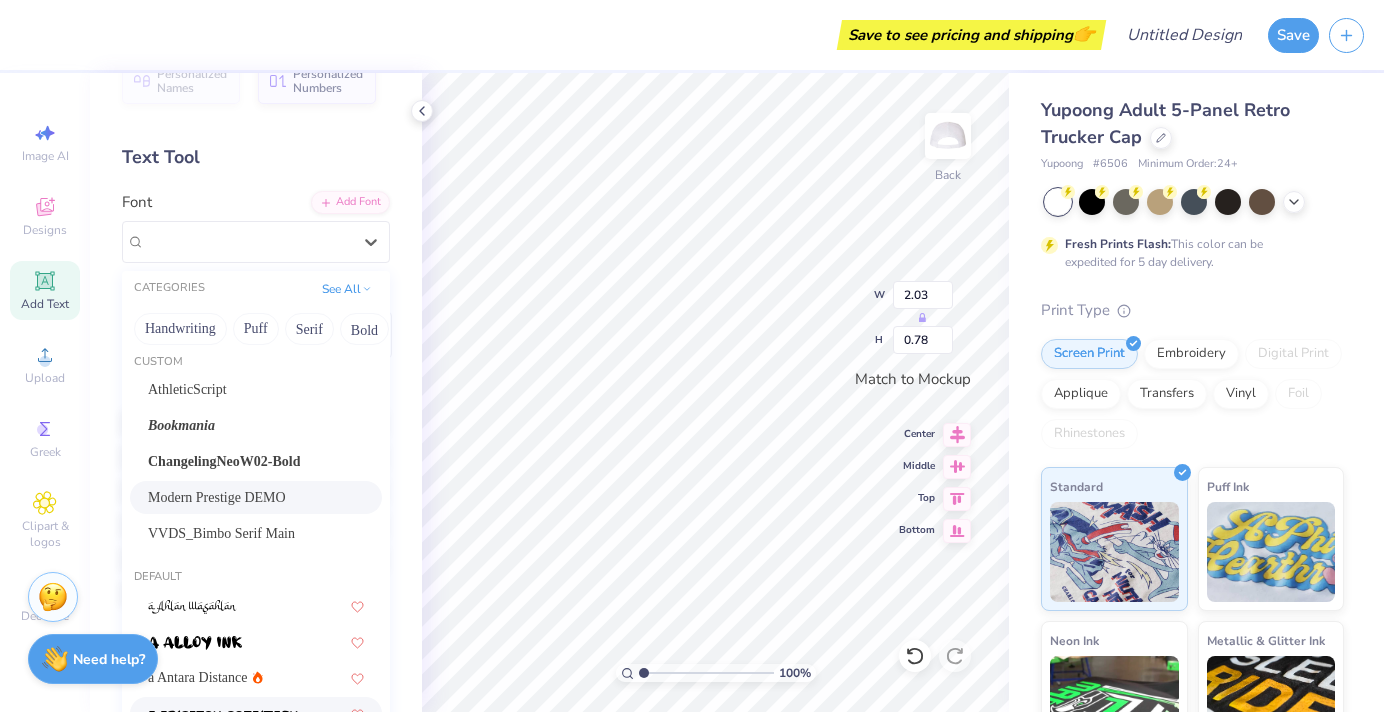 scroll, scrollTop: 0, scrollLeft: 0, axis: both 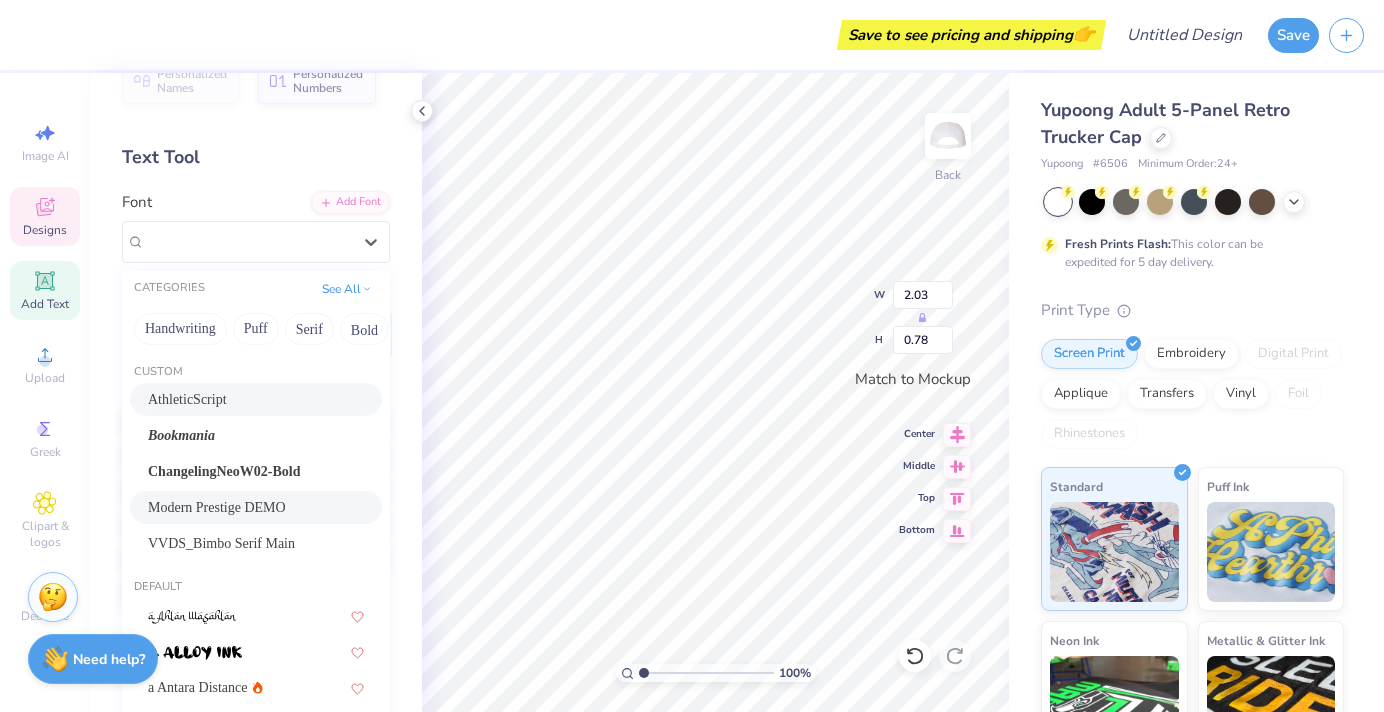 click 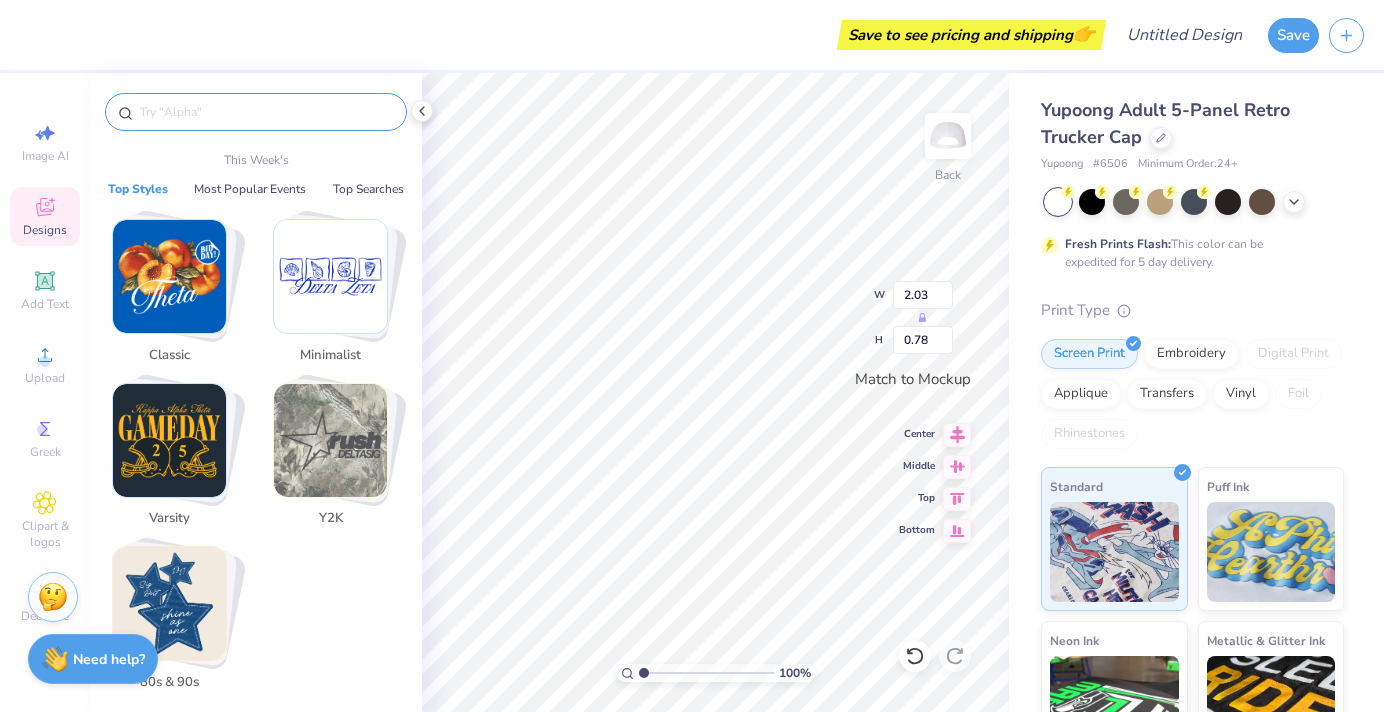 click at bounding box center (266, 112) 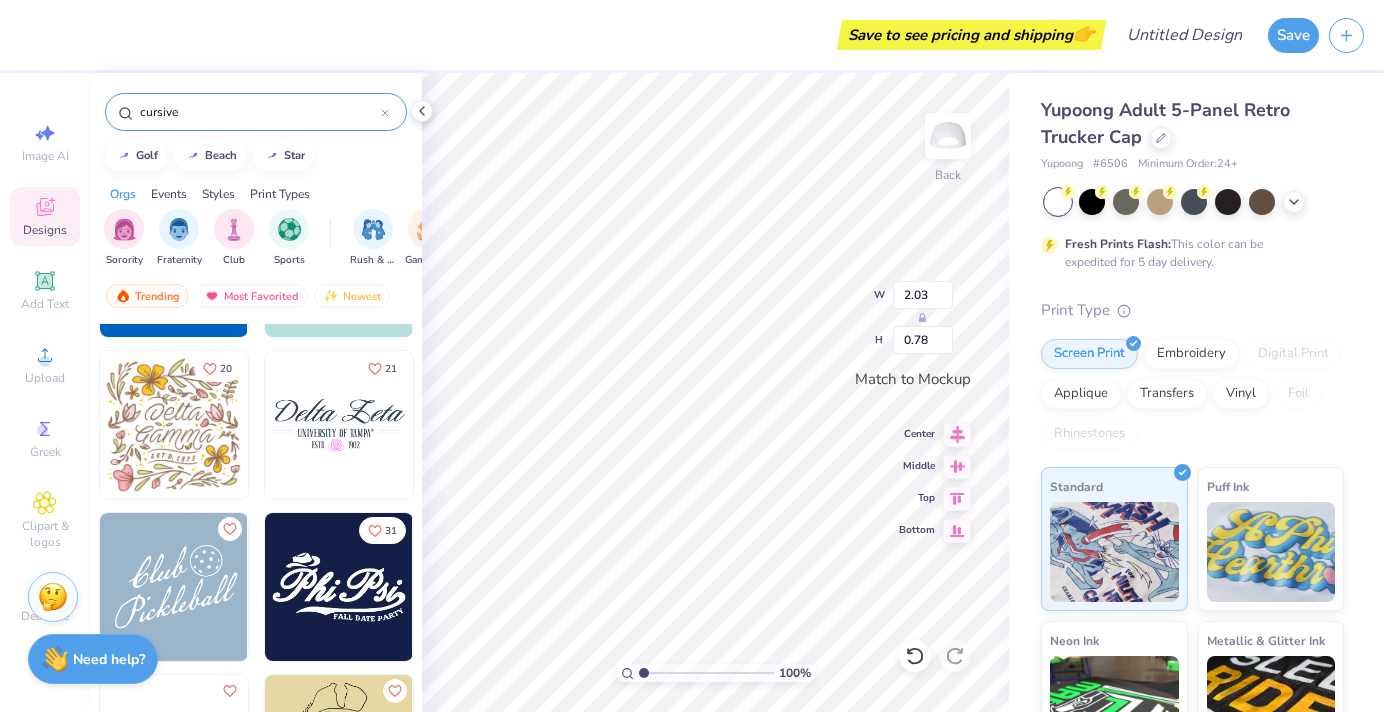 scroll, scrollTop: 3721, scrollLeft: 0, axis: vertical 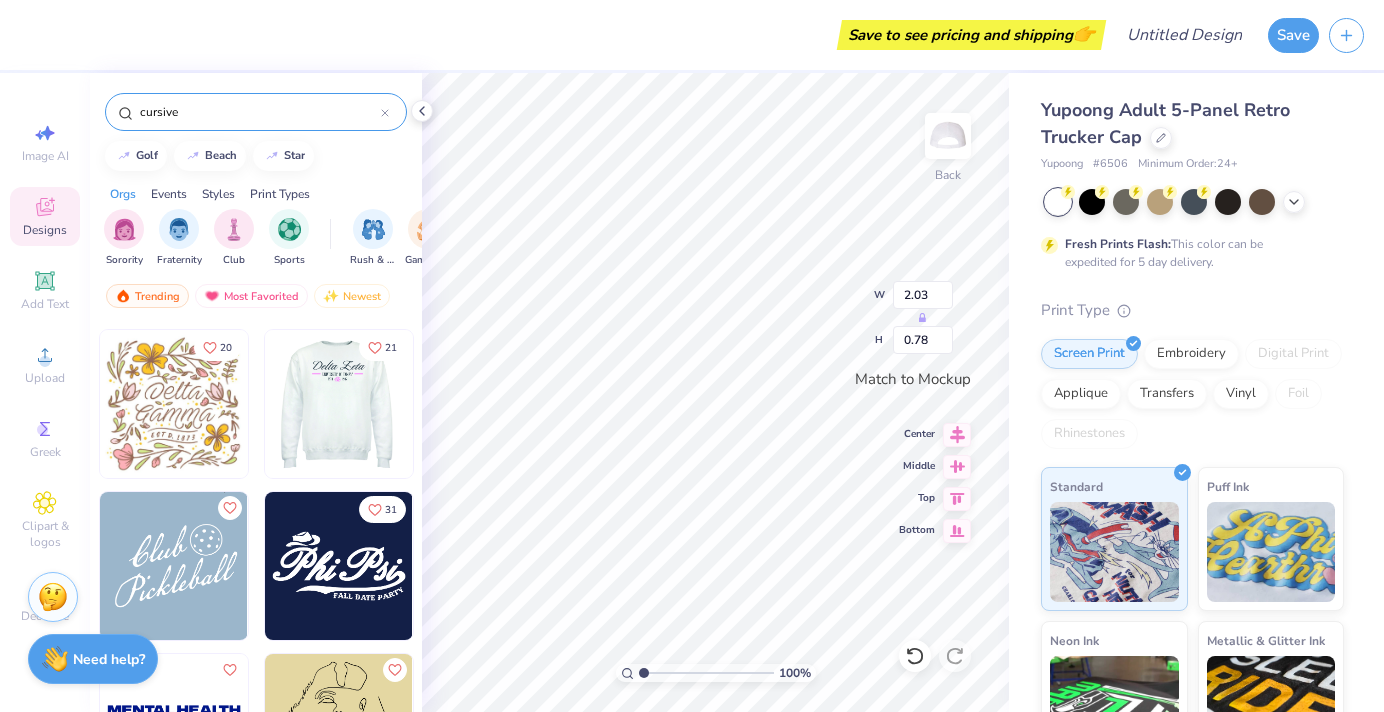type on "cursive" 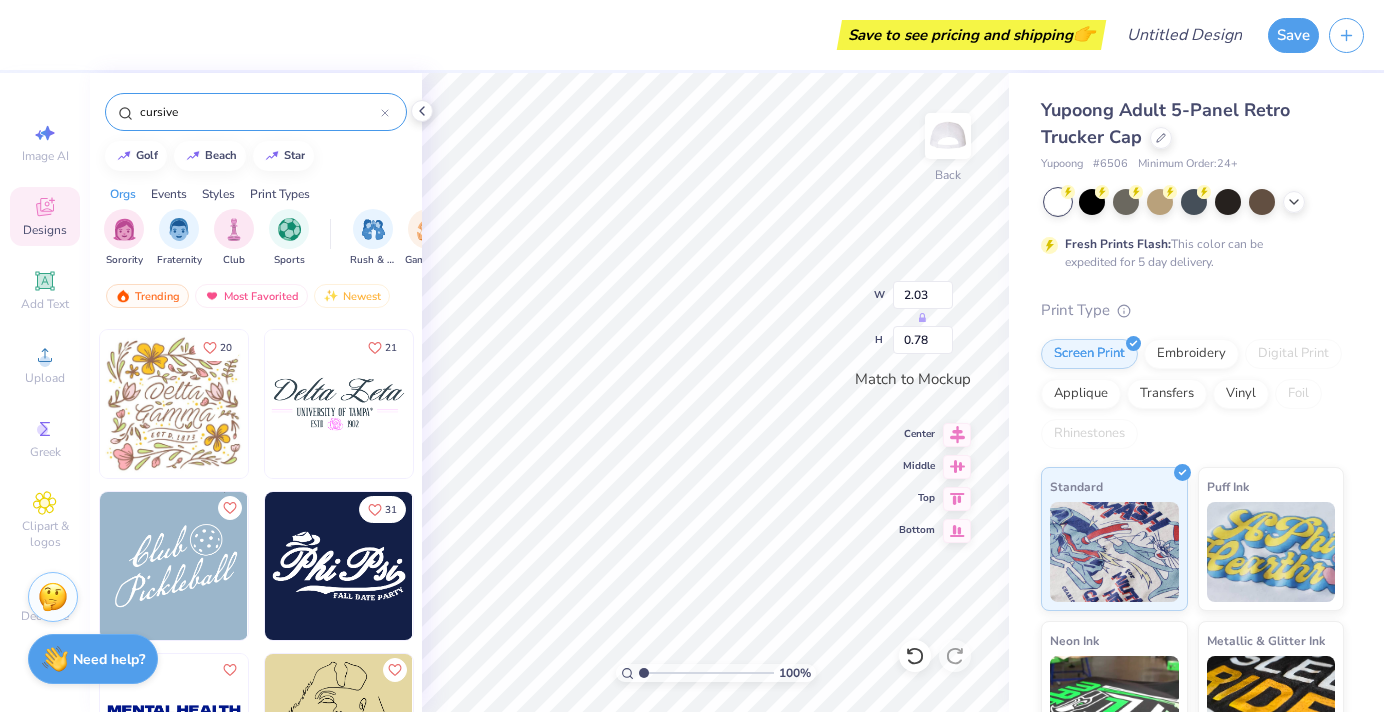 click at bounding box center (190, 404) 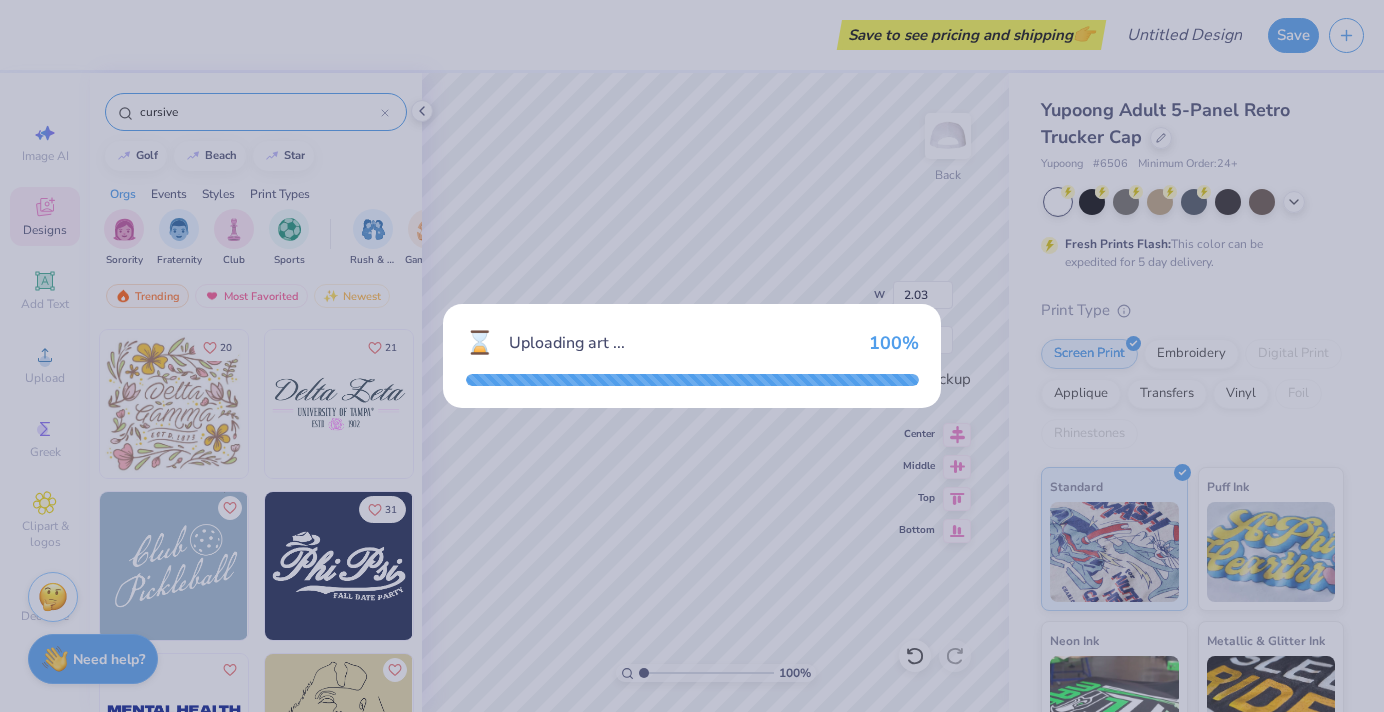 type on "3.09" 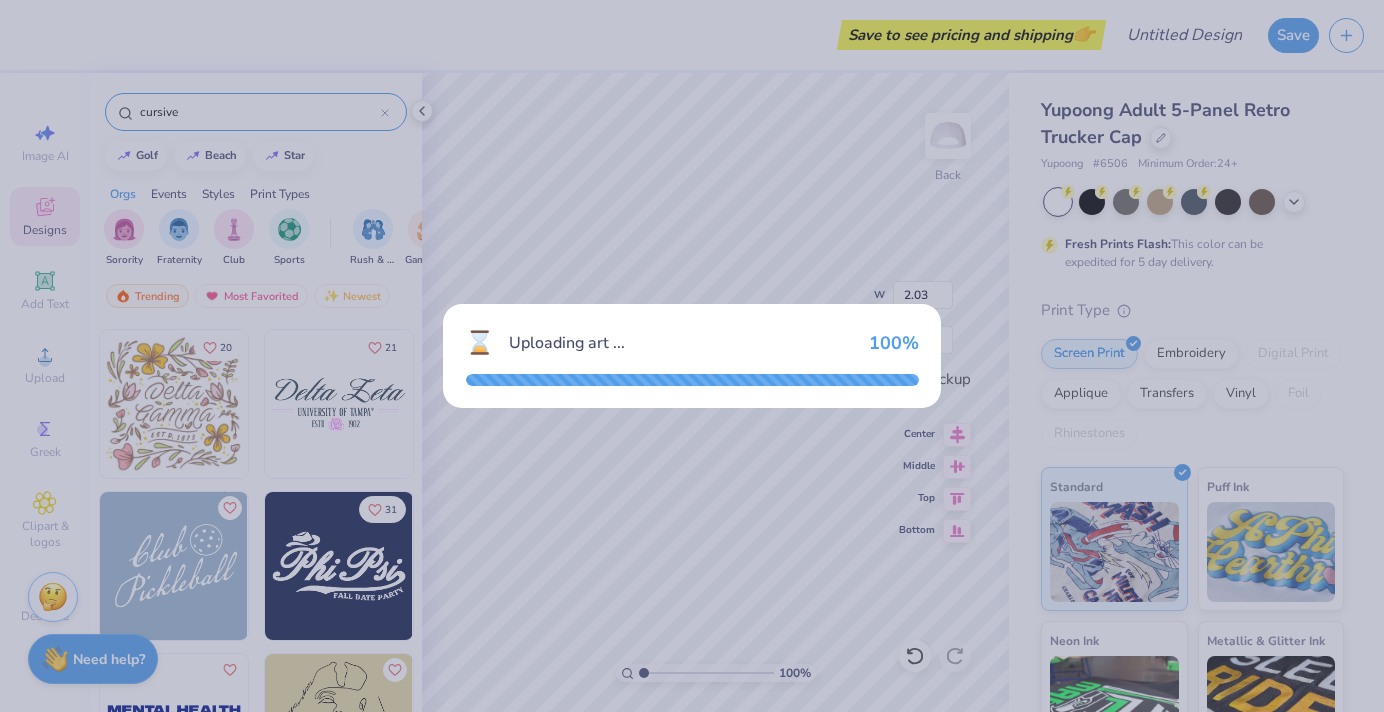 type on "1.29" 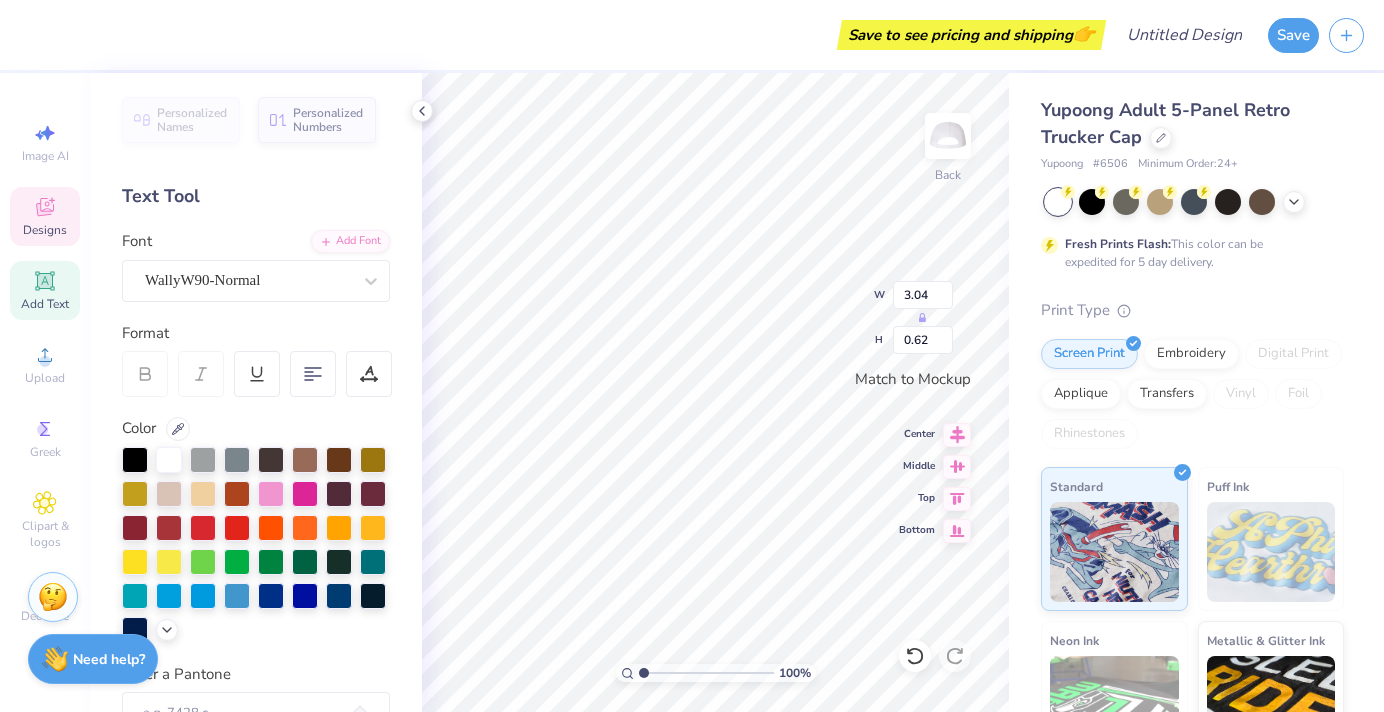 scroll, scrollTop: 0, scrollLeft: 0, axis: both 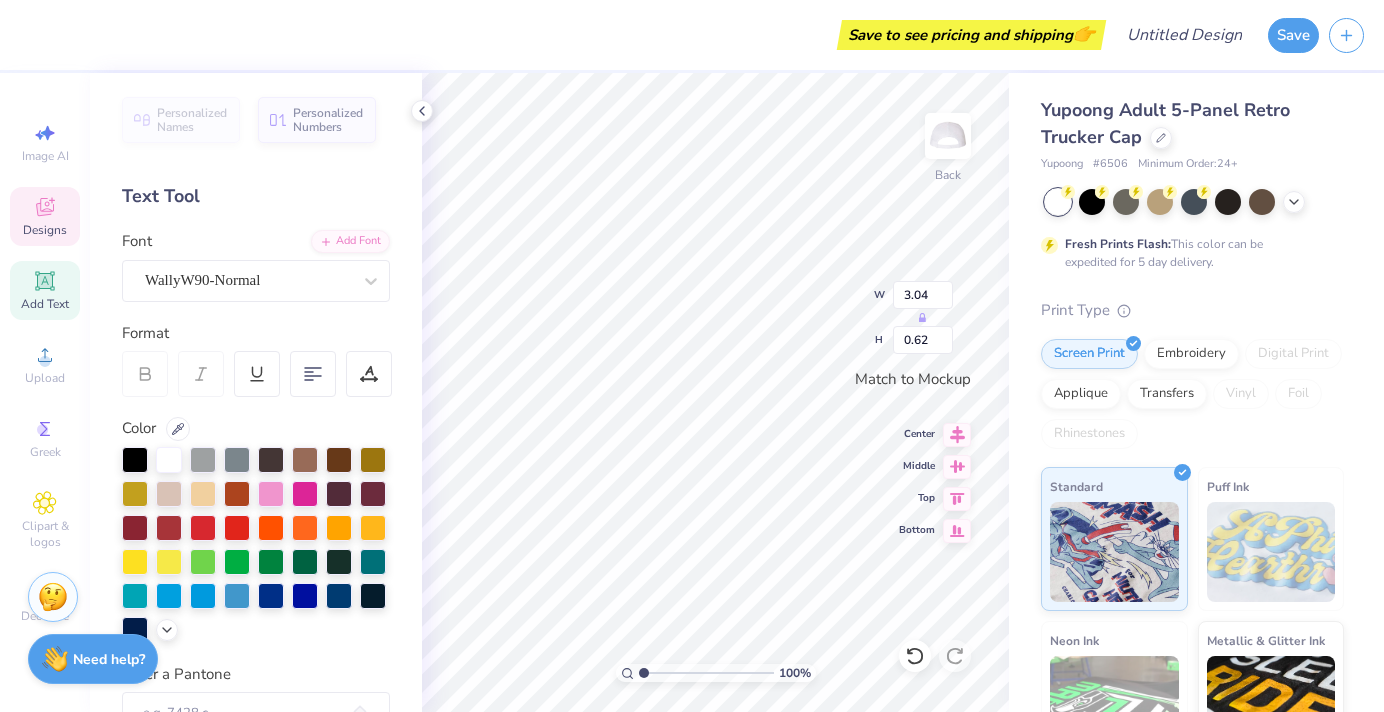 type on "Gamma" 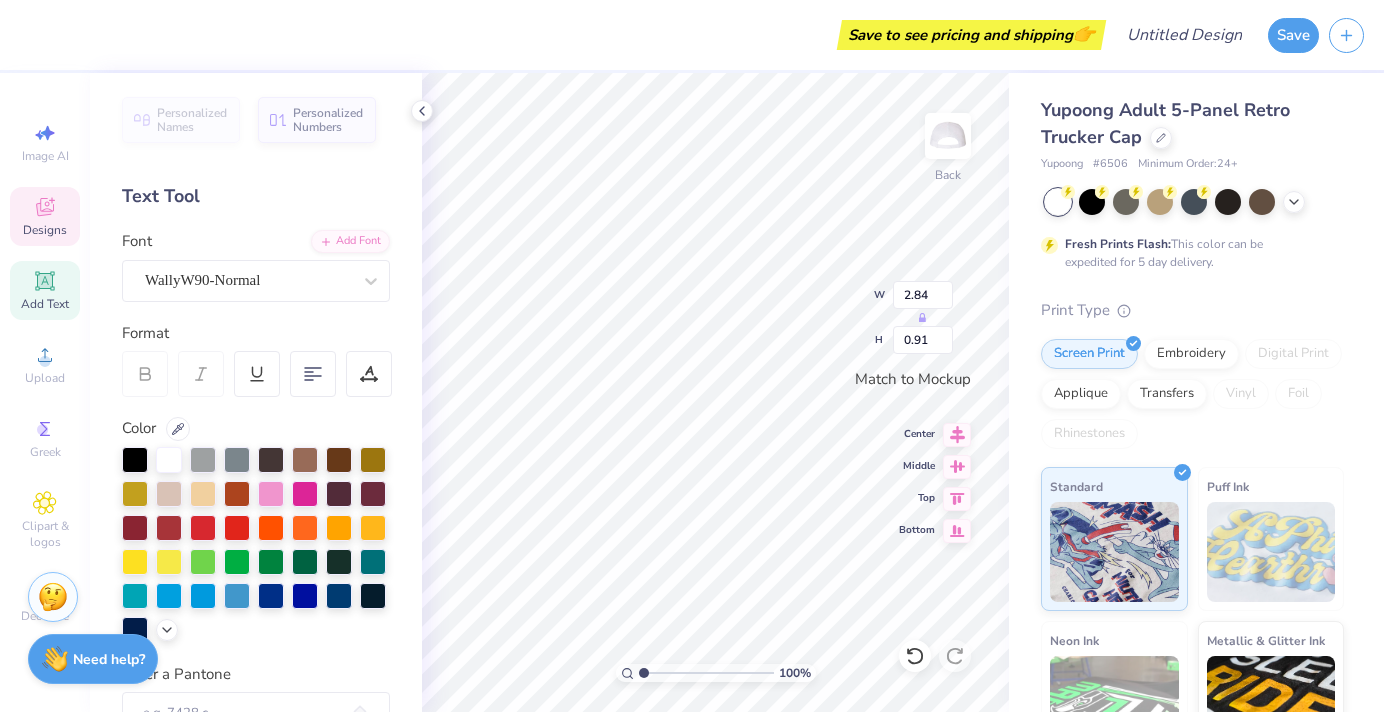 type on "2.84" 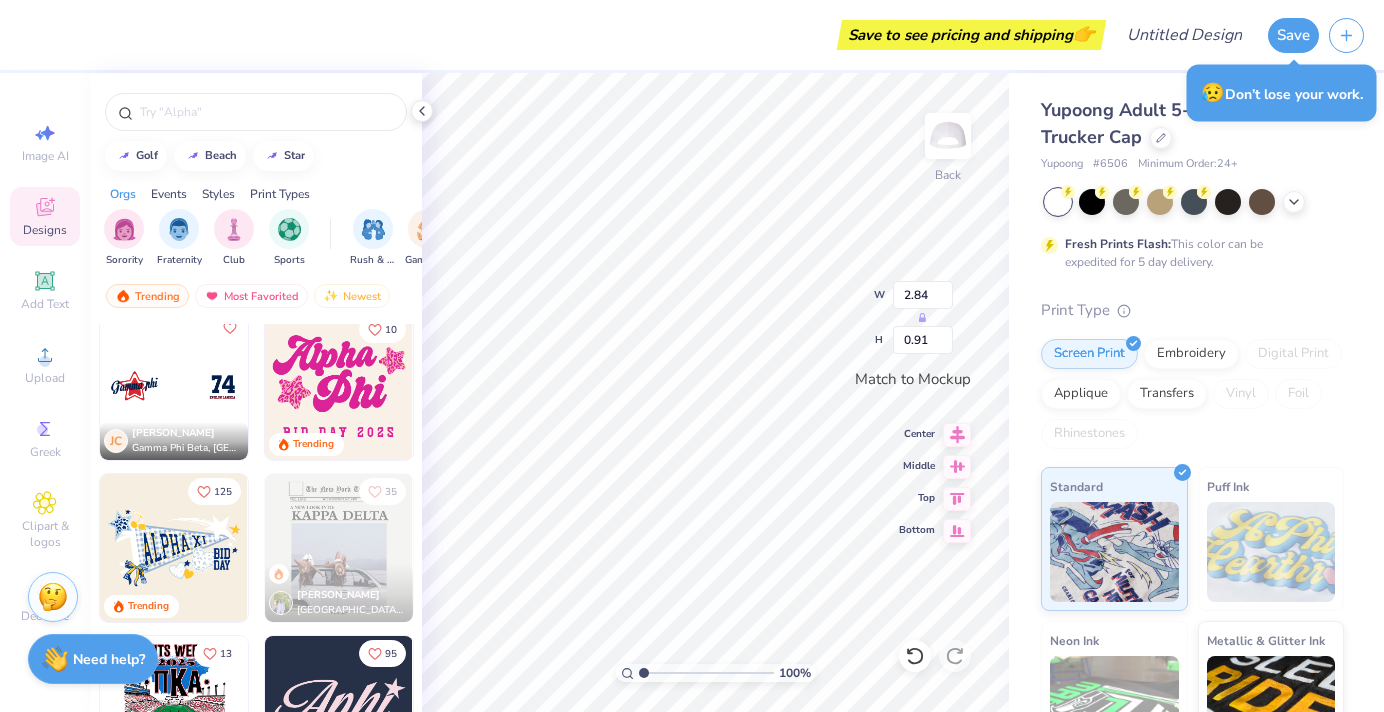 scroll, scrollTop: 2606, scrollLeft: 0, axis: vertical 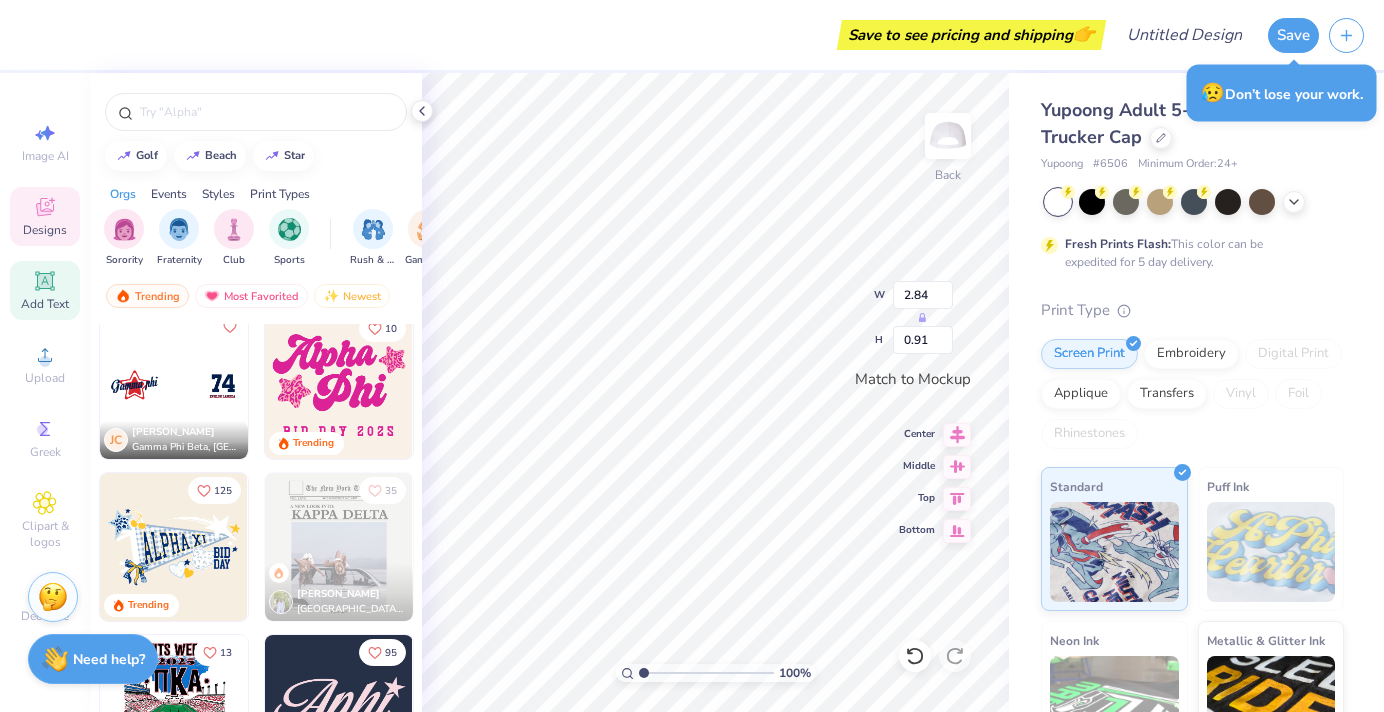 click on "Add Text" at bounding box center (45, 304) 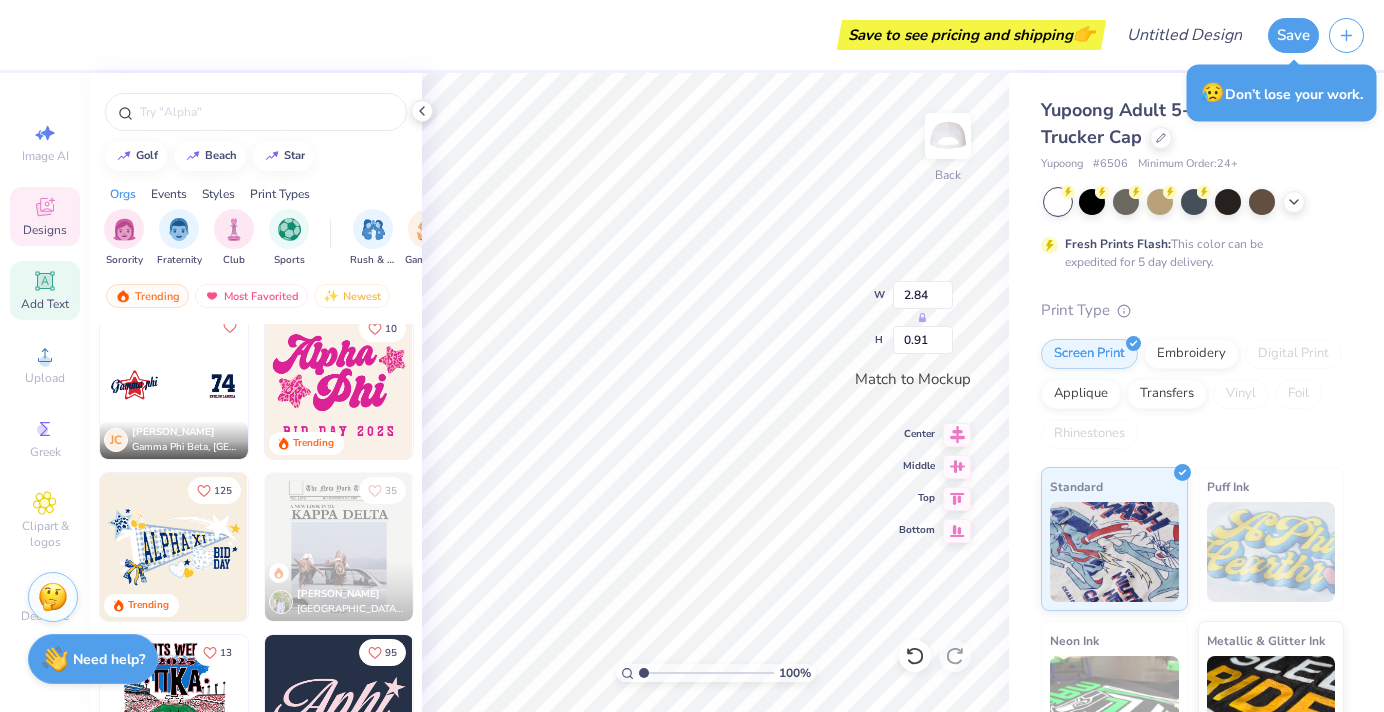 type on "1.55" 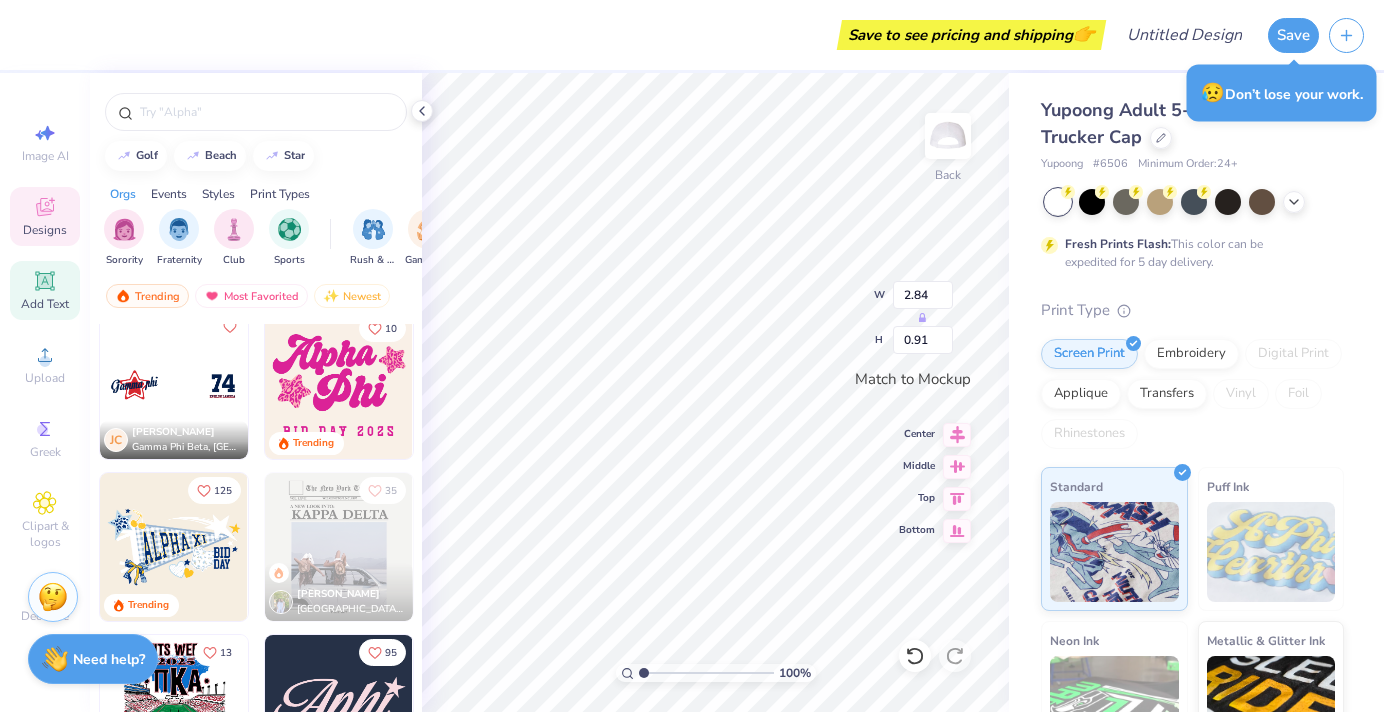 type on "0.45" 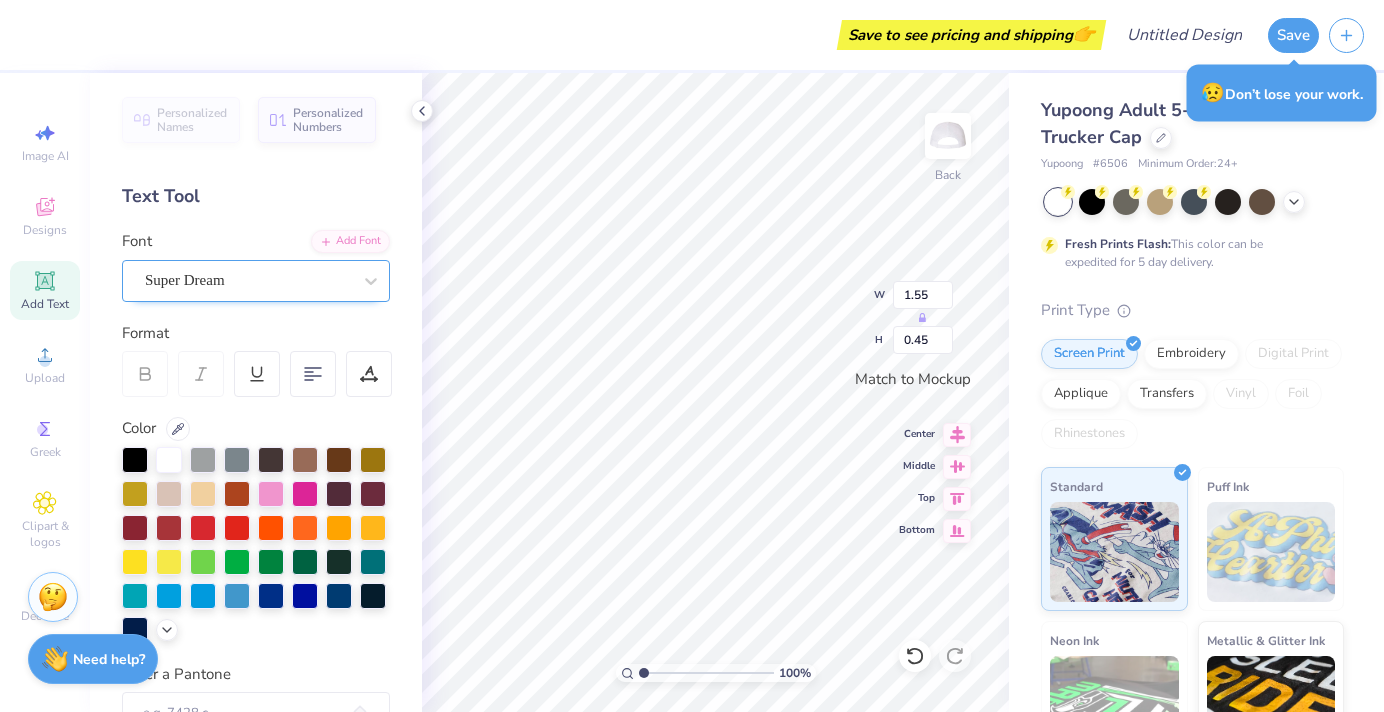 click on "Super Dream" at bounding box center [248, 280] 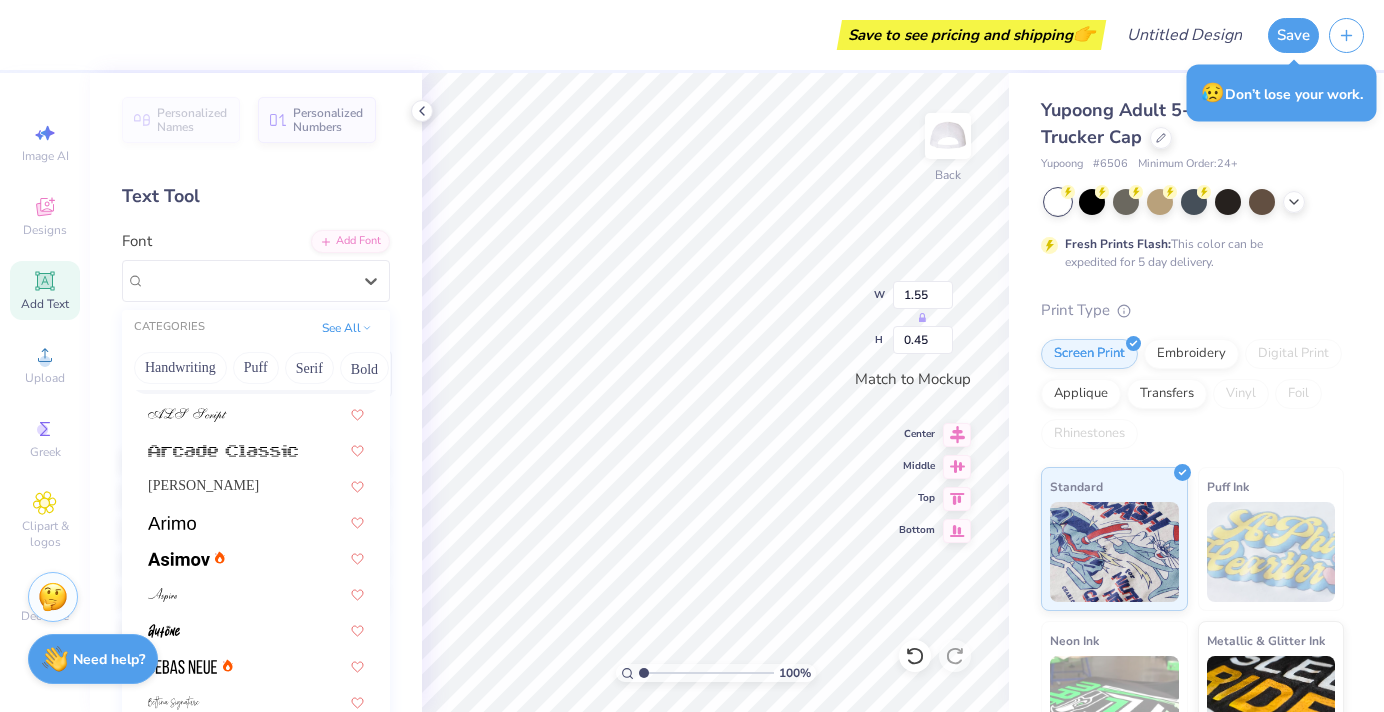 scroll, scrollTop: 0, scrollLeft: 0, axis: both 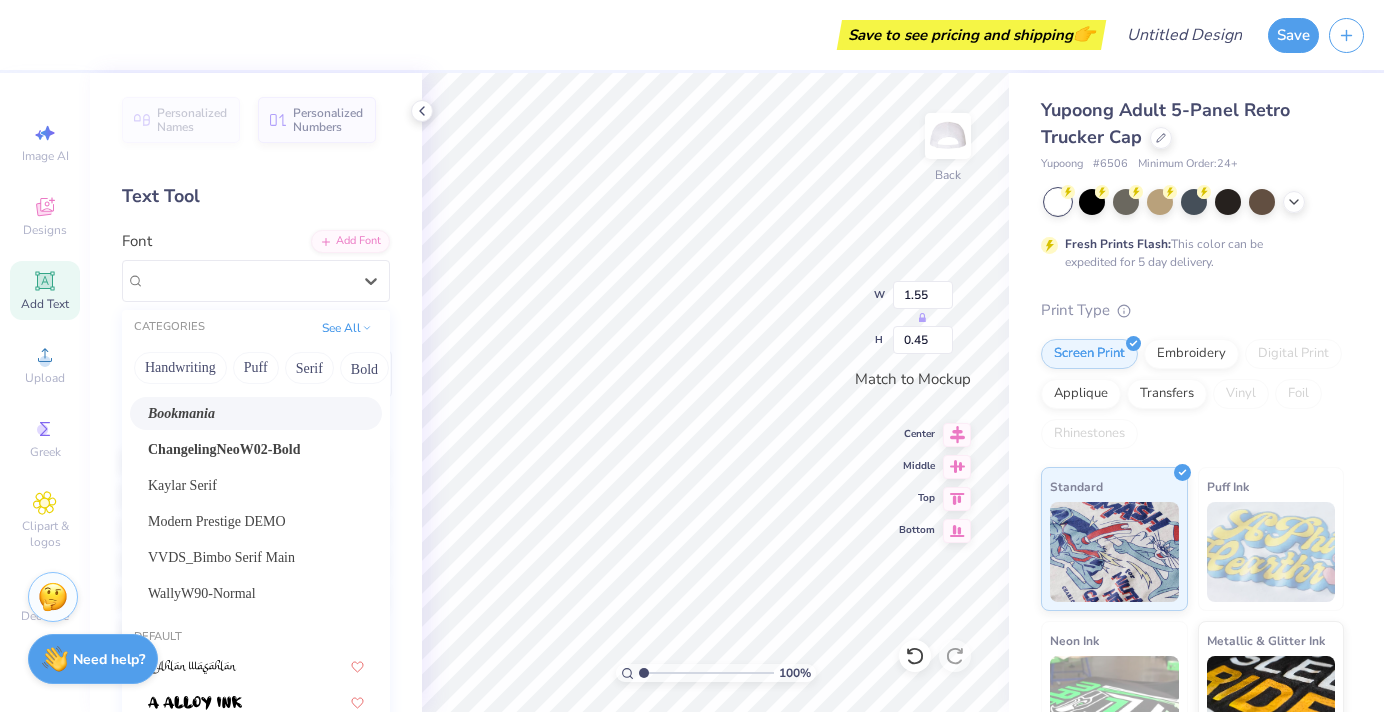 click on "Bookmania" at bounding box center (256, 413) 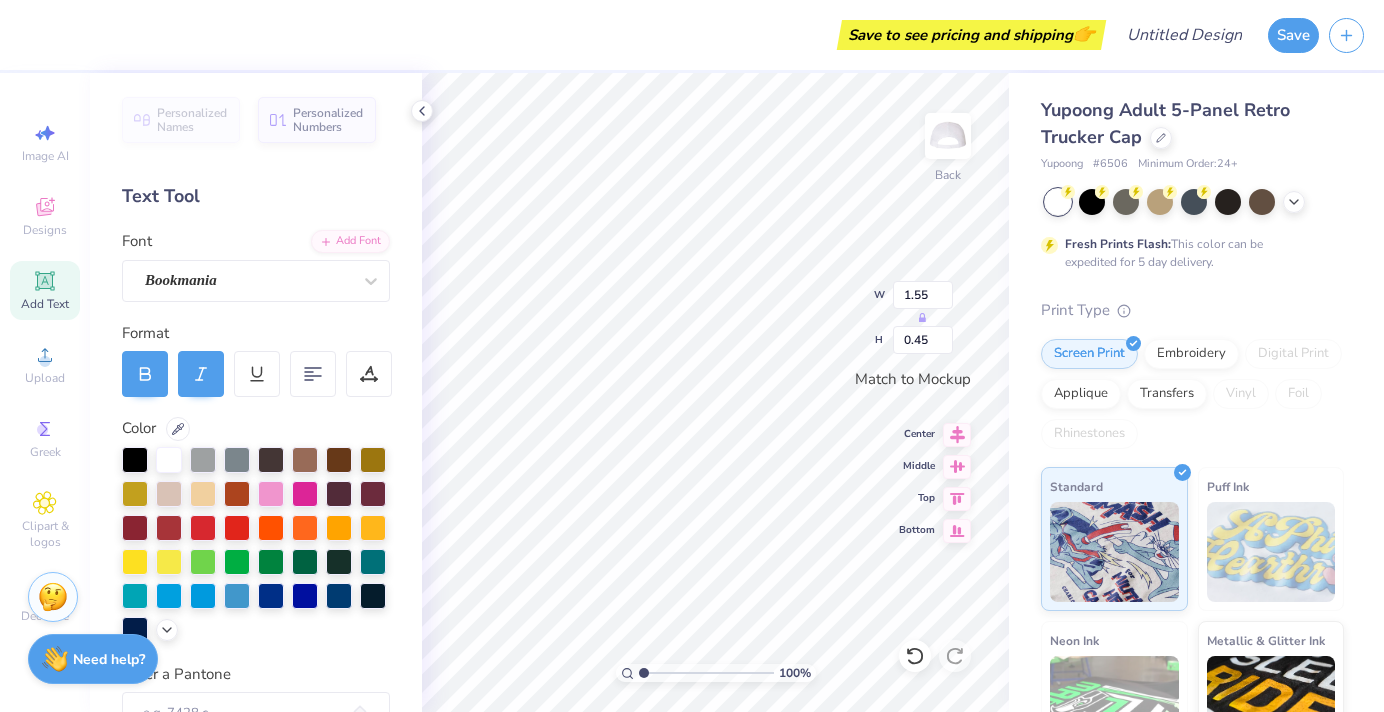 type on "1.75" 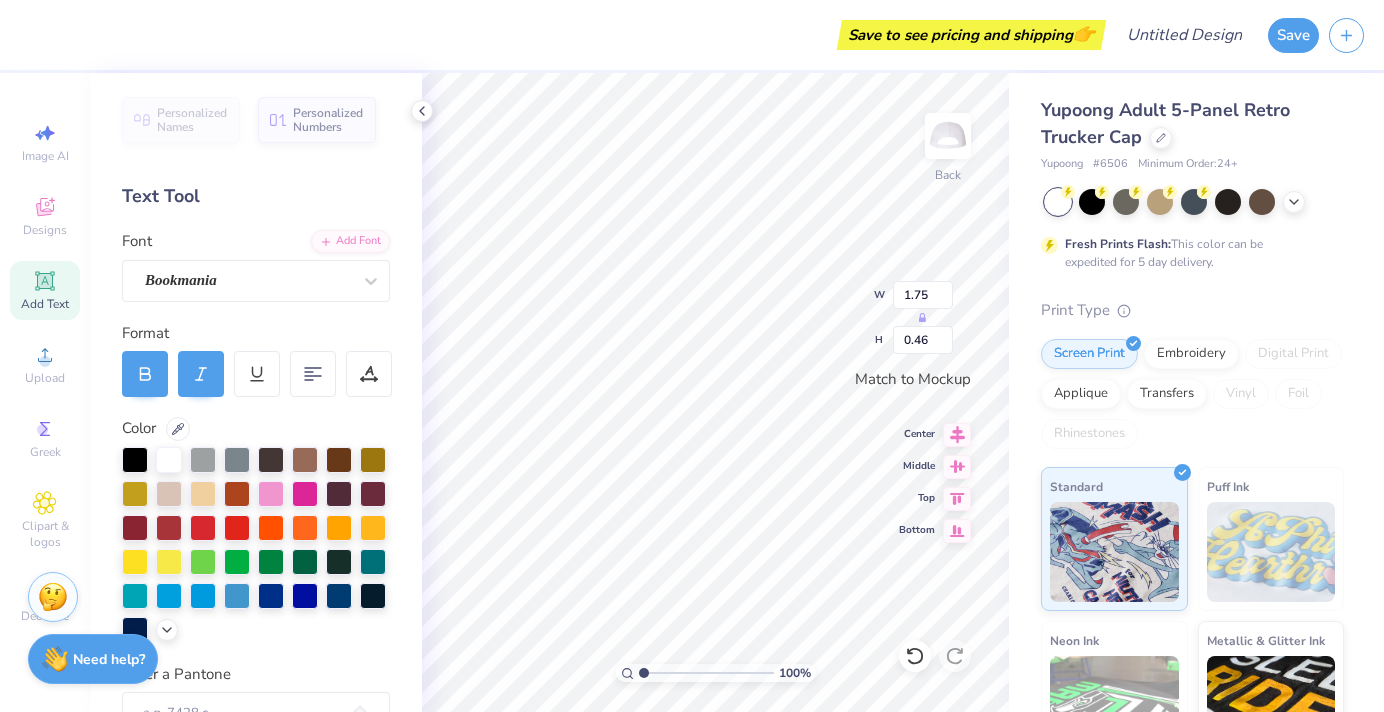 scroll, scrollTop: 0, scrollLeft: 0, axis: both 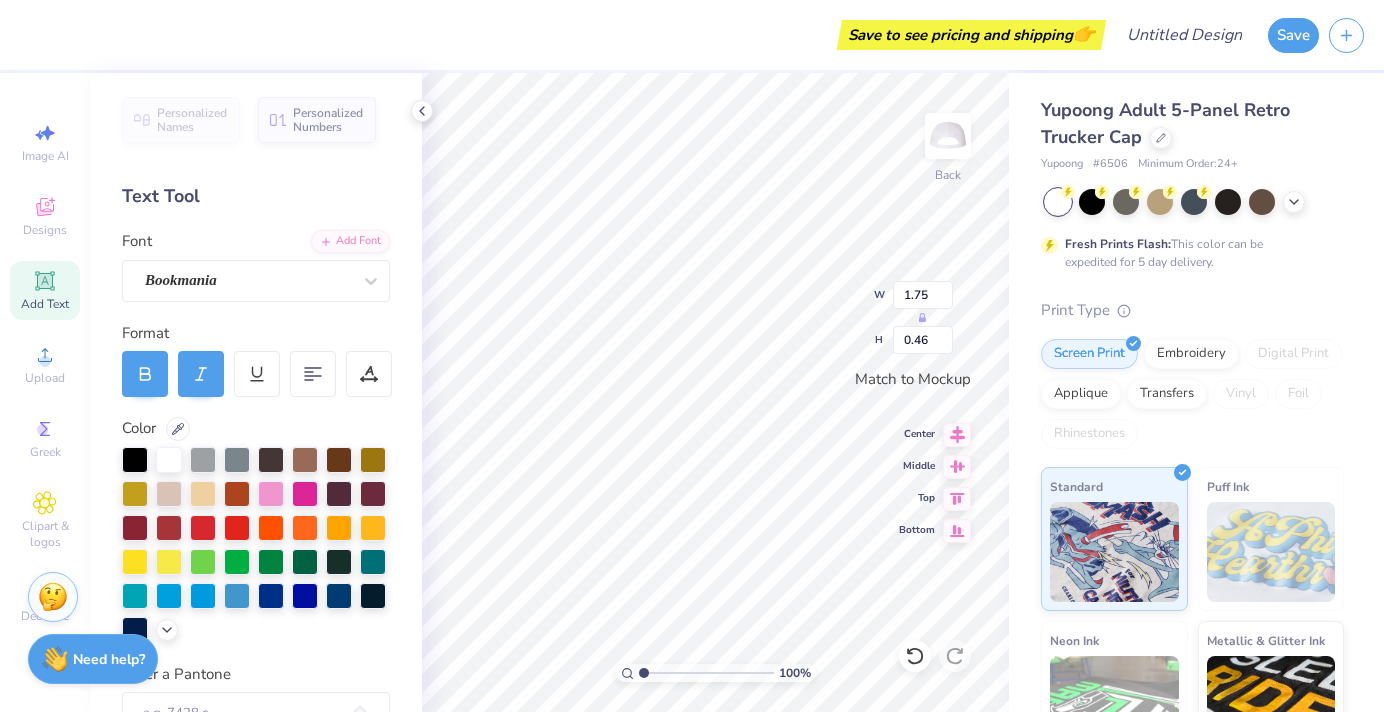 type on "PHI BETA" 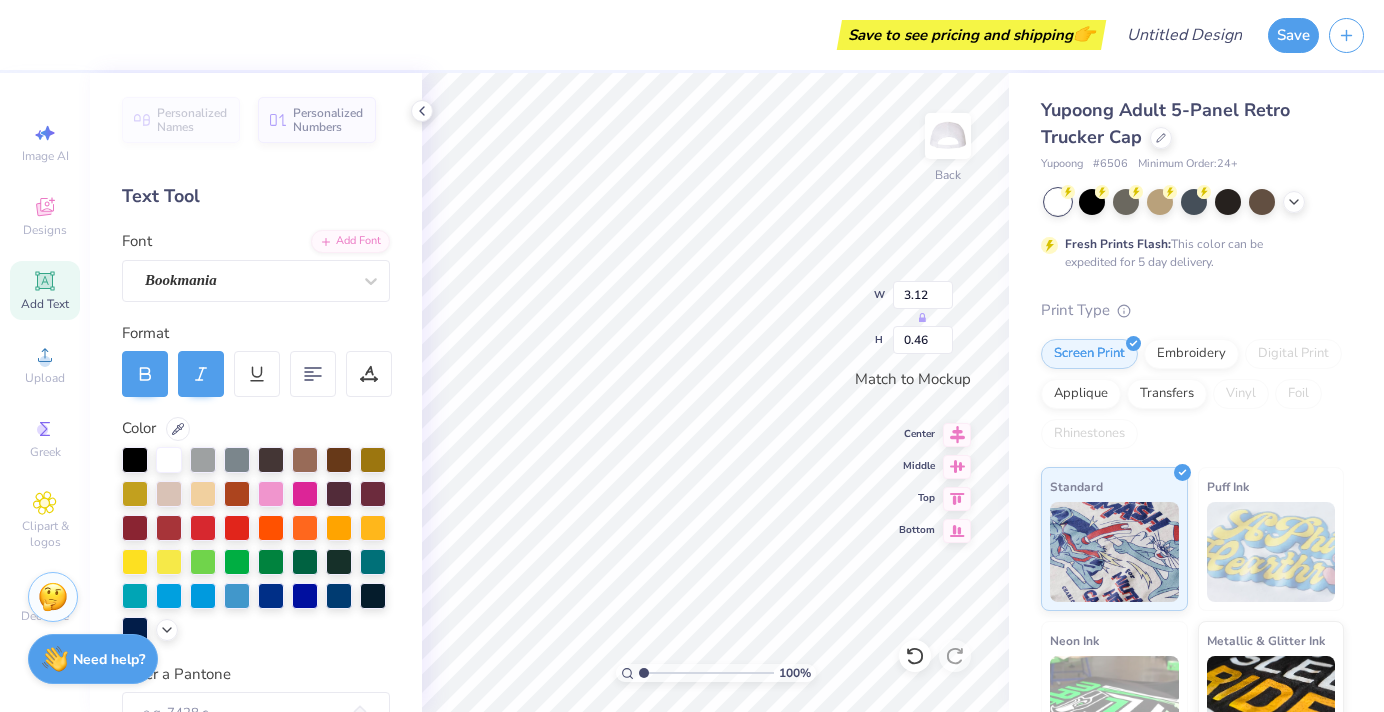 type on "2.84" 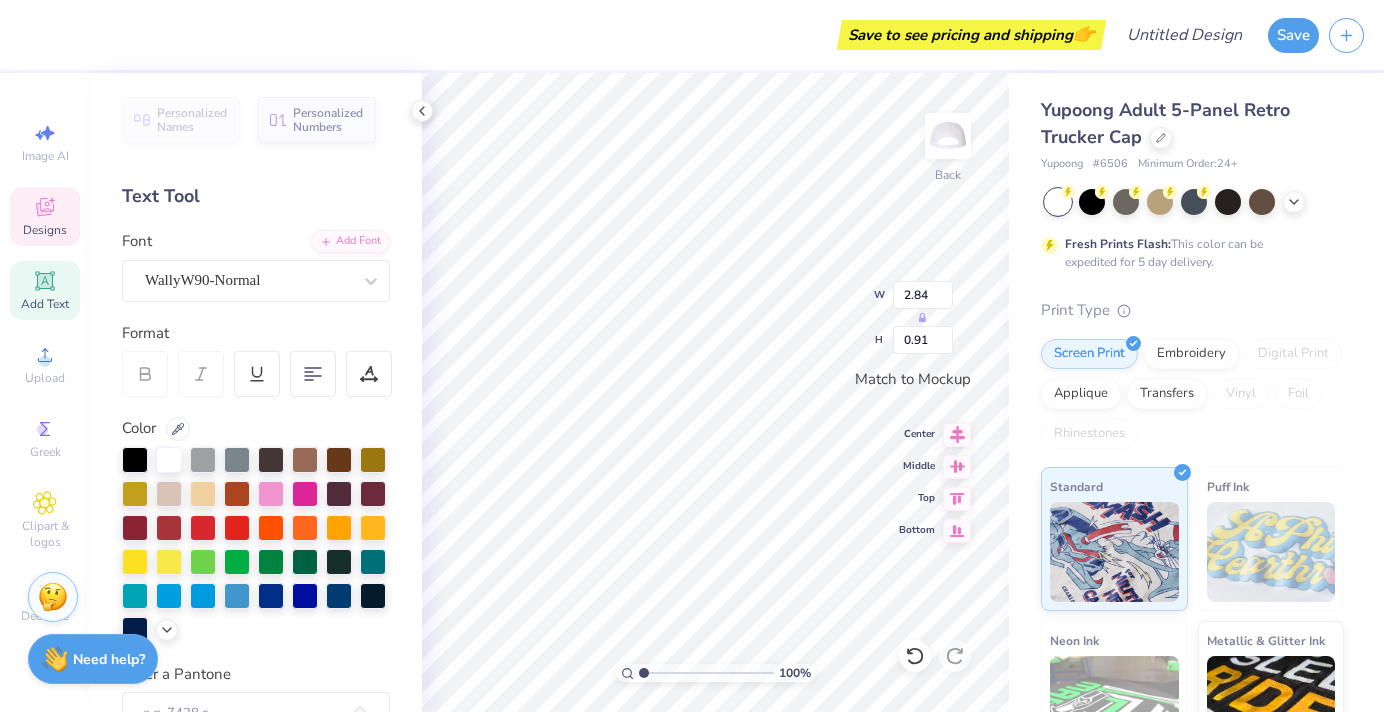 type on "2.28" 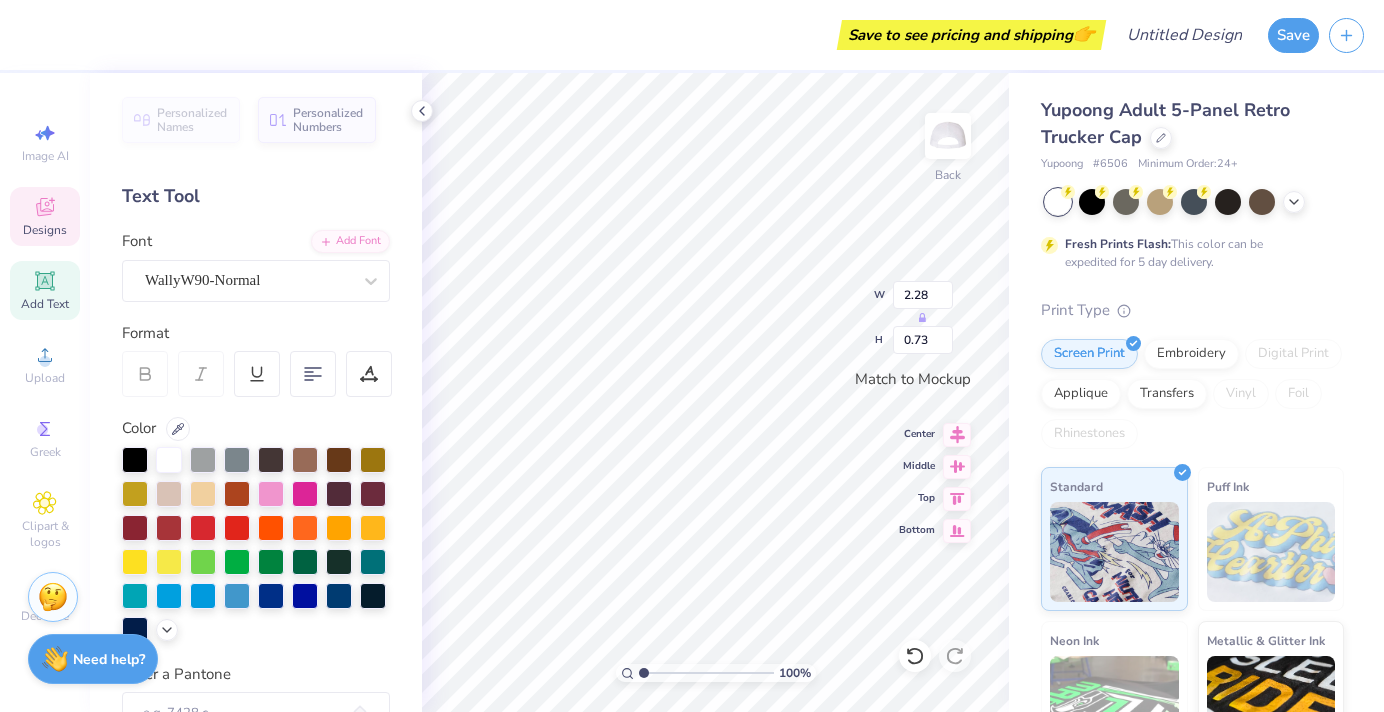 type on "3.12" 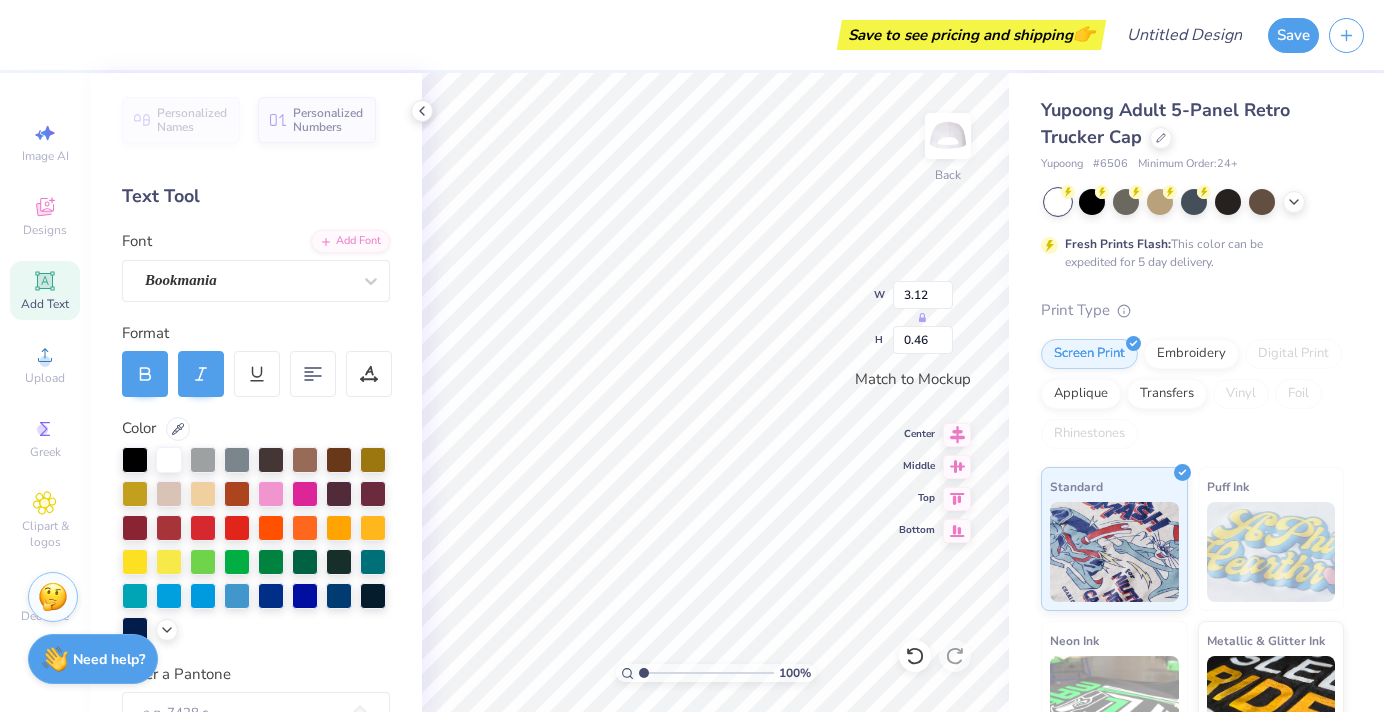 type on "3.90" 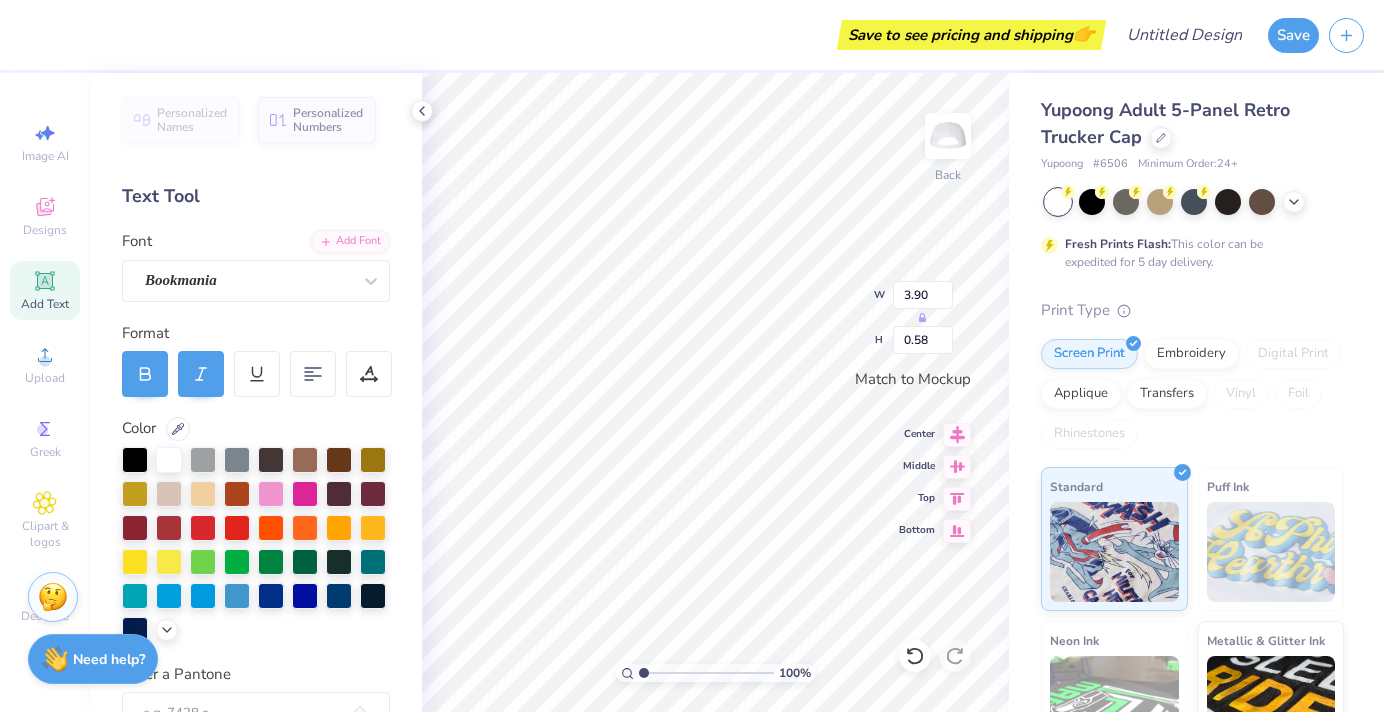 type on "2.28" 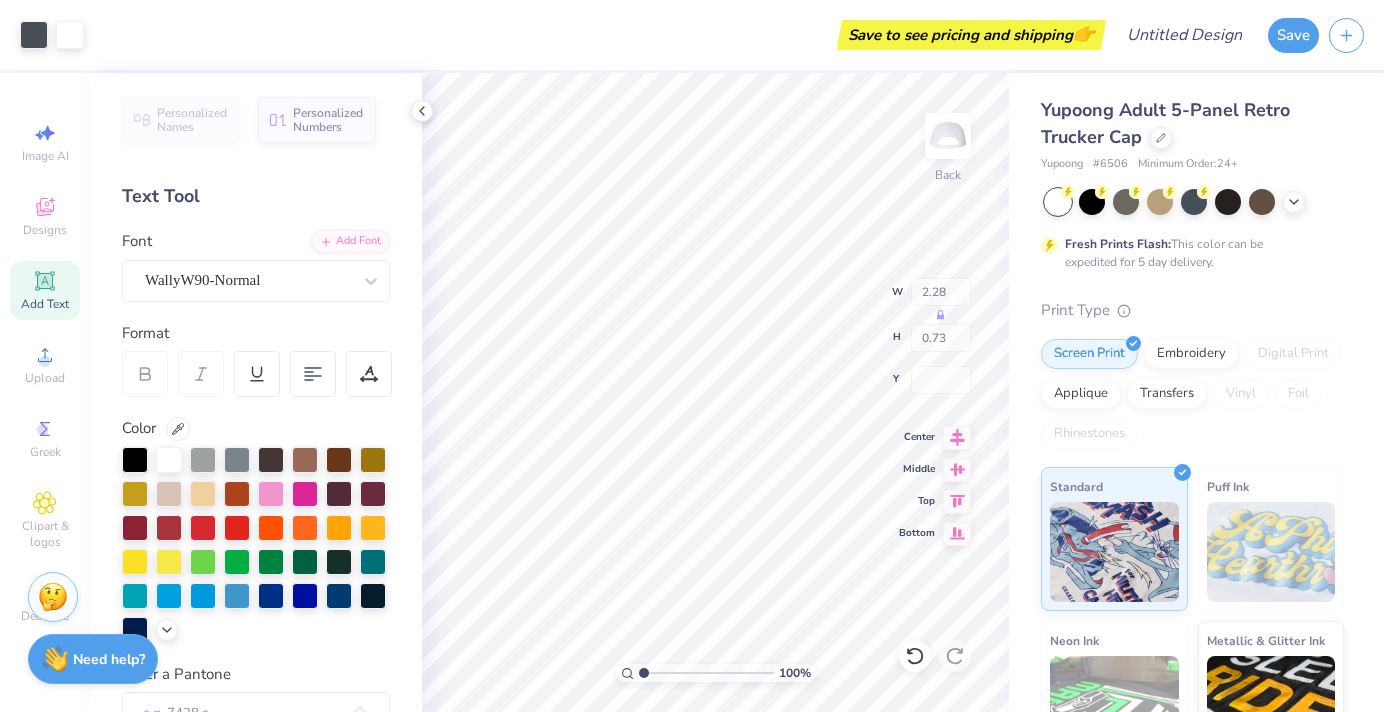 type on "2.07" 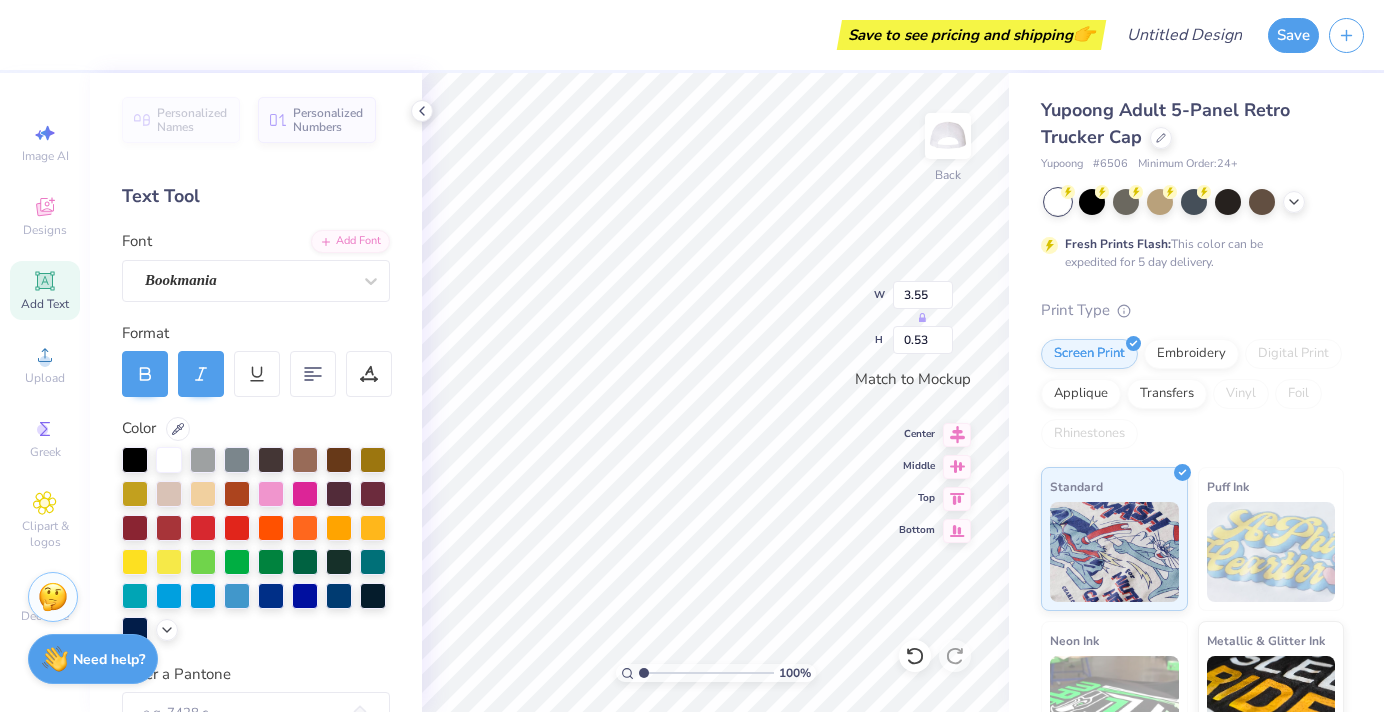 type on "3.55" 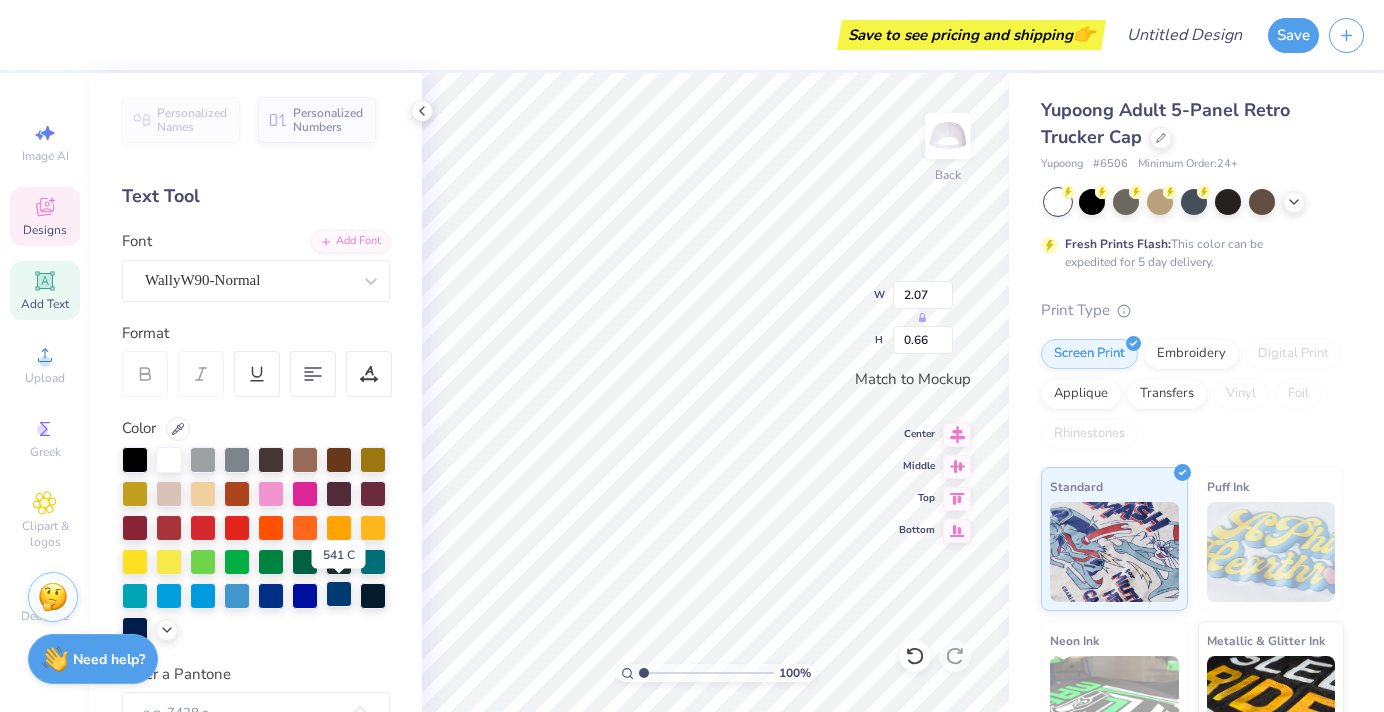 click at bounding box center (339, 594) 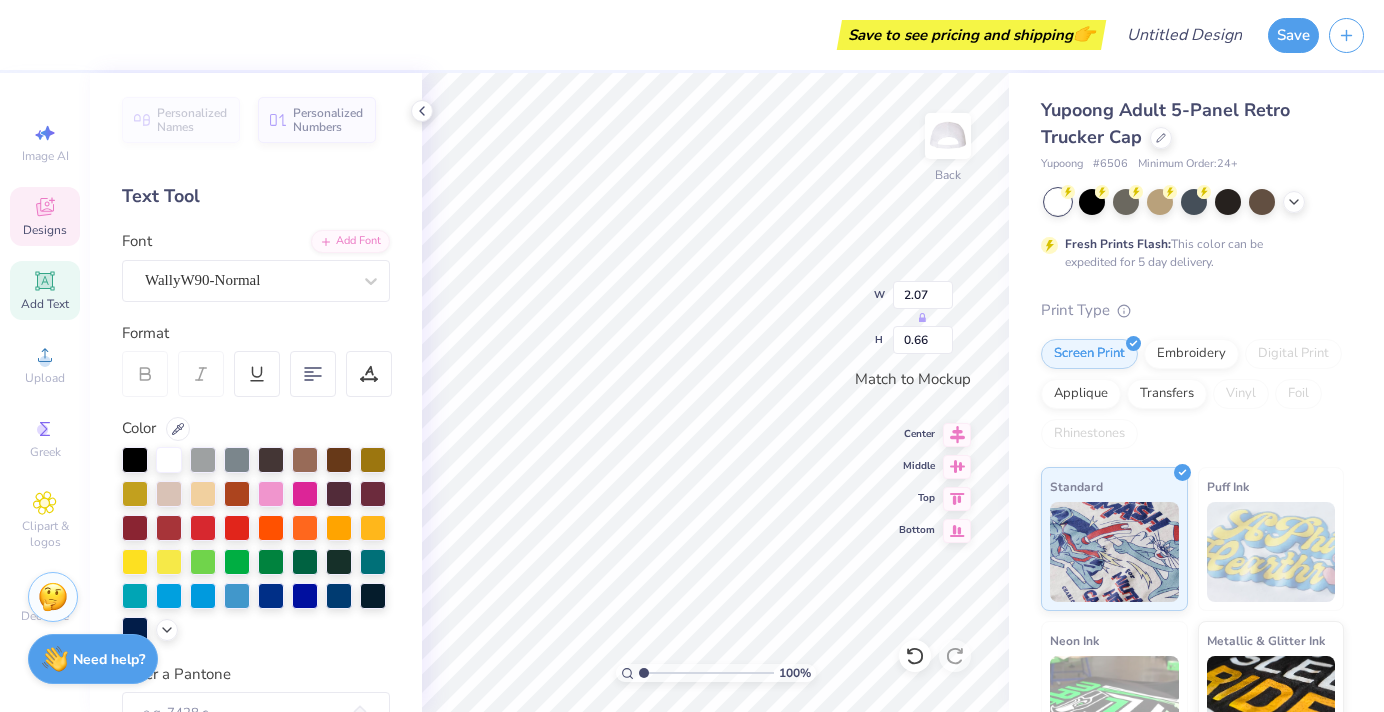 type on "3.55" 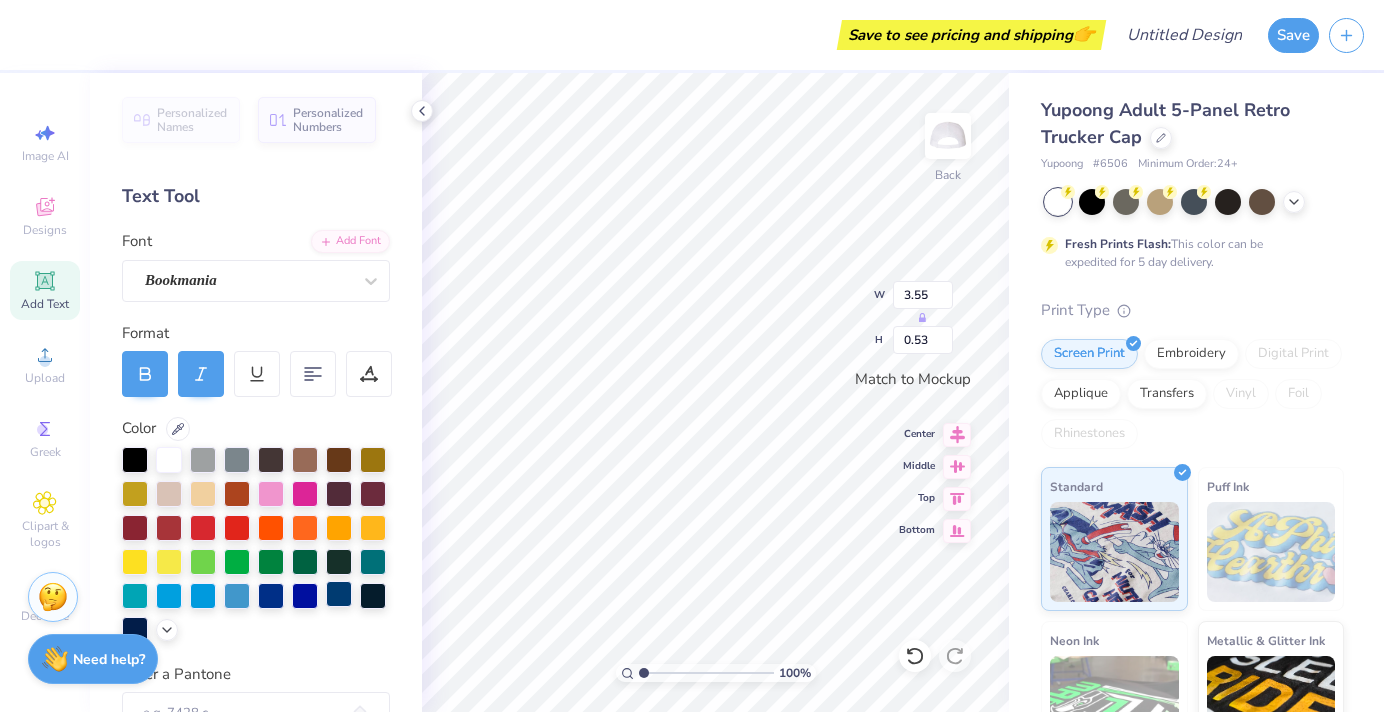 click at bounding box center (339, 594) 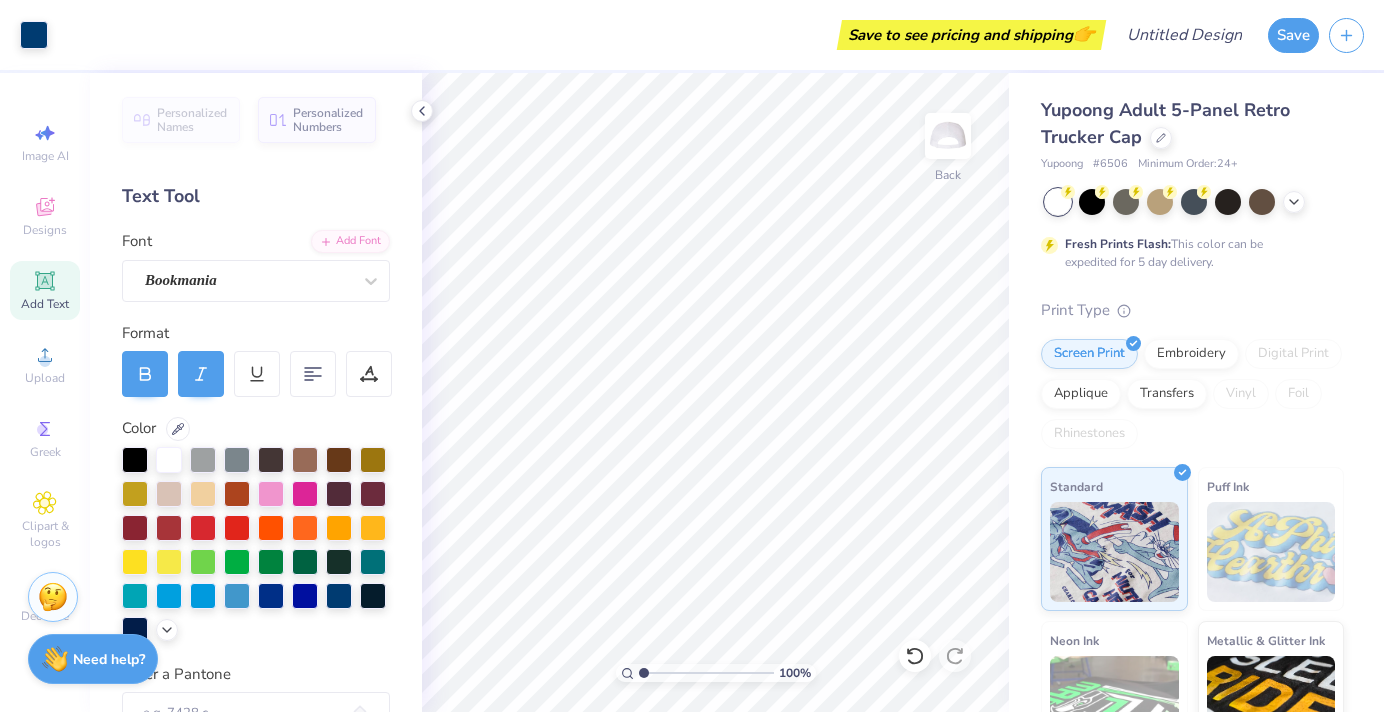 click on "Add Text" at bounding box center [45, 290] 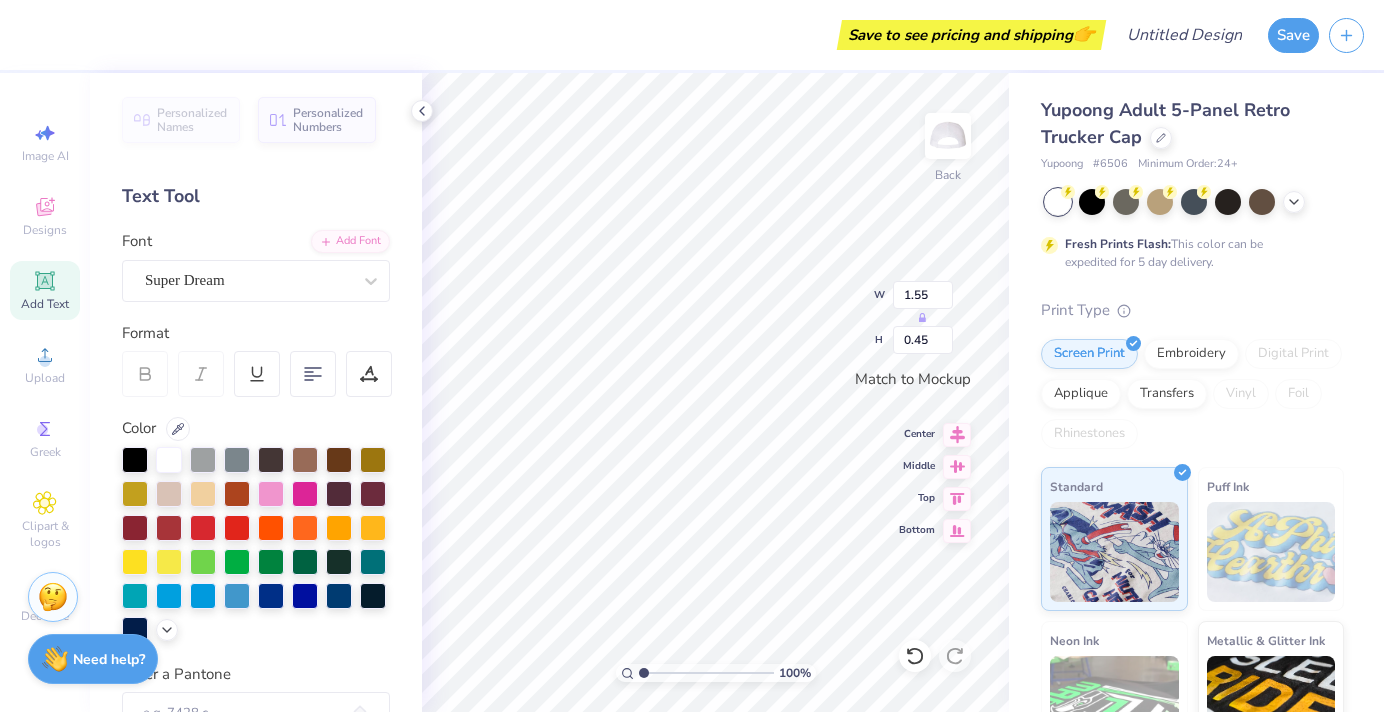 scroll, scrollTop: 0, scrollLeft: 0, axis: both 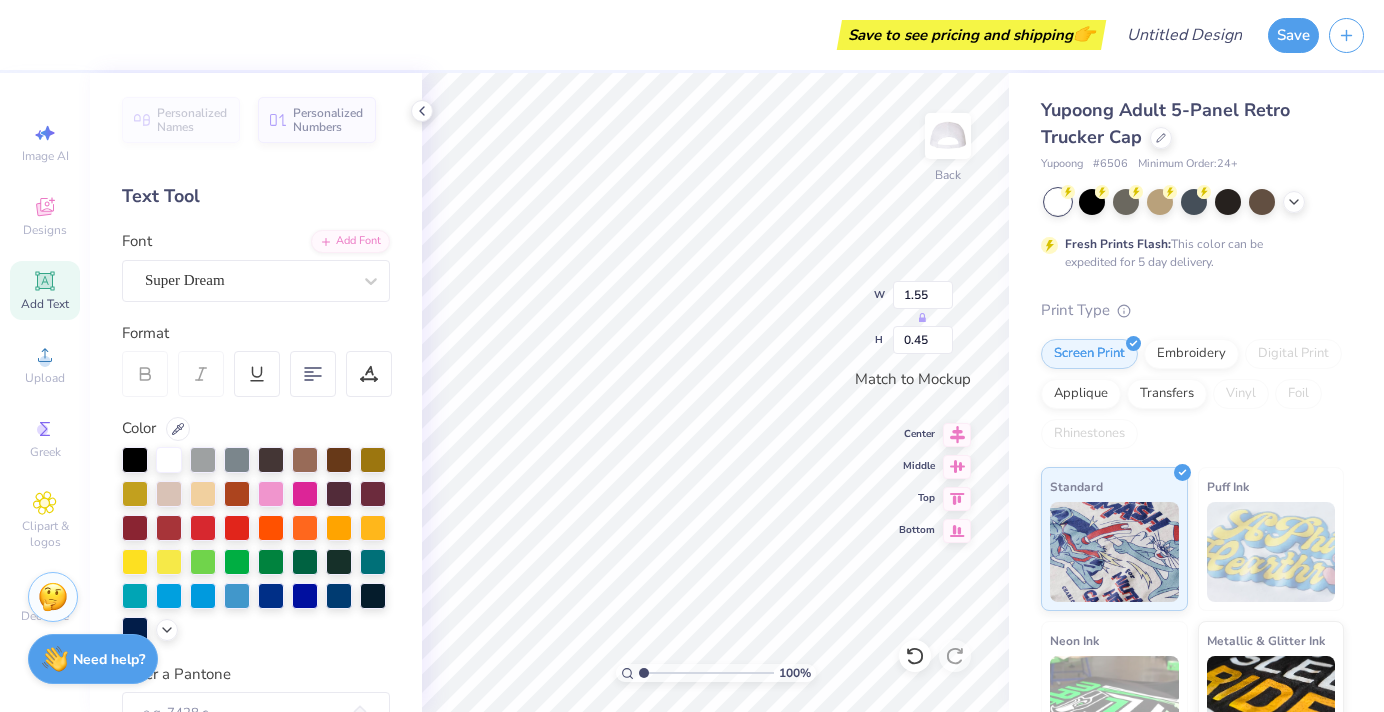 type on "e" 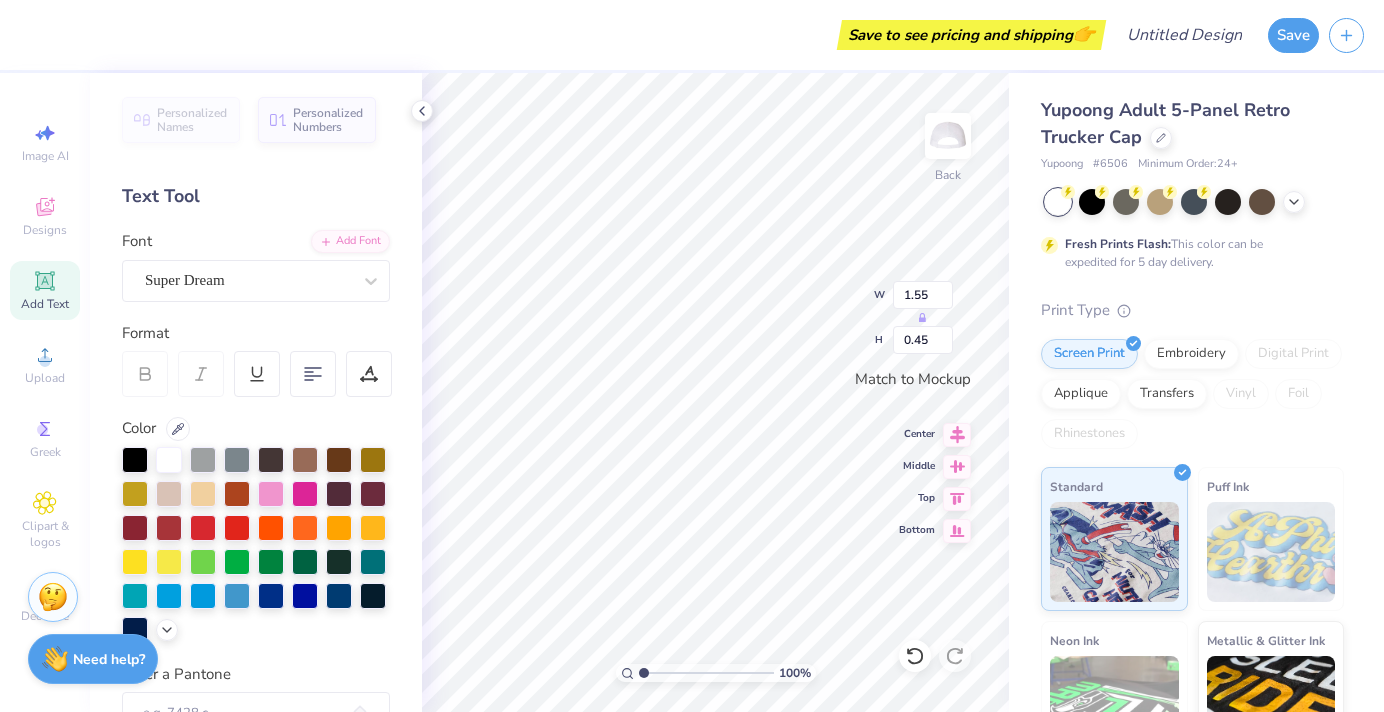 scroll, scrollTop: 2, scrollLeft: 2, axis: both 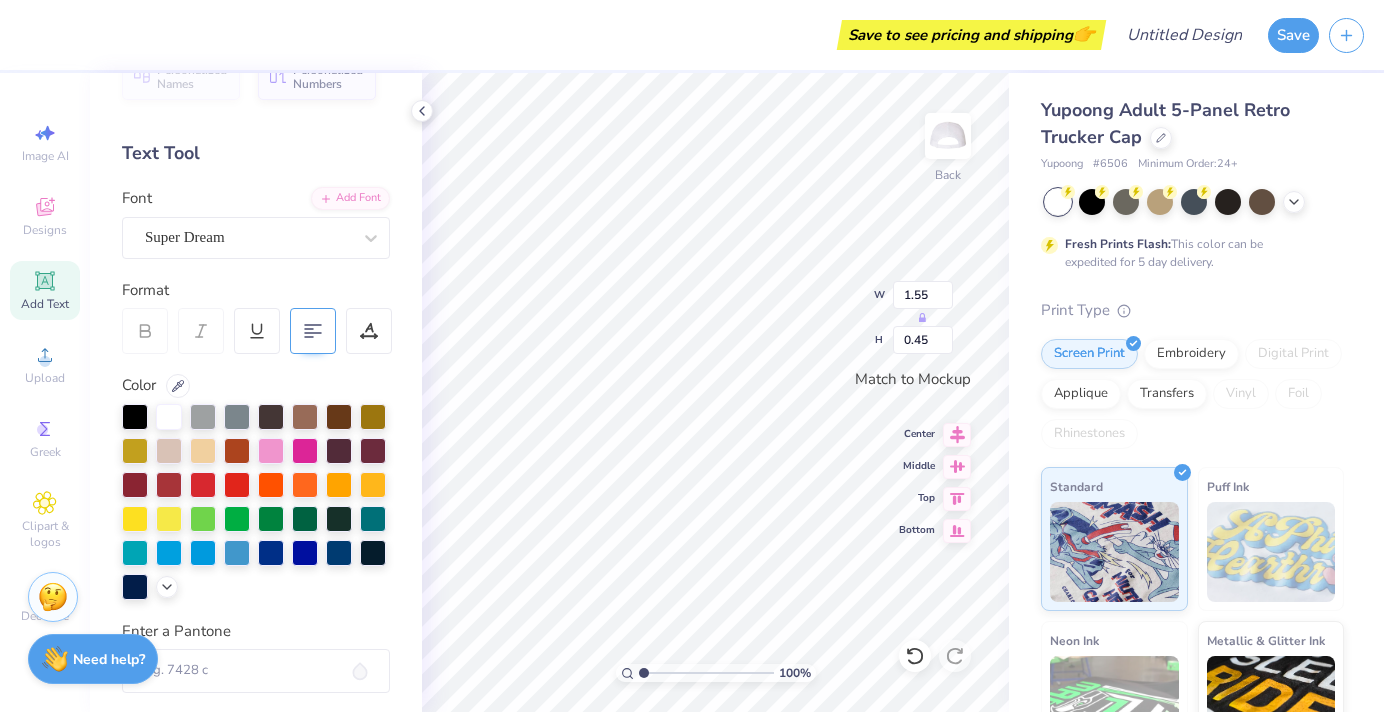 type on "established
1974" 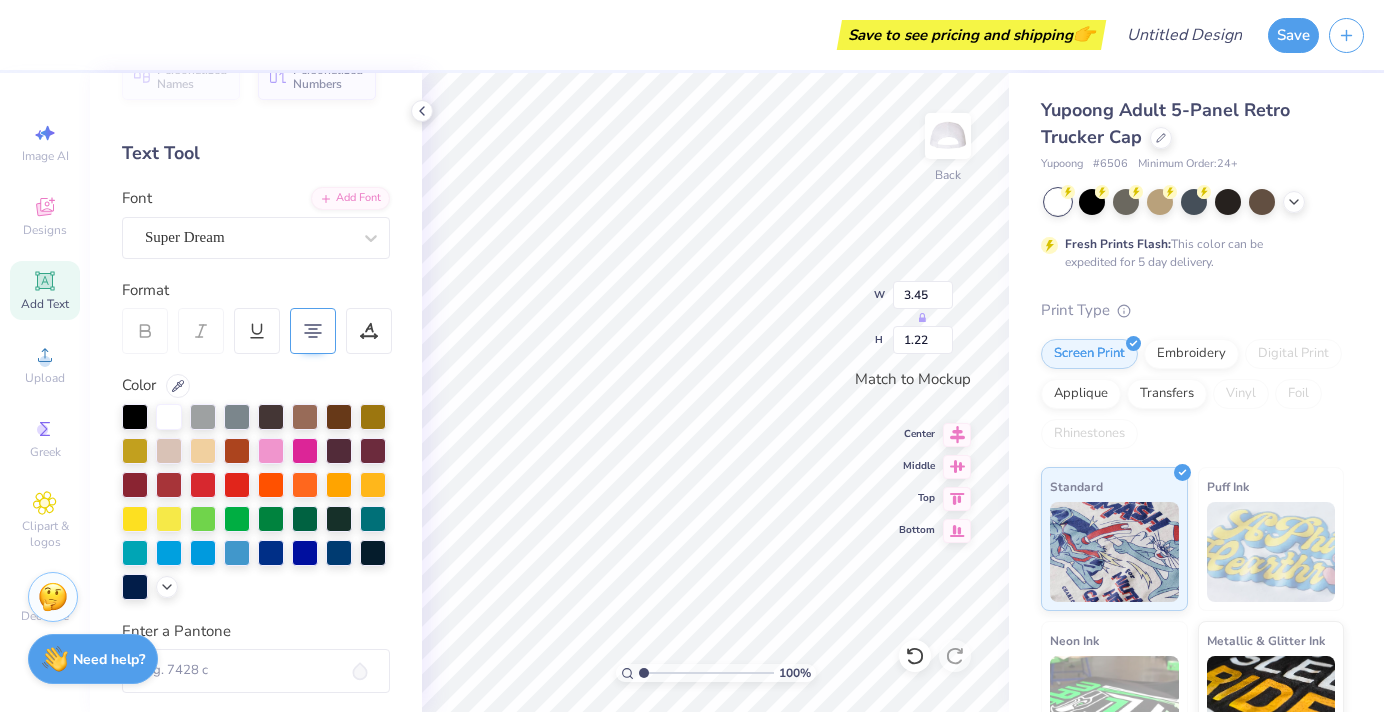 type on "1.27" 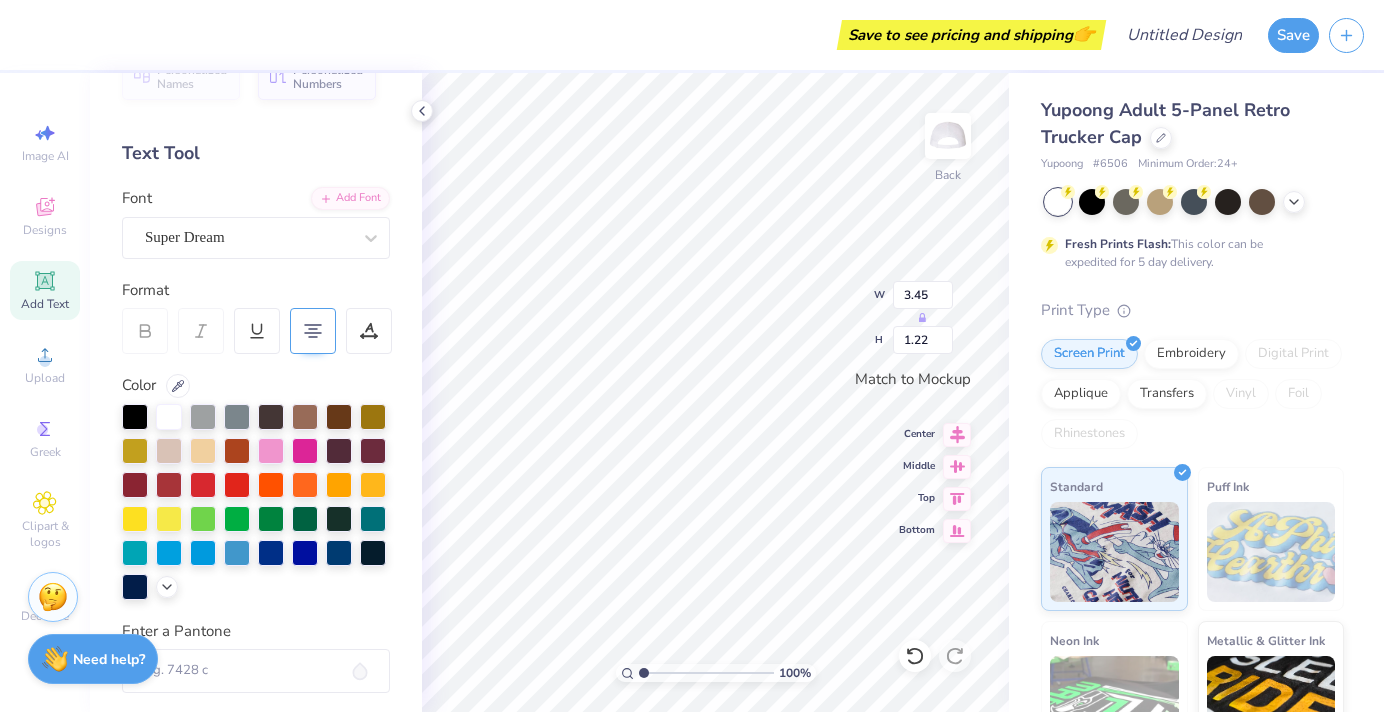 type on "0.45" 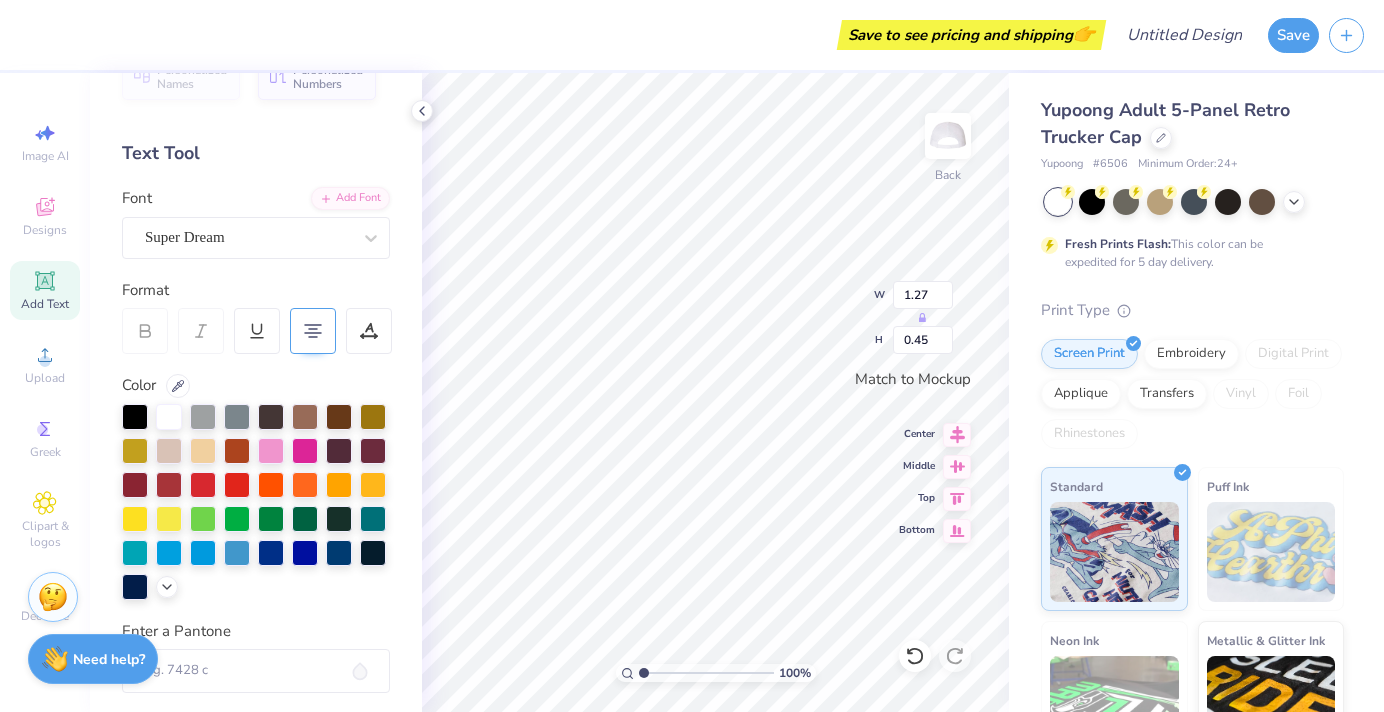 click on "Personalized Names Personalized Numbers Text Tool  Add Font Font Super Dream Format Color Enter a Pantone Styles Text Shape" at bounding box center (256, 392) 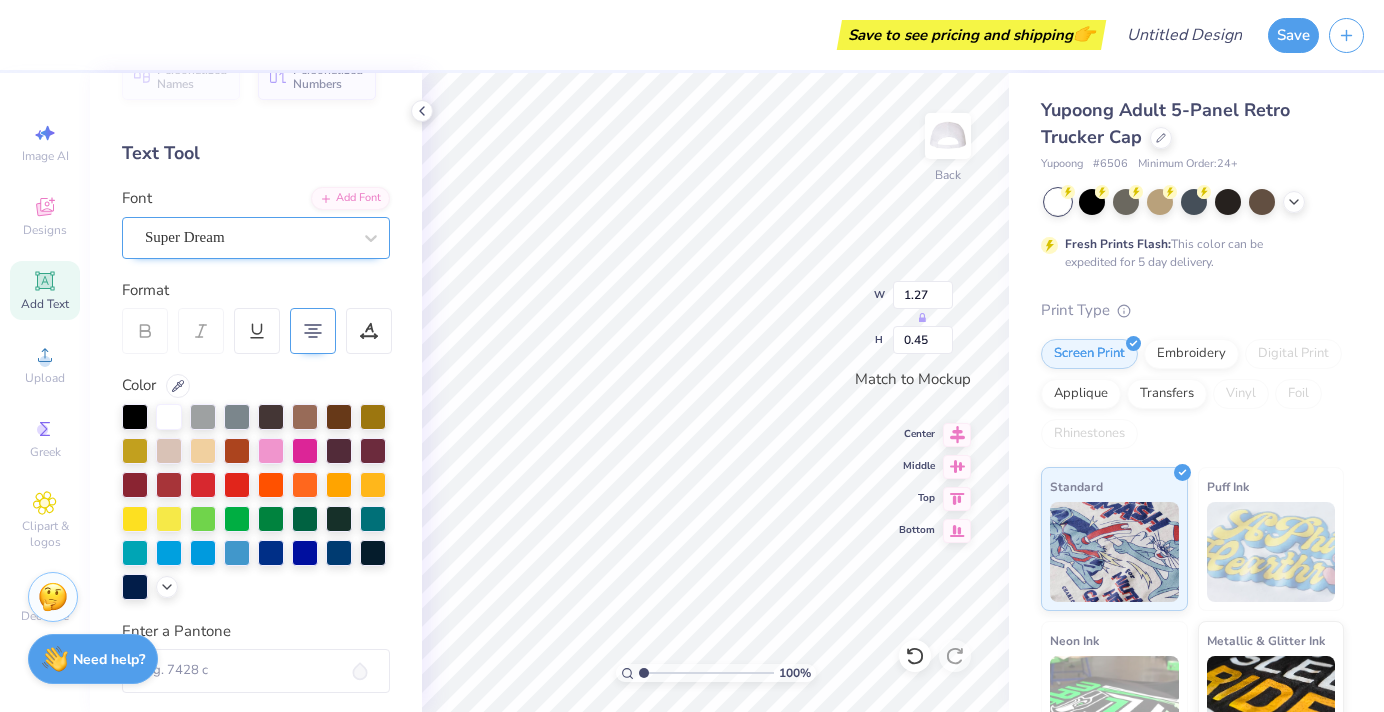 click on "Super Dream" at bounding box center [248, 237] 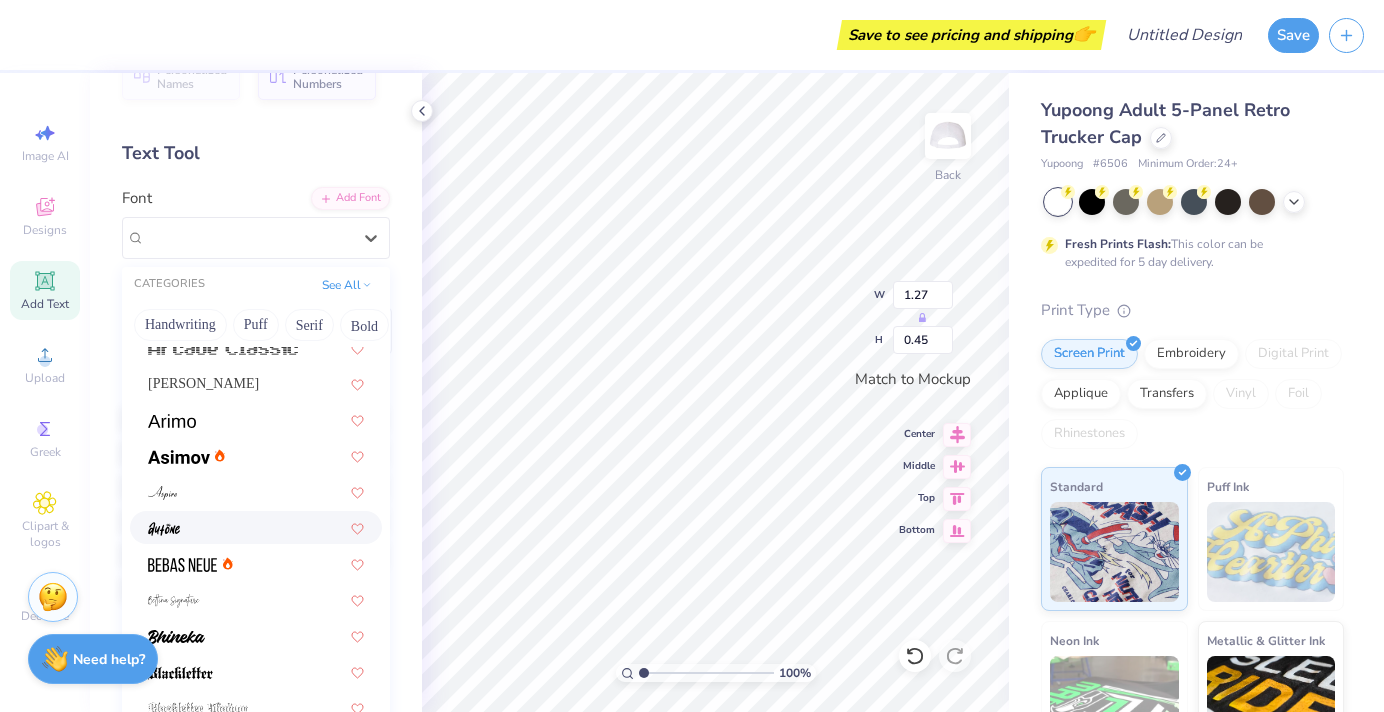 scroll, scrollTop: 769, scrollLeft: 0, axis: vertical 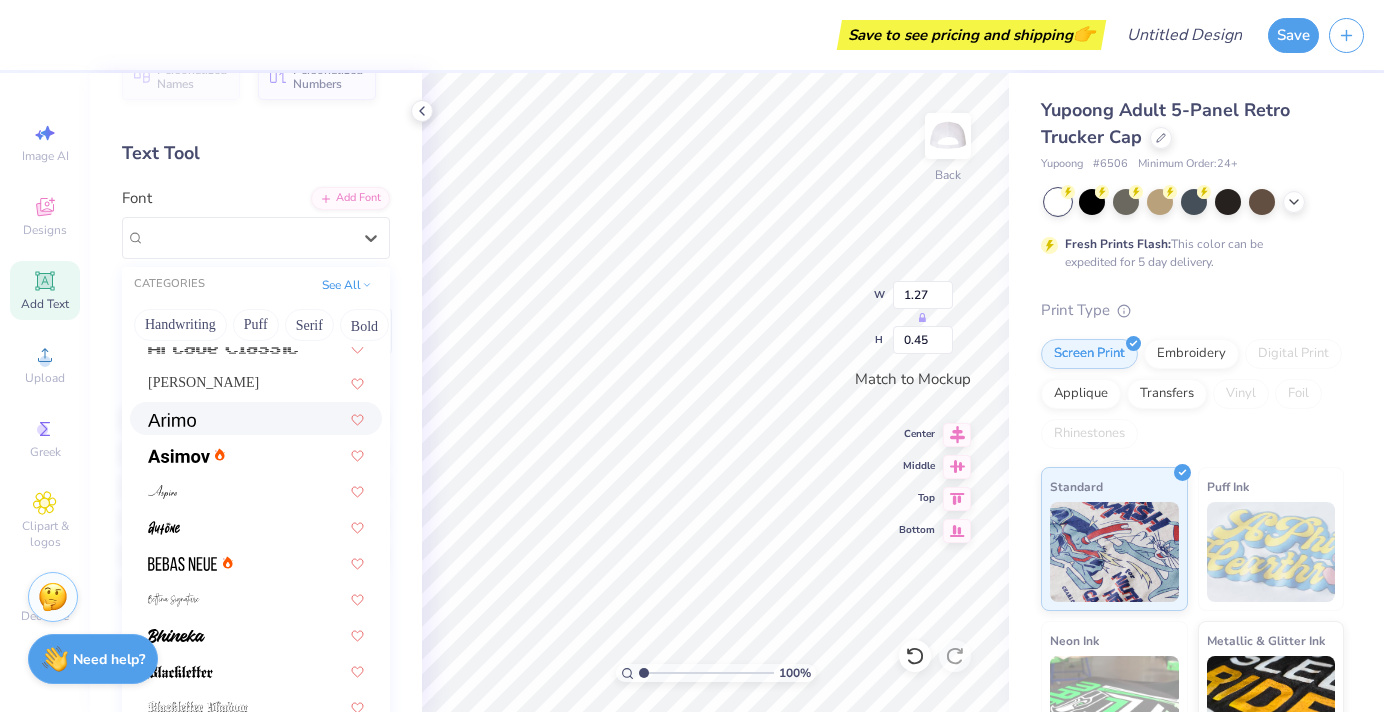 click at bounding box center [256, 418] 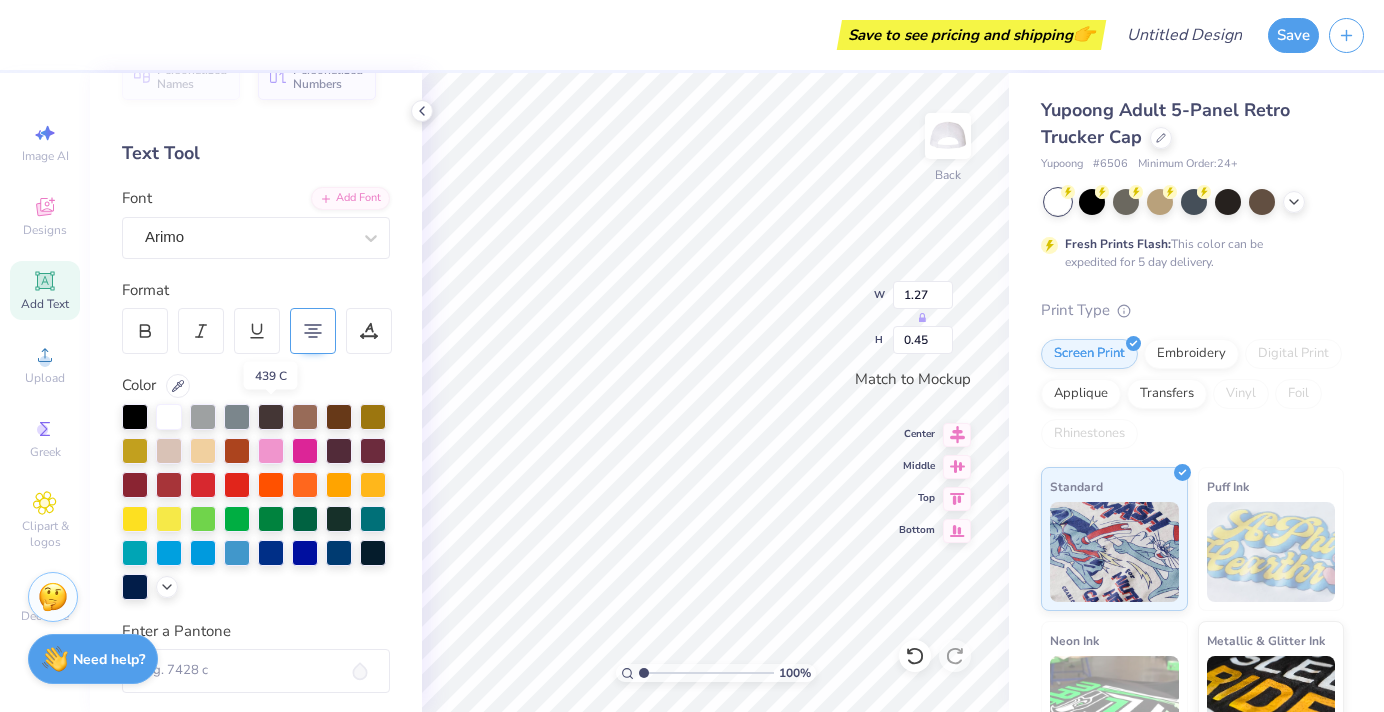 type on "1.16" 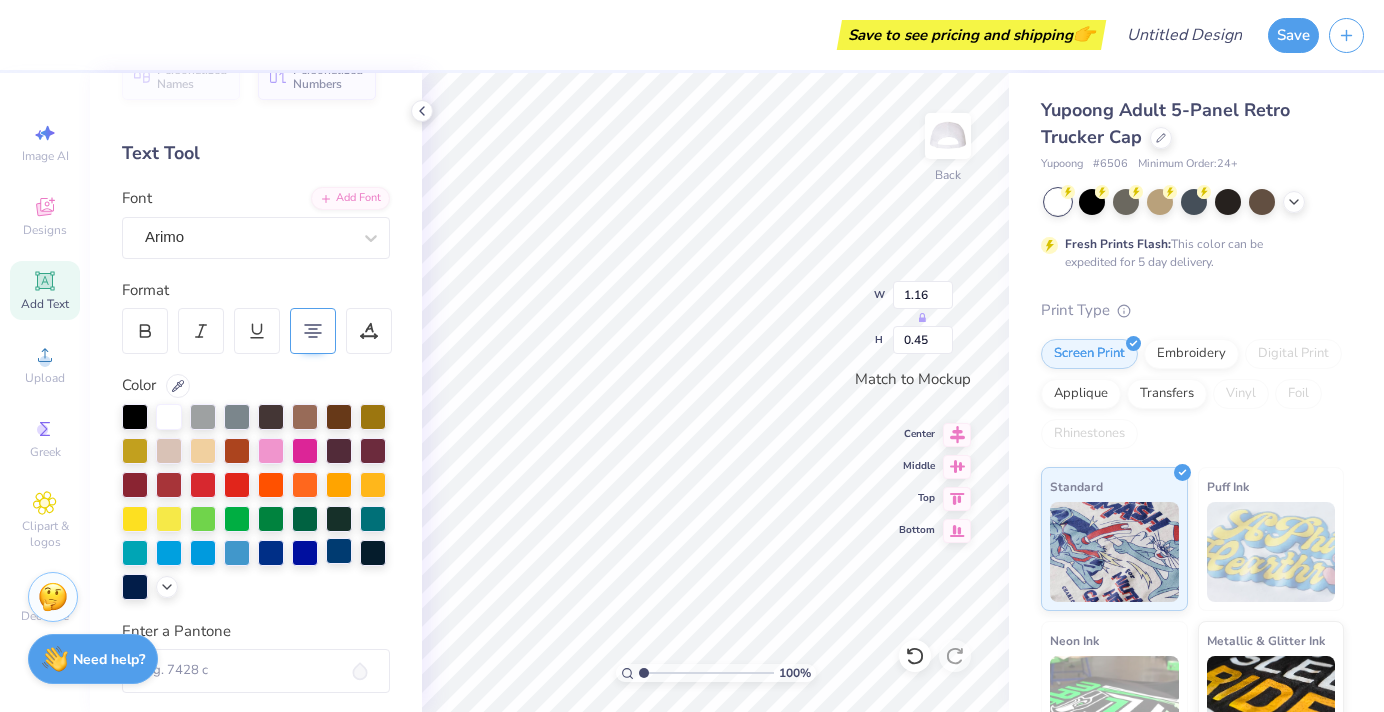 click at bounding box center (339, 551) 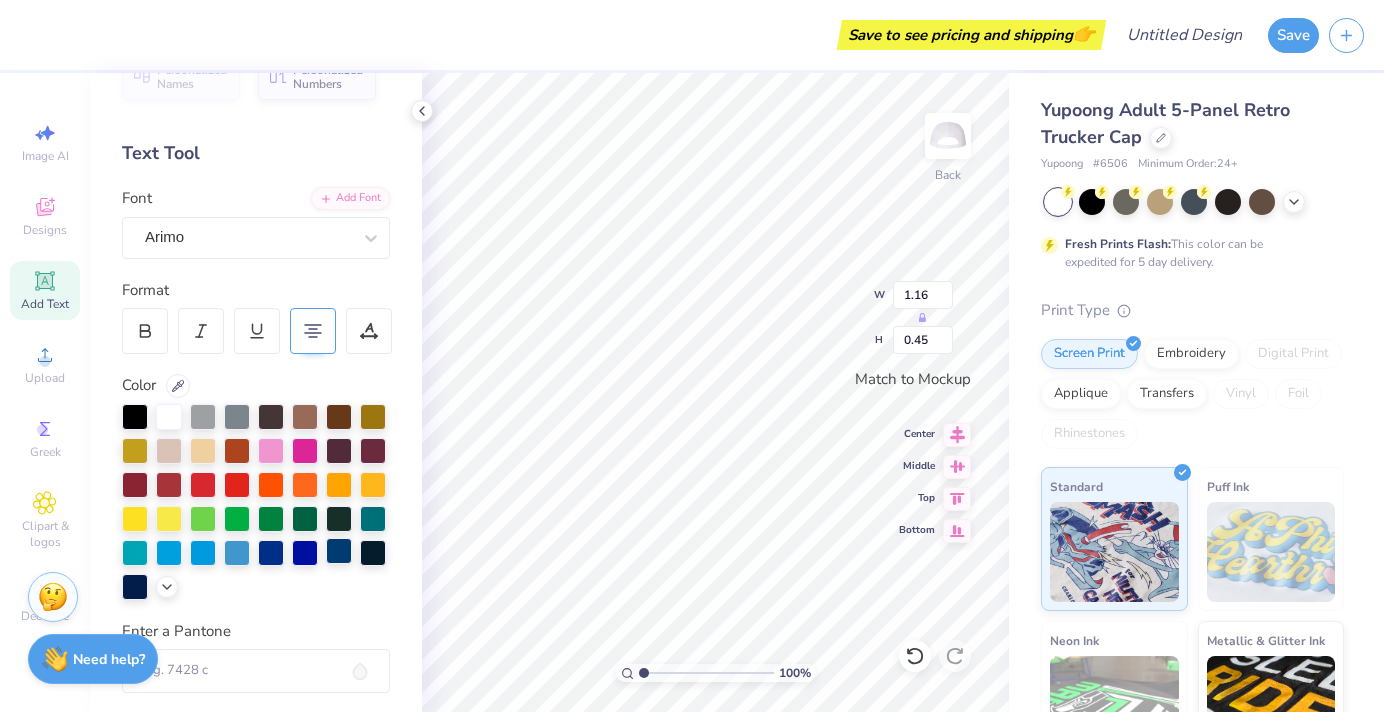 scroll, scrollTop: 0, scrollLeft: 1, axis: horizontal 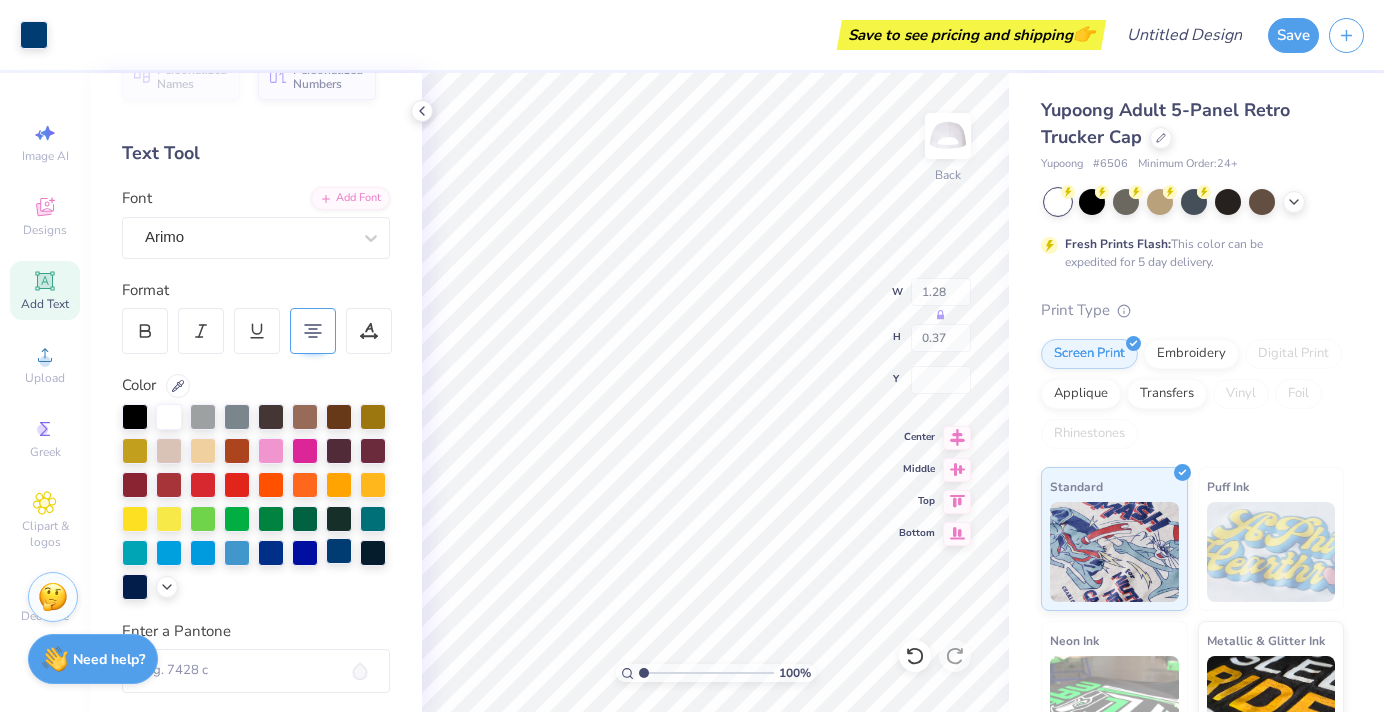 type on "1.28" 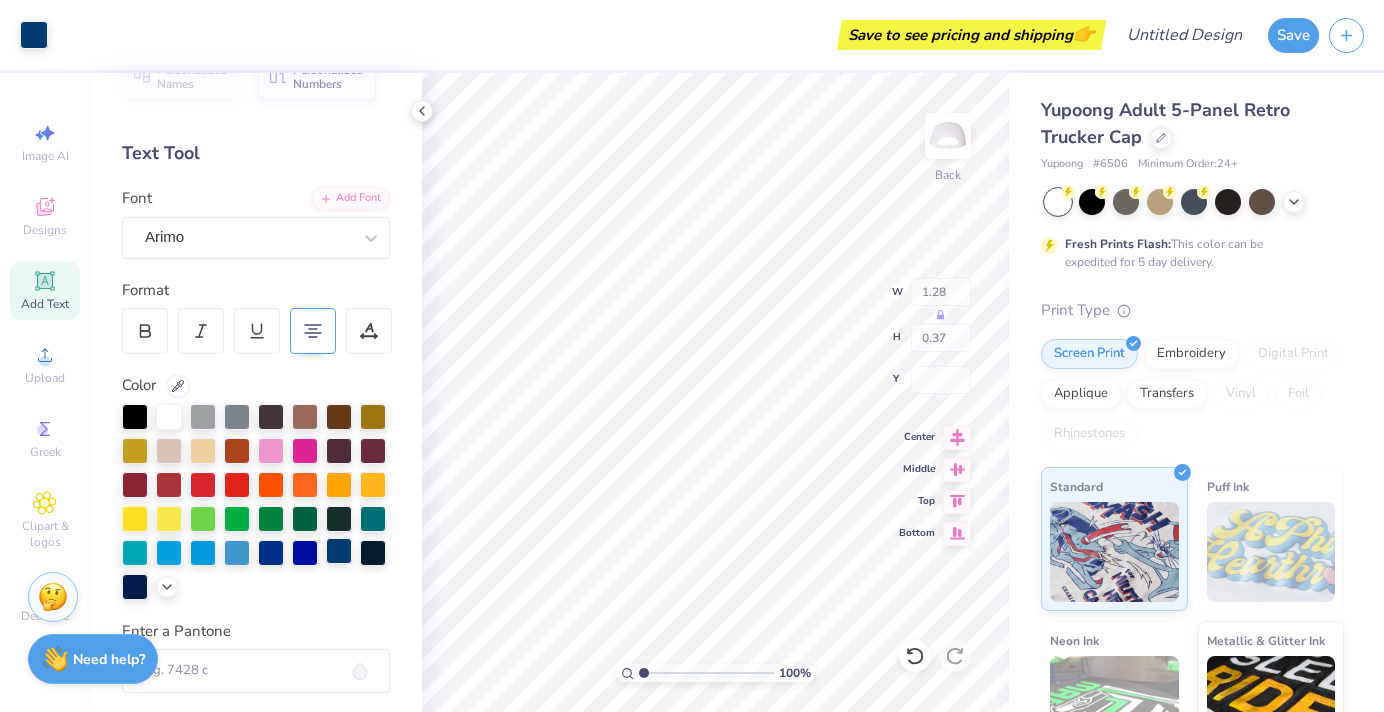 type on "0.37" 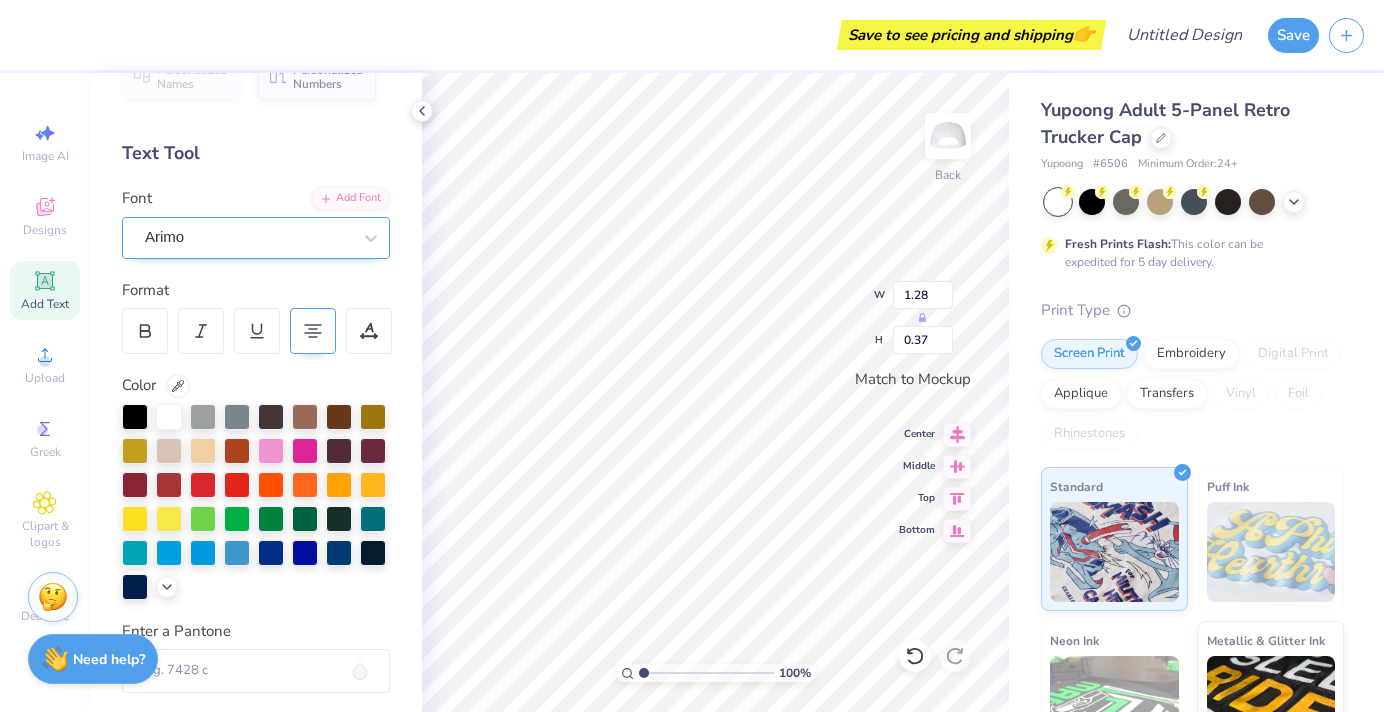 click on "Arimo" at bounding box center [248, 237] 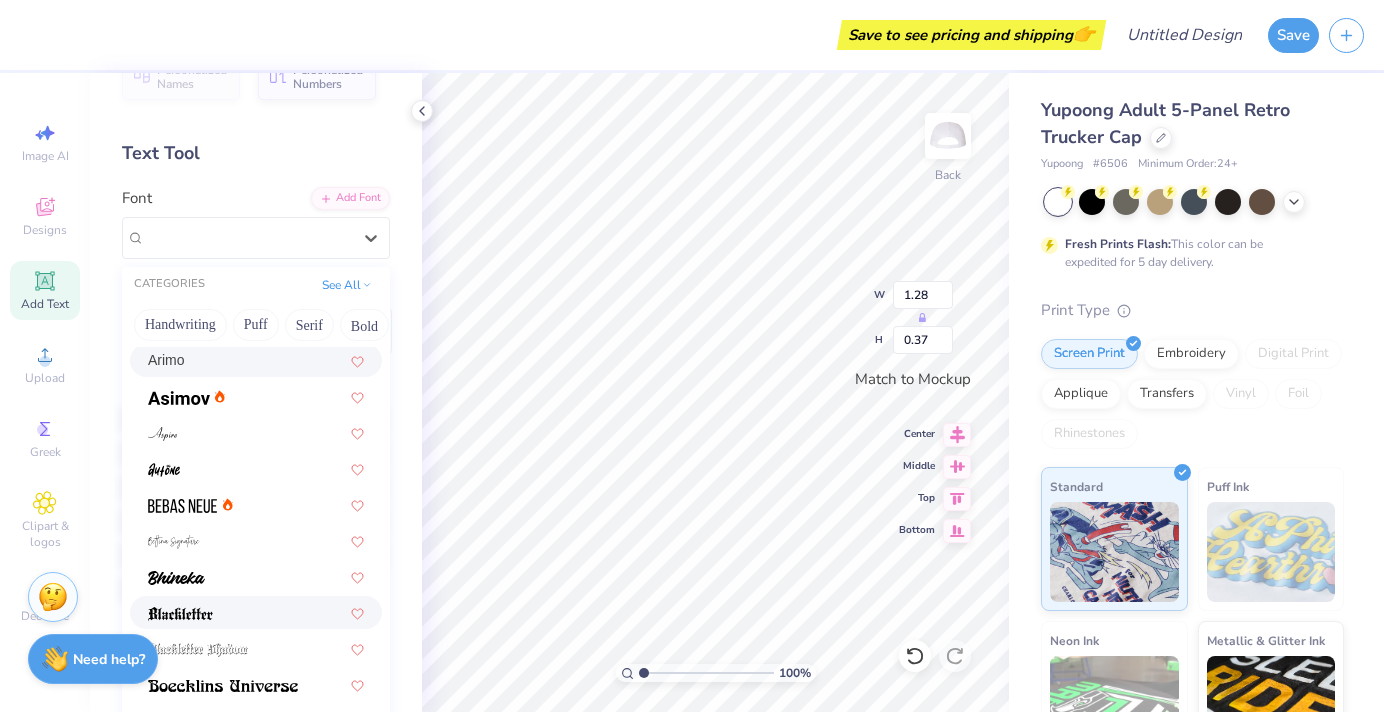 scroll, scrollTop: 846, scrollLeft: 0, axis: vertical 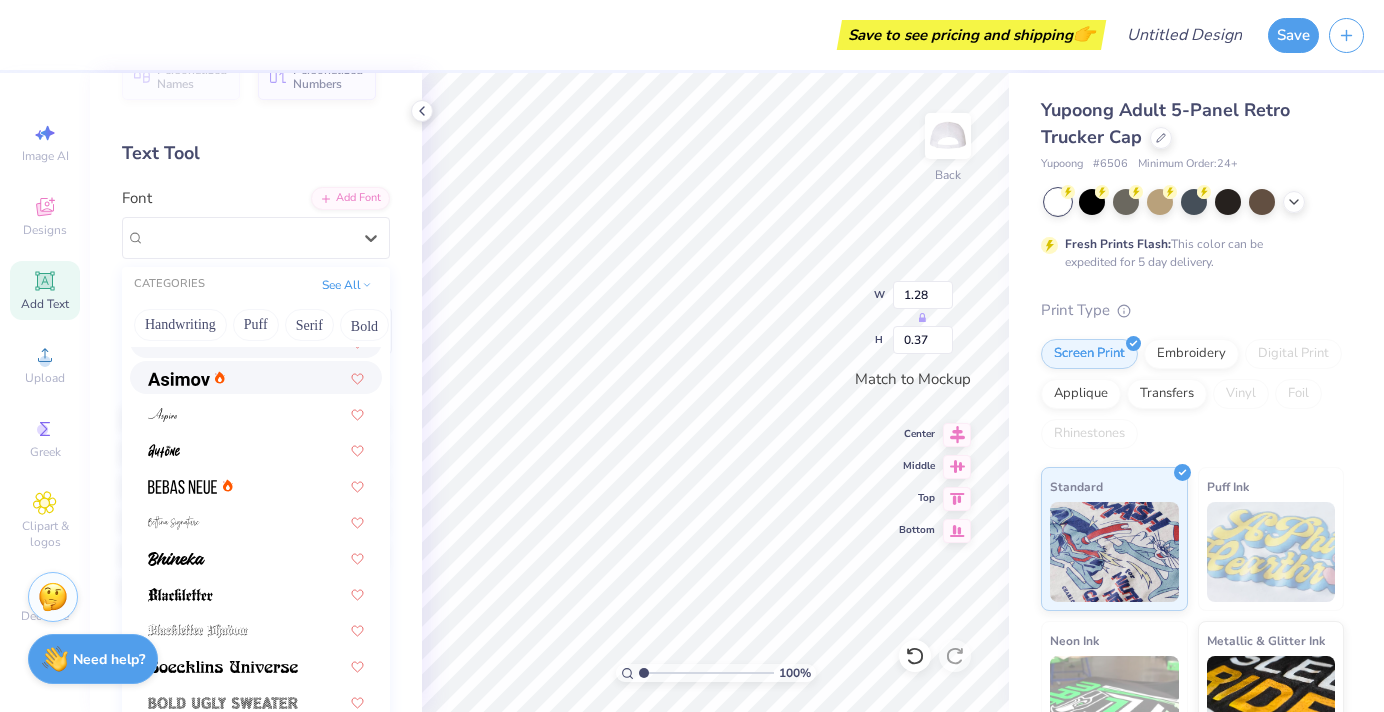 click at bounding box center (256, 377) 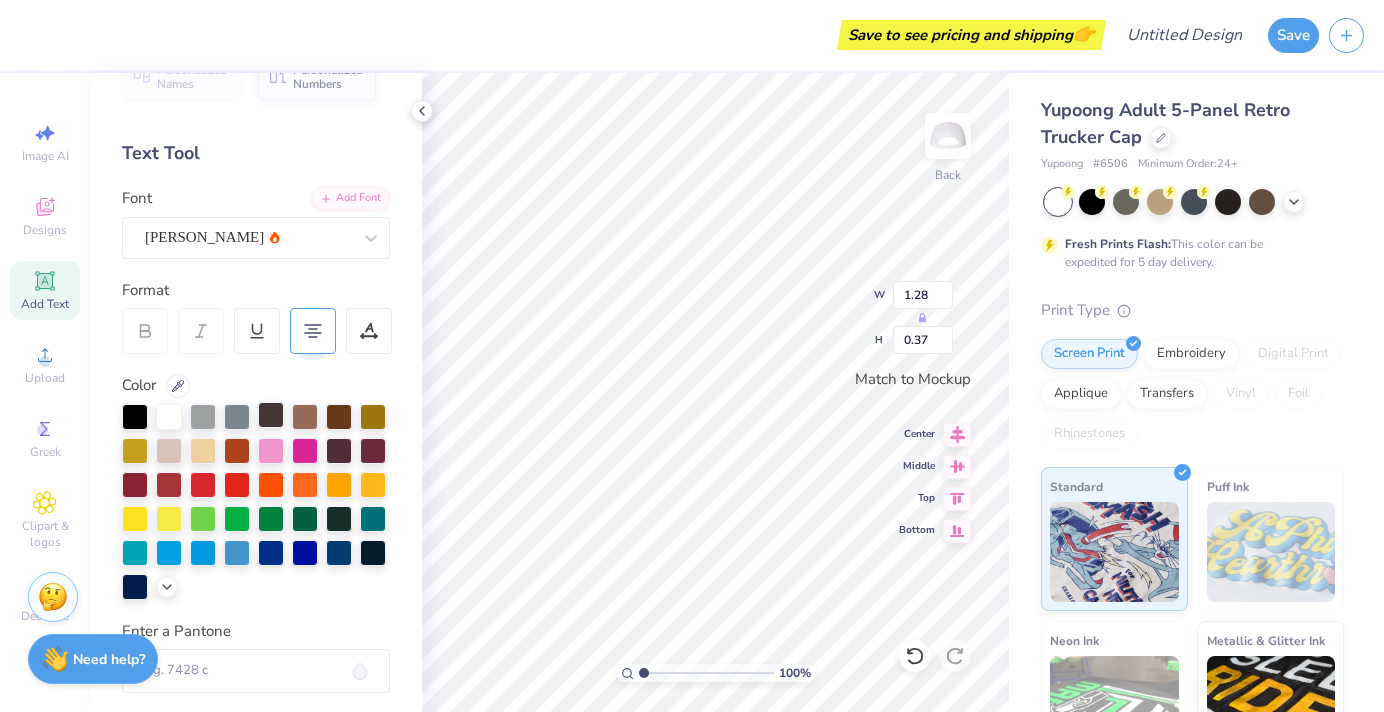 type on "1.21" 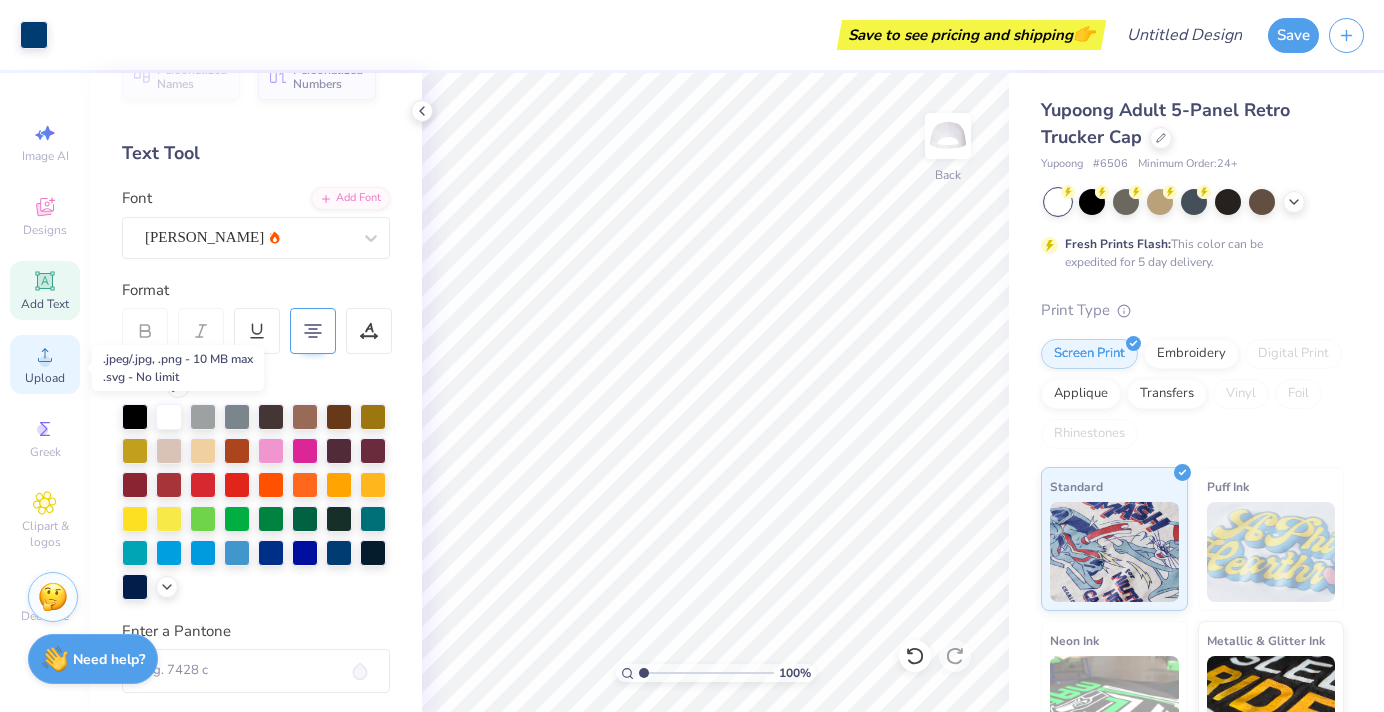click 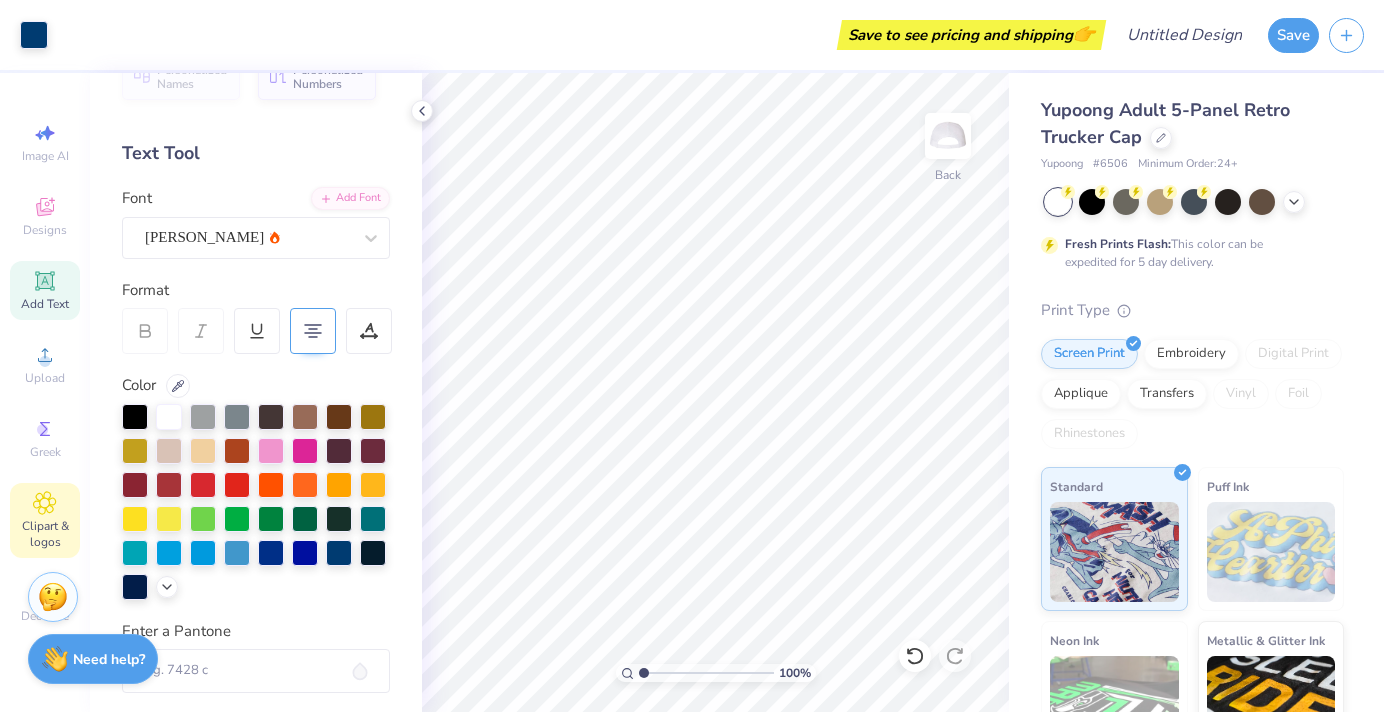 click 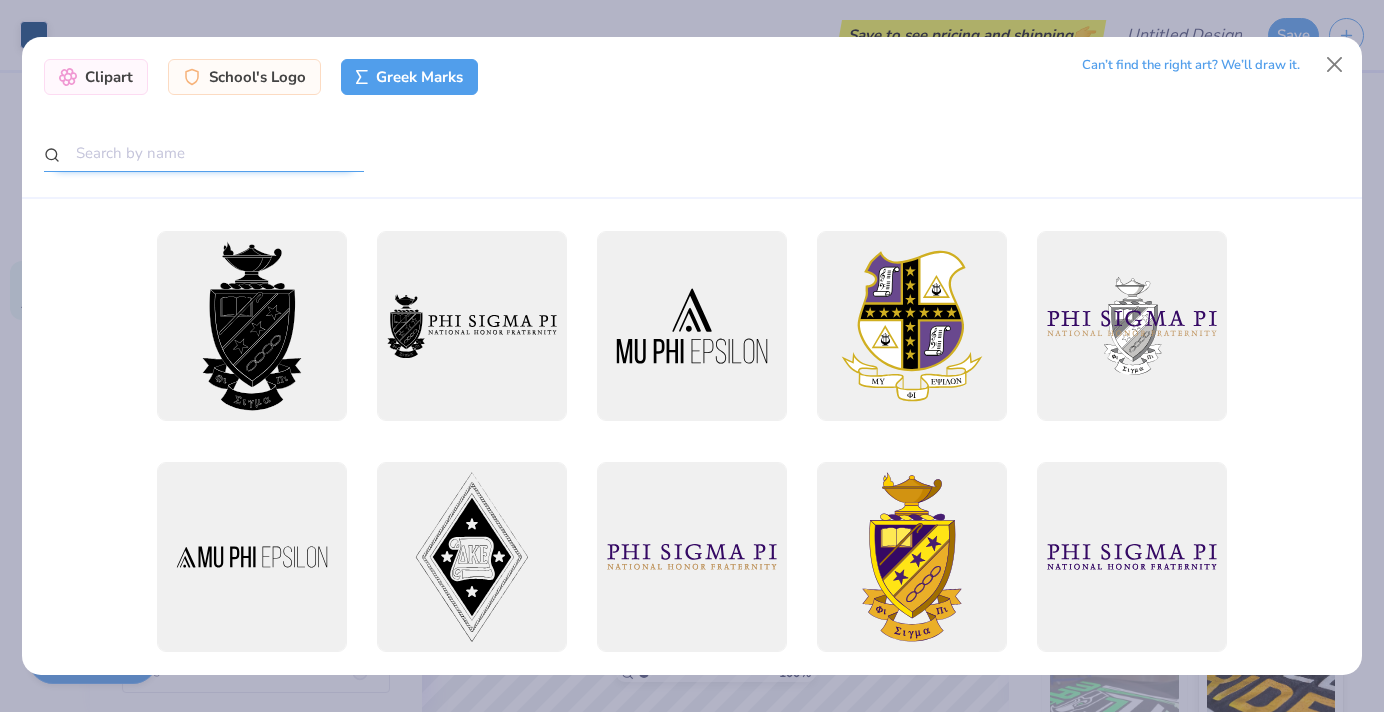 click at bounding box center (204, 153) 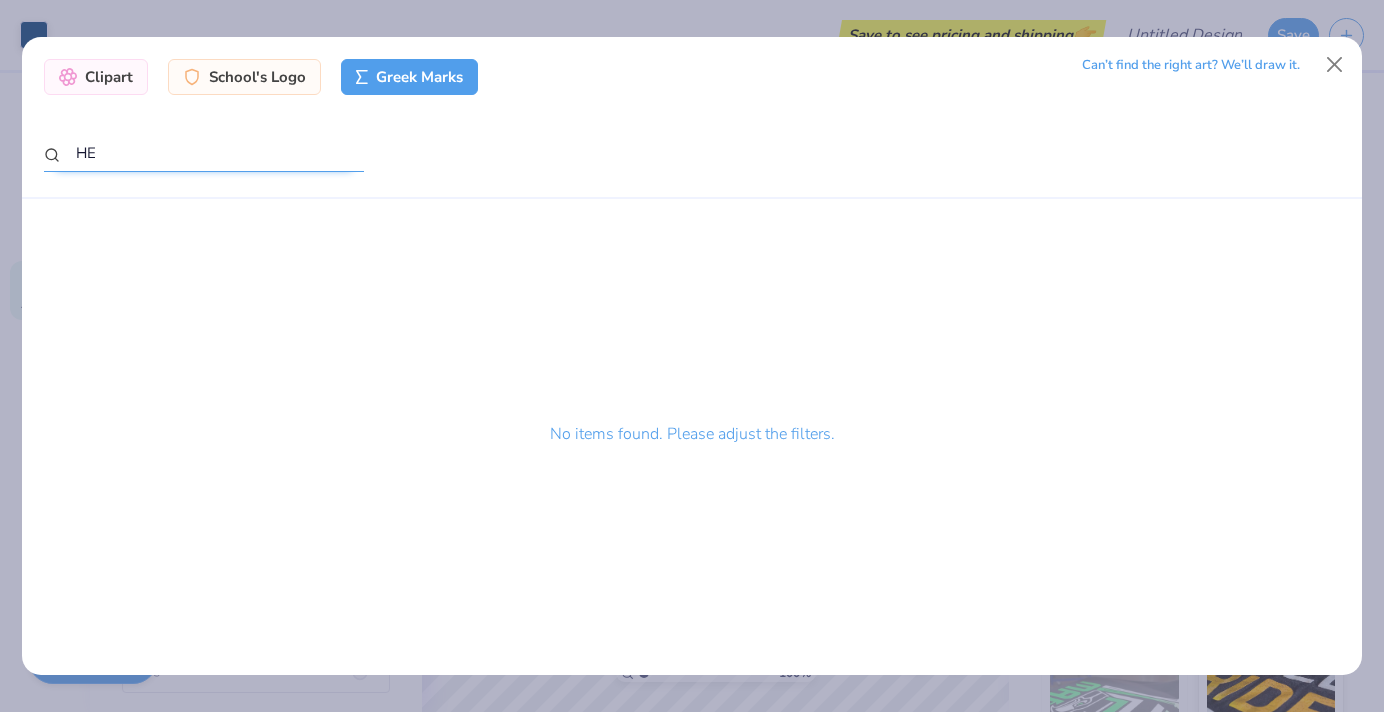 type on "H" 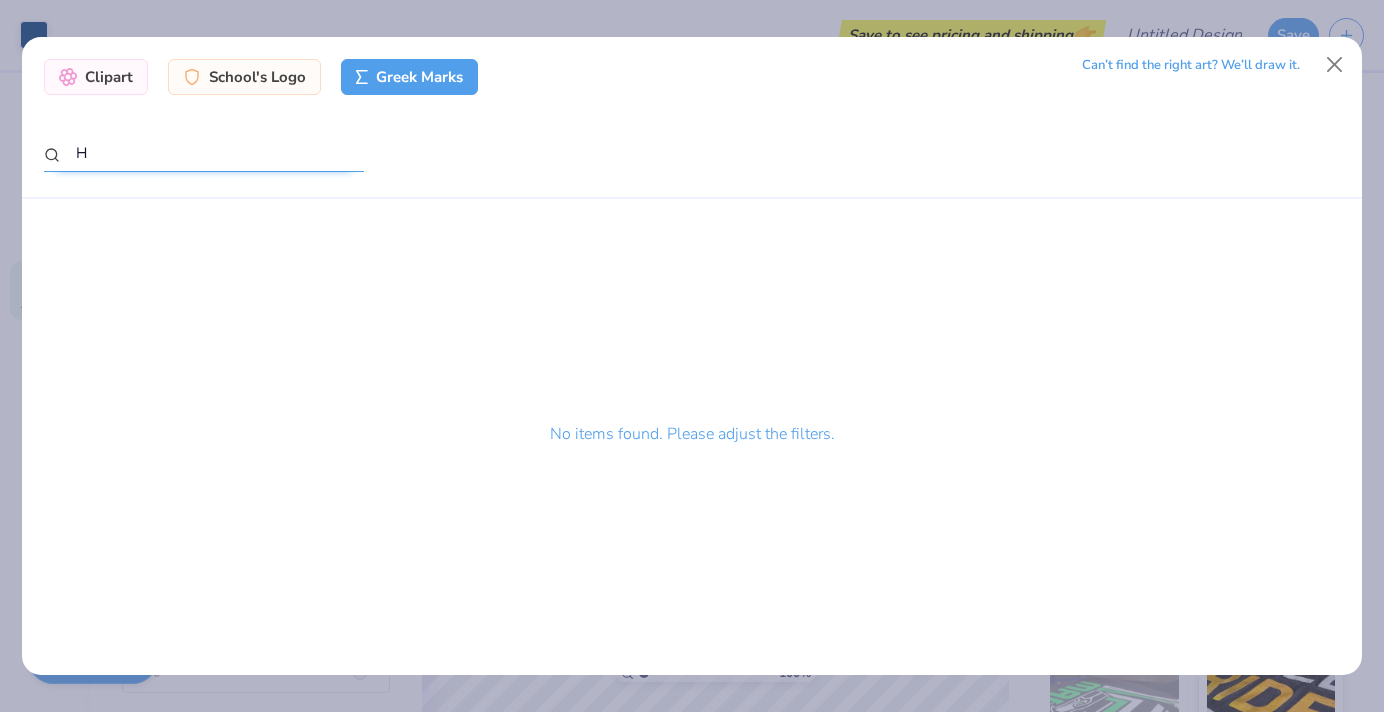 type 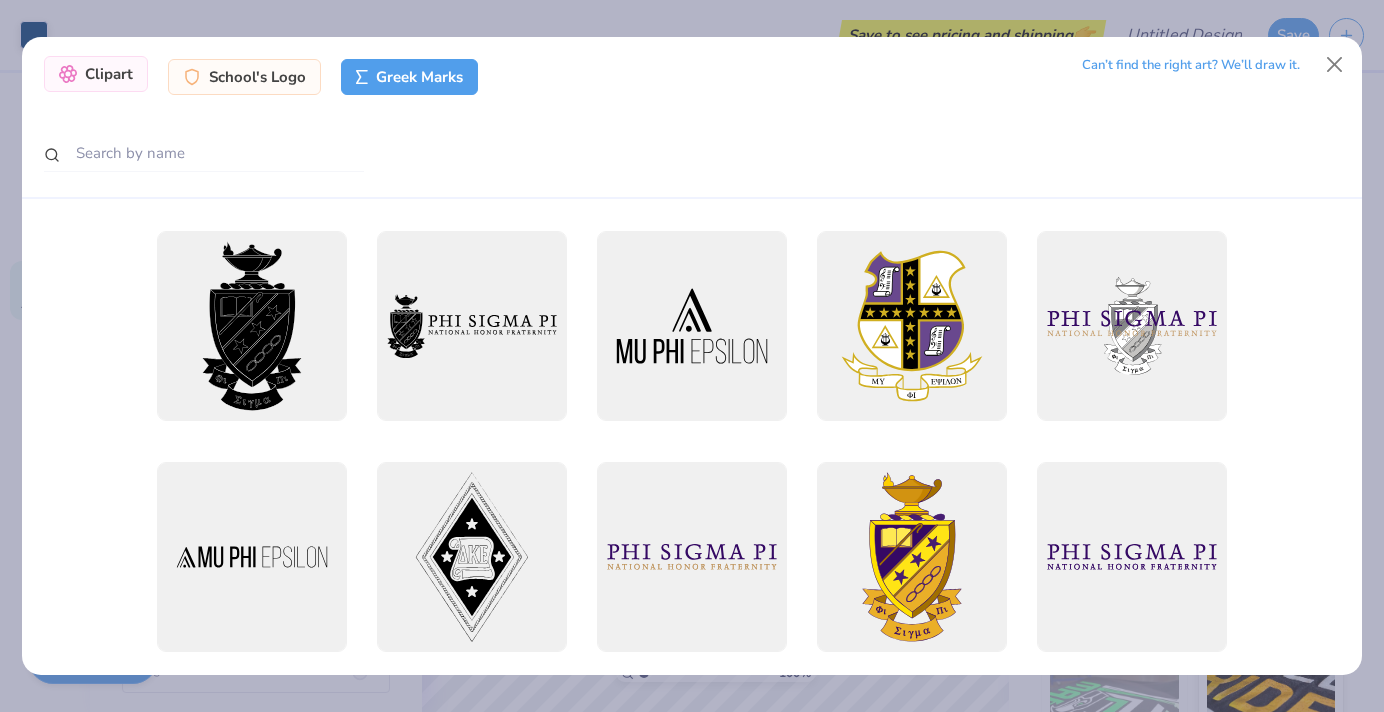 click 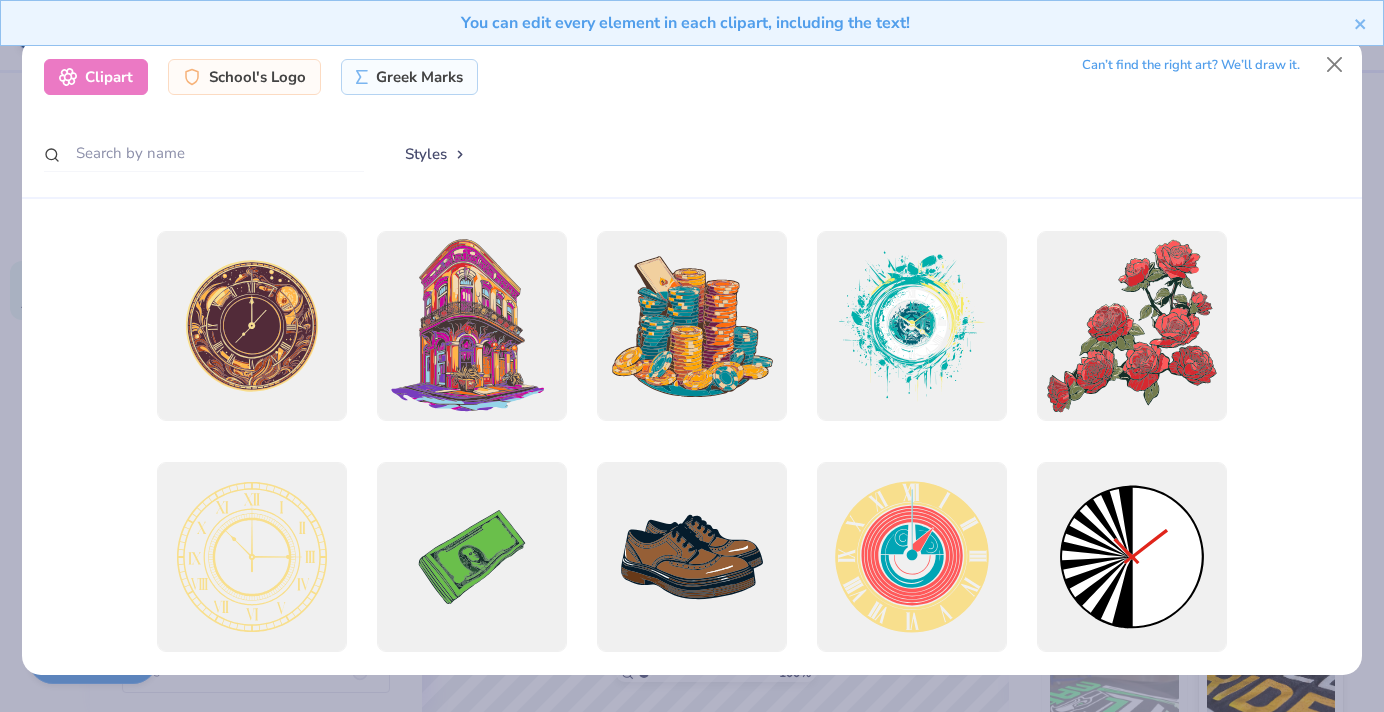 click at bounding box center [204, 153] 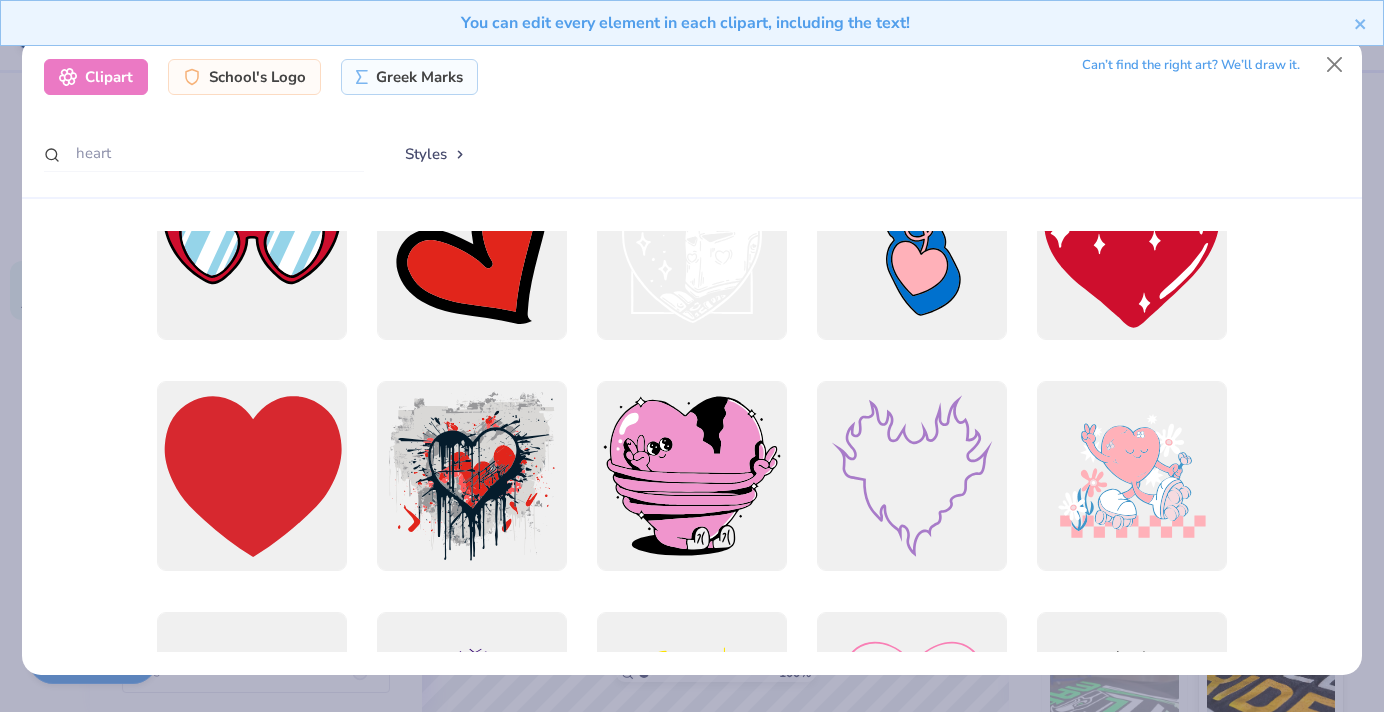 scroll, scrollTop: 1708, scrollLeft: 0, axis: vertical 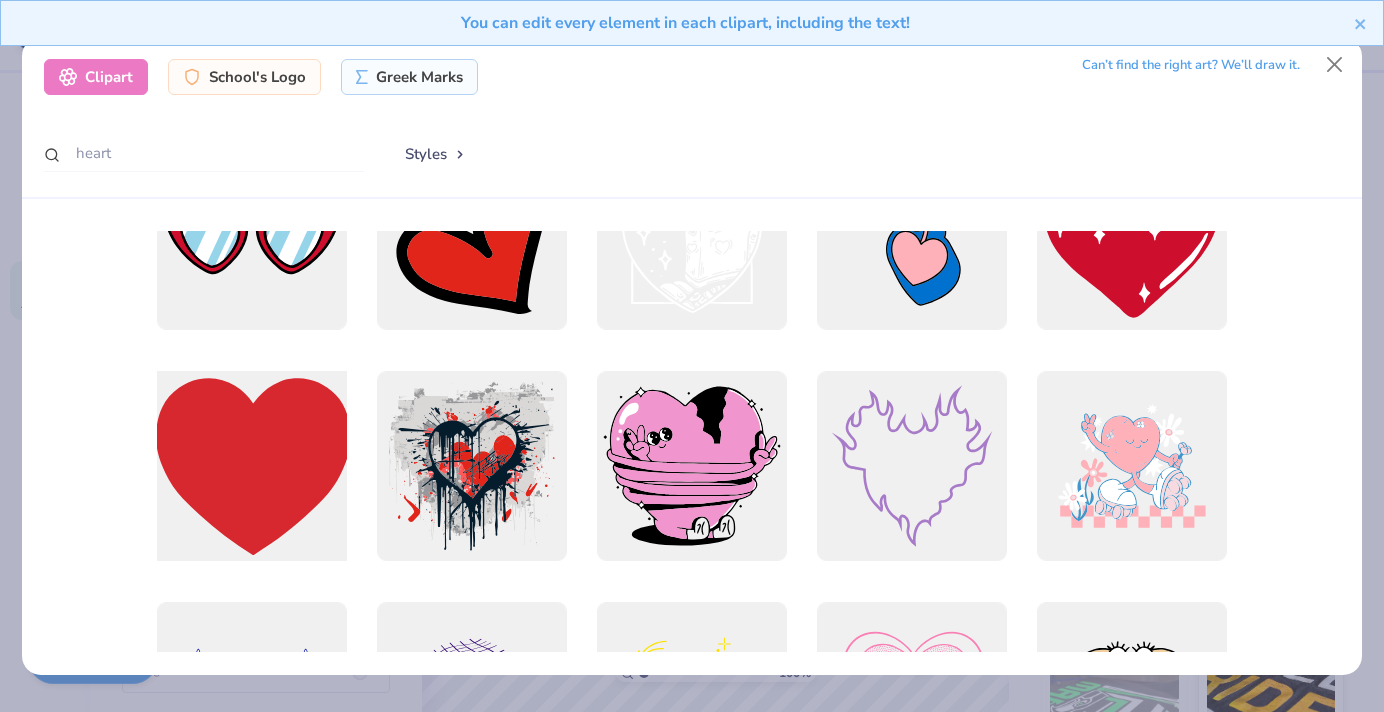 type on "heart" 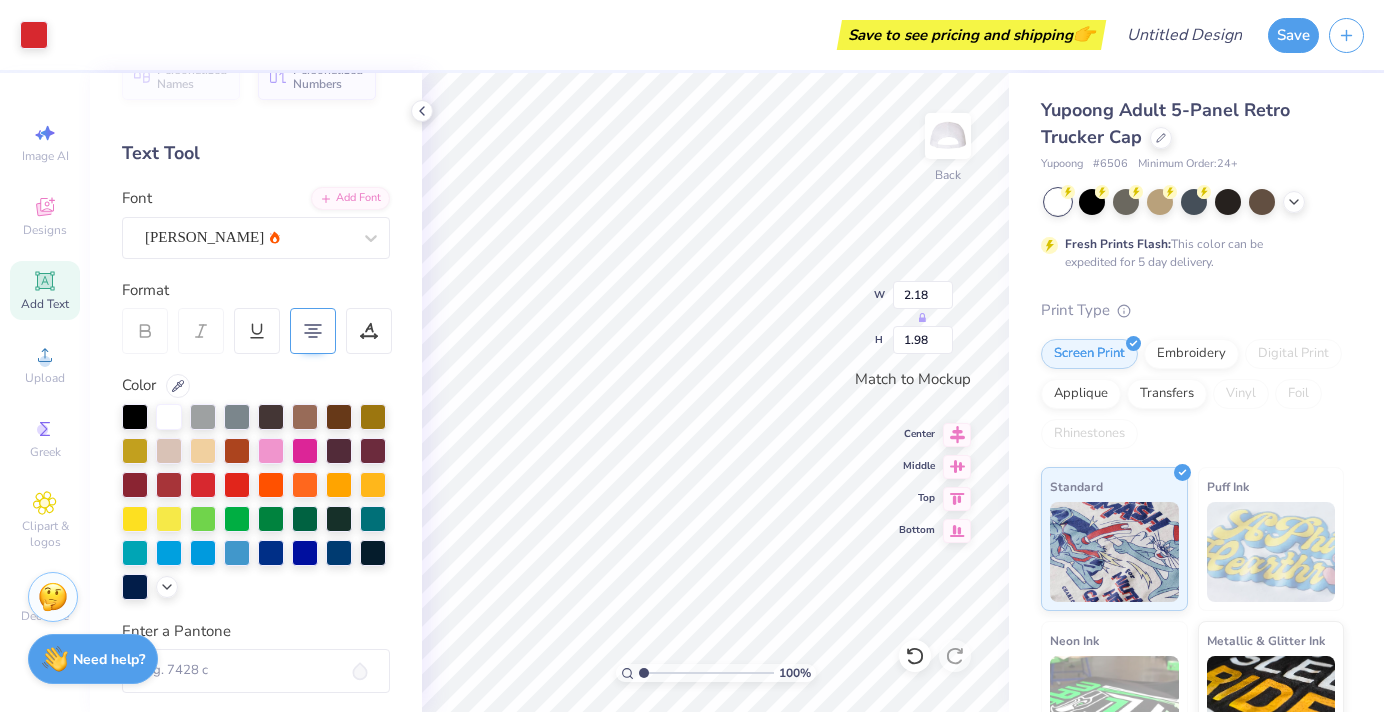 type on "0.60" 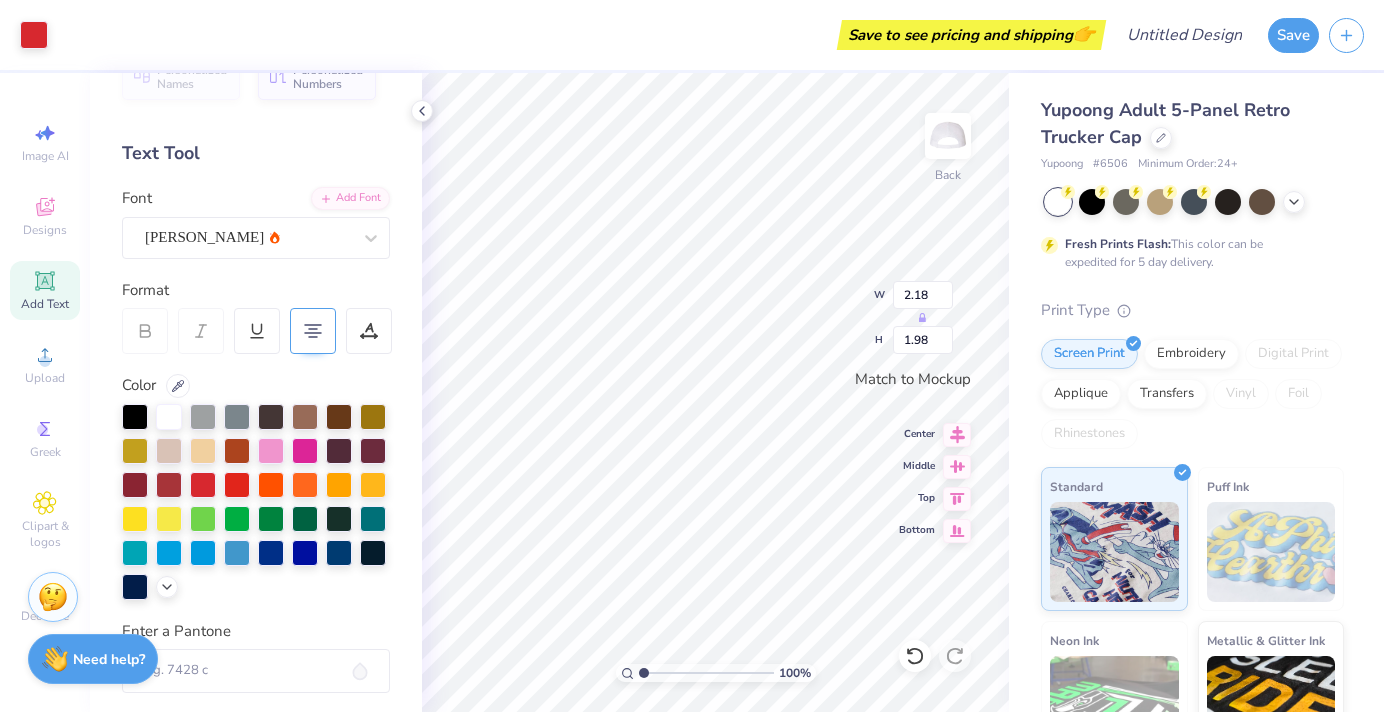 type on "0.54" 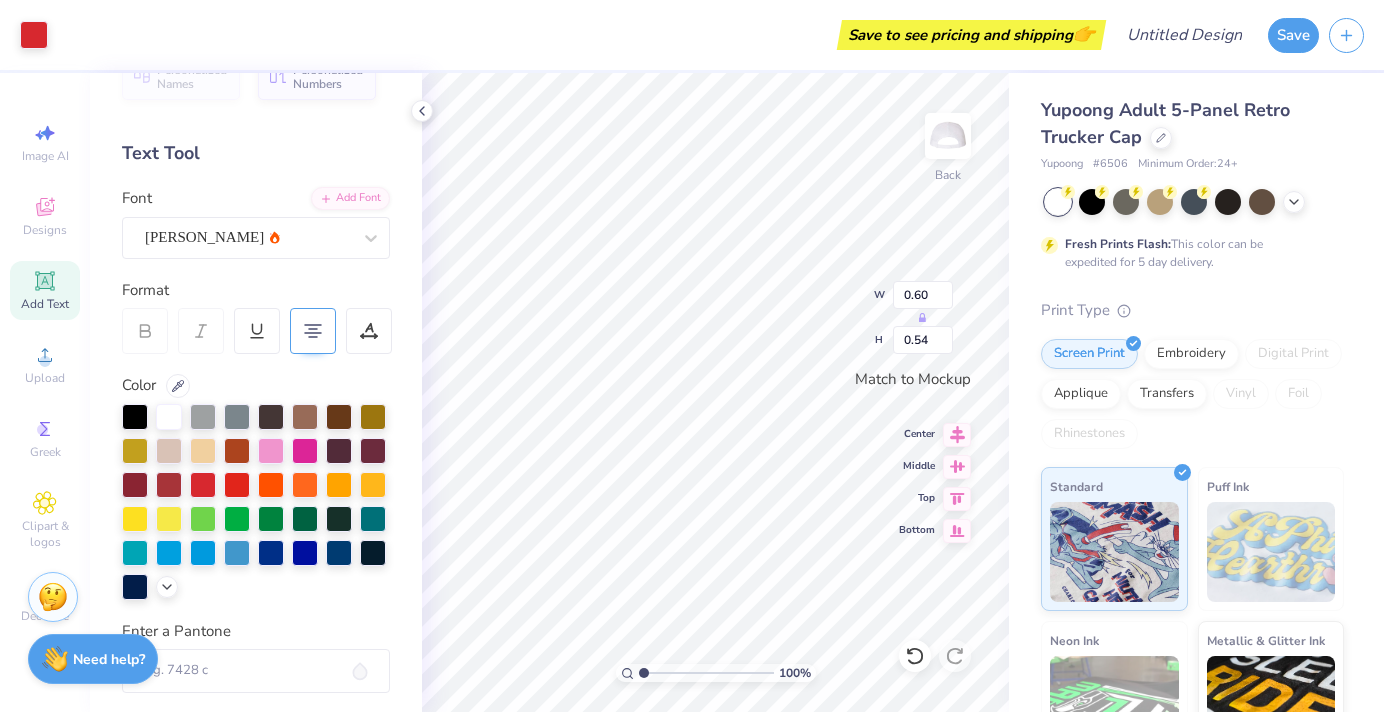 type on "0.64" 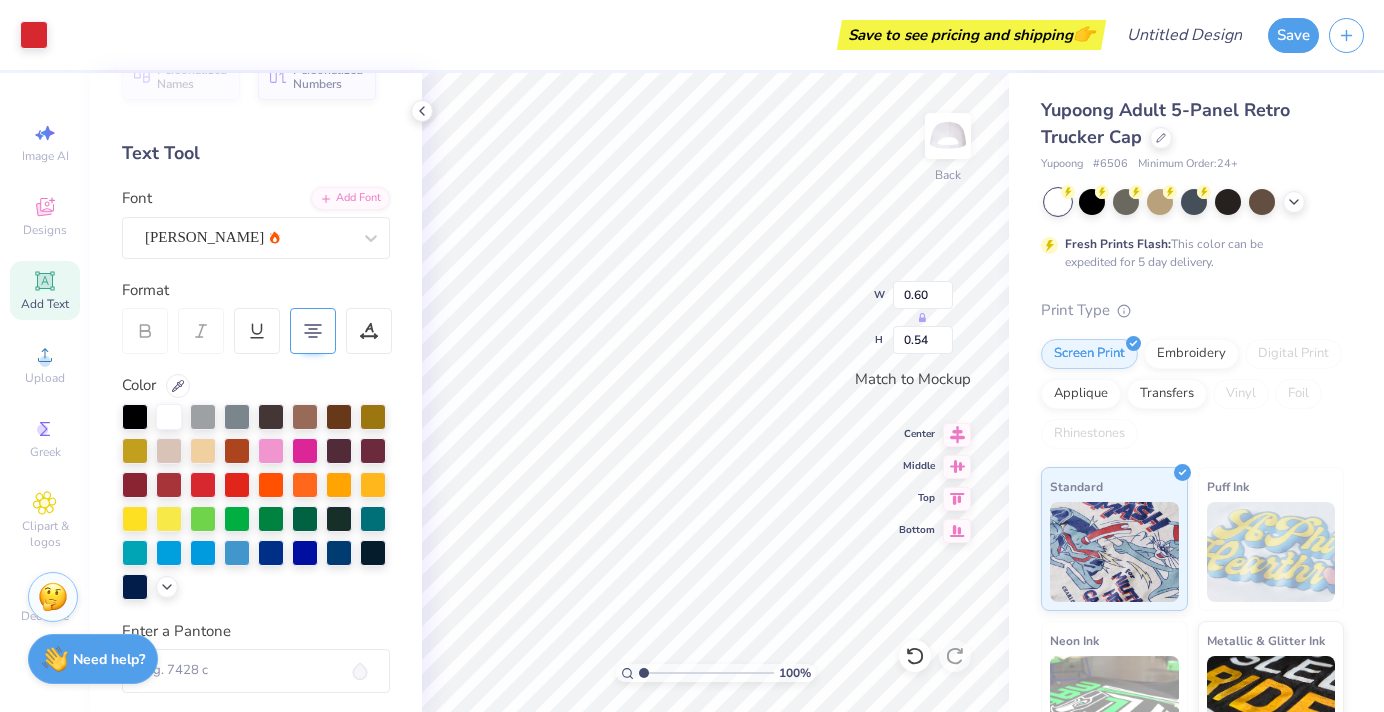 type on "0.58" 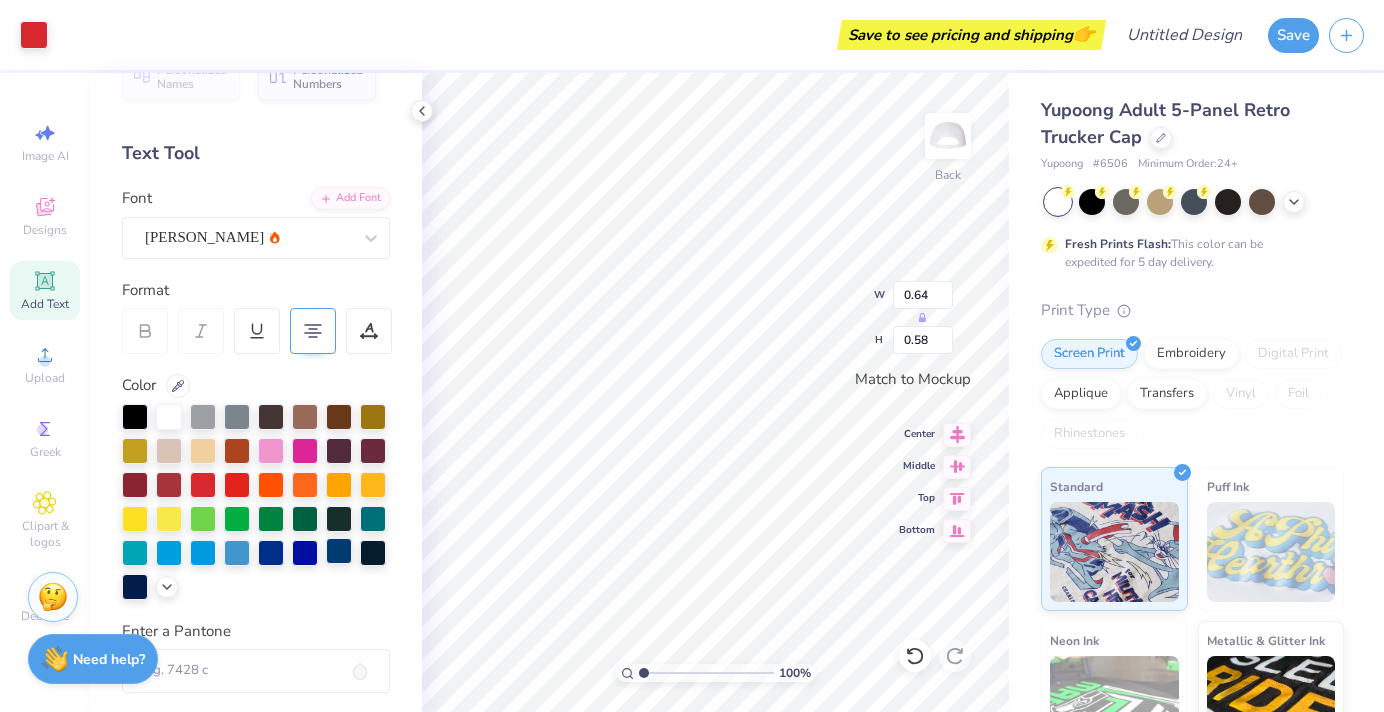 click at bounding box center [339, 551] 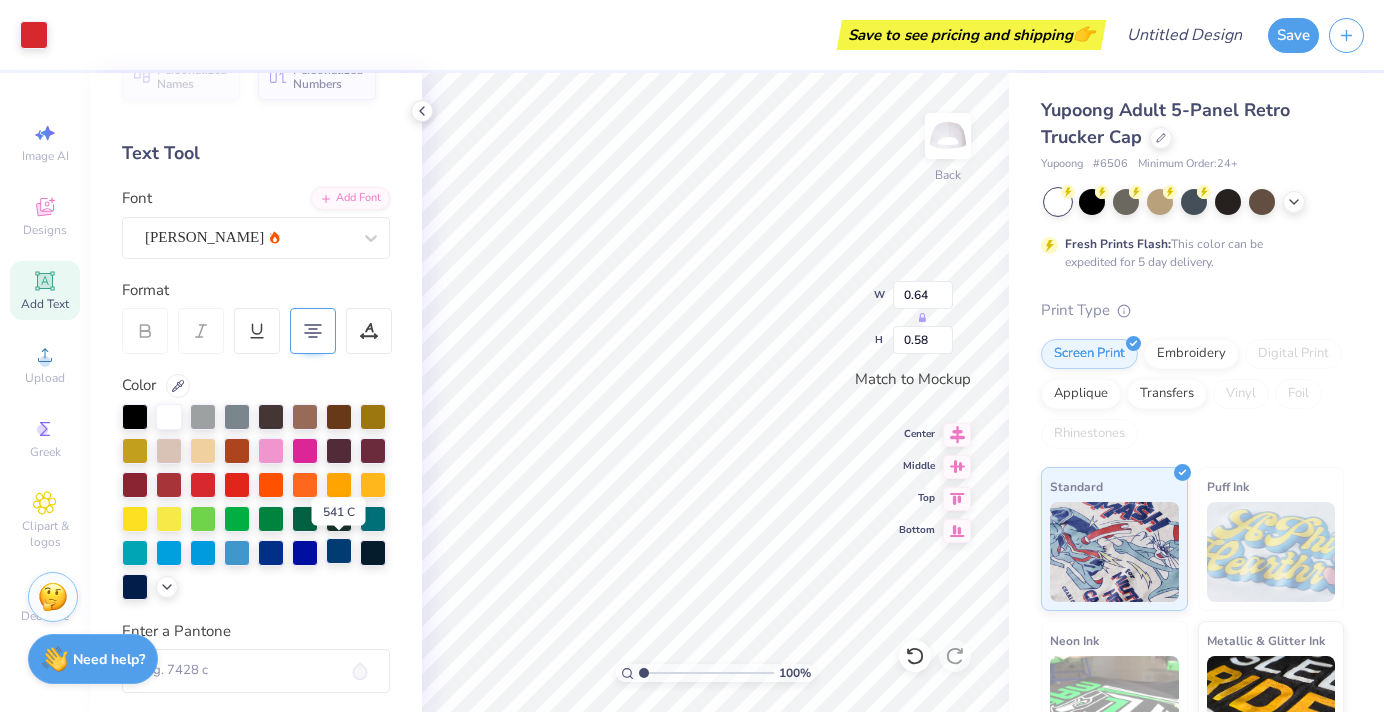 click at bounding box center (339, 551) 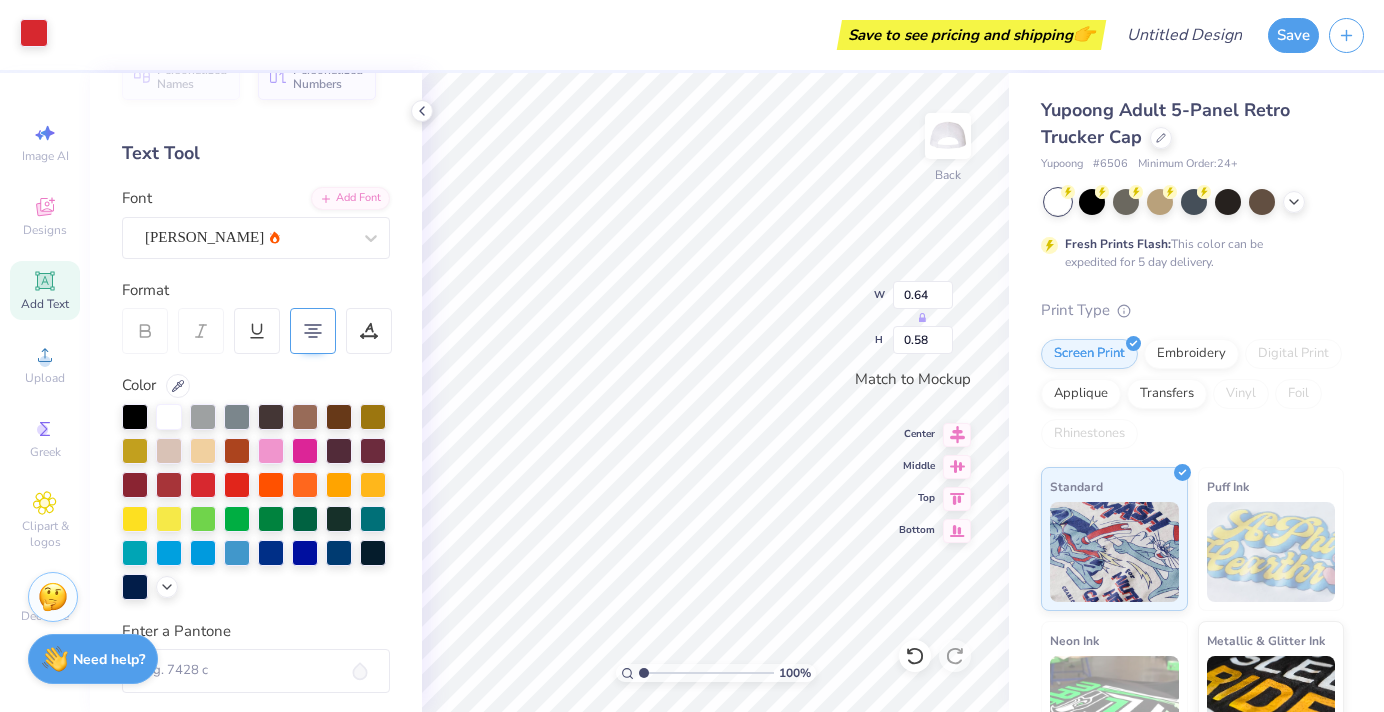 click at bounding box center [34, 33] 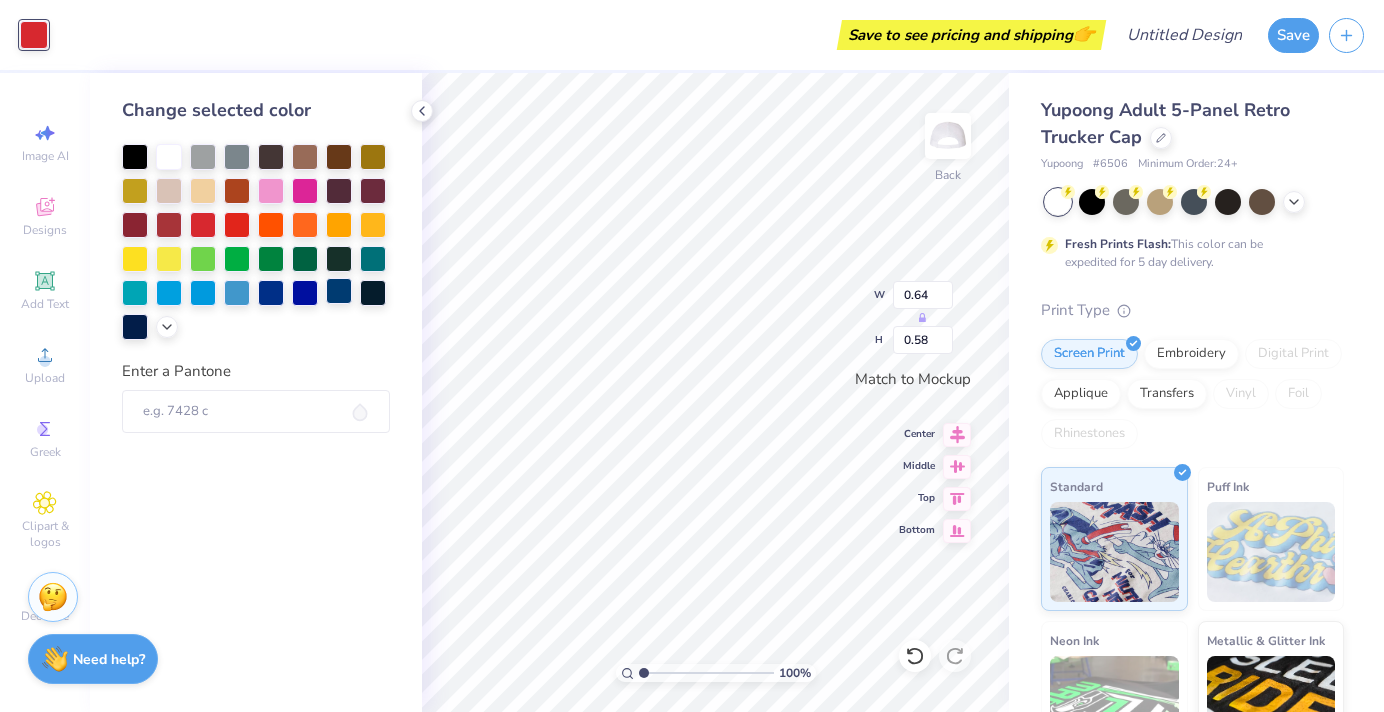 click at bounding box center [339, 291] 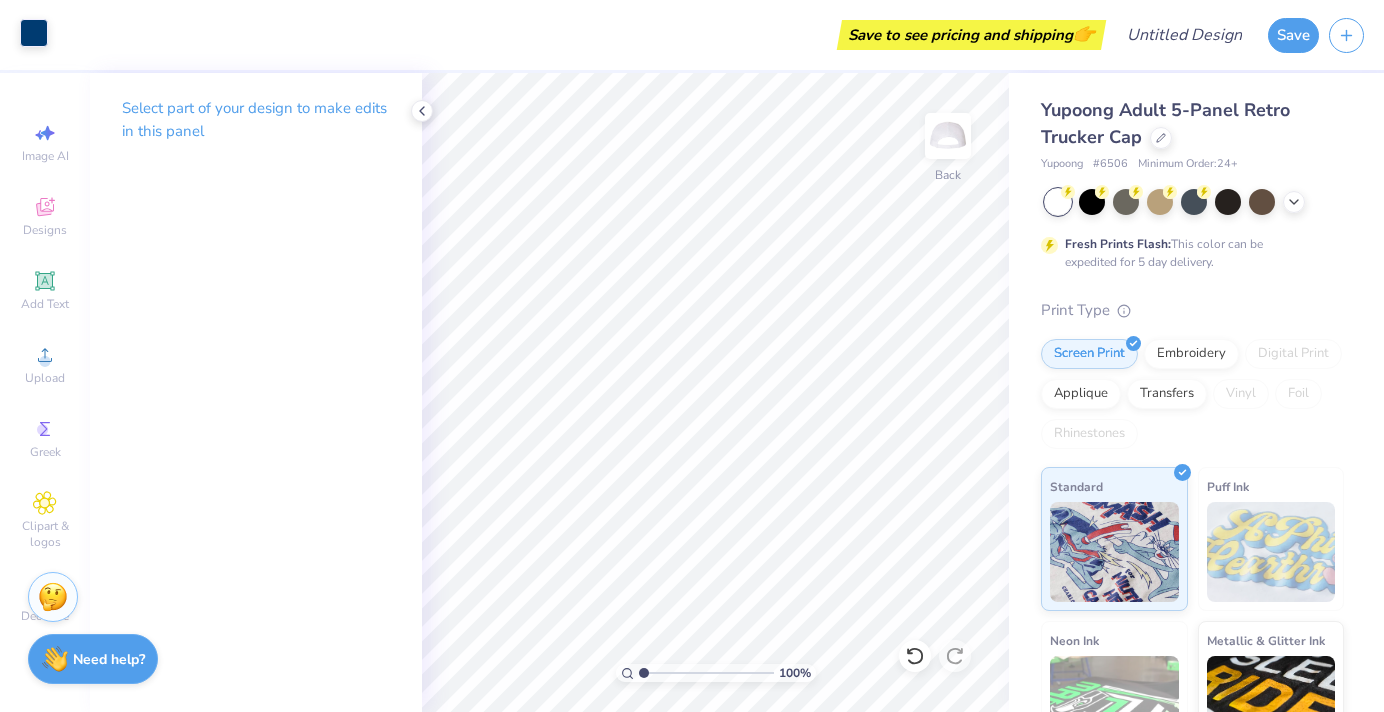 click at bounding box center [34, 33] 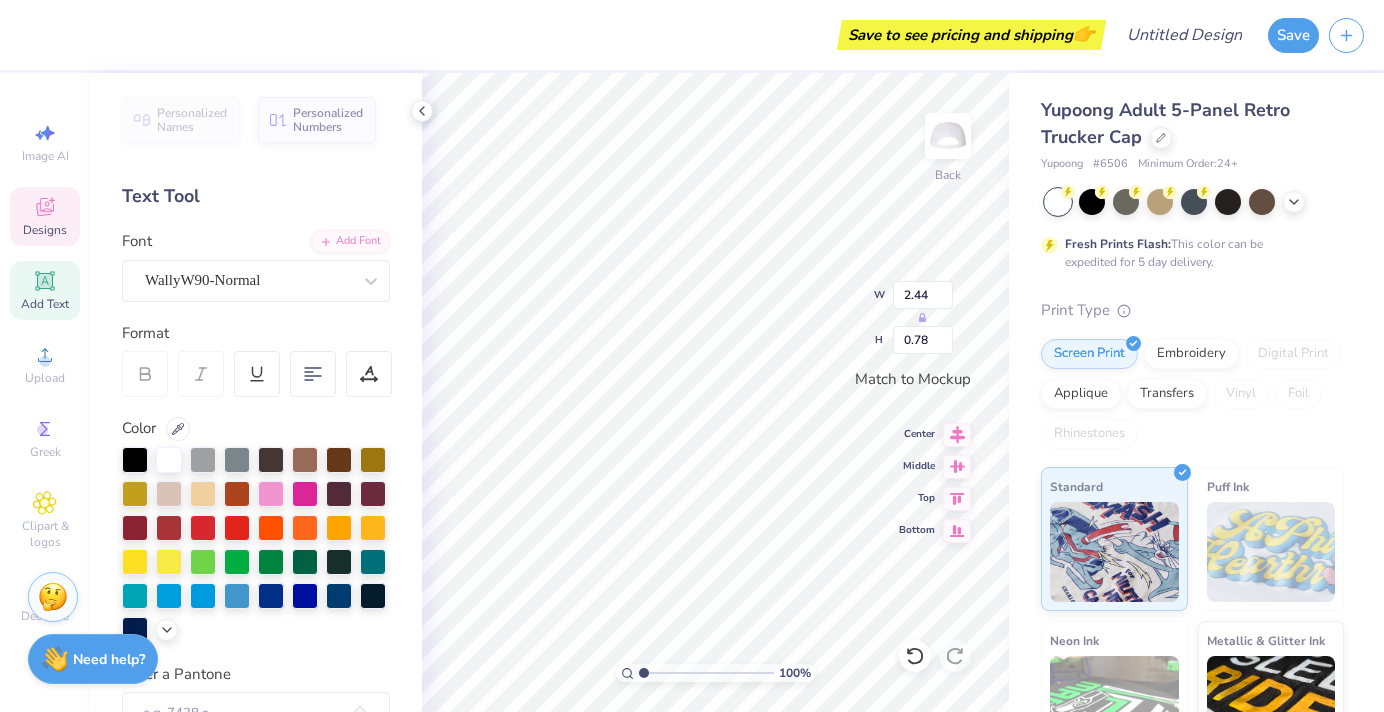 type on "2.44" 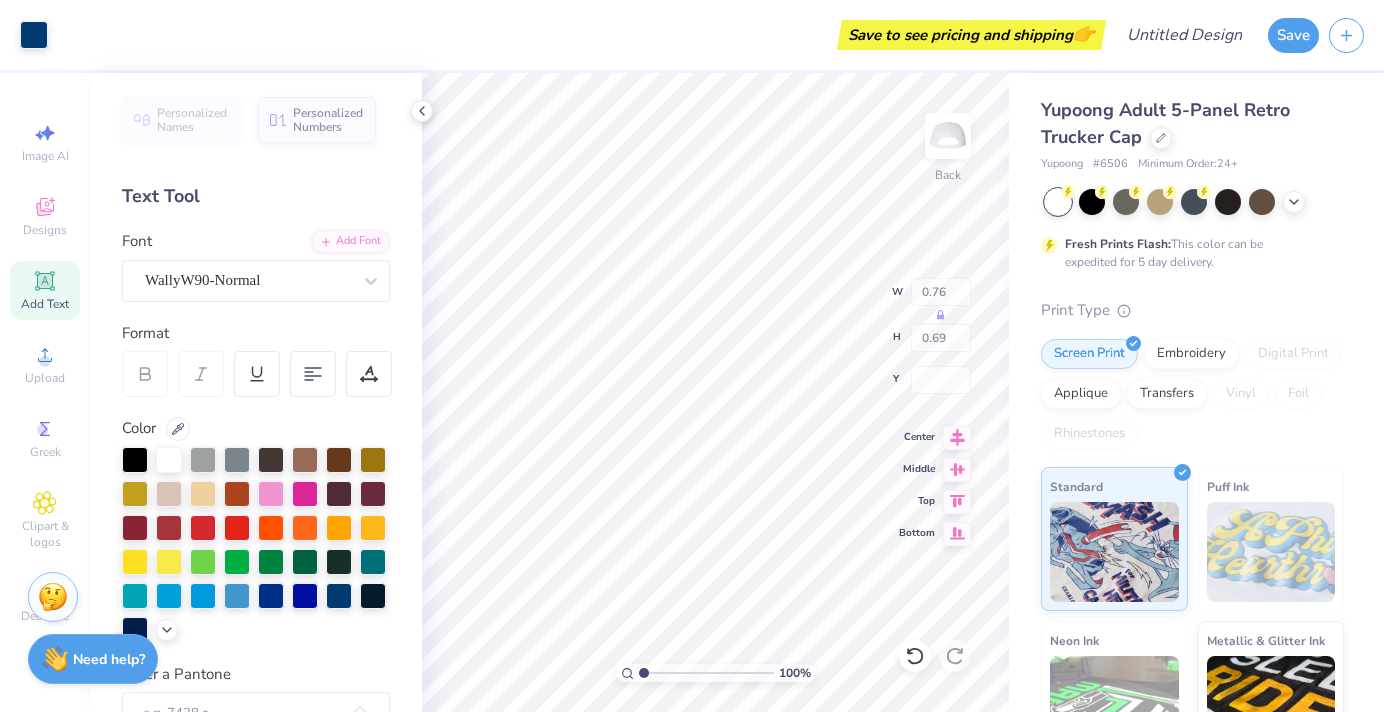type on "0.76" 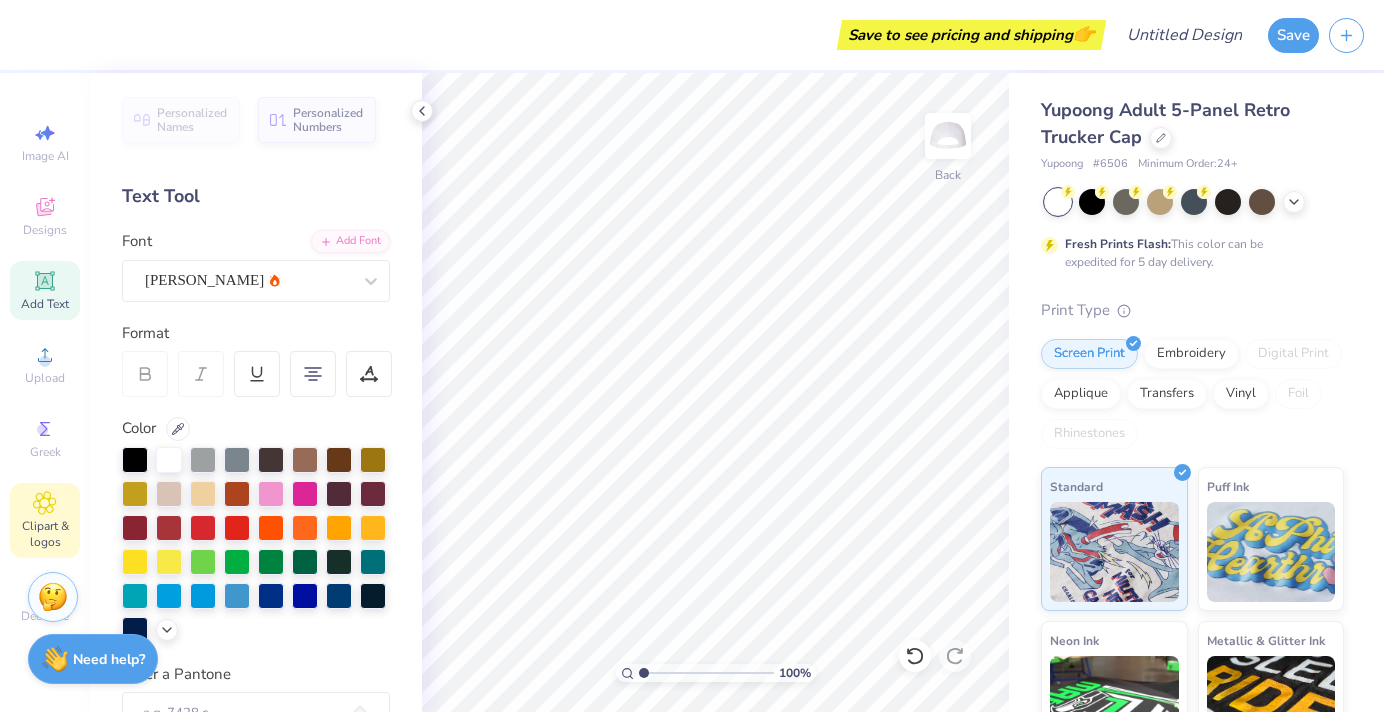 click on "Clipart & logos" at bounding box center [45, 520] 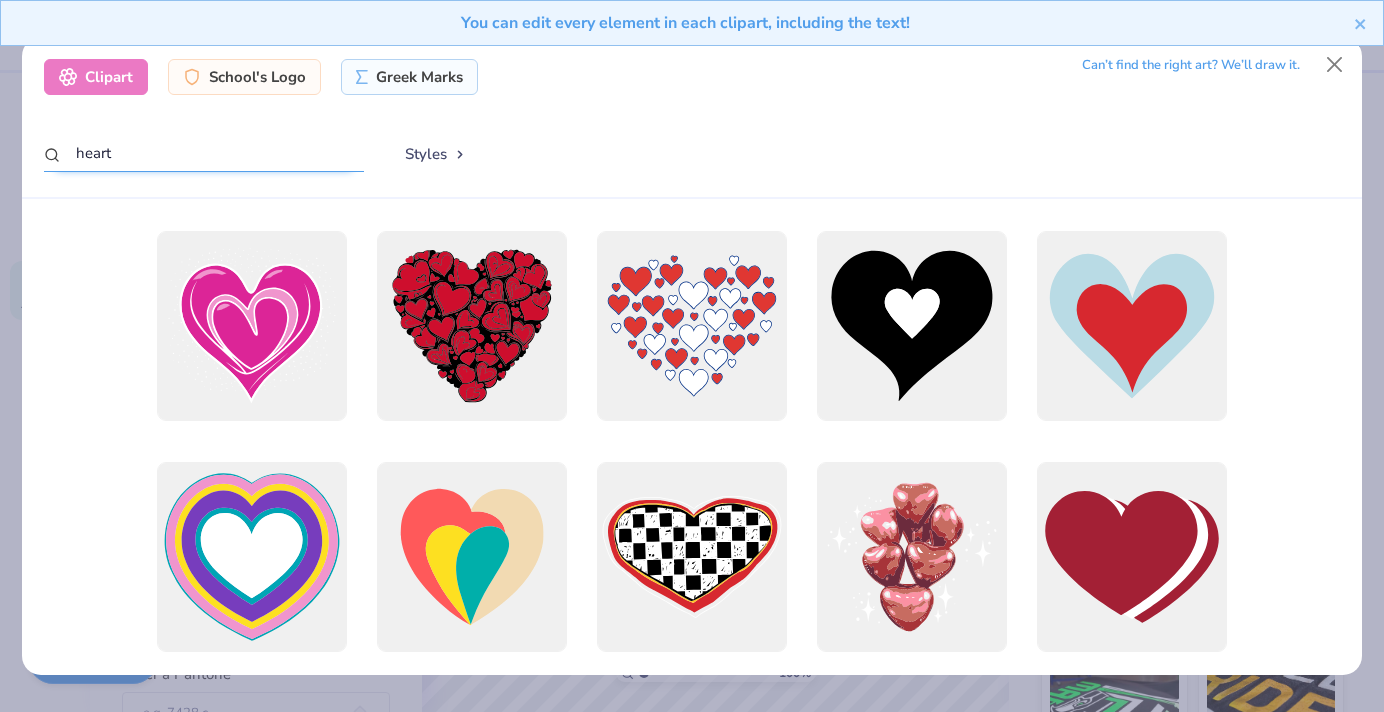 click on "heart" at bounding box center (204, 153) 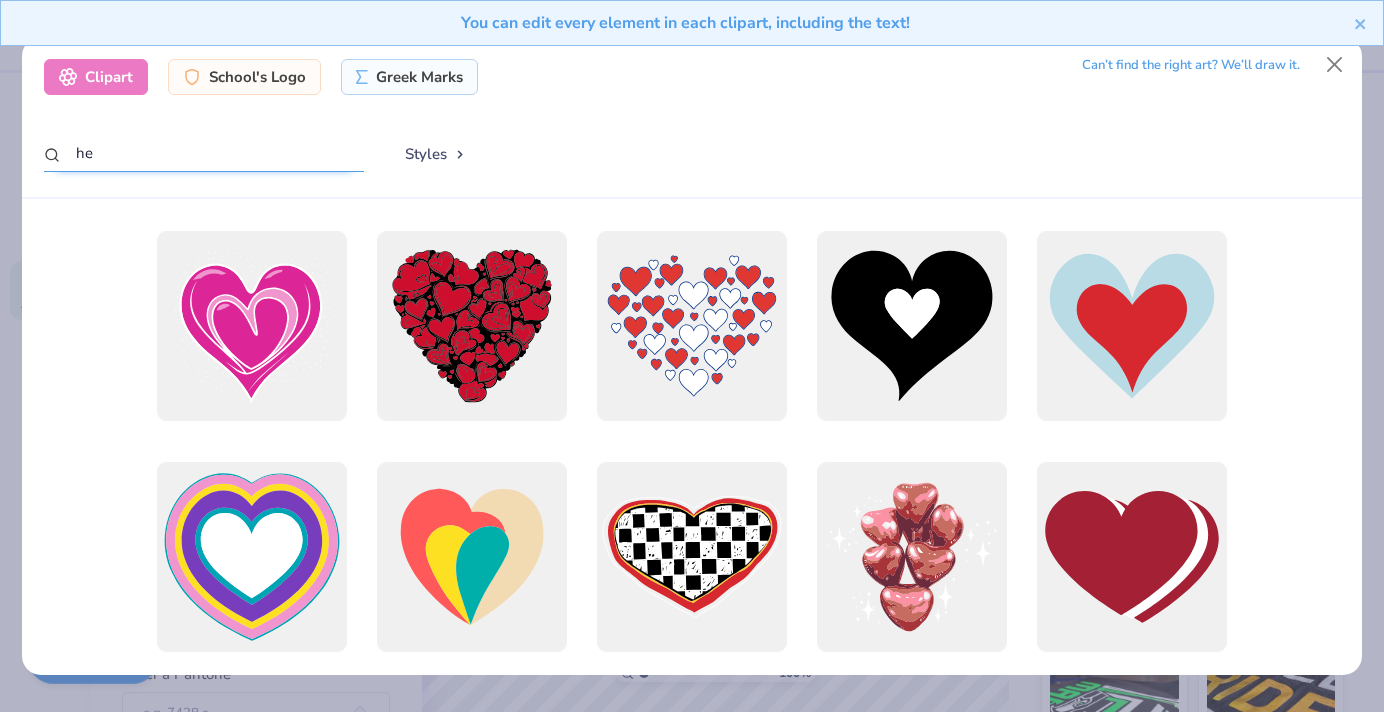 type on "h" 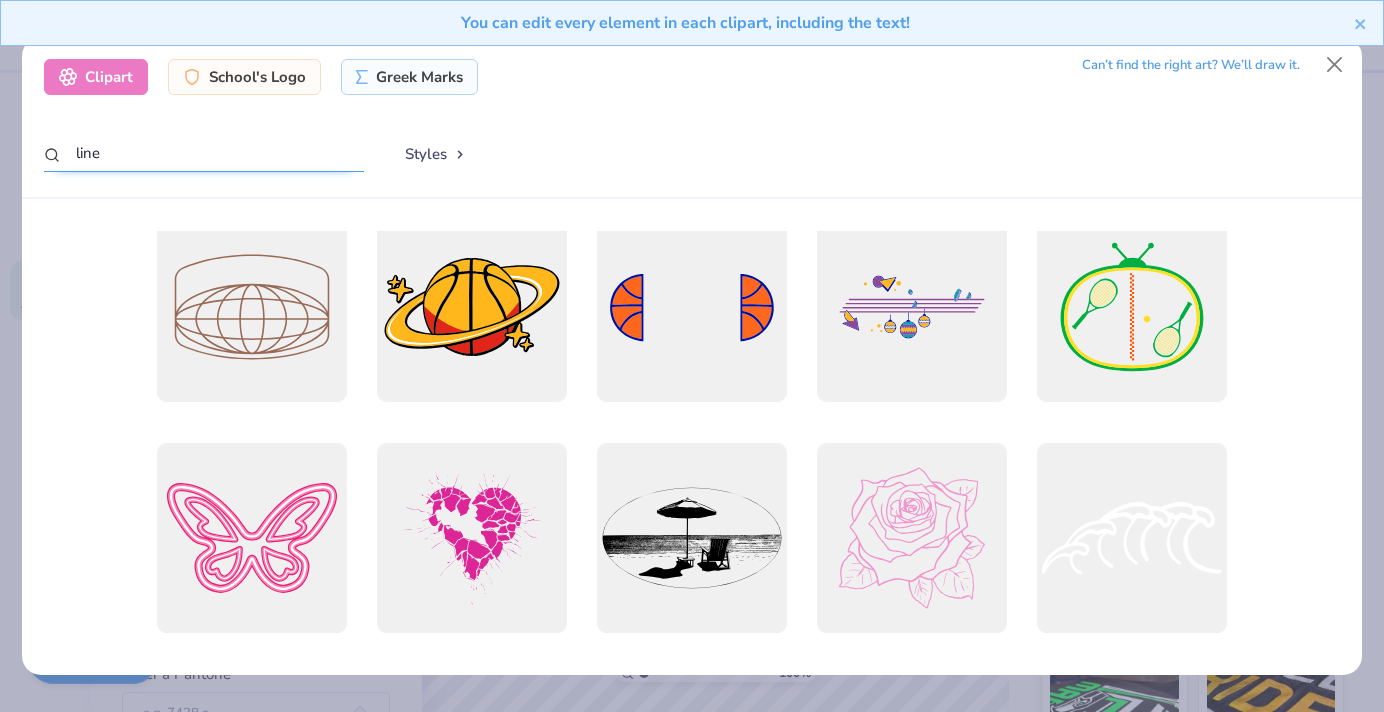 scroll, scrollTop: 476, scrollLeft: 0, axis: vertical 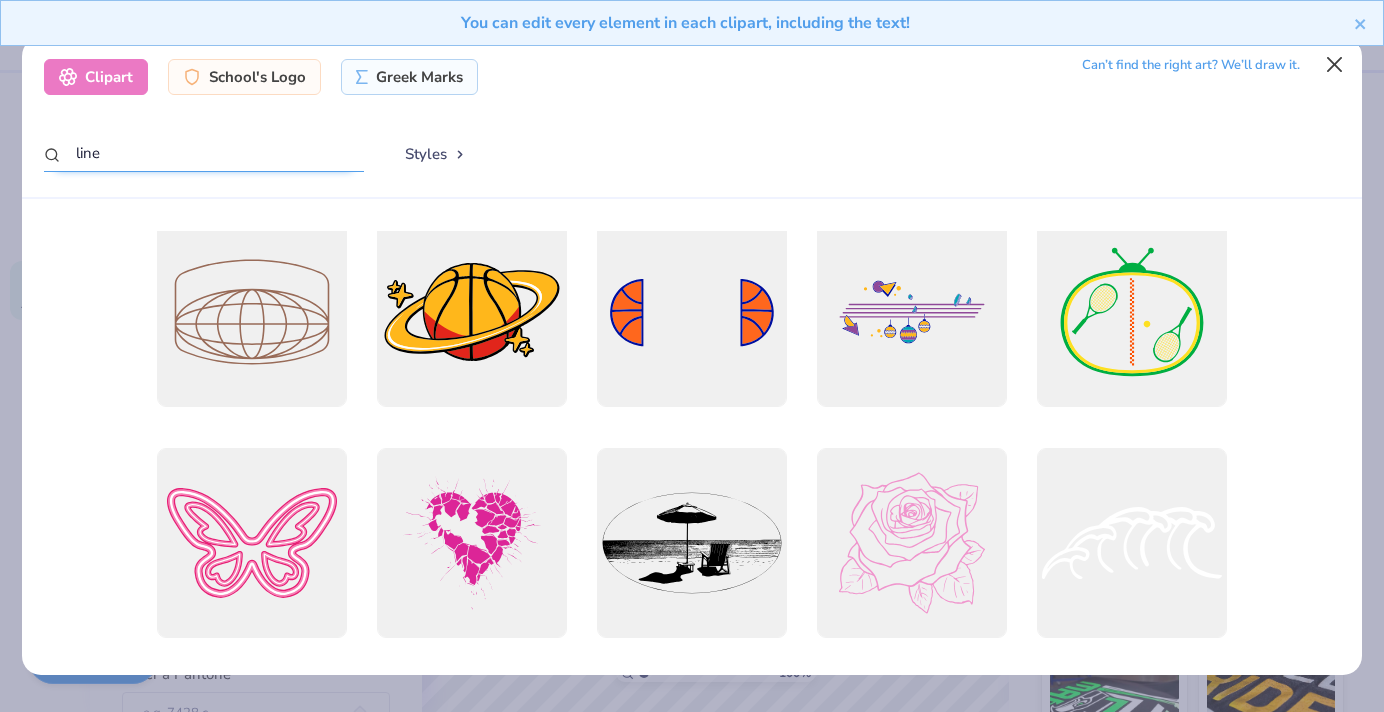 type on "line" 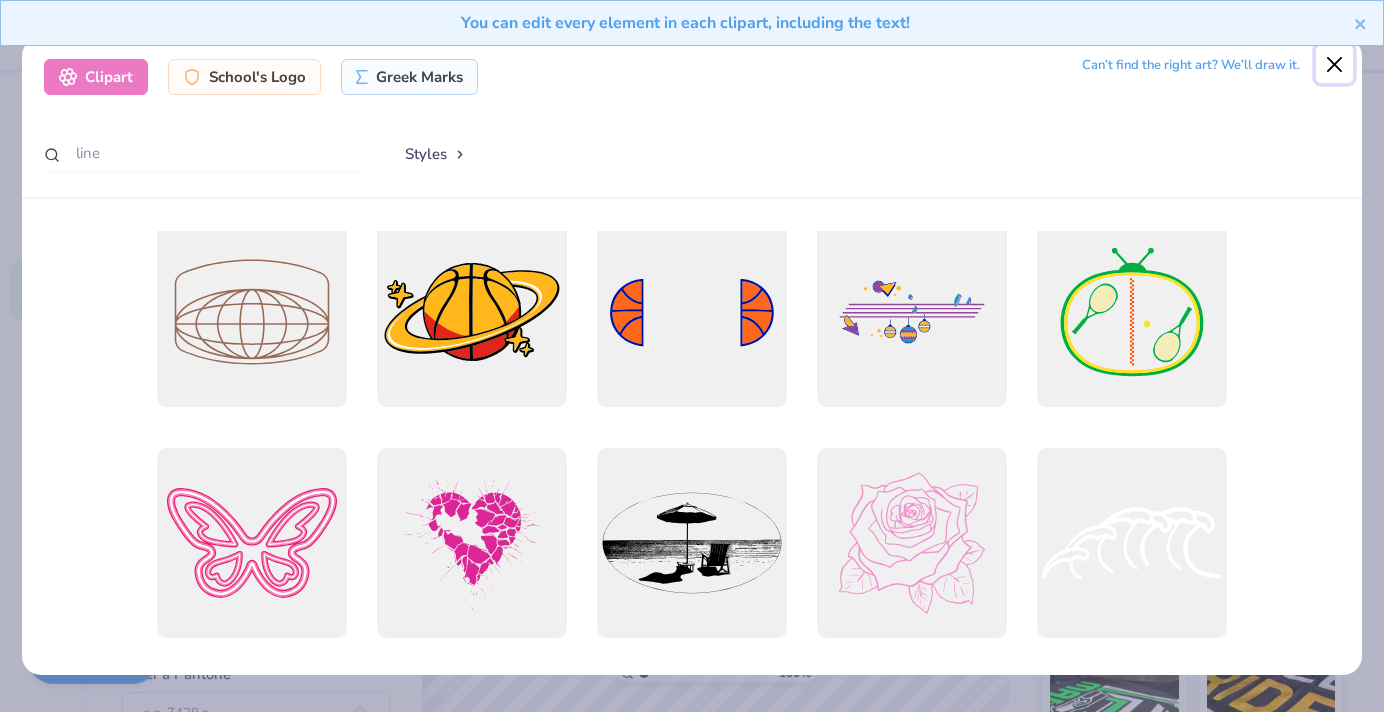 click at bounding box center [1335, 64] 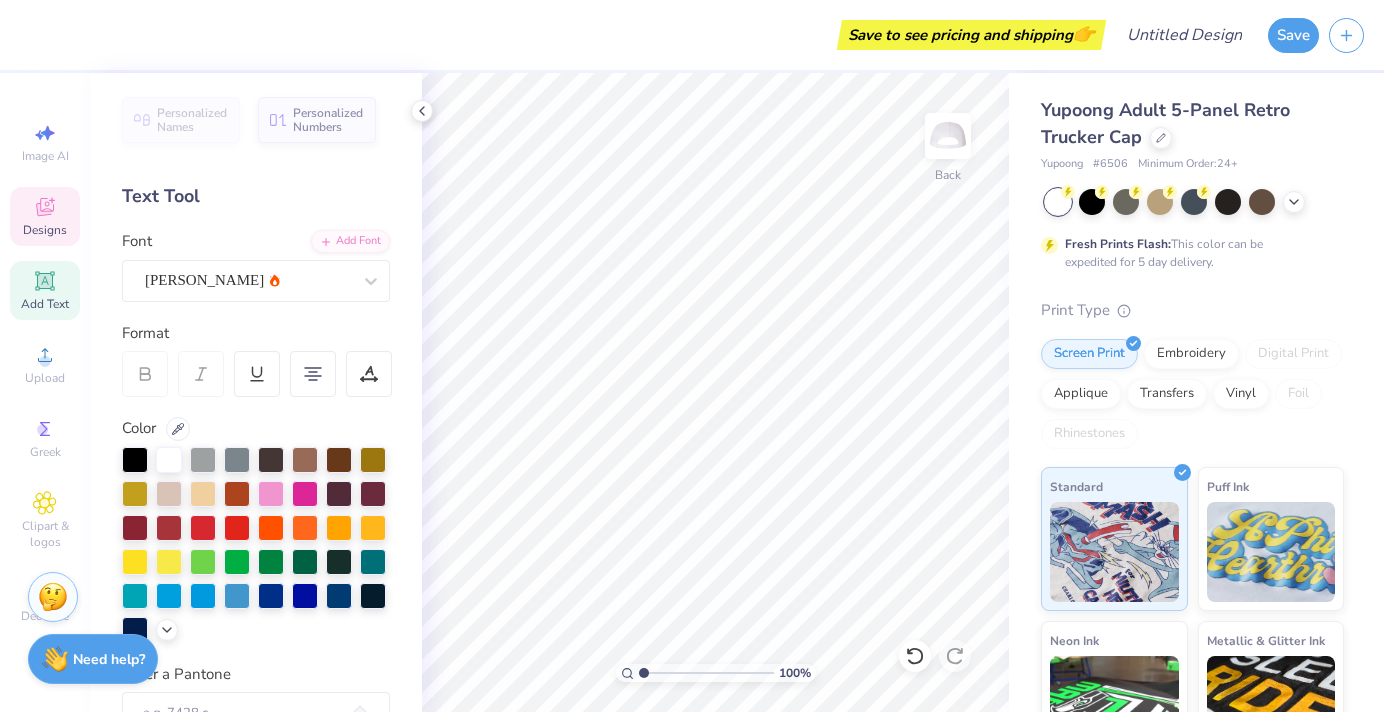 click on "Designs" at bounding box center (45, 230) 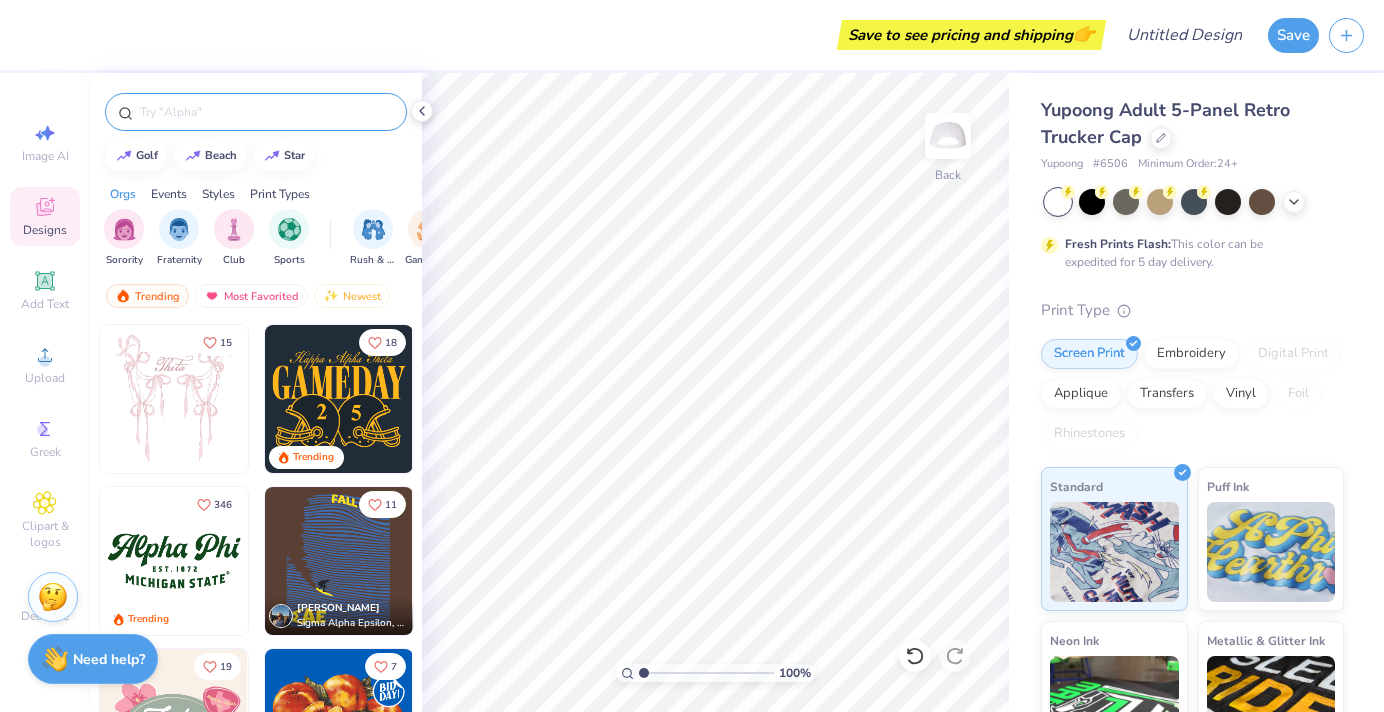 click at bounding box center (256, 112) 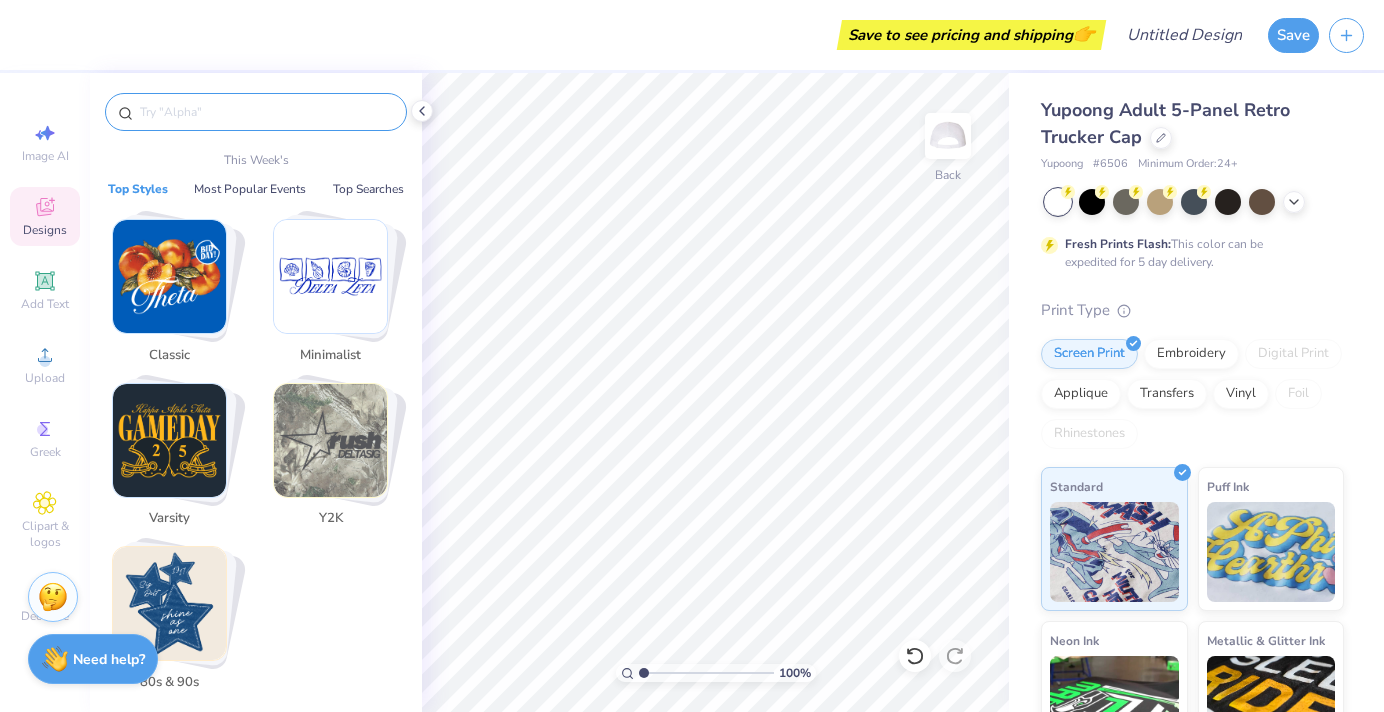 click at bounding box center (266, 112) 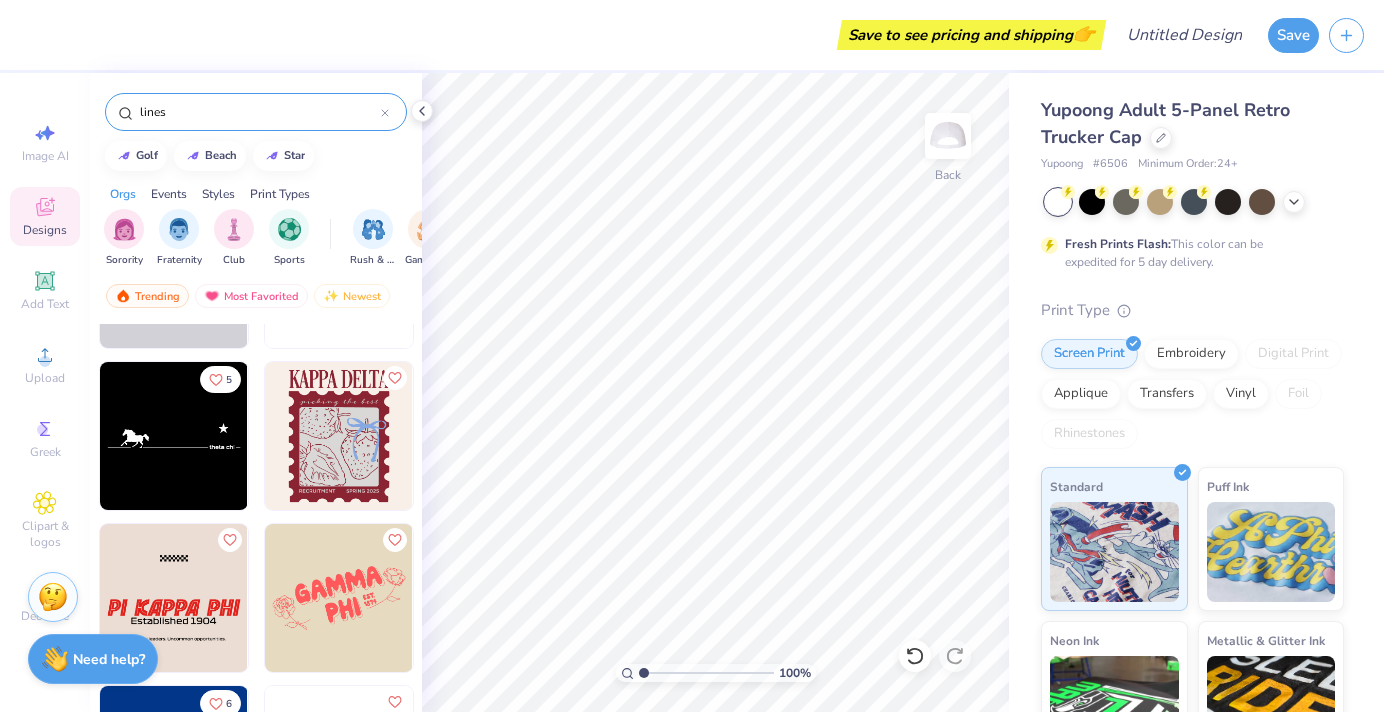 scroll, scrollTop: 3852, scrollLeft: 0, axis: vertical 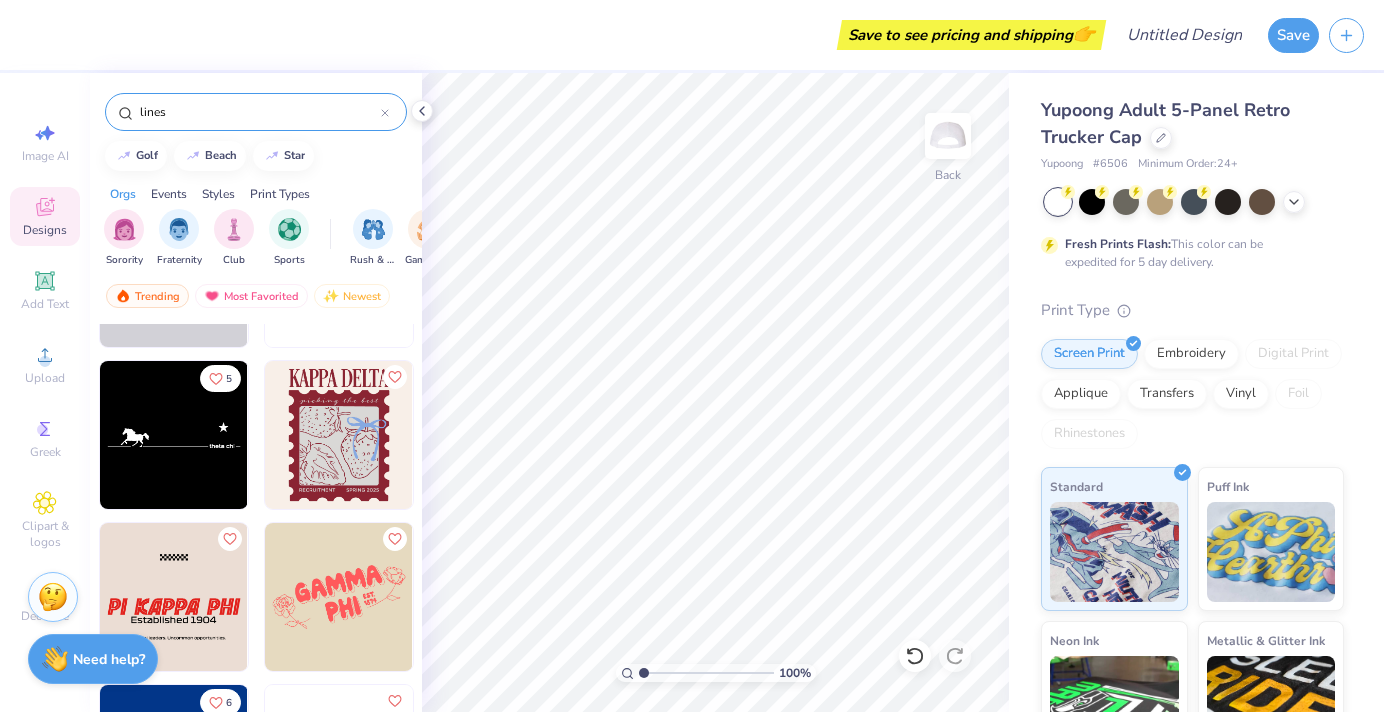 type on "lines" 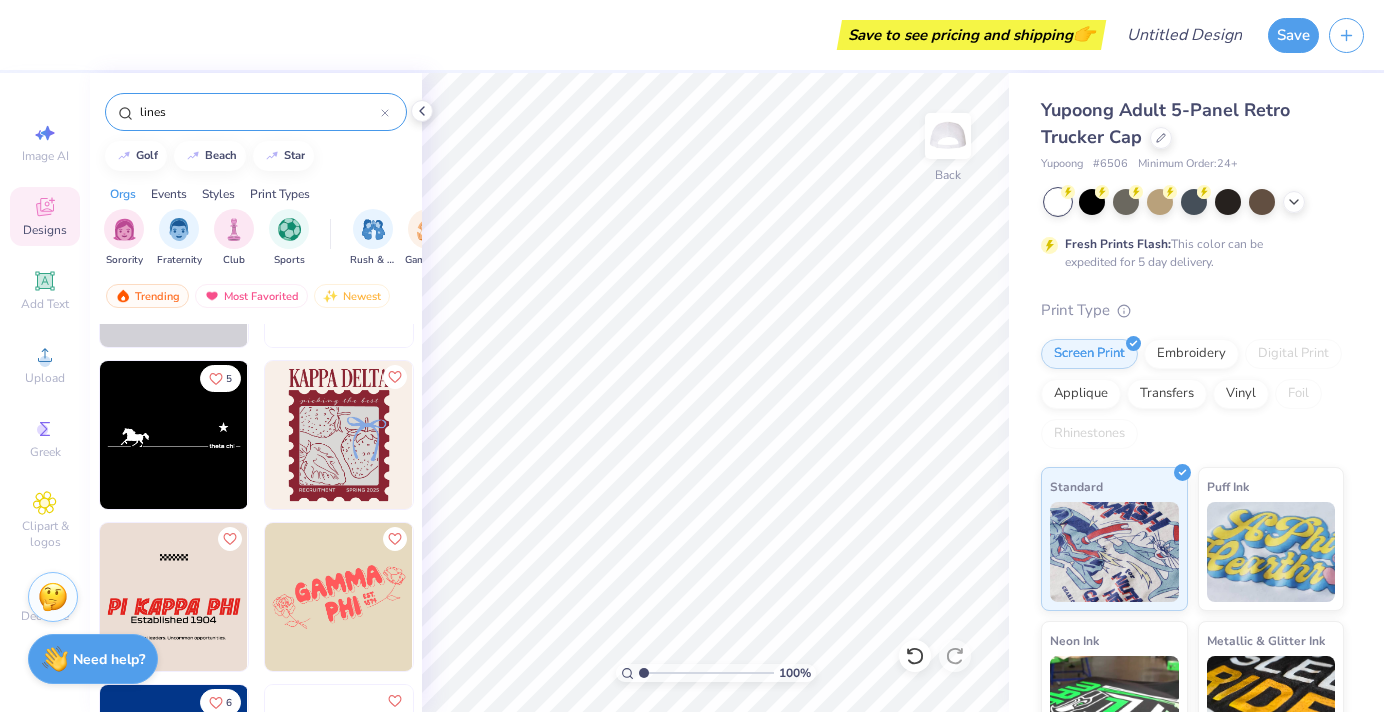 click at bounding box center (174, 435) 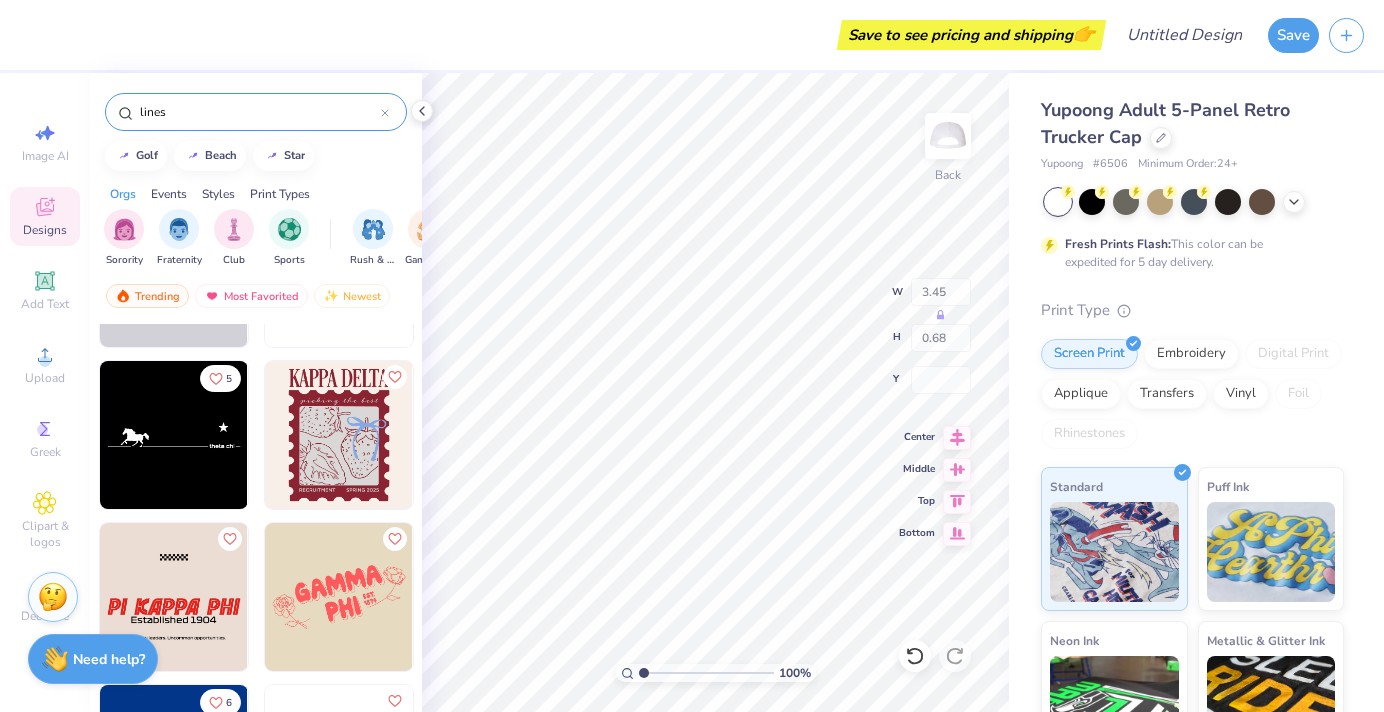 type on "3.40" 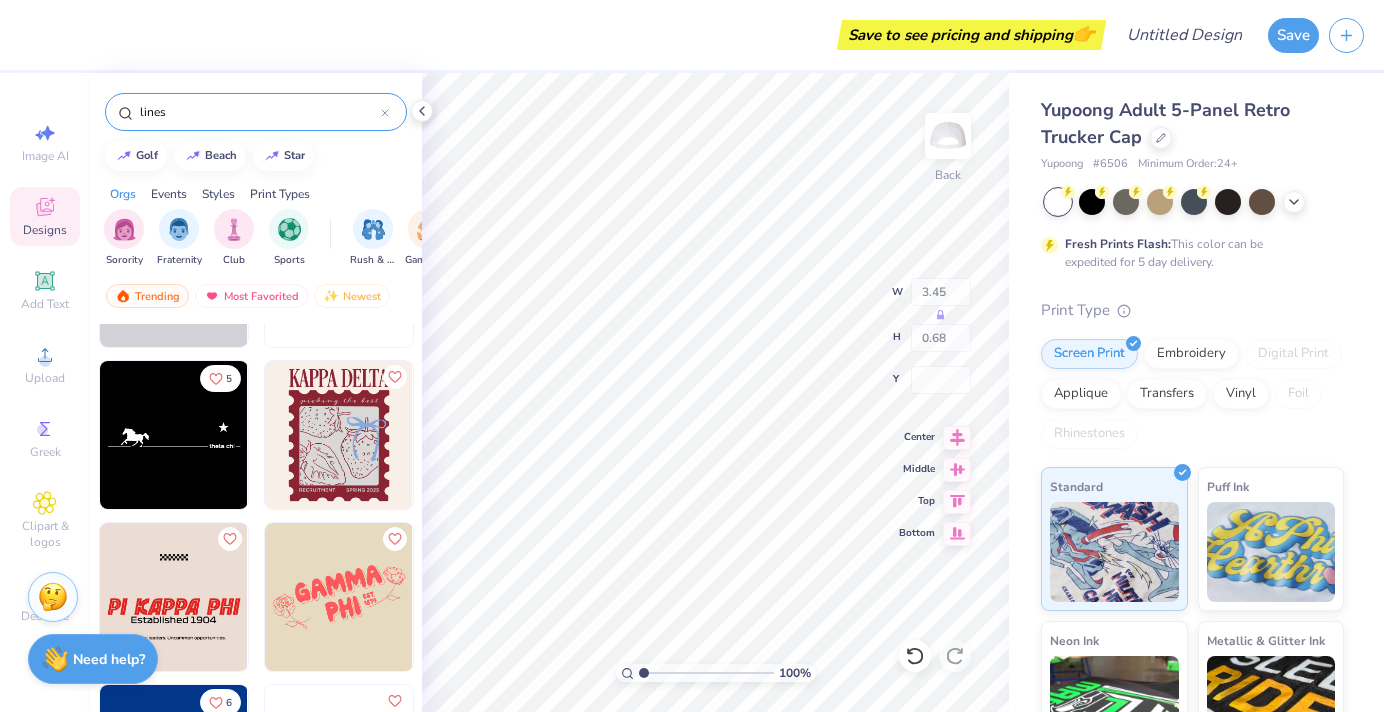 type on "0.67" 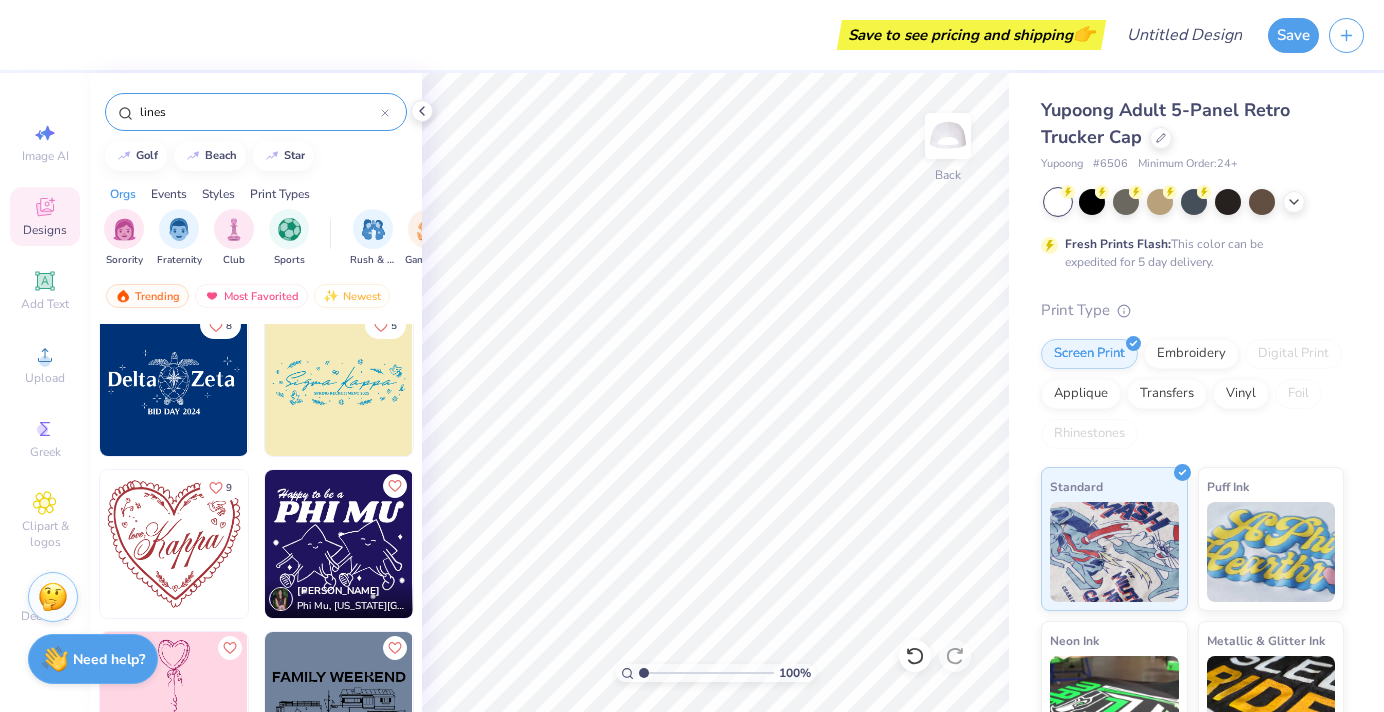 scroll, scrollTop: 6090, scrollLeft: 0, axis: vertical 